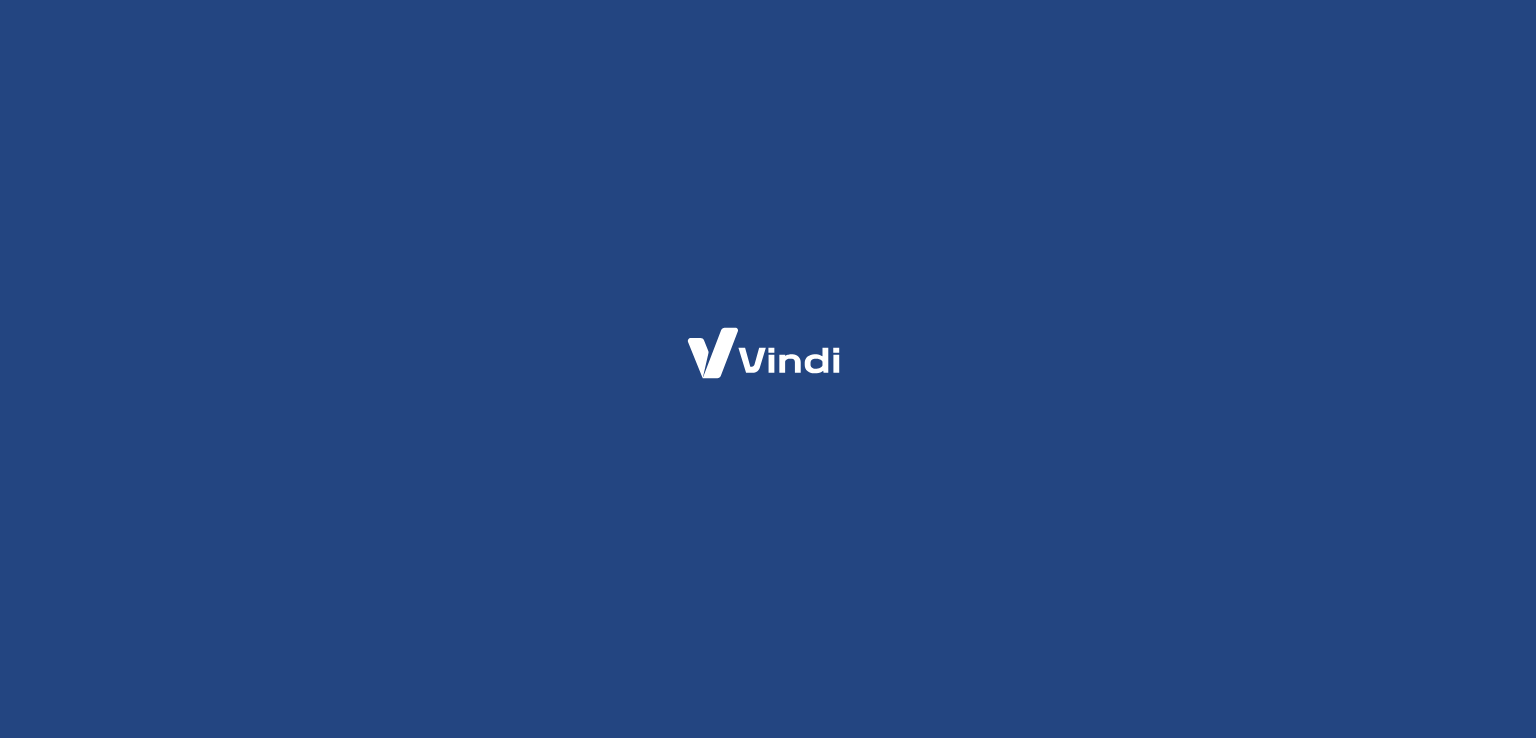 scroll, scrollTop: 0, scrollLeft: 0, axis: both 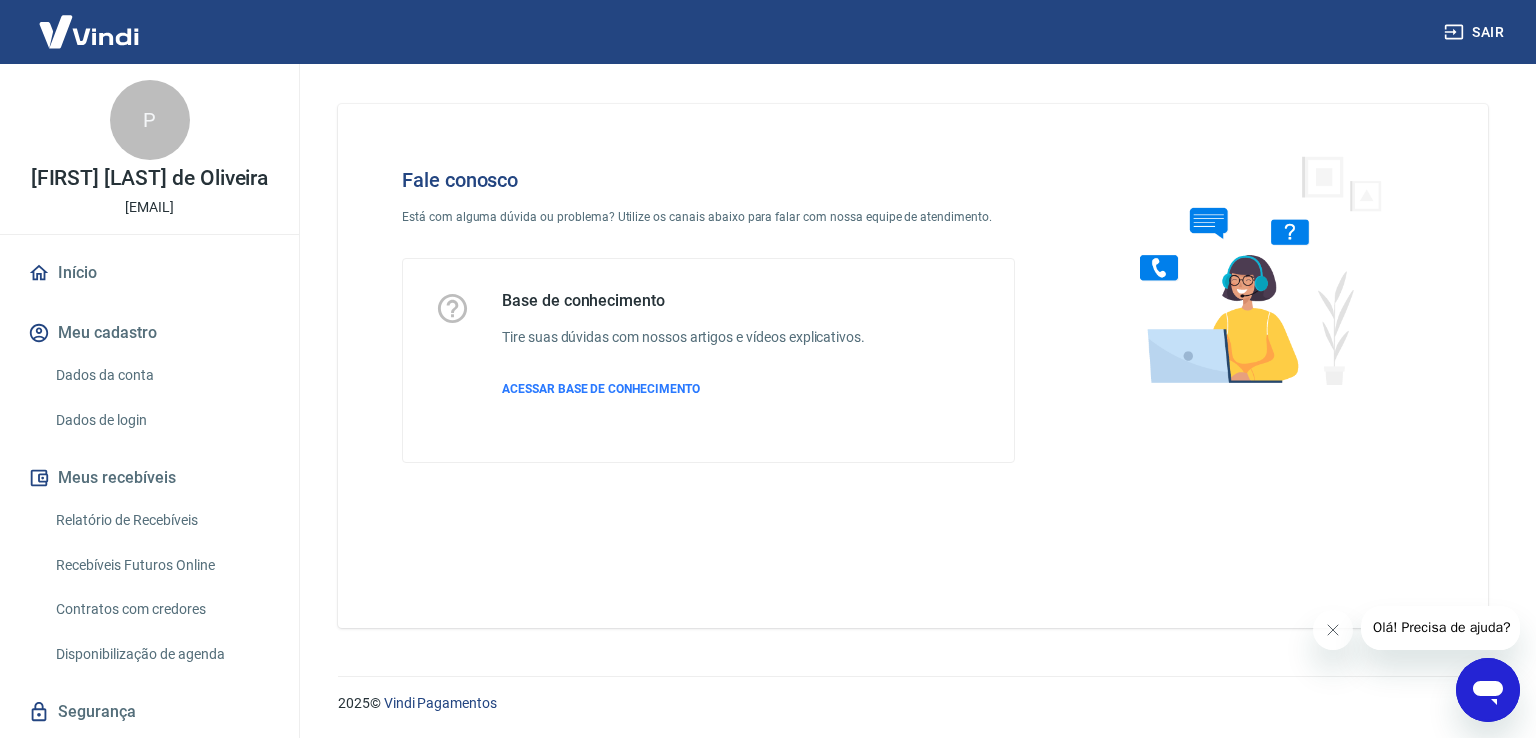 click 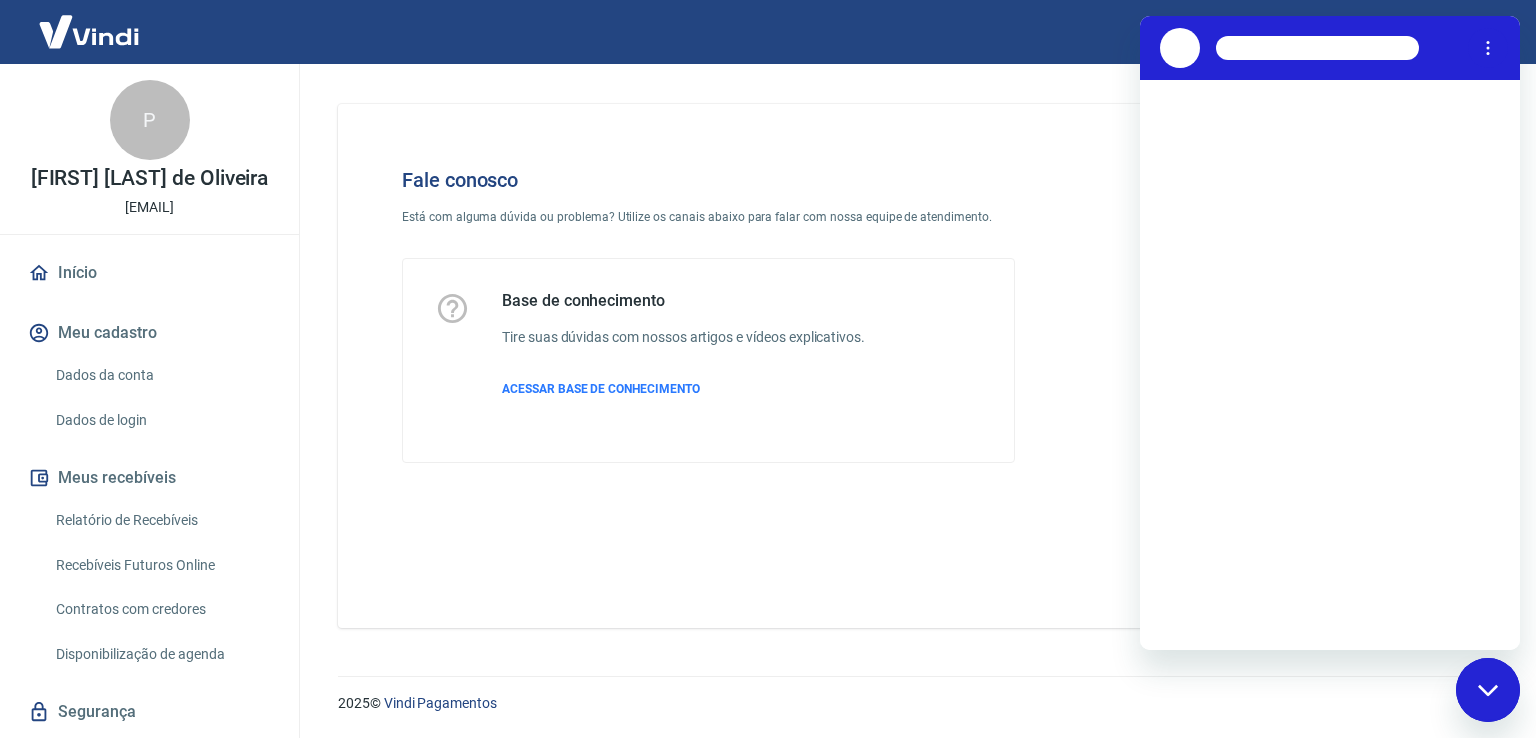 scroll, scrollTop: 0, scrollLeft: 0, axis: both 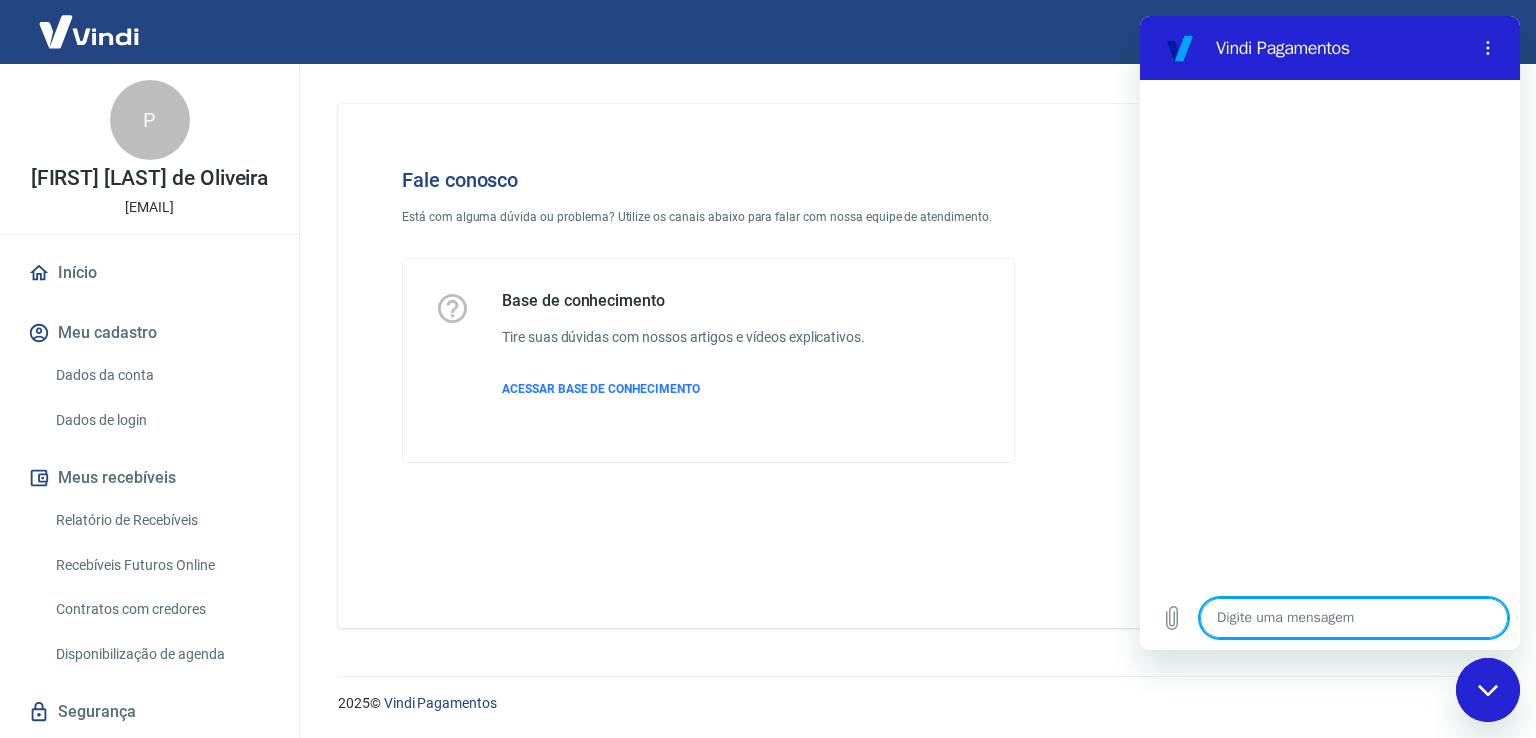 click at bounding box center [1354, 618] 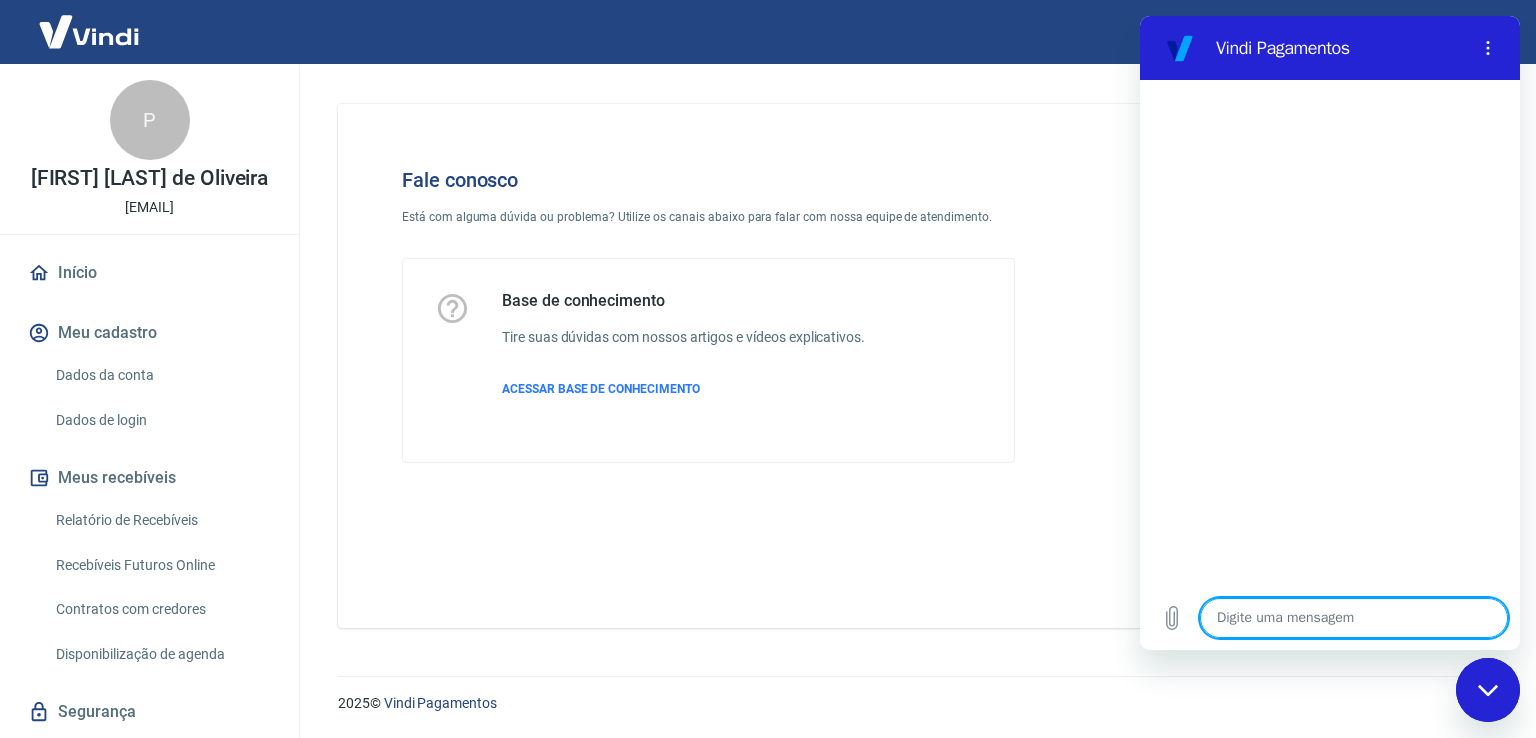 type on "B" 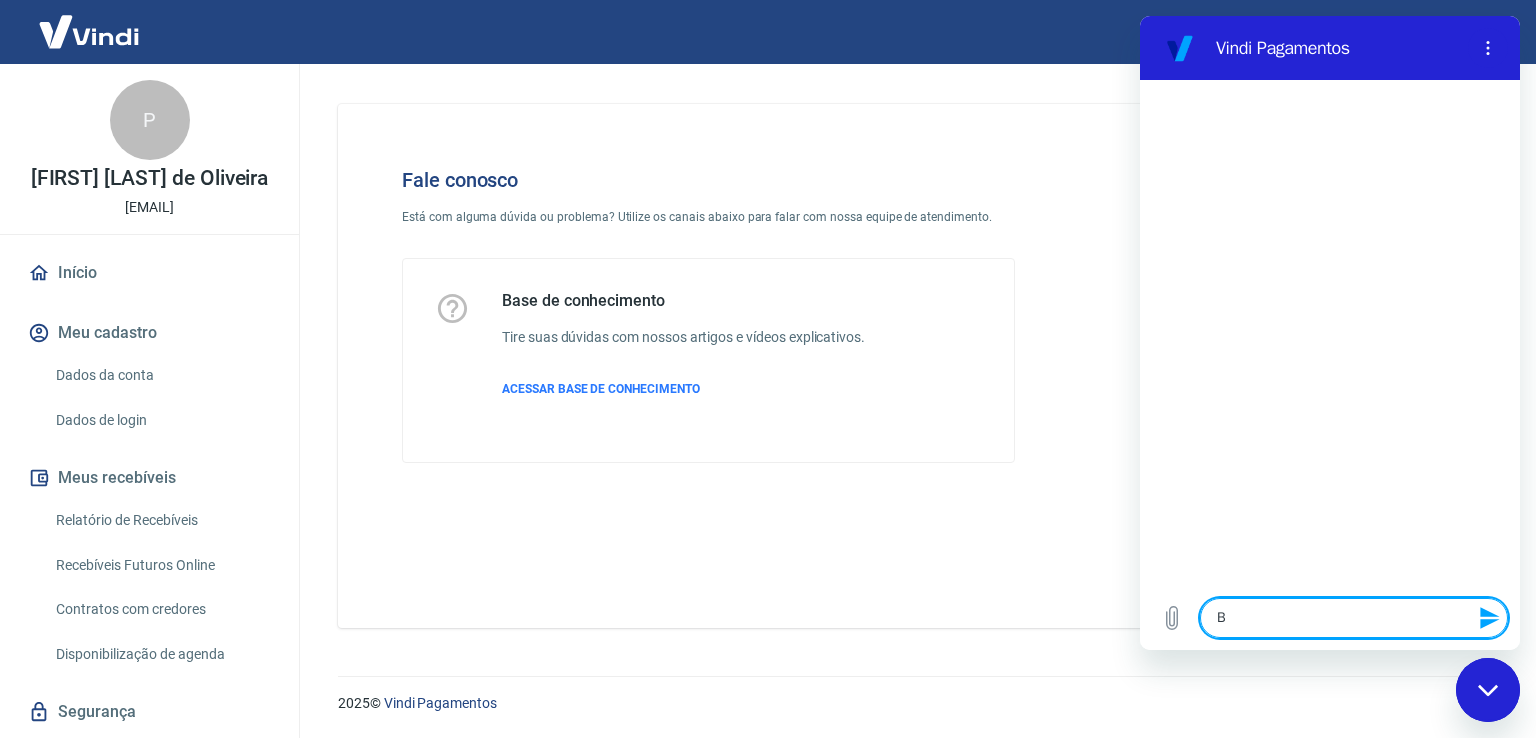 type on "Bo" 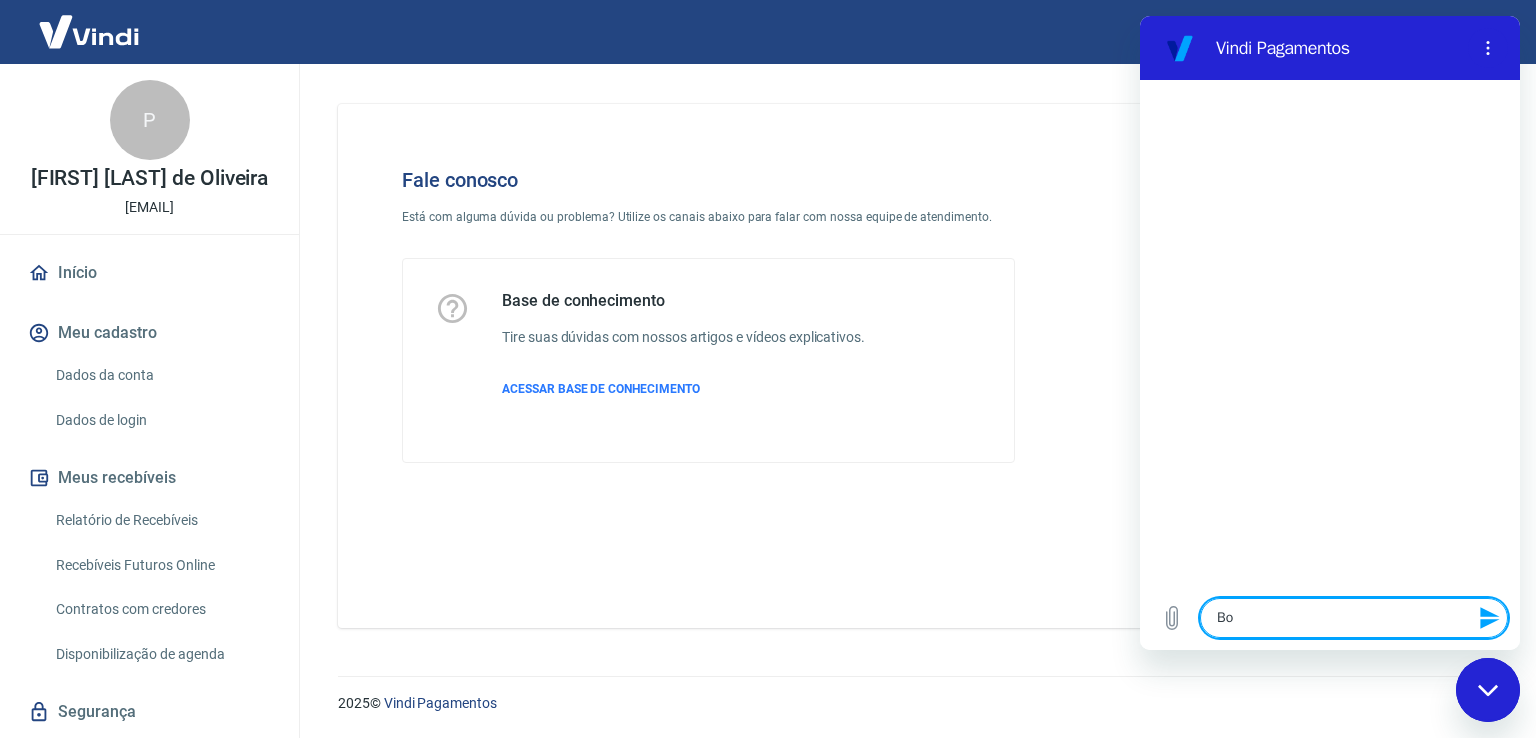 type on "x" 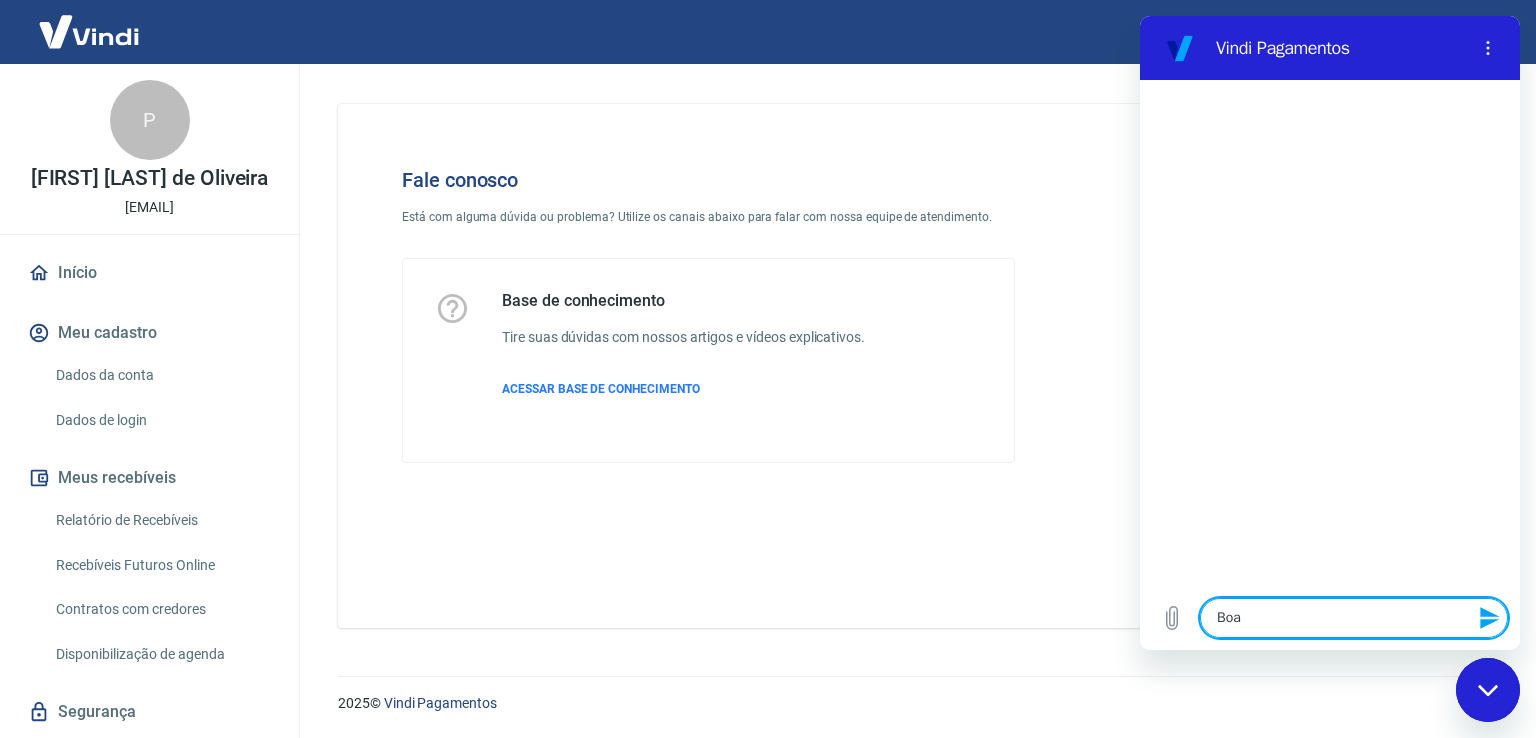 type on "Boa" 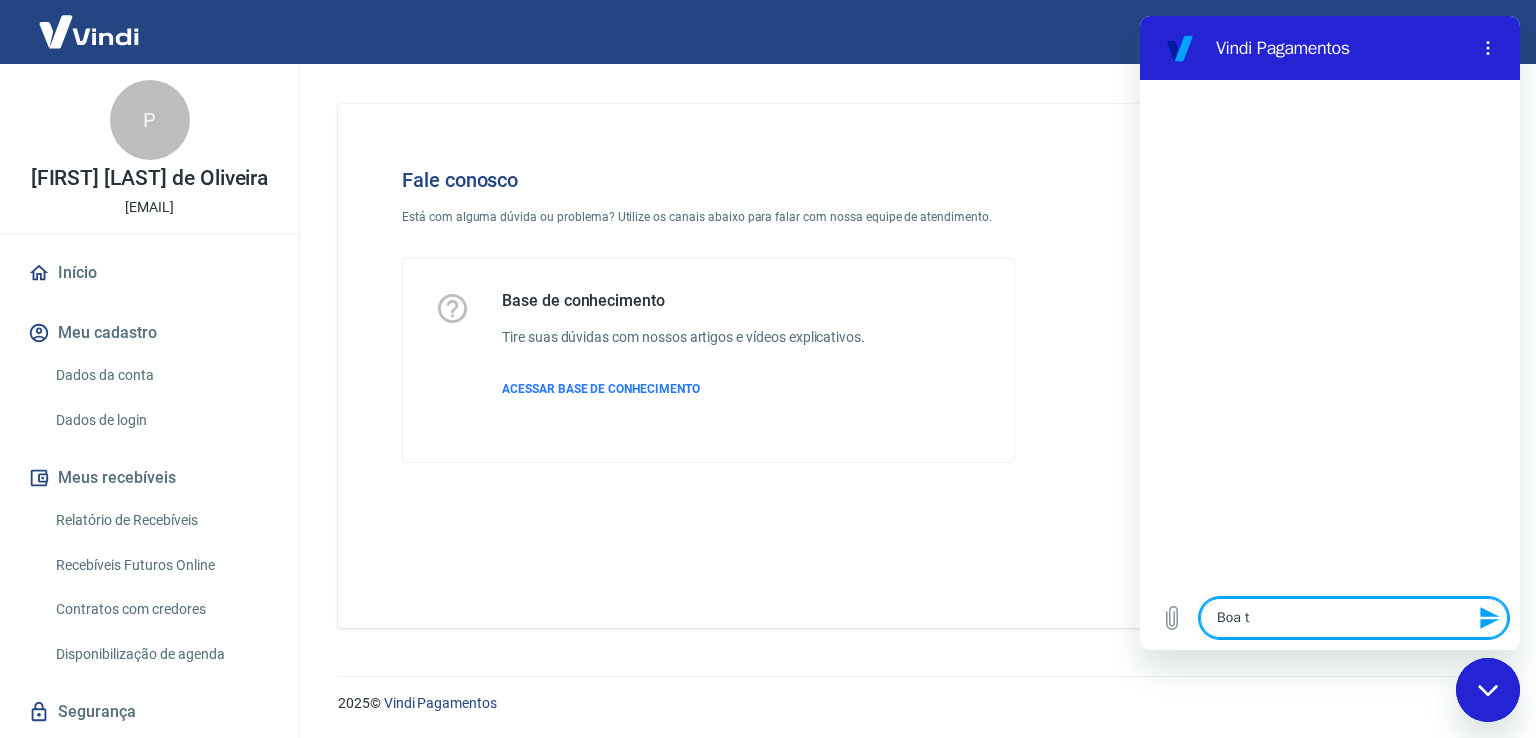 type on "Boa ta" 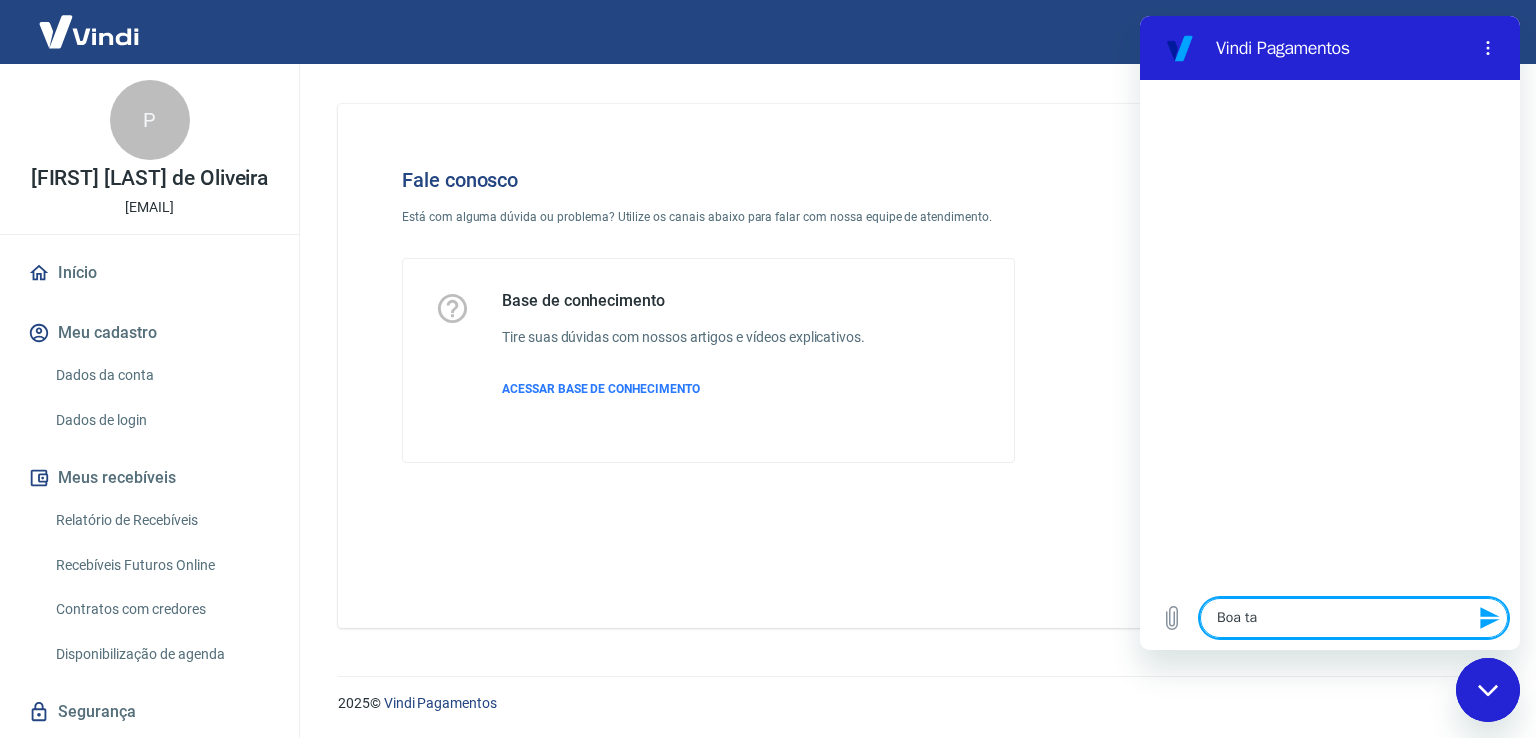 type on "Boa tar" 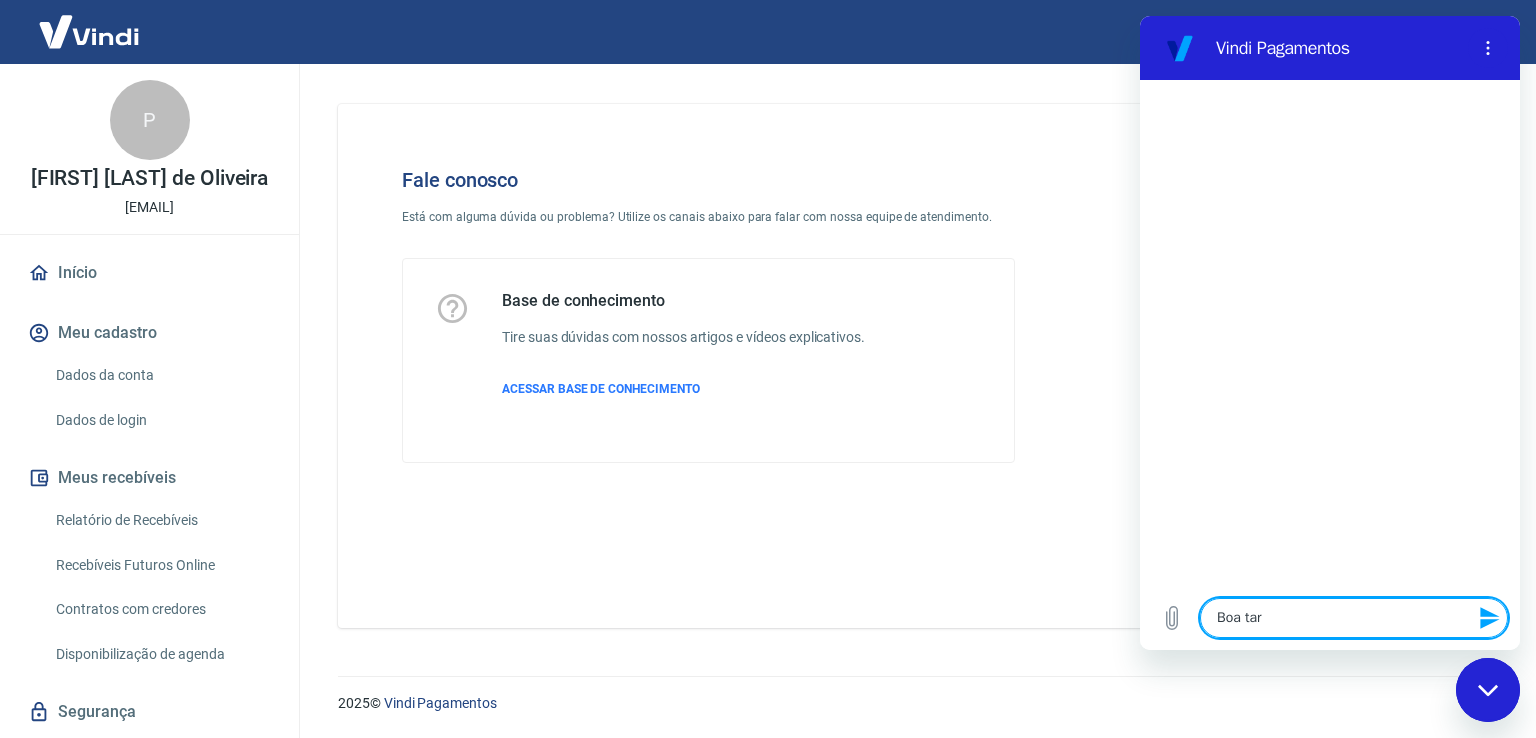 type on "Boa tard" 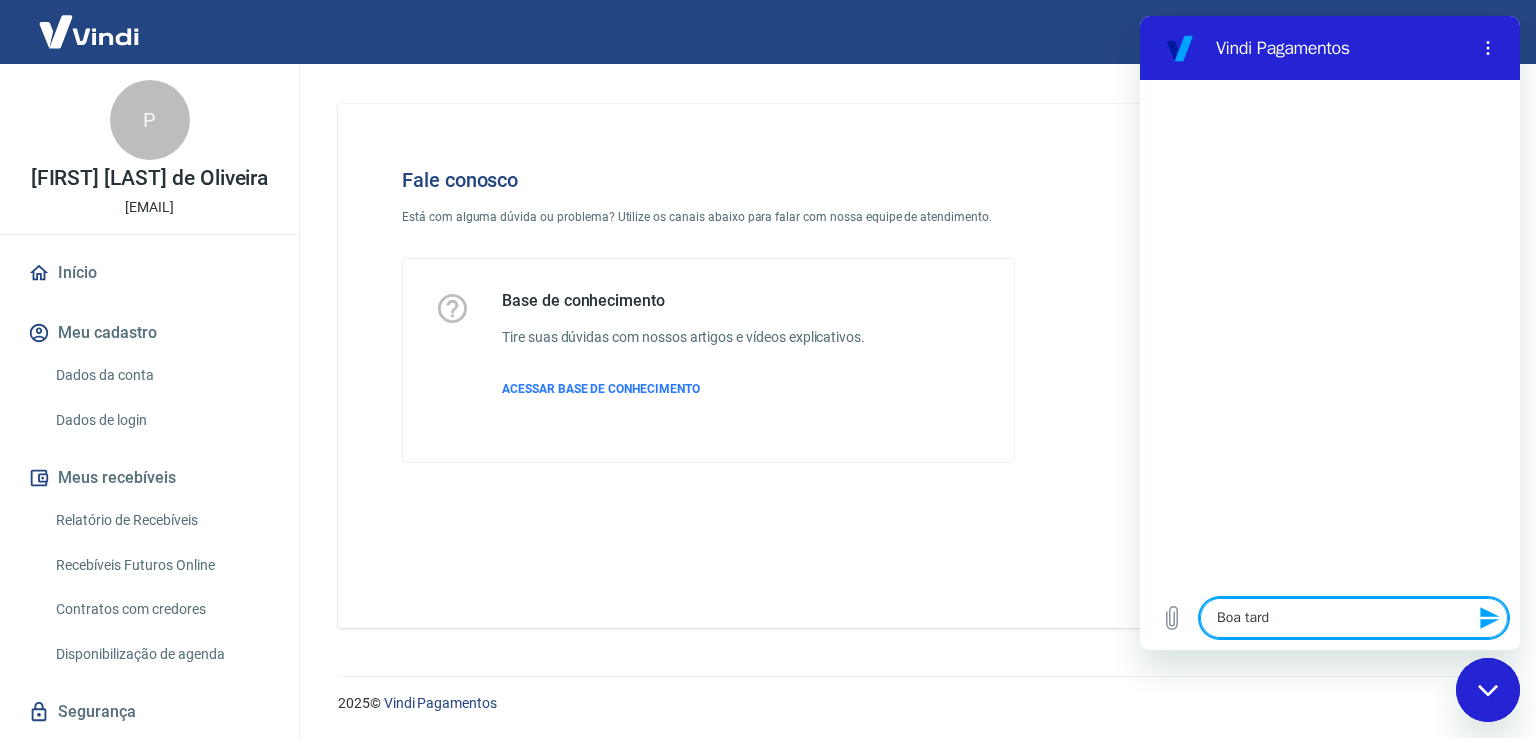 type on "Boa tarde" 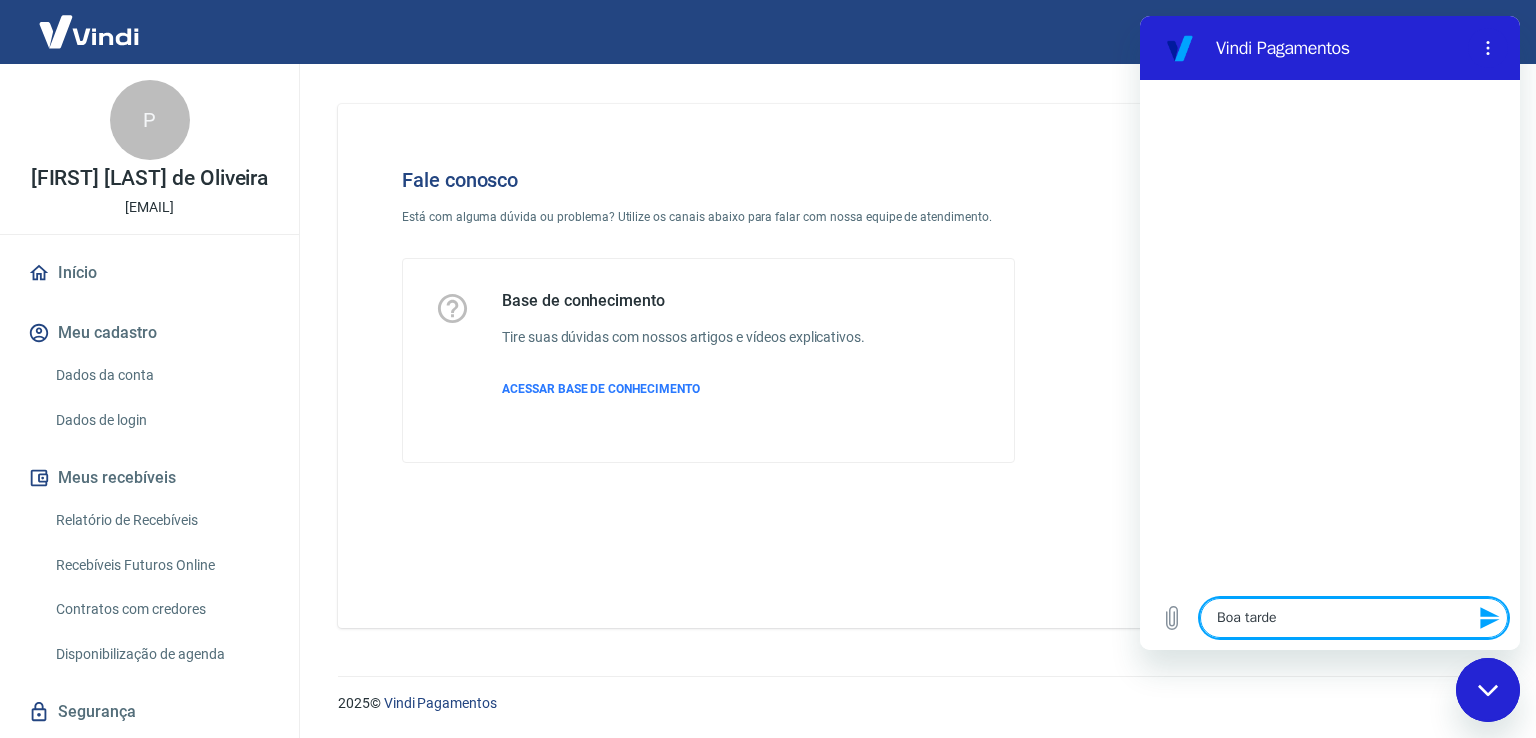 type on "x" 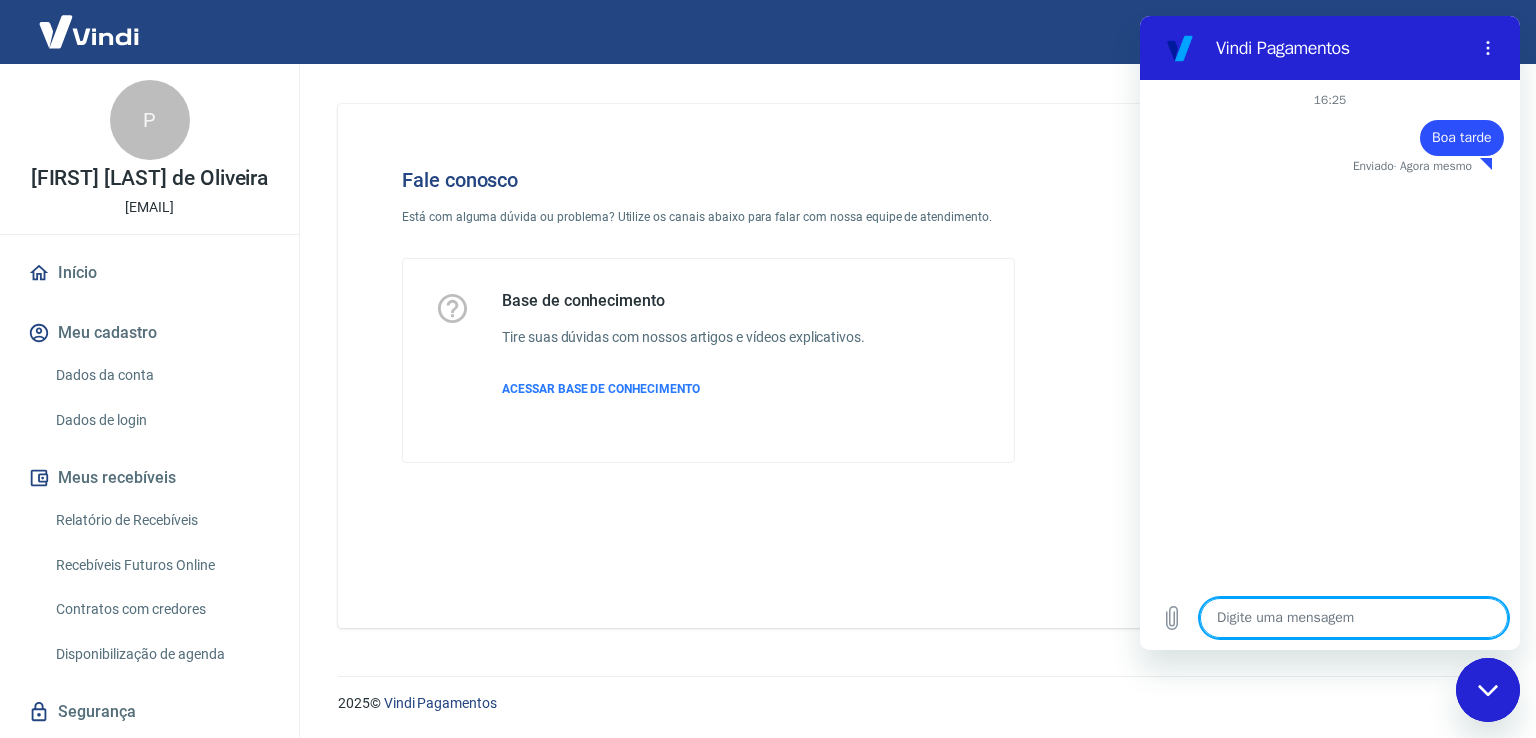 type on "x" 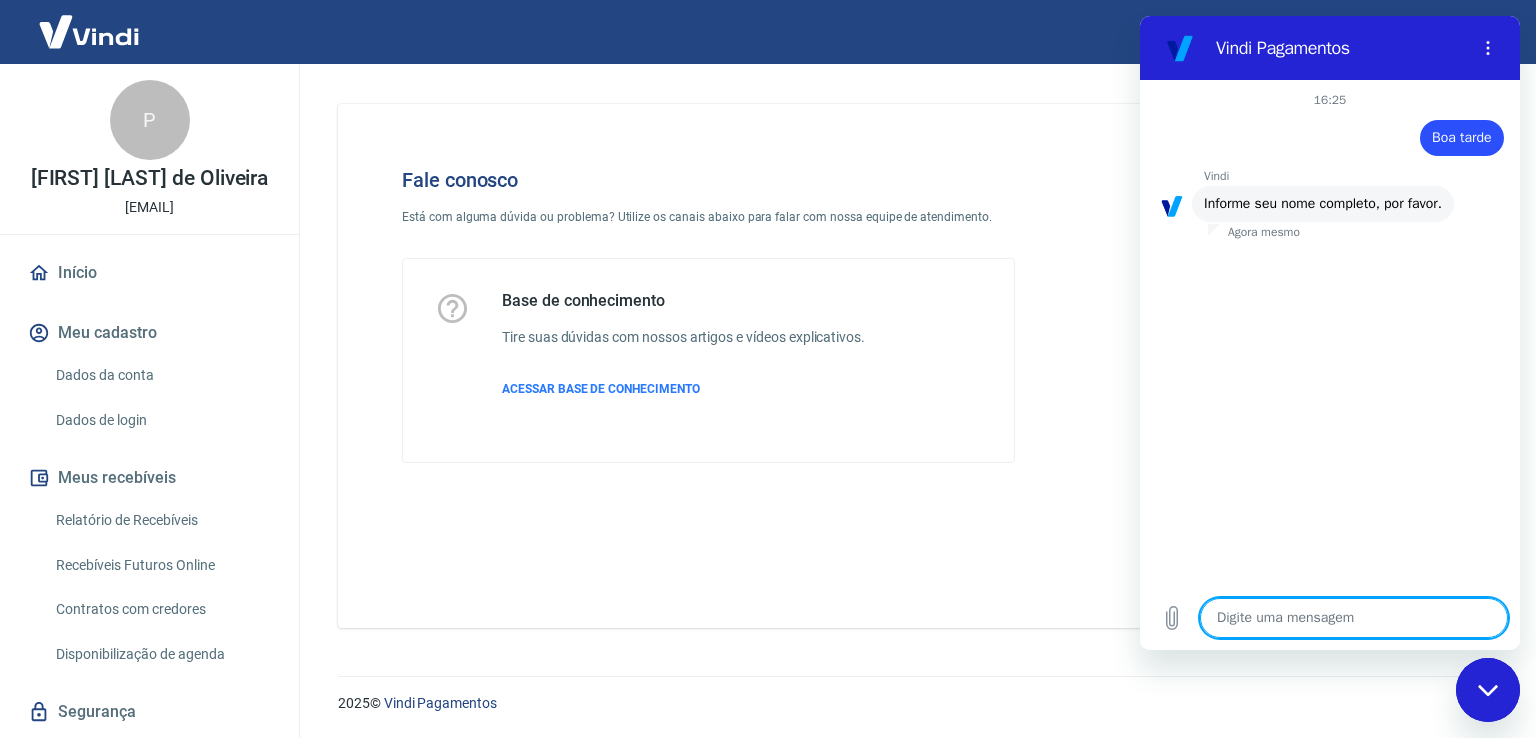 click at bounding box center [1354, 618] 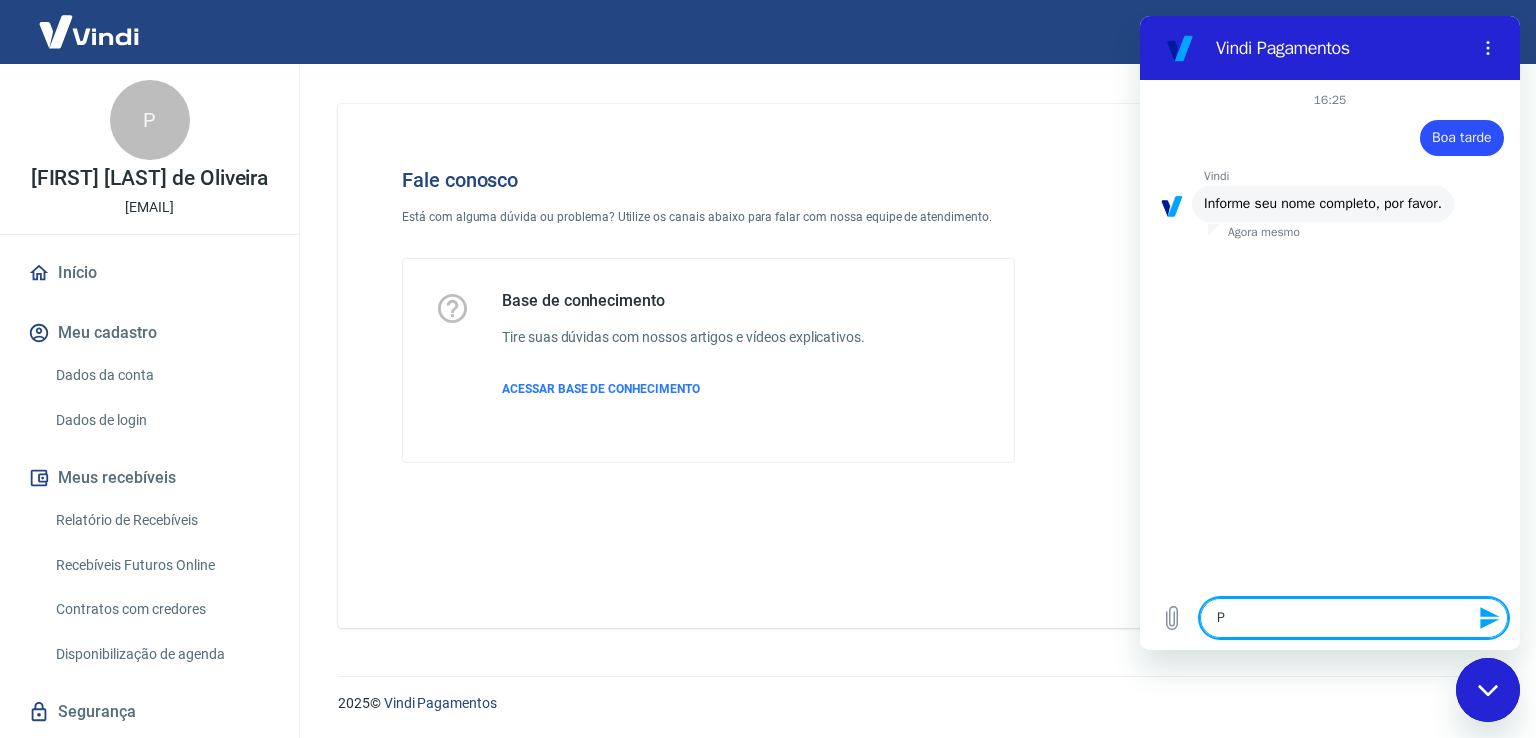 type on "Pr" 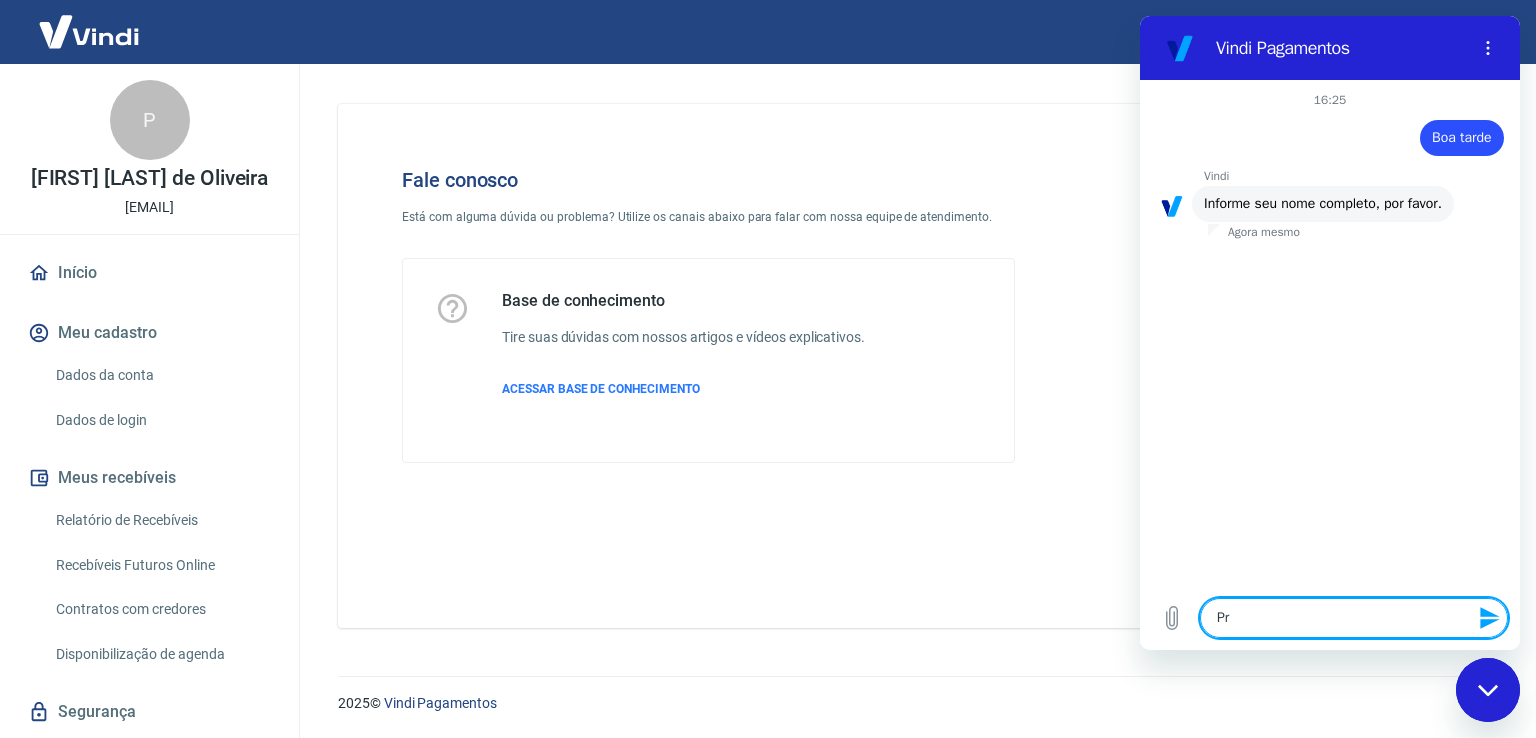 type on "Pri" 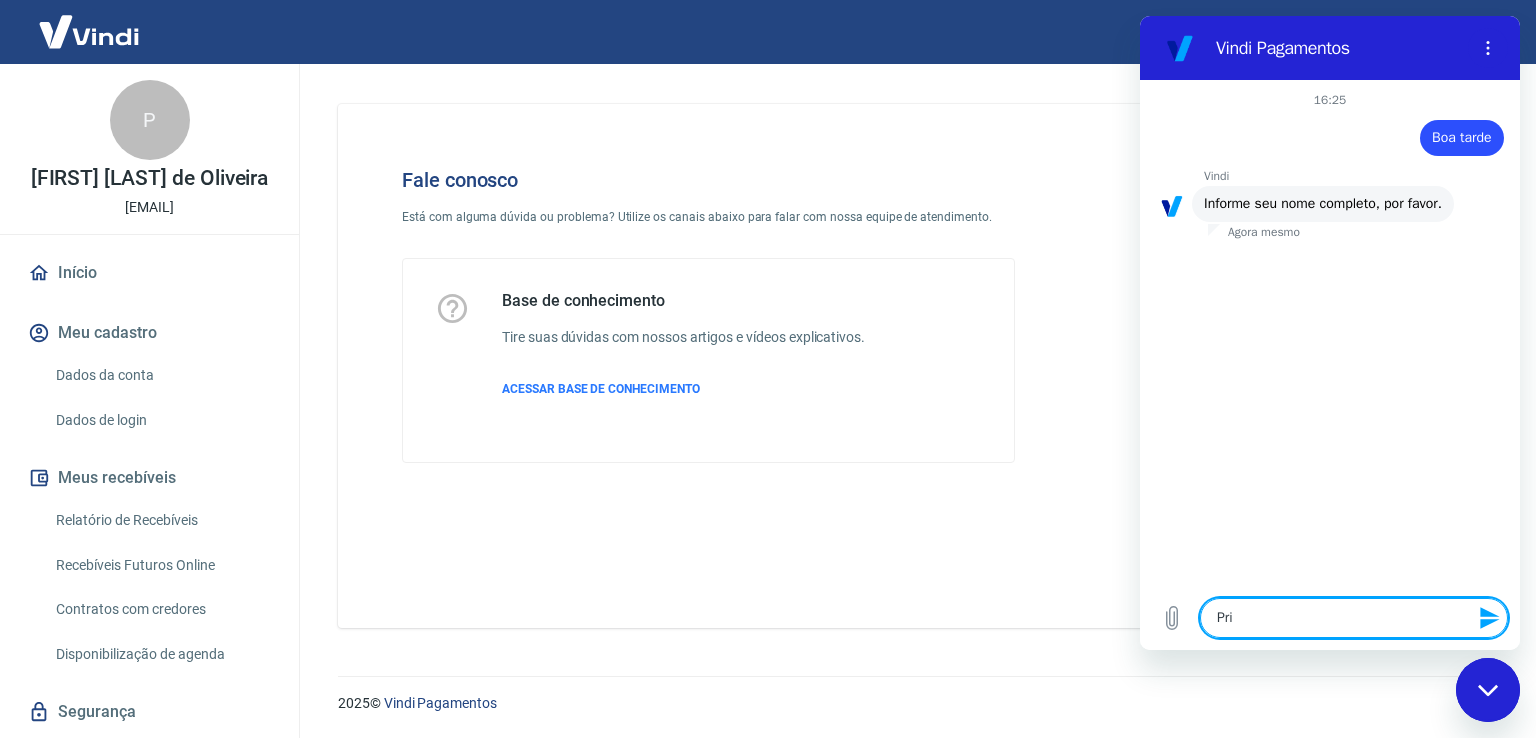 type on "Pris" 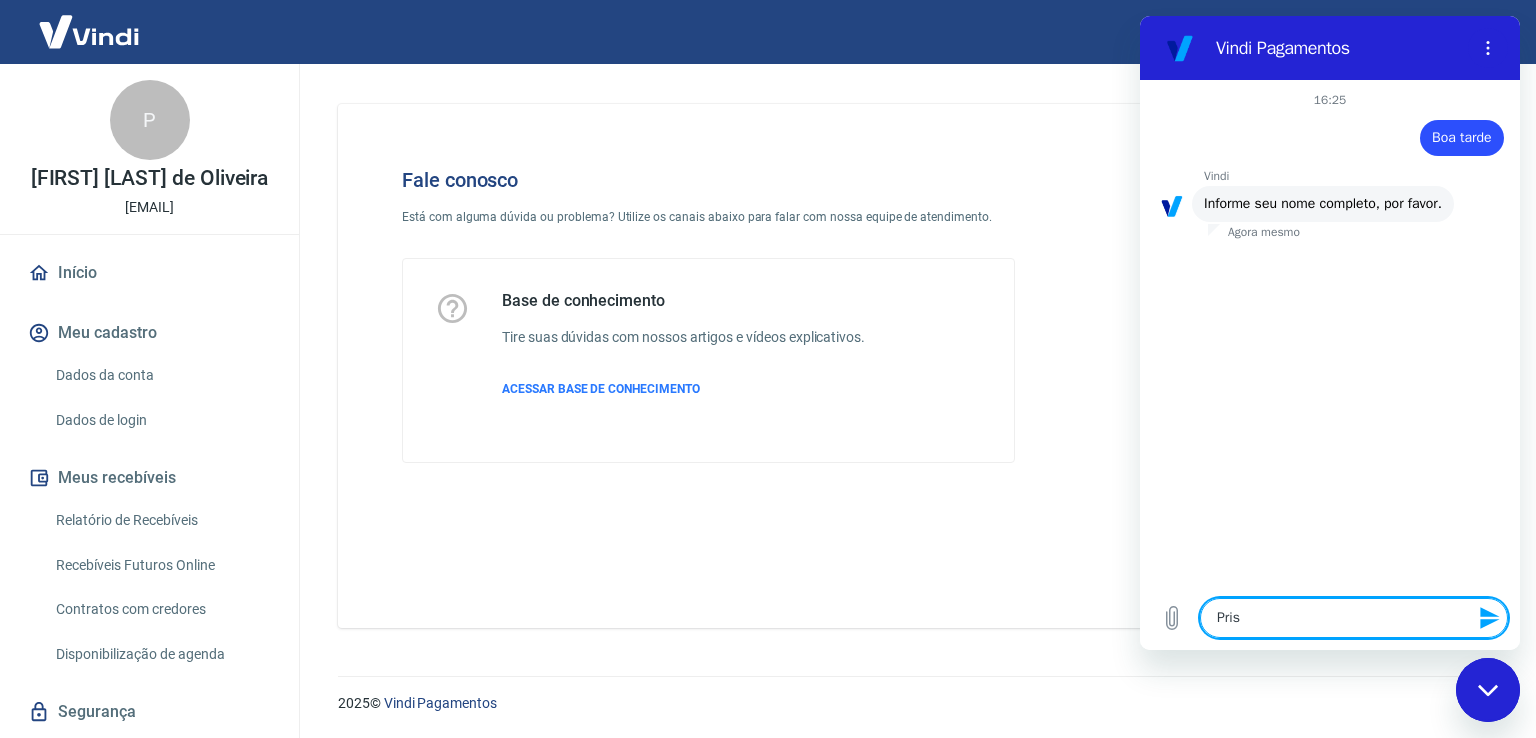 type on "Prisc" 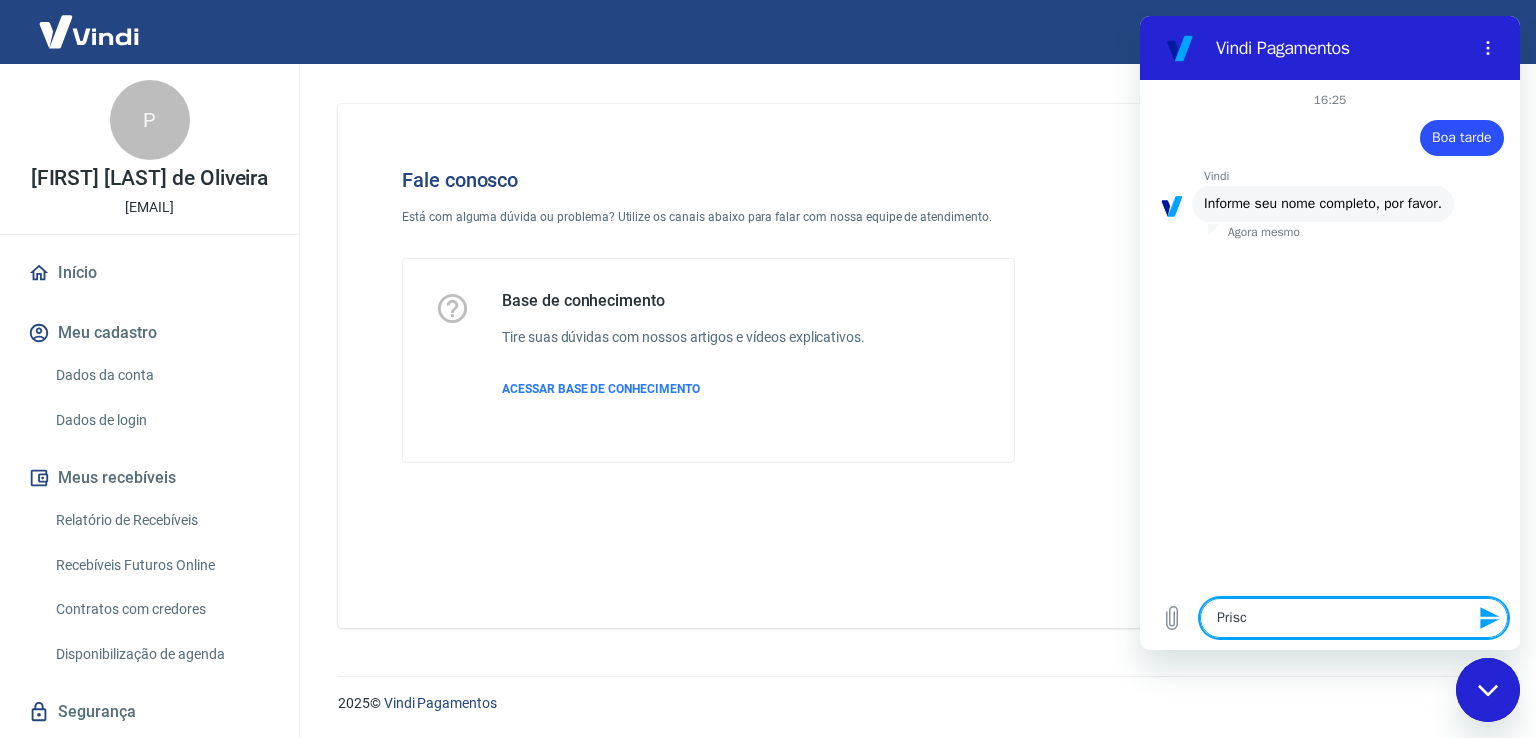 type on "Prisci" 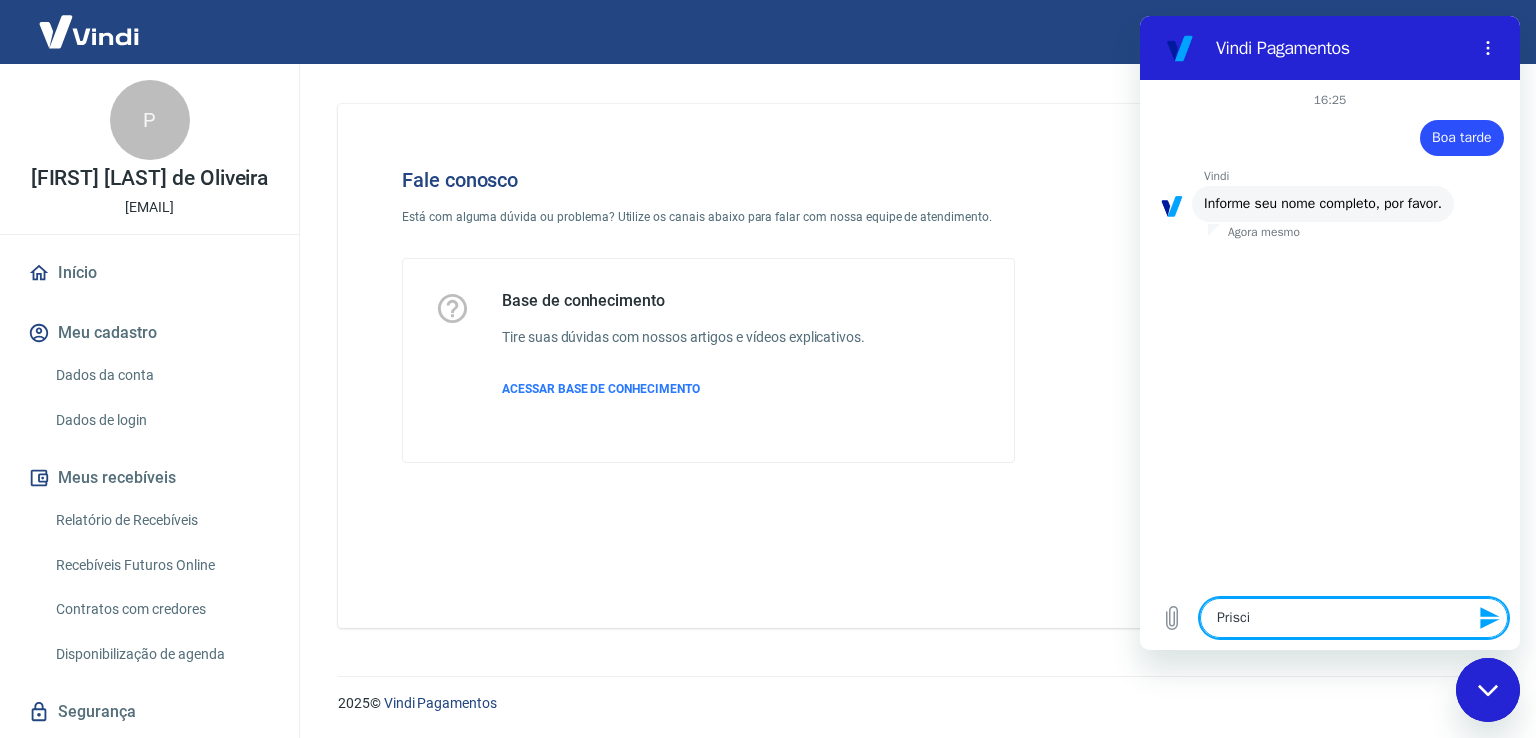type on "Priscil" 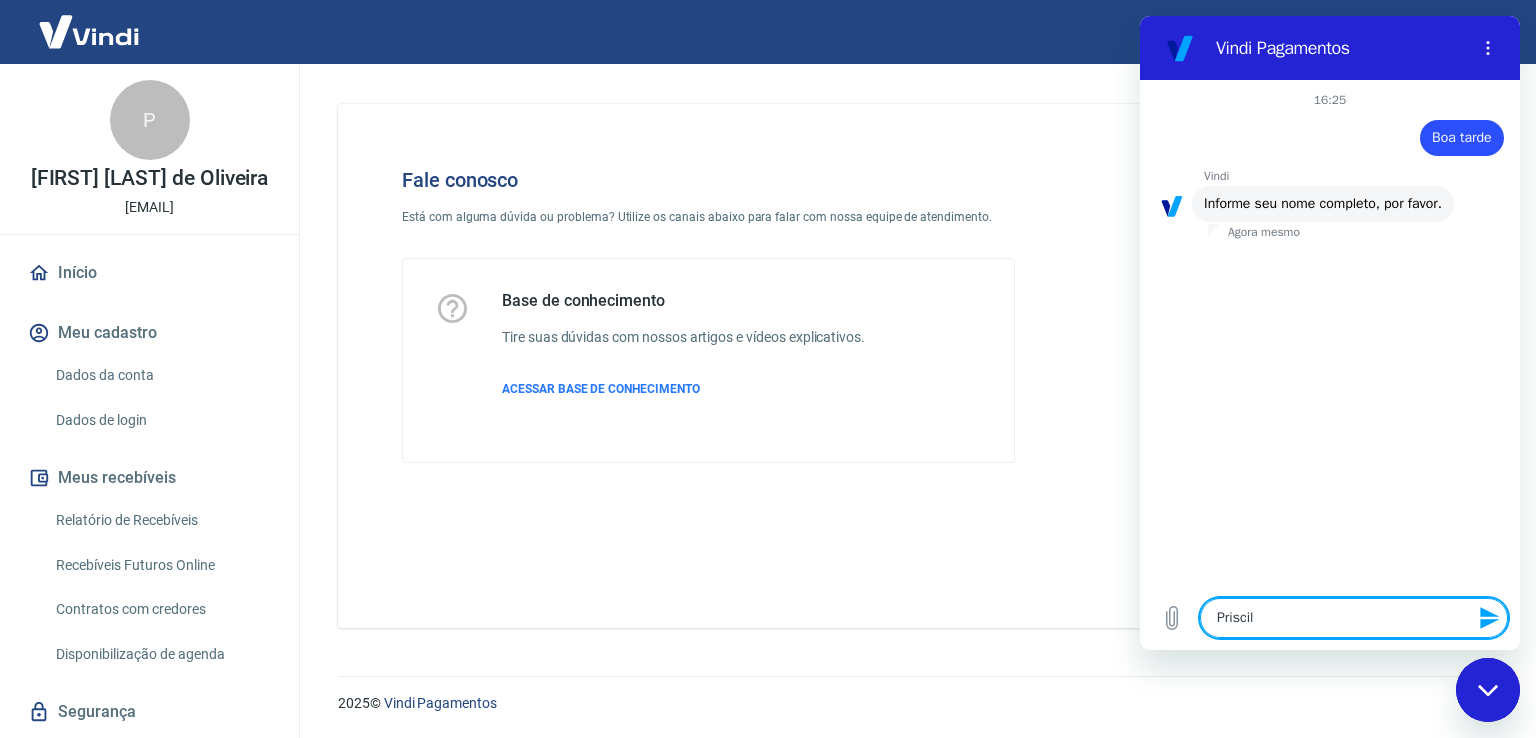 type on "[NAME]" 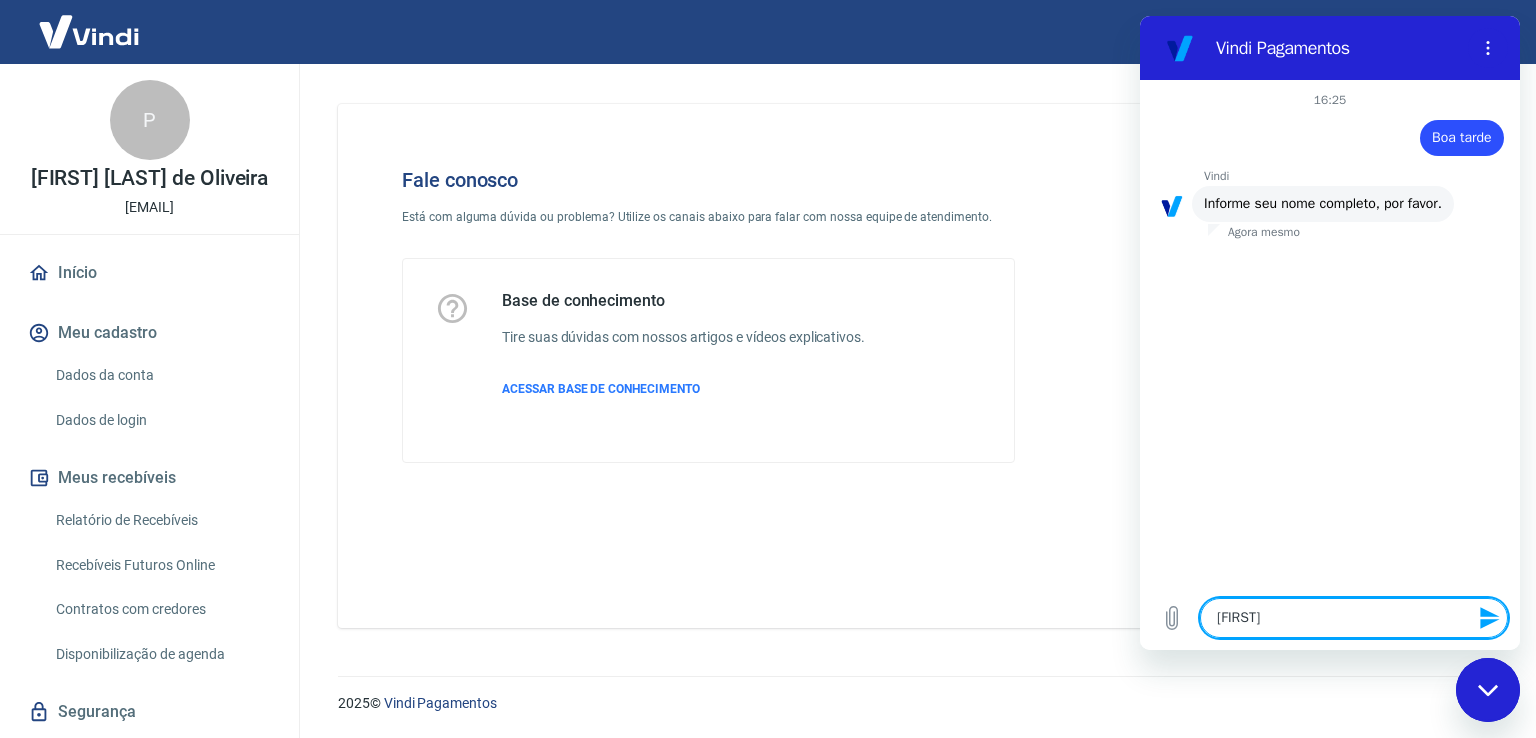 type on "[NAME]" 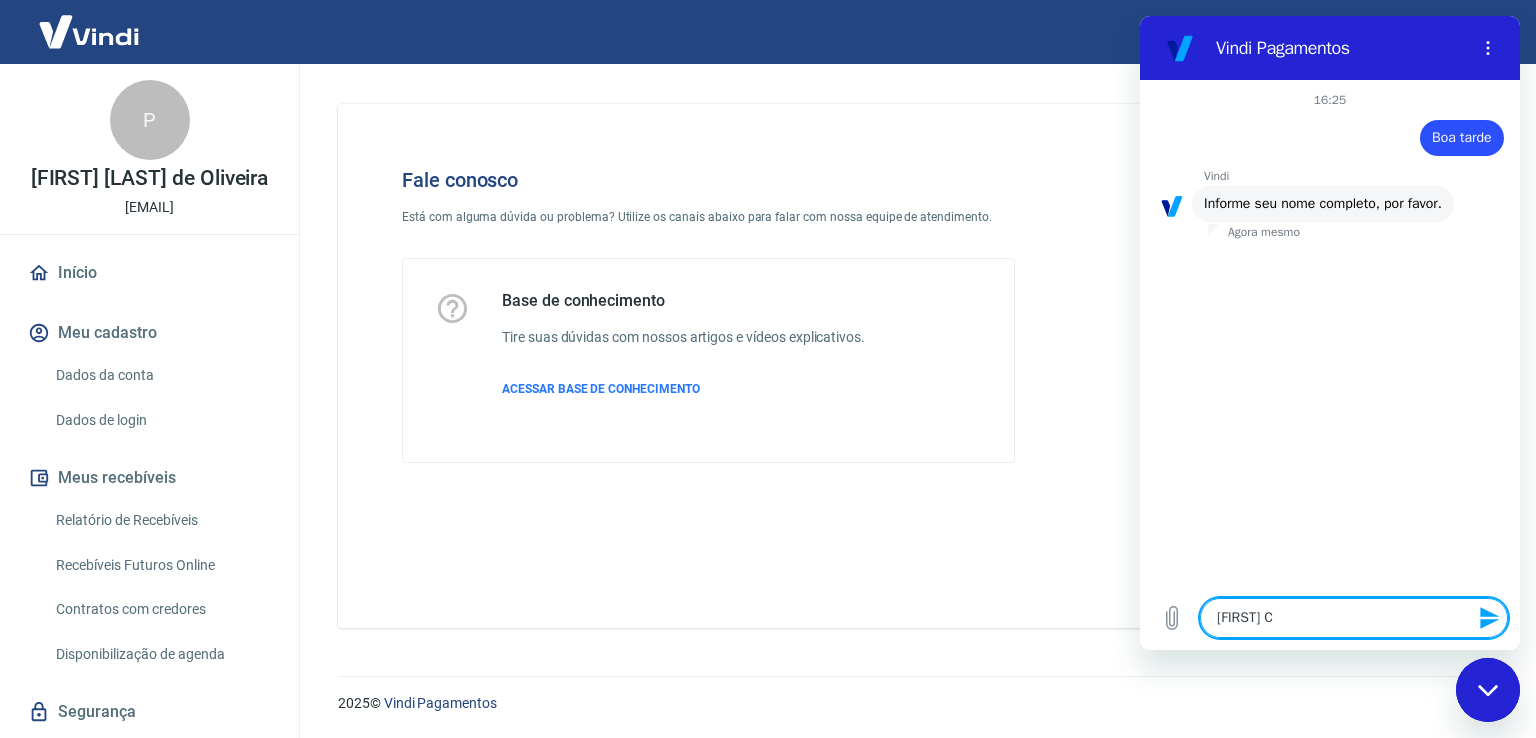 type on "Priscila Ca" 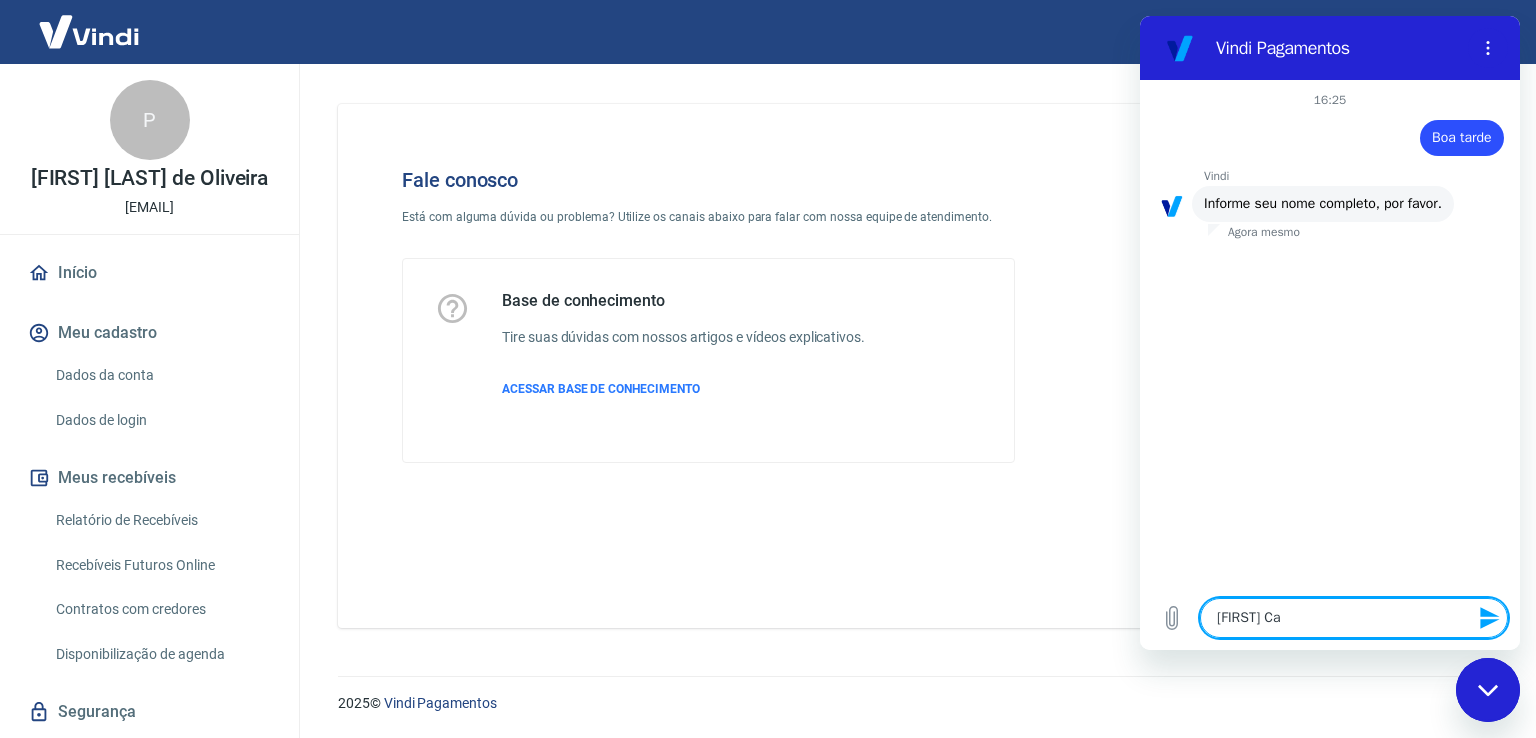 type on "Priscila Cam" 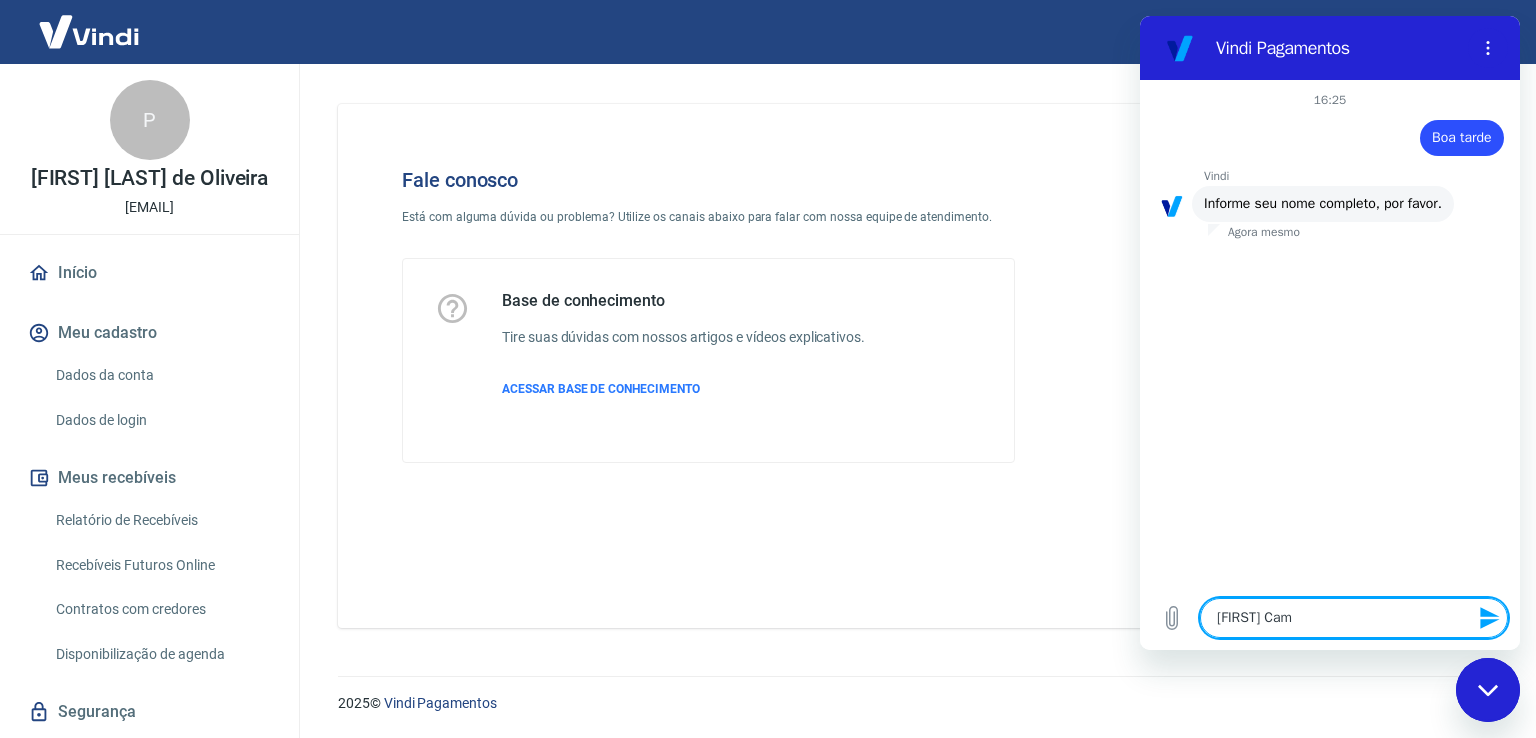 type on "Priscila Cami" 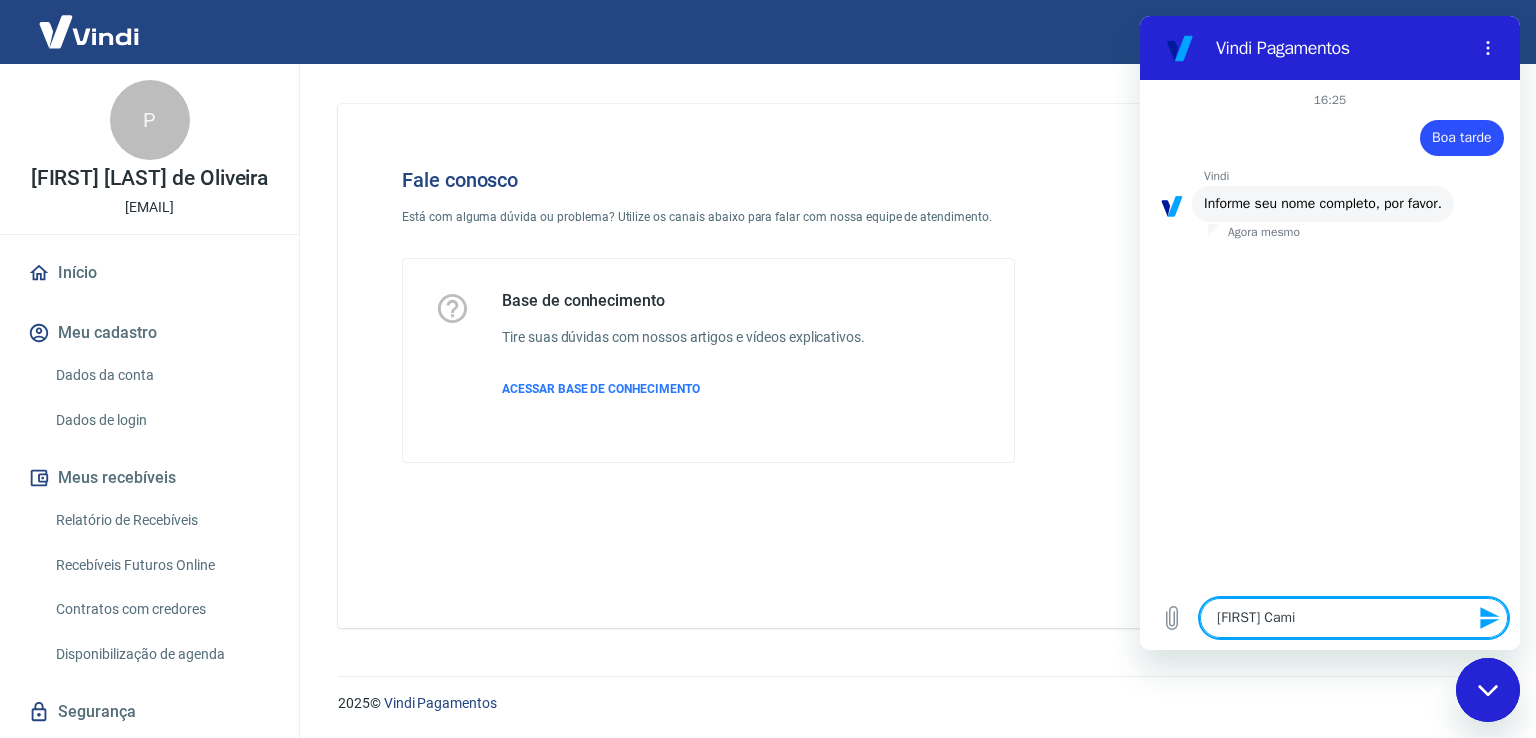 type on "Priscila Camil" 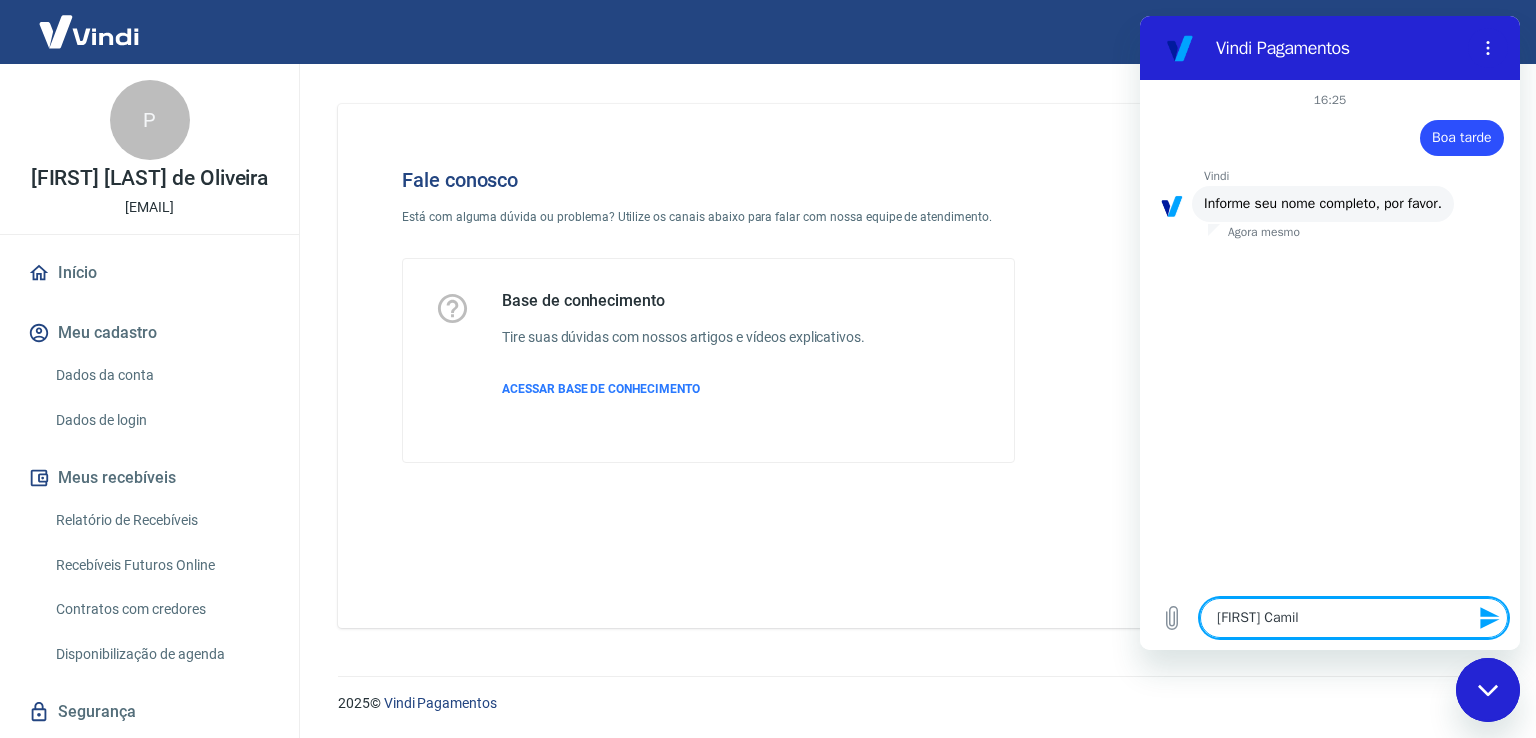 type on "Priscila Camila" 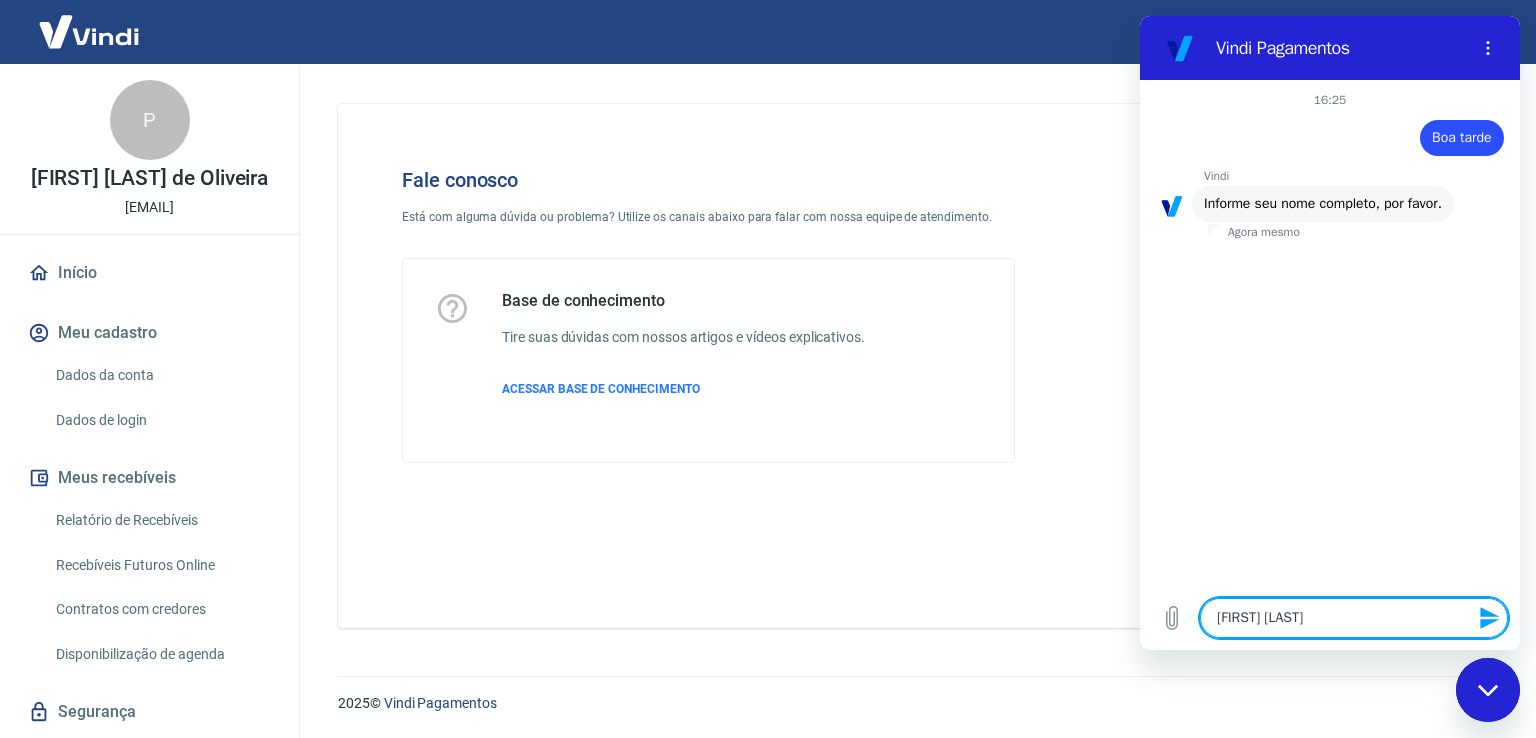 type on "Priscila Camila" 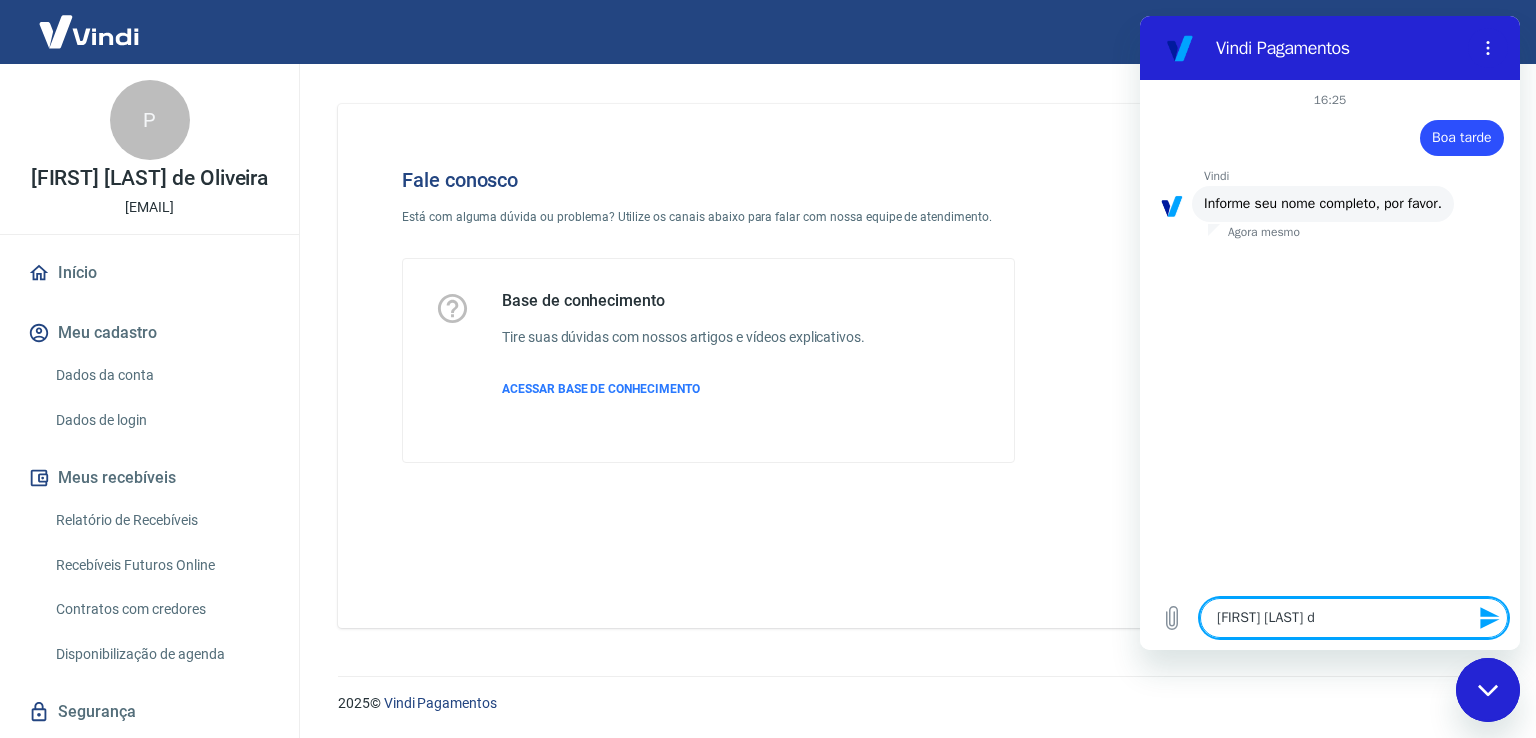 type on "Priscila Camila de" 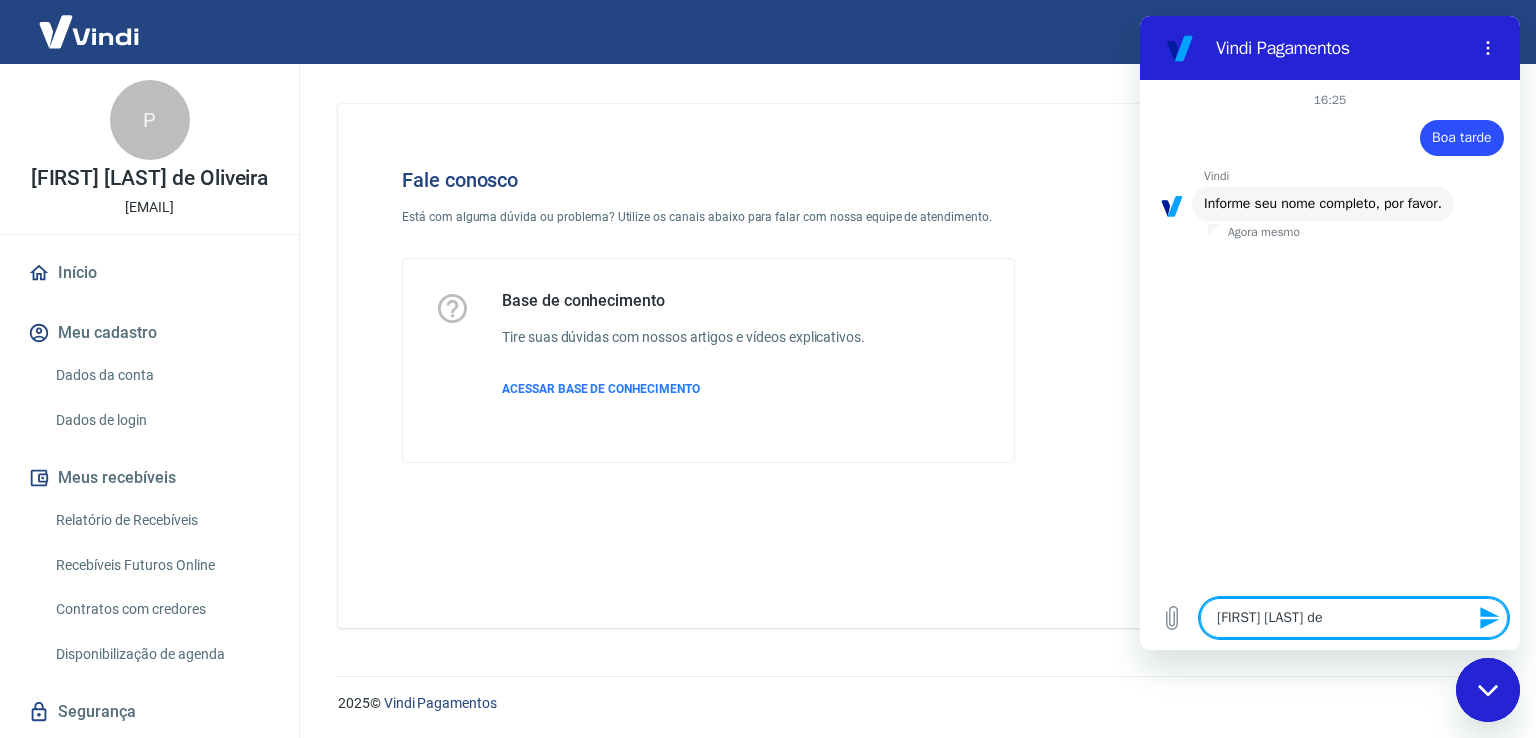 type on "Priscila Camila de" 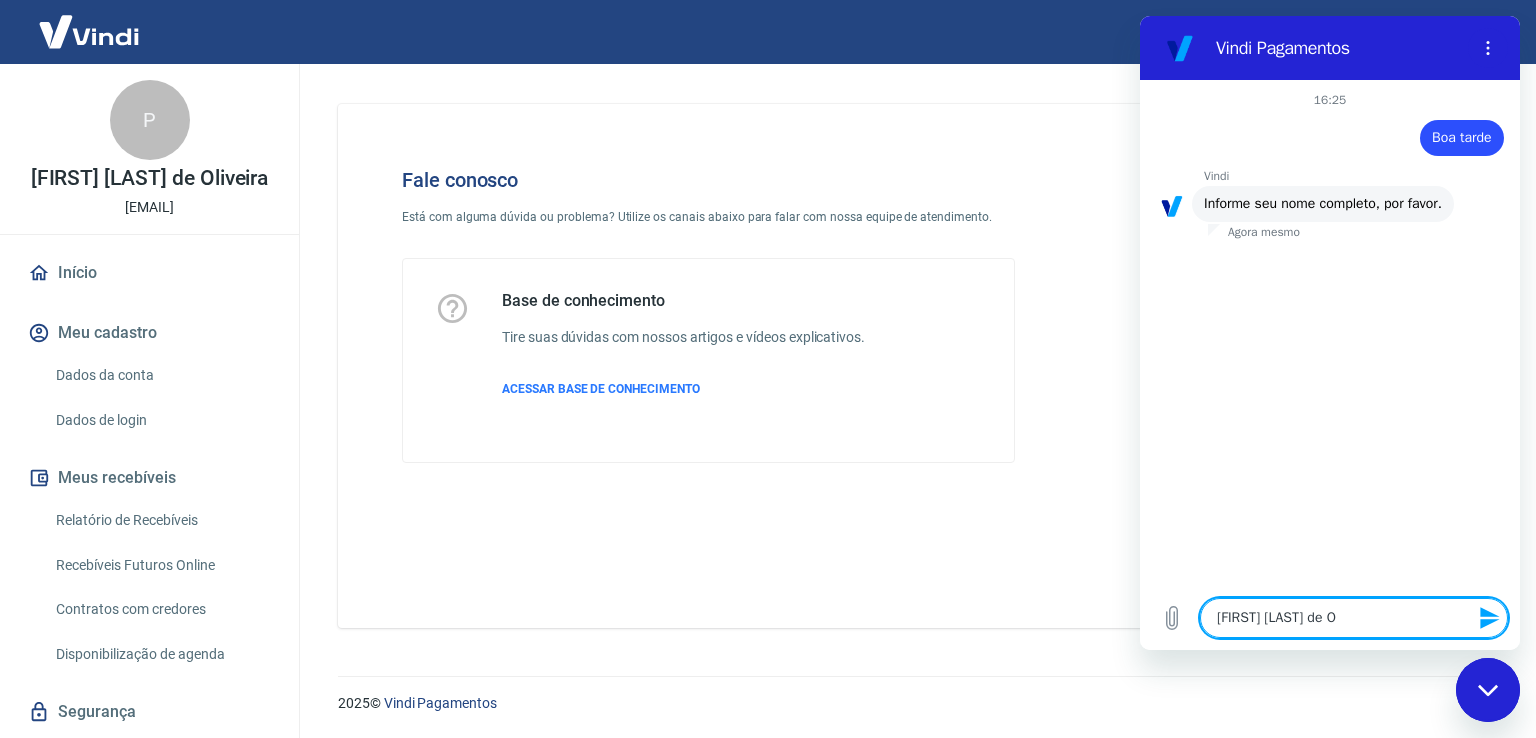 type on "Priscila Camila de Ol" 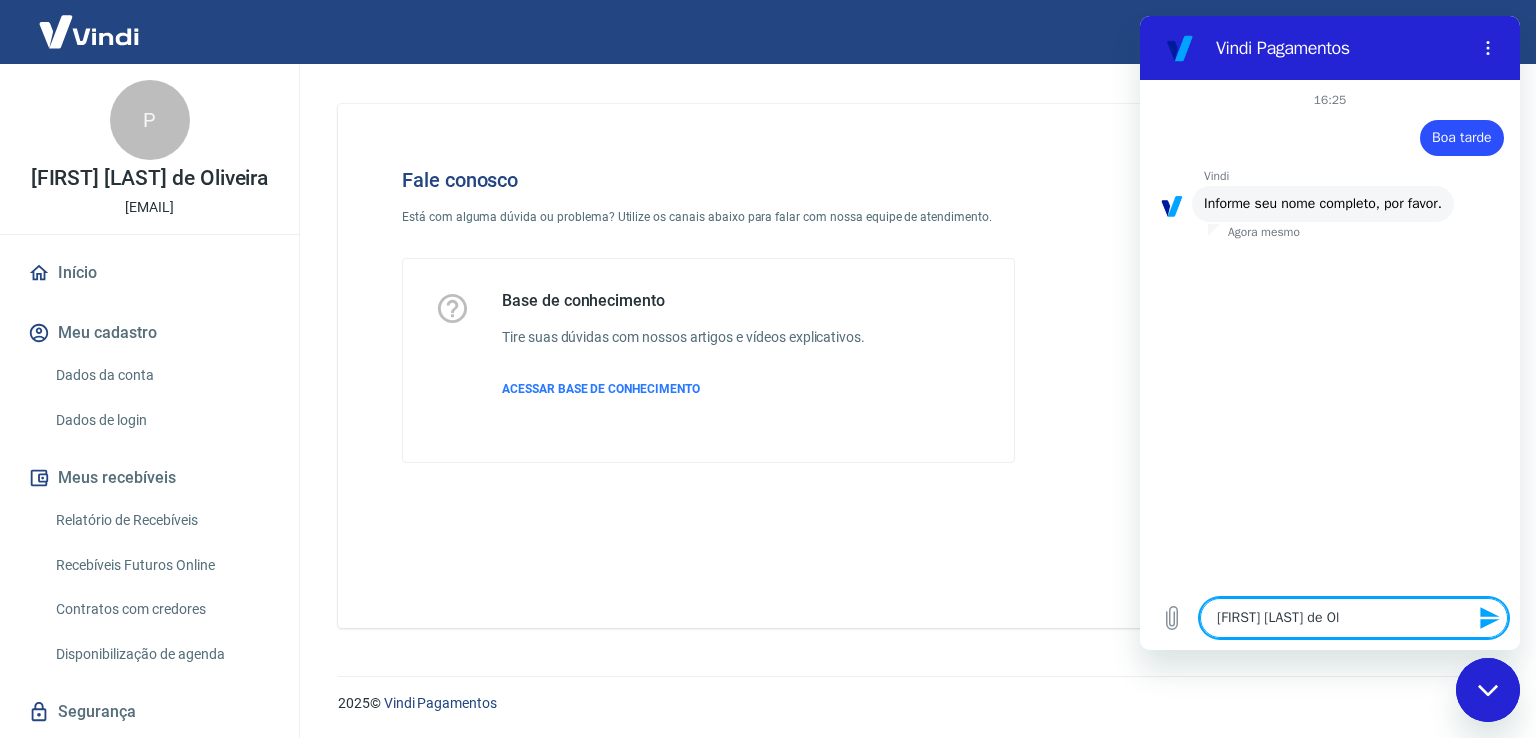 type on "Priscila Camila de Oli" 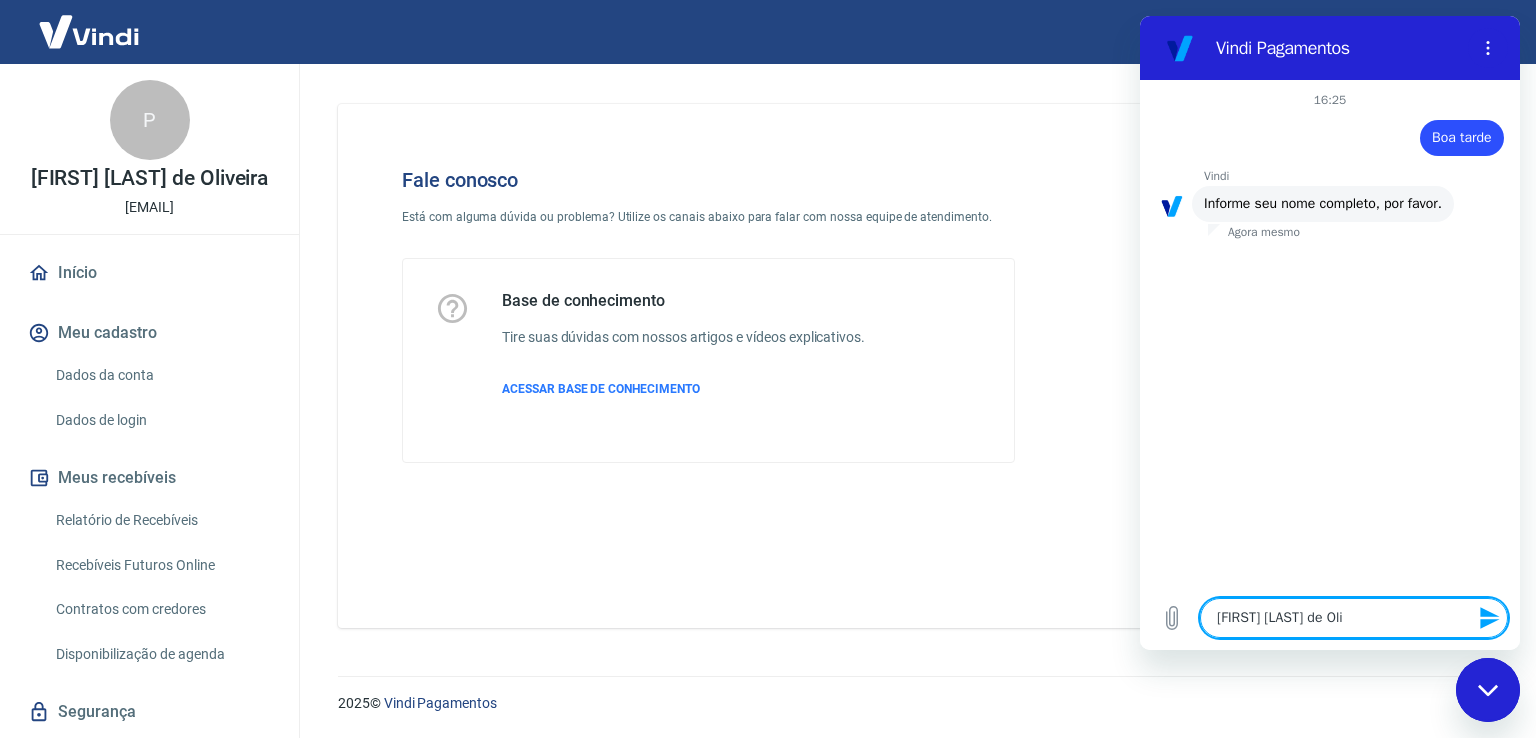 type on "Priscila Camila de Oliv" 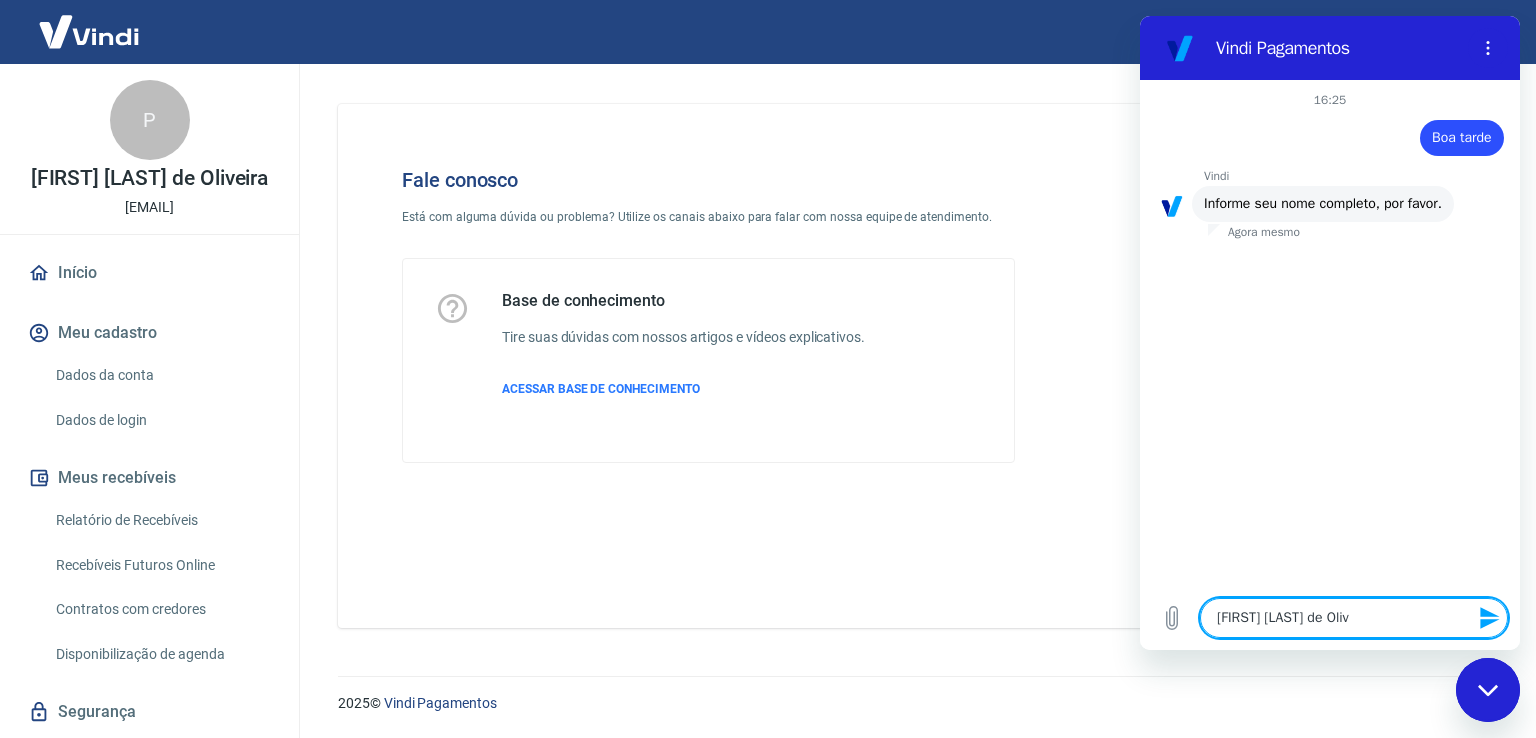 type on "Priscila Camila de Olive" 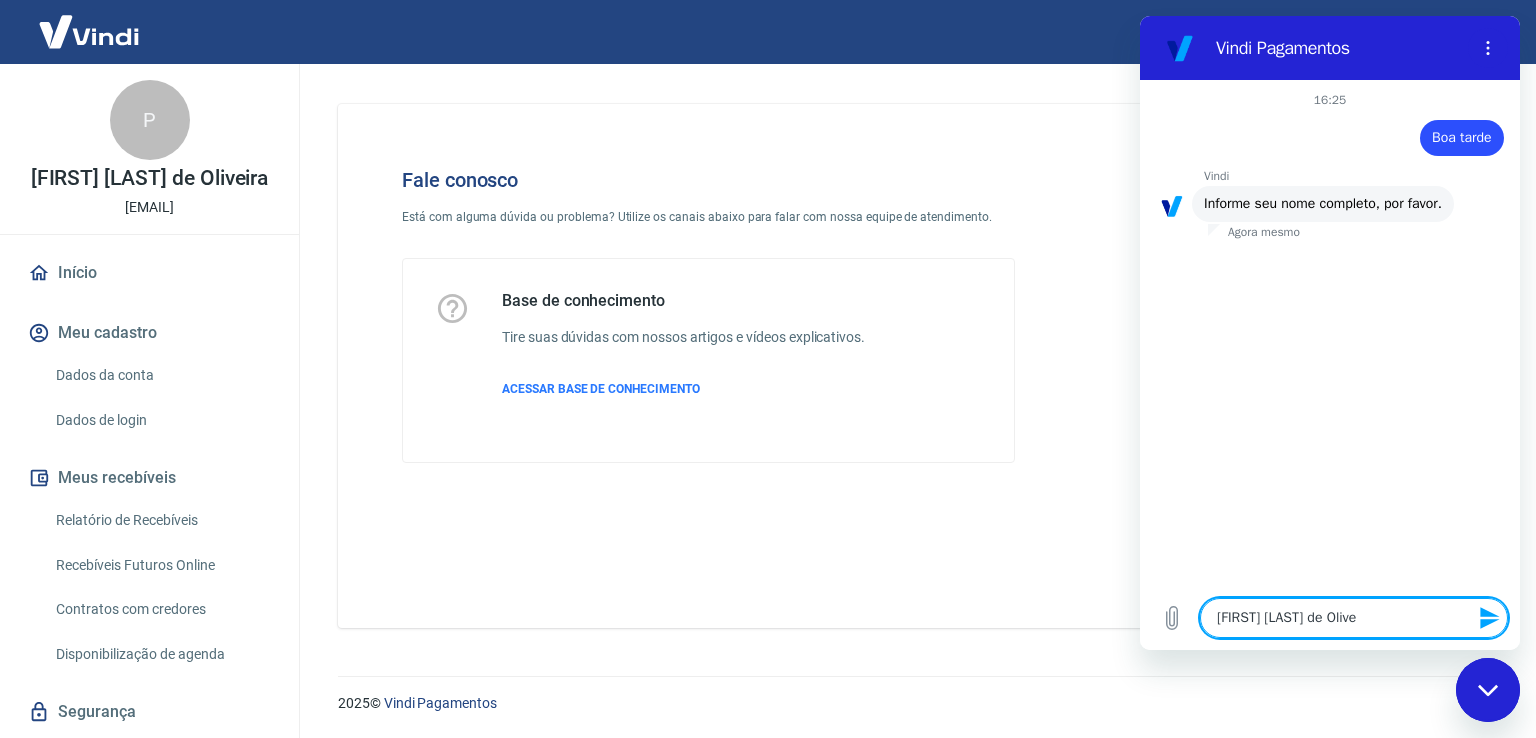 type on "Priscila Camila de Olivei" 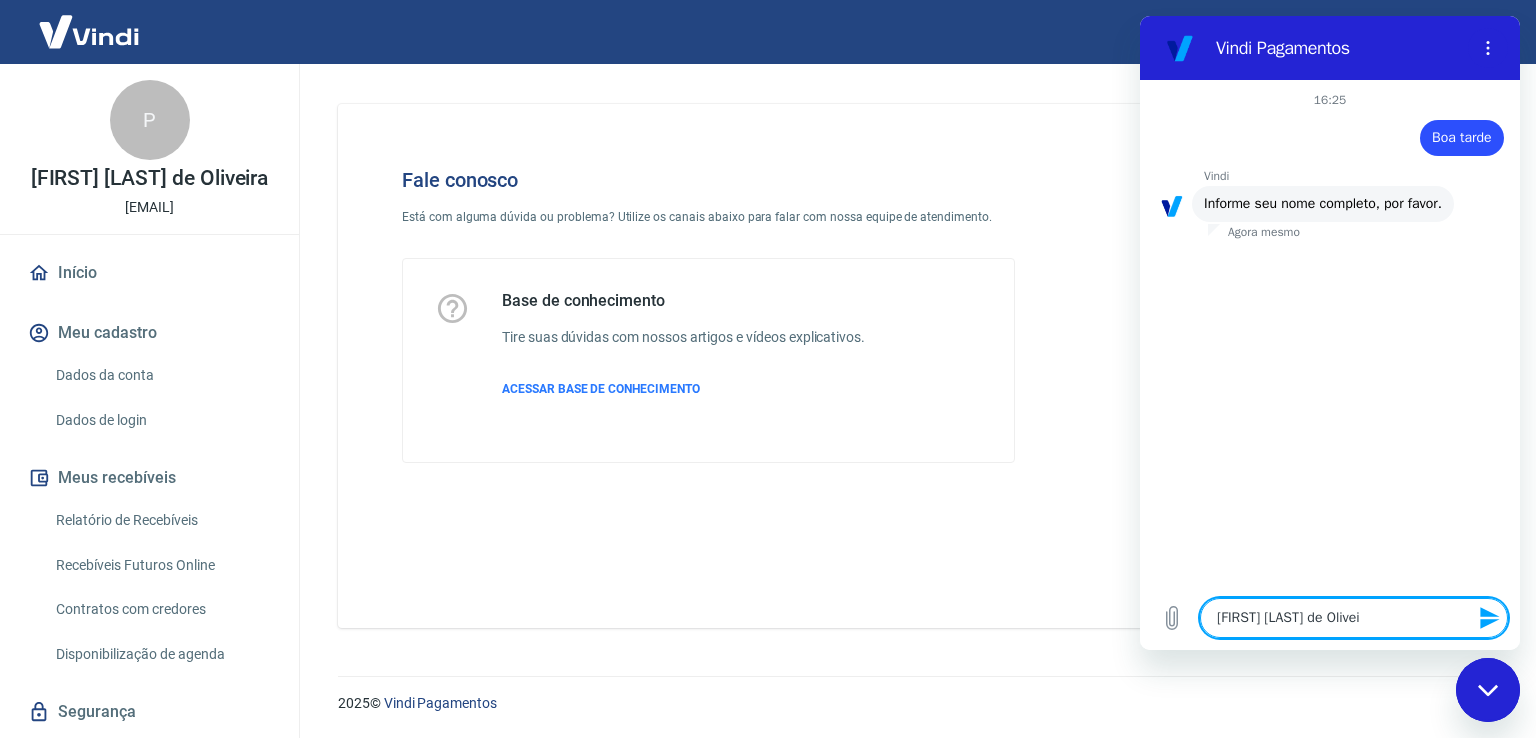 type on "Priscila Camila de Oliveir" 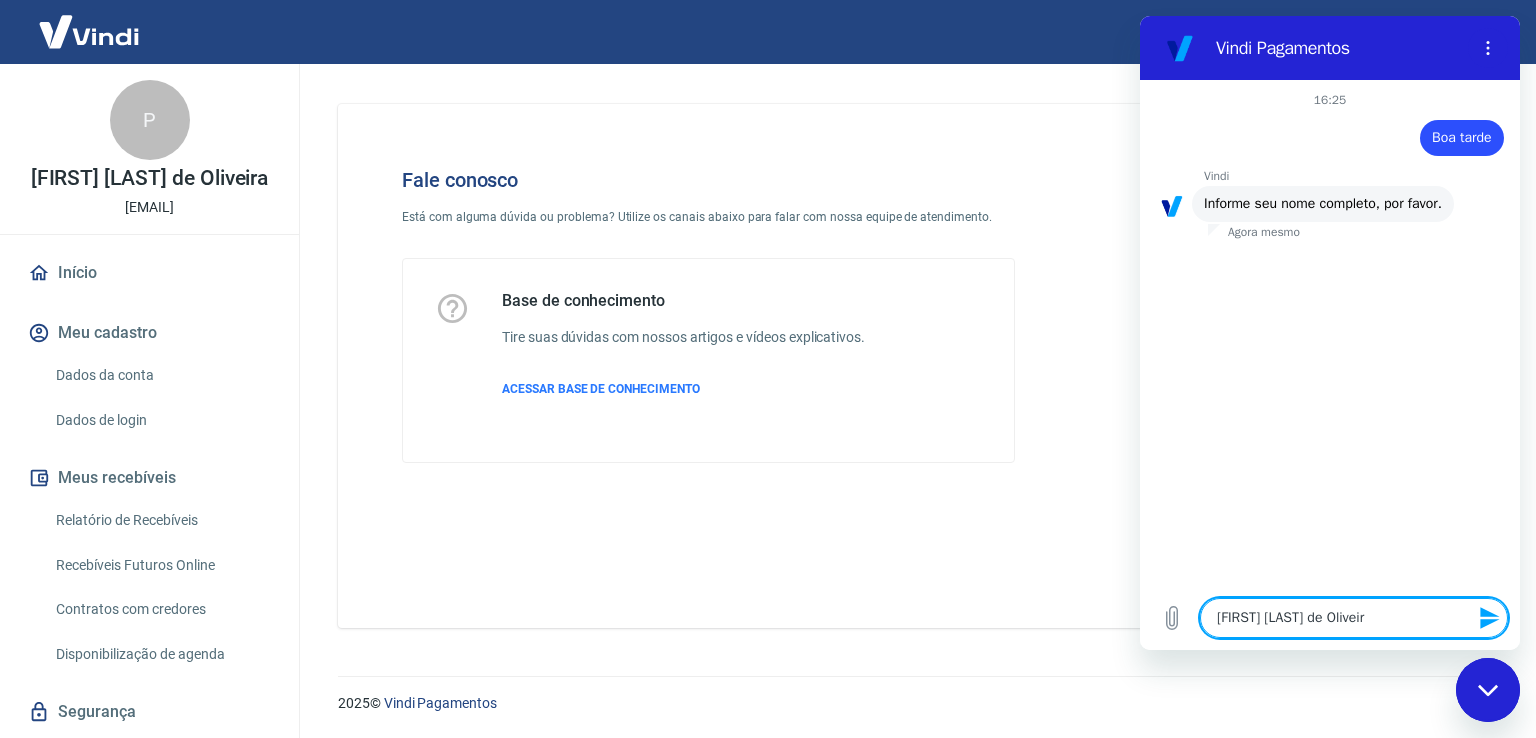 type on "[NAME] [LAST] de [LAST]" 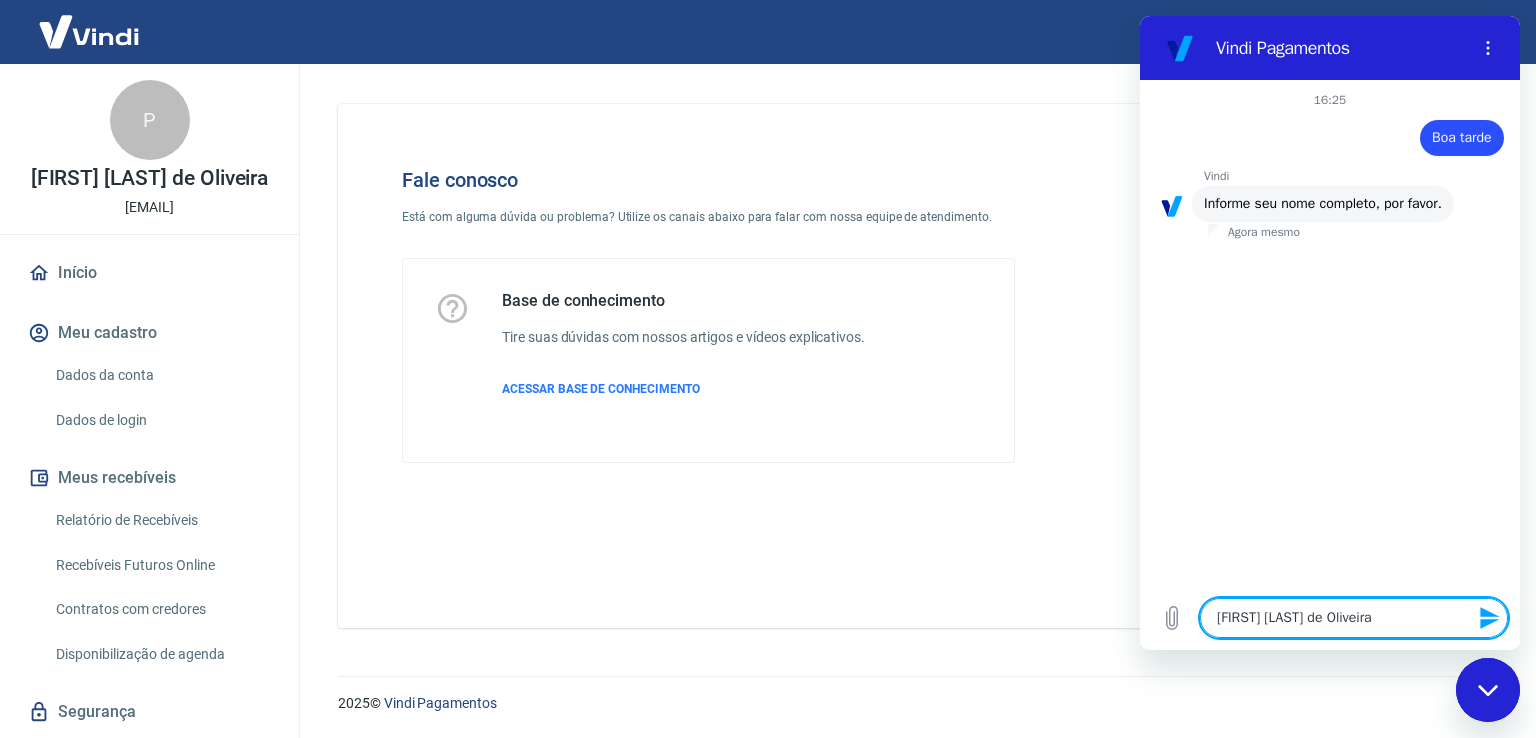 type 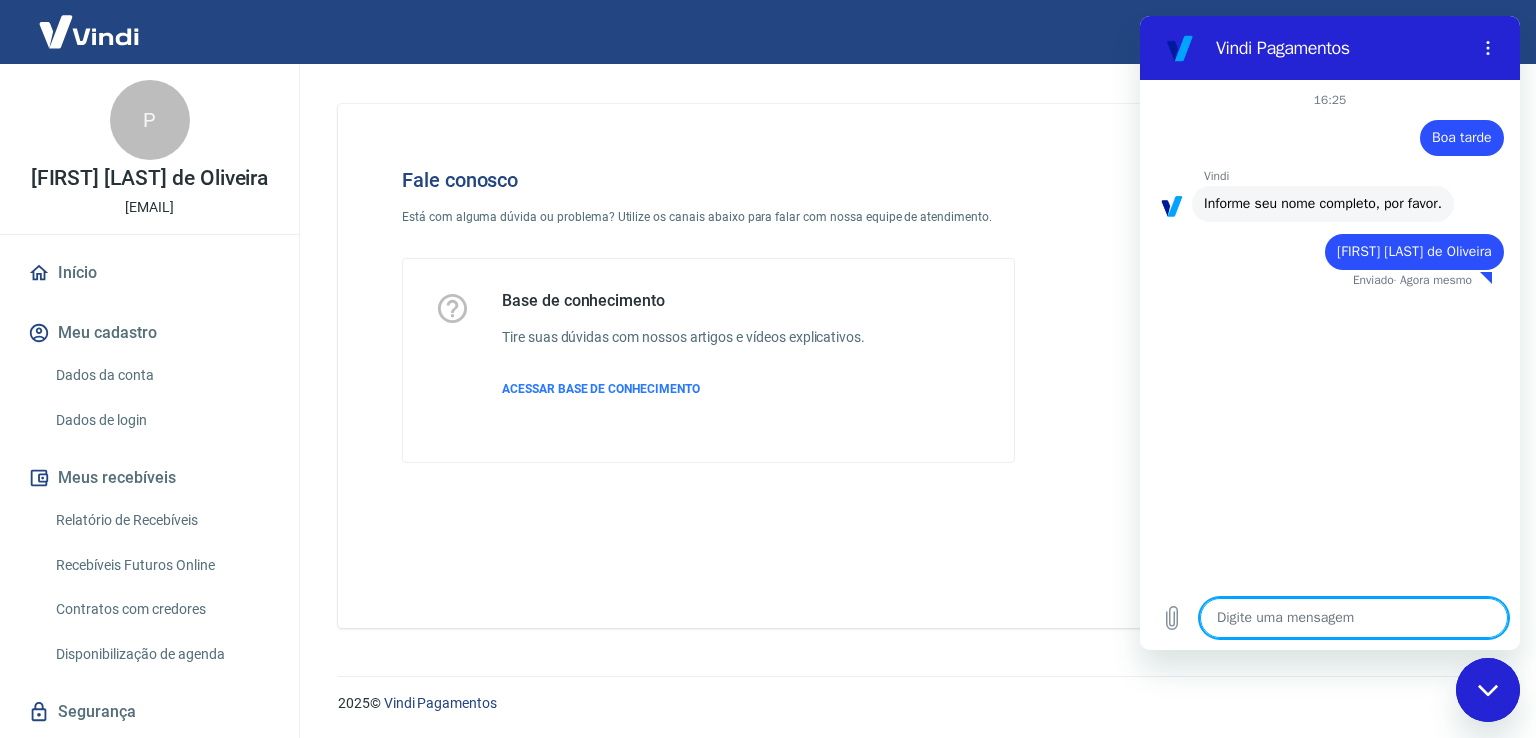 type on "x" 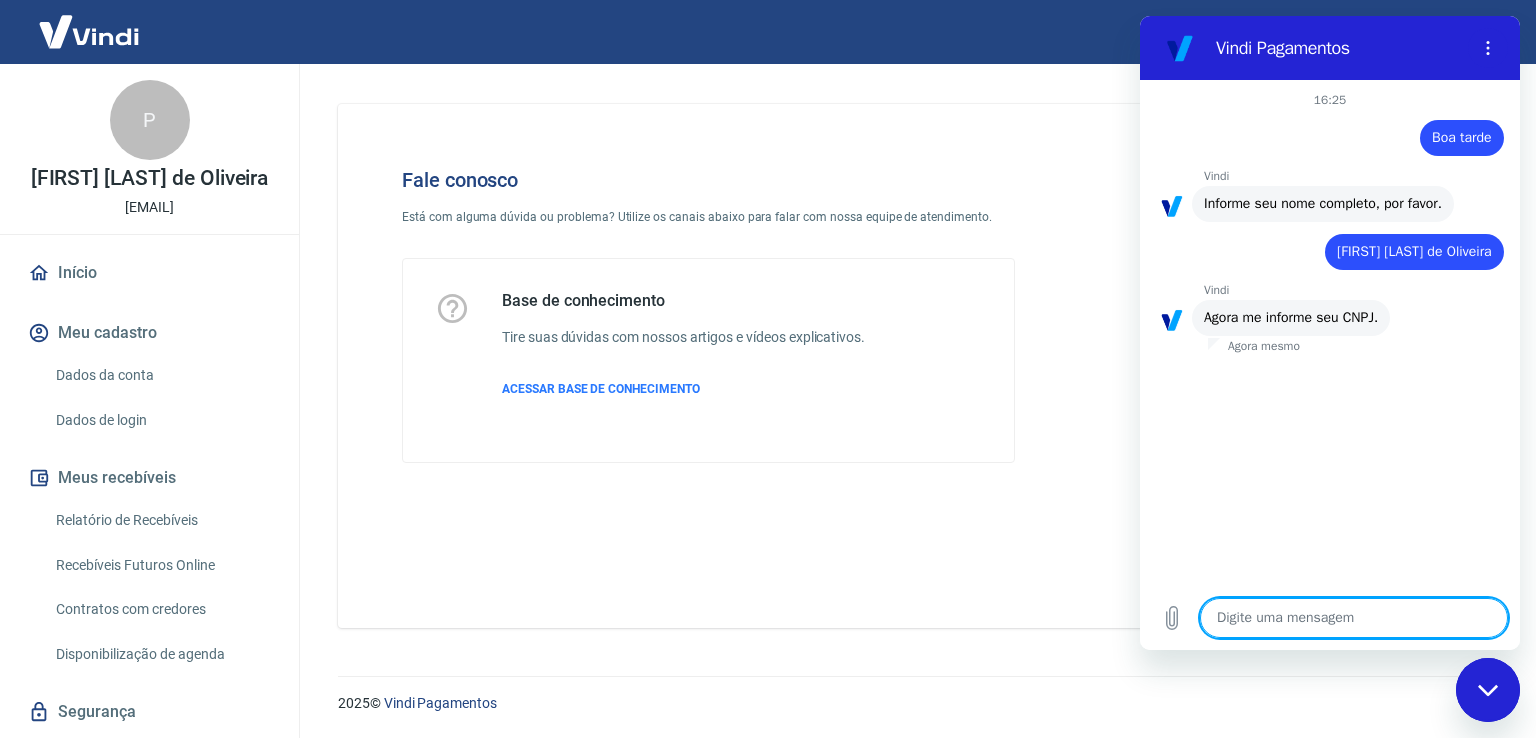 type on "3" 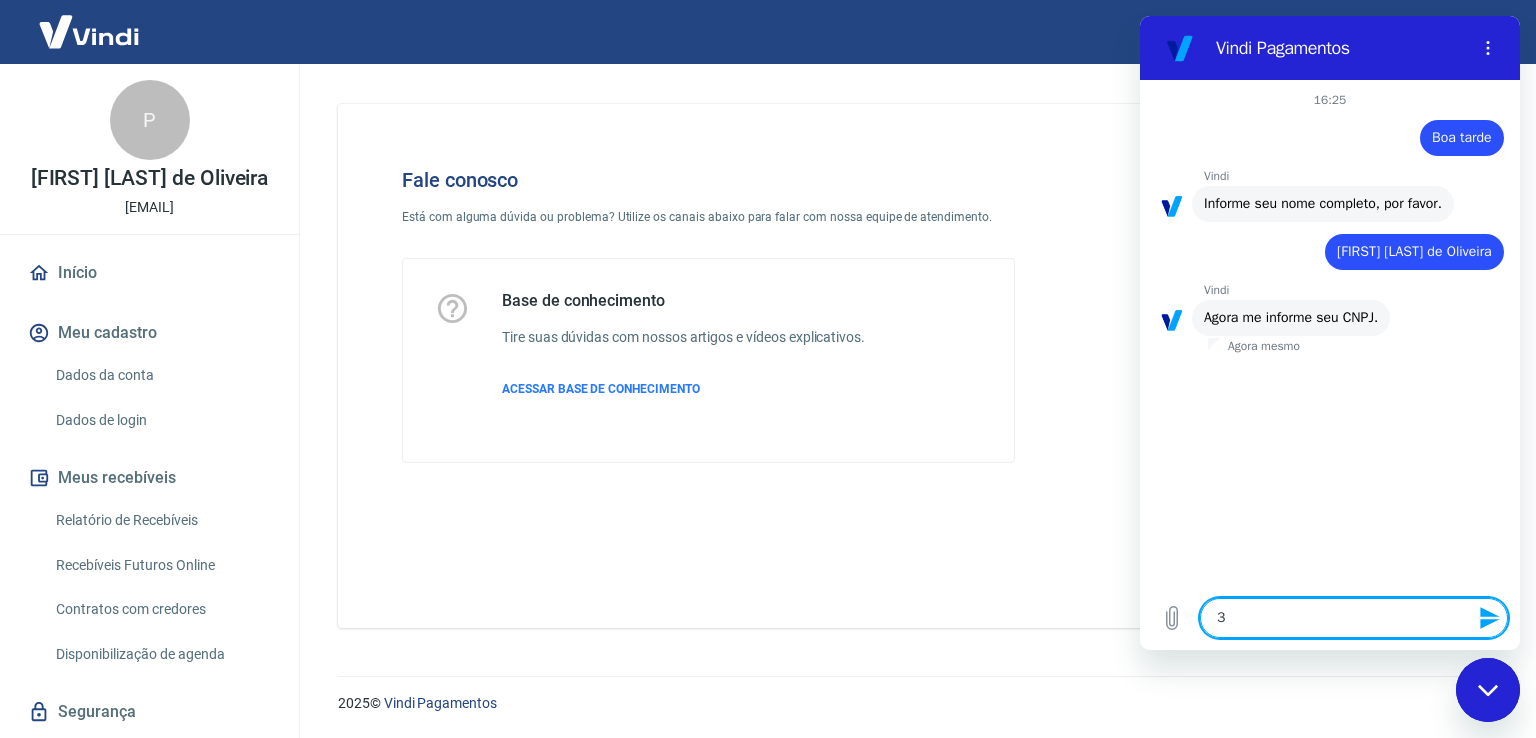 type on "37" 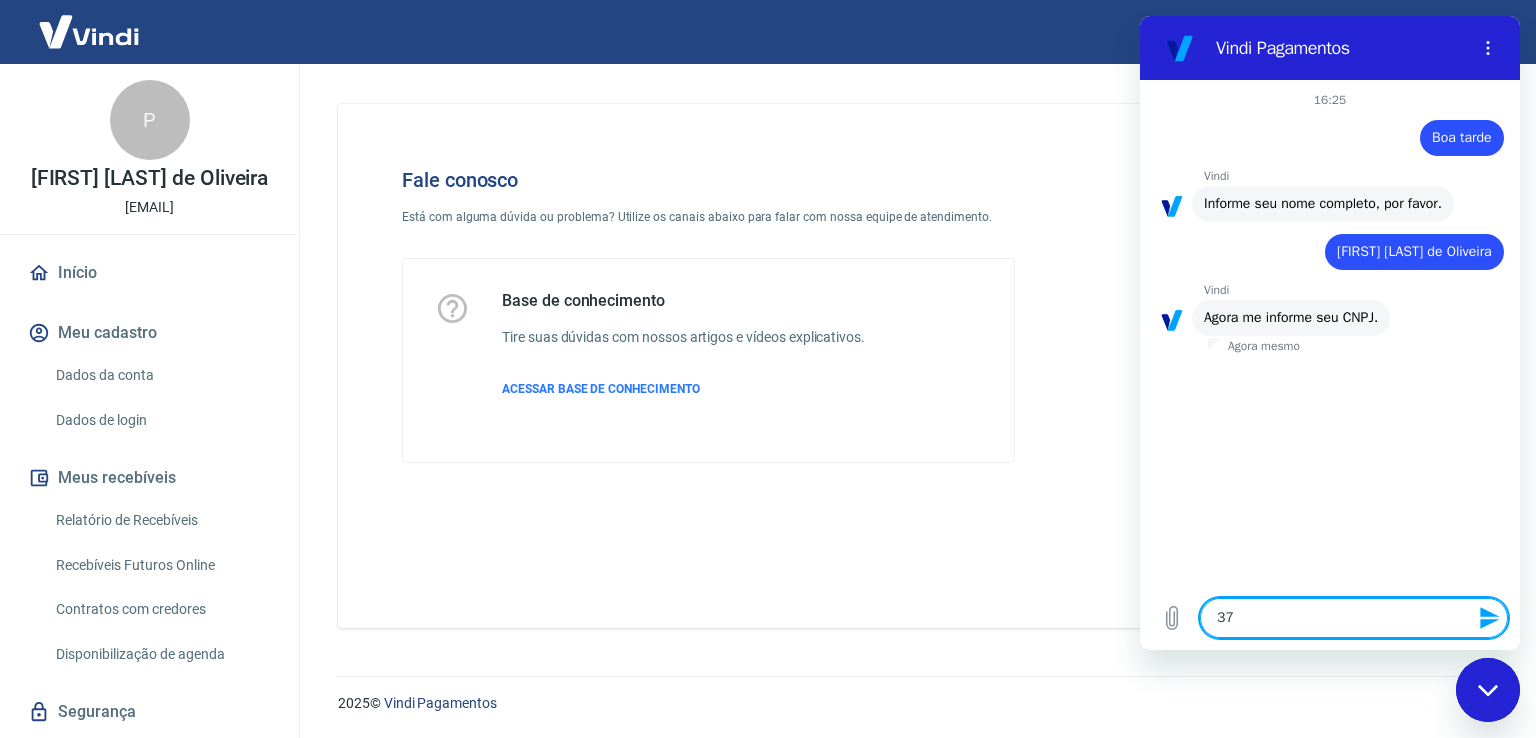 type on "x" 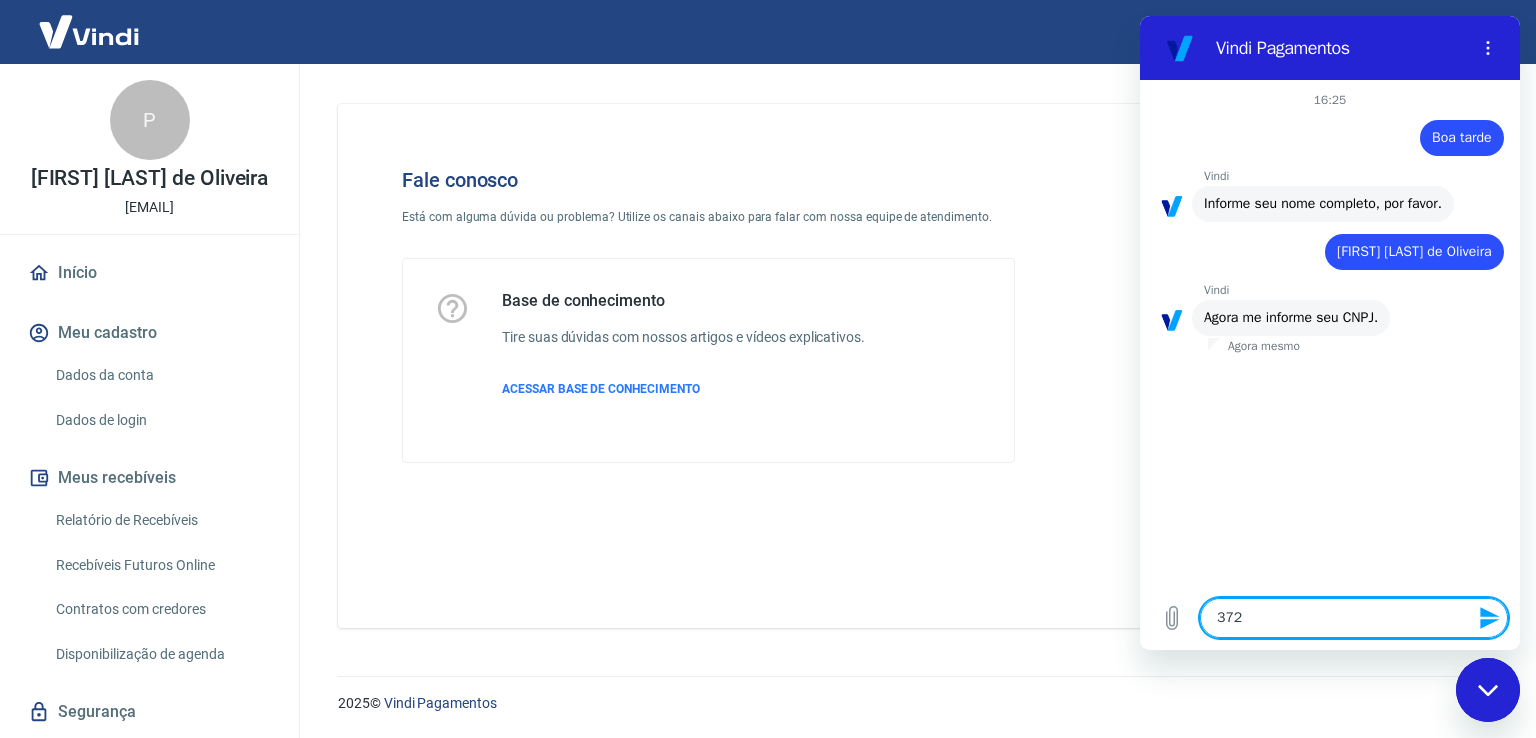 type on "3724" 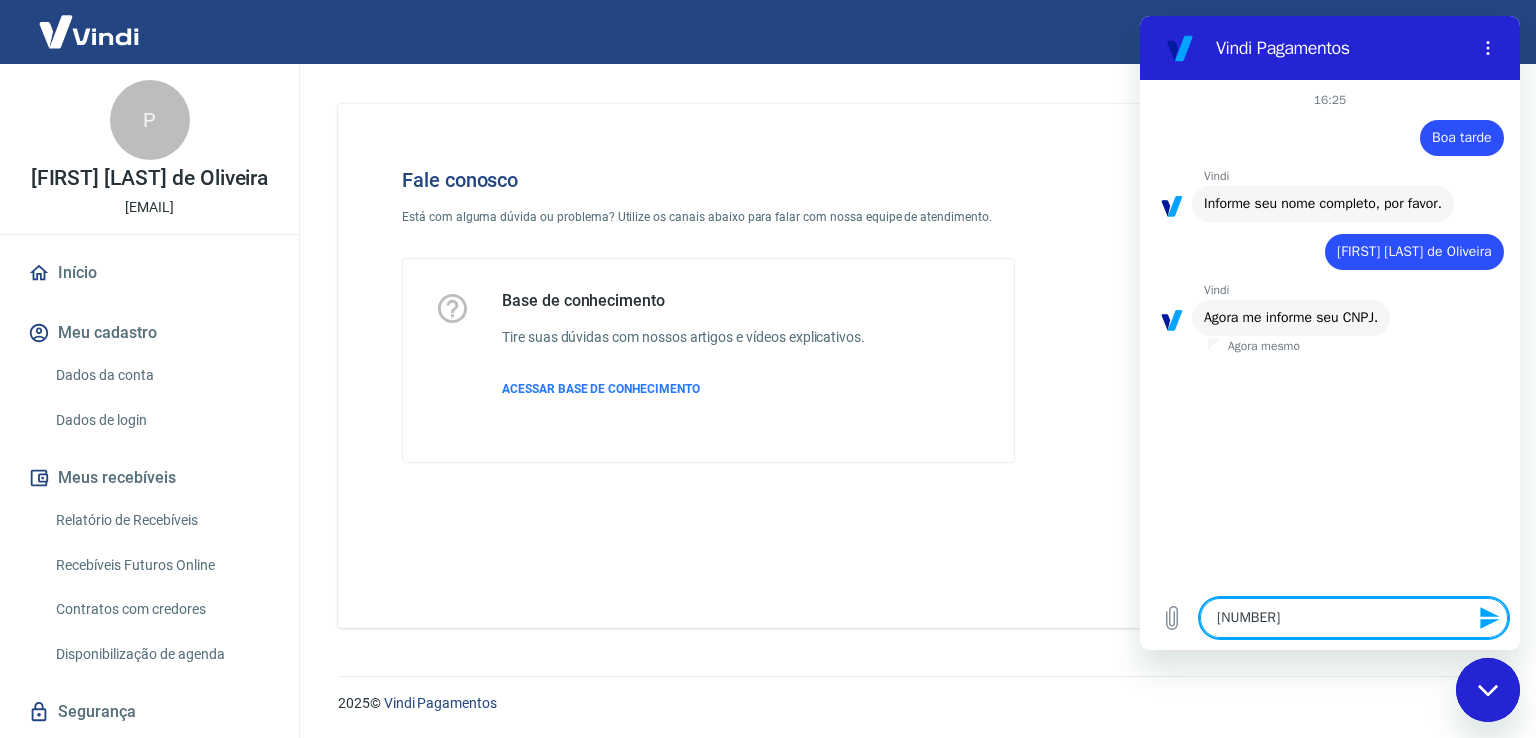type on "37248" 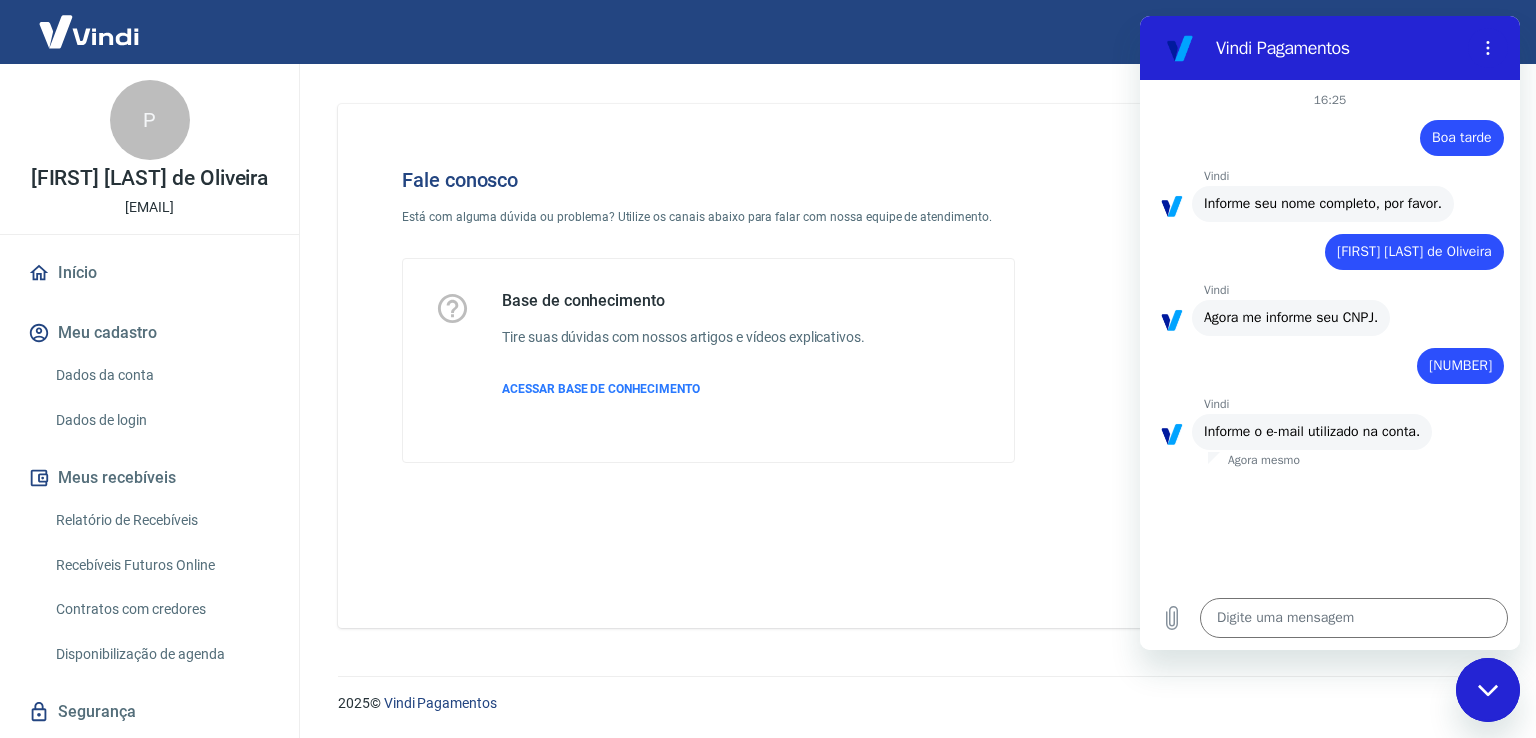 type on "x" 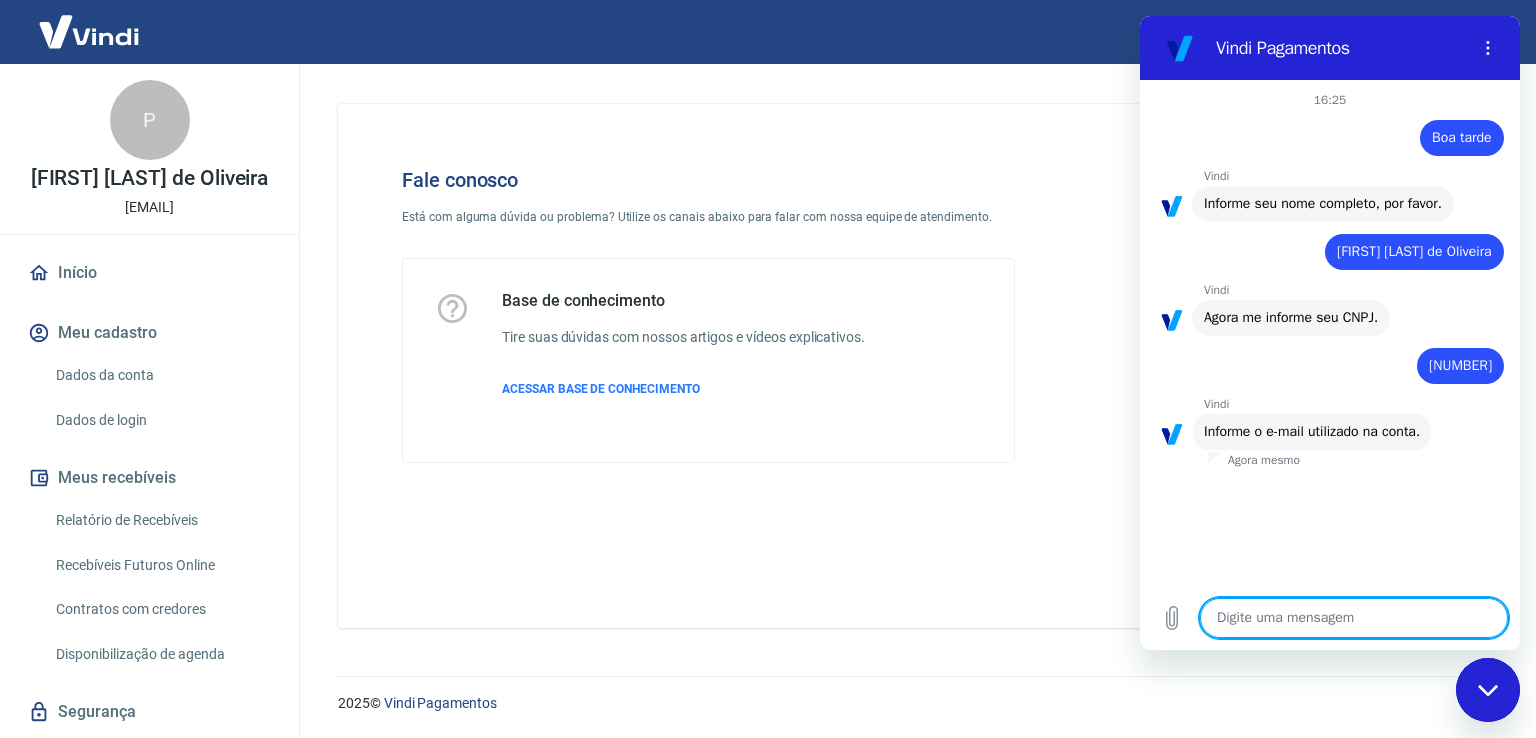 click at bounding box center [1354, 618] 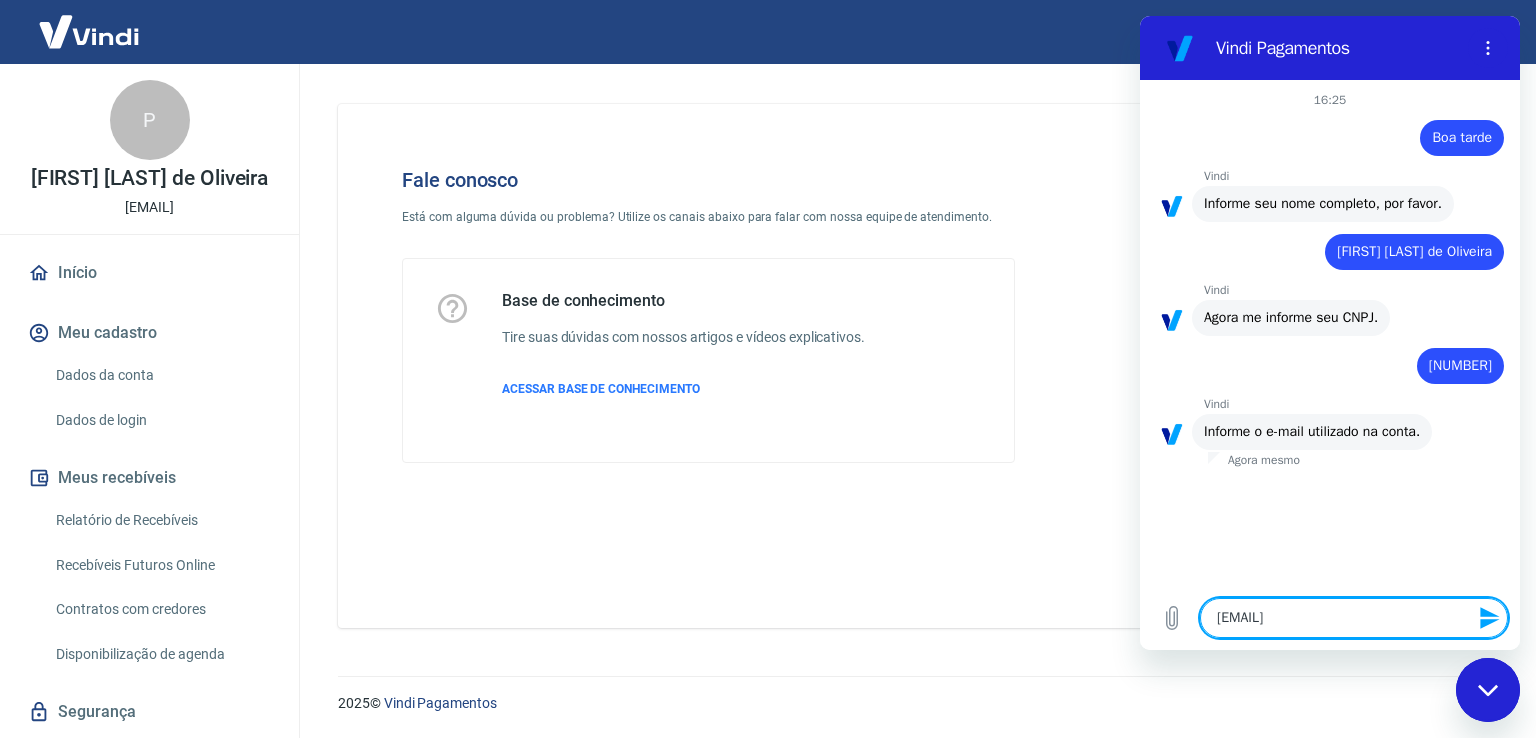 type 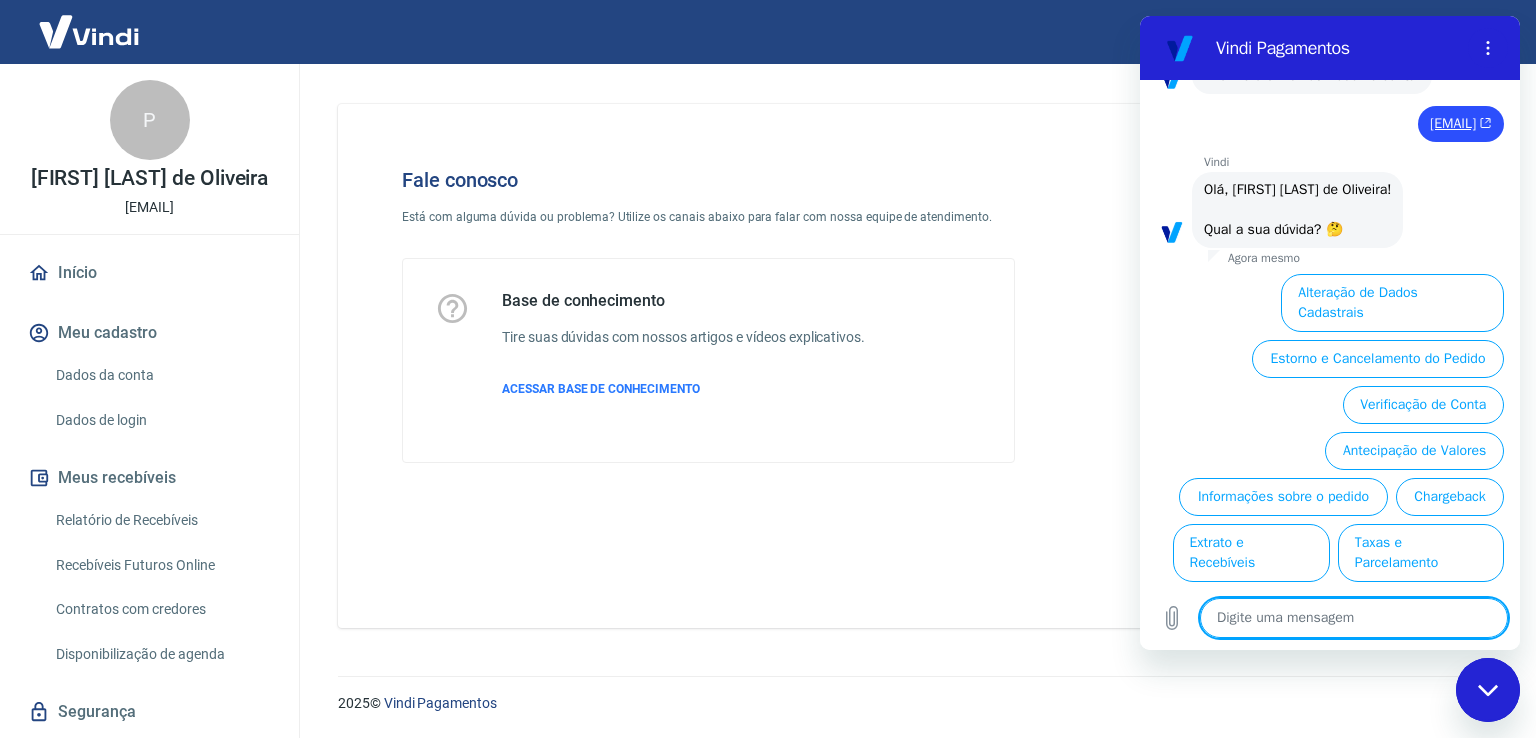 scroll, scrollTop: 426, scrollLeft: 0, axis: vertical 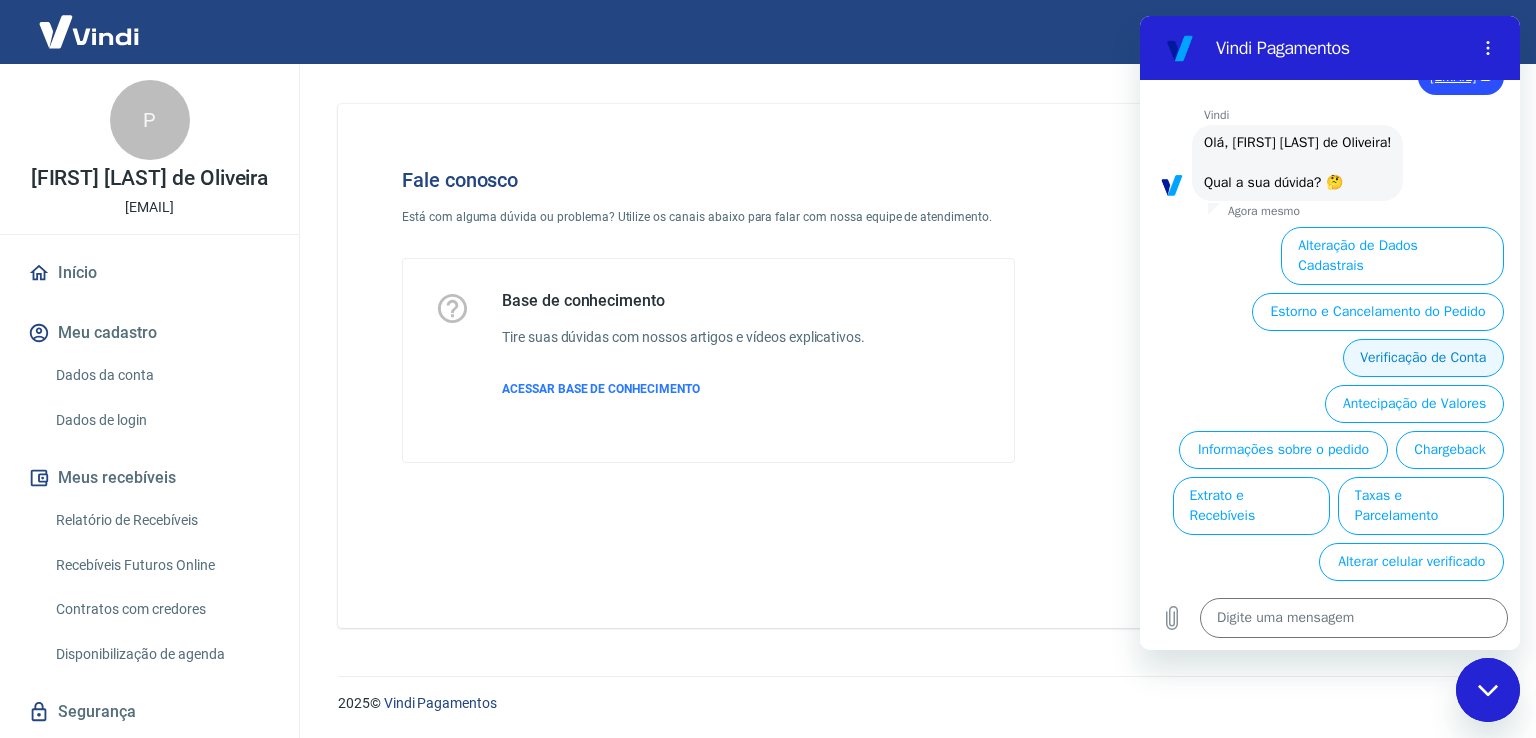 click on "Verificação de Conta" at bounding box center [1423, 358] 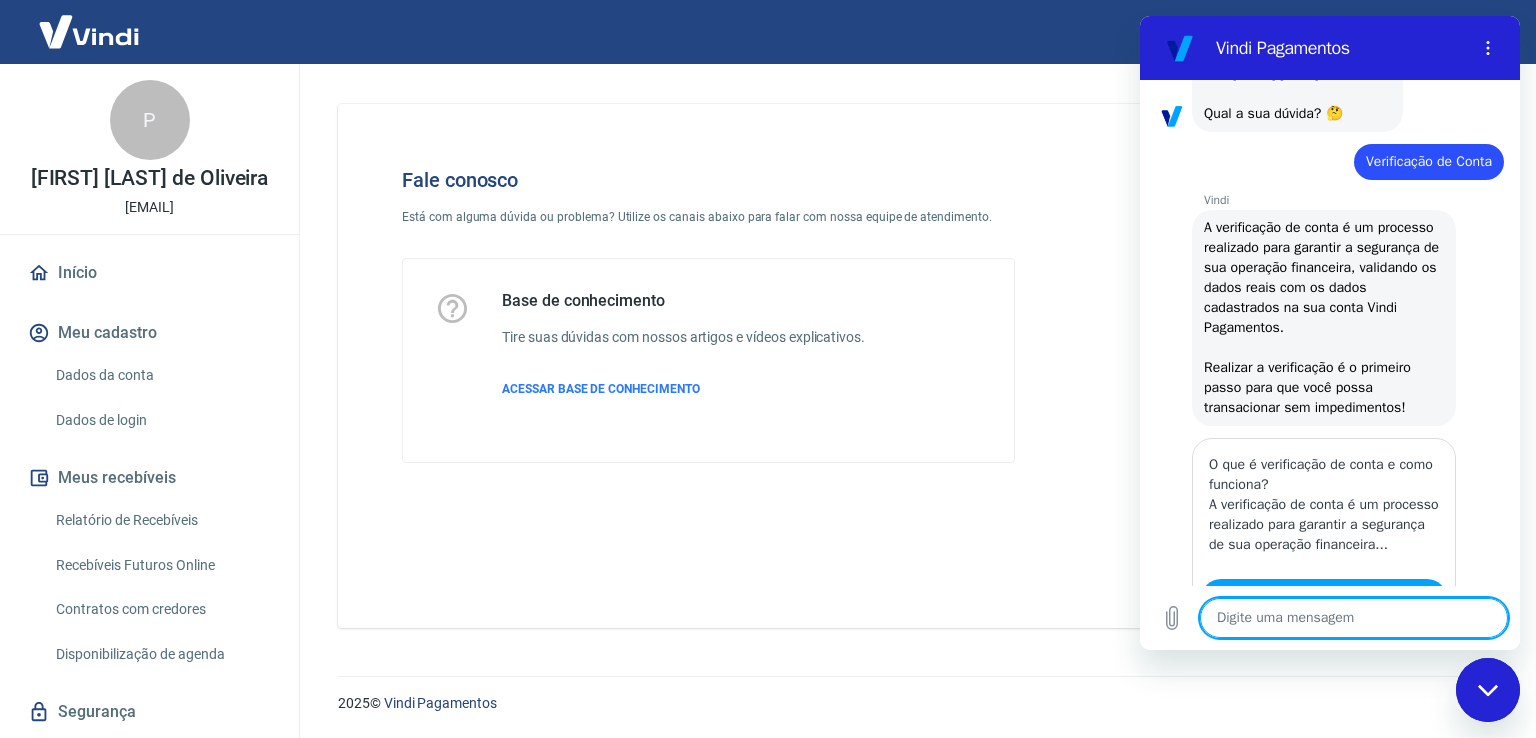 scroll, scrollTop: 672, scrollLeft: 0, axis: vertical 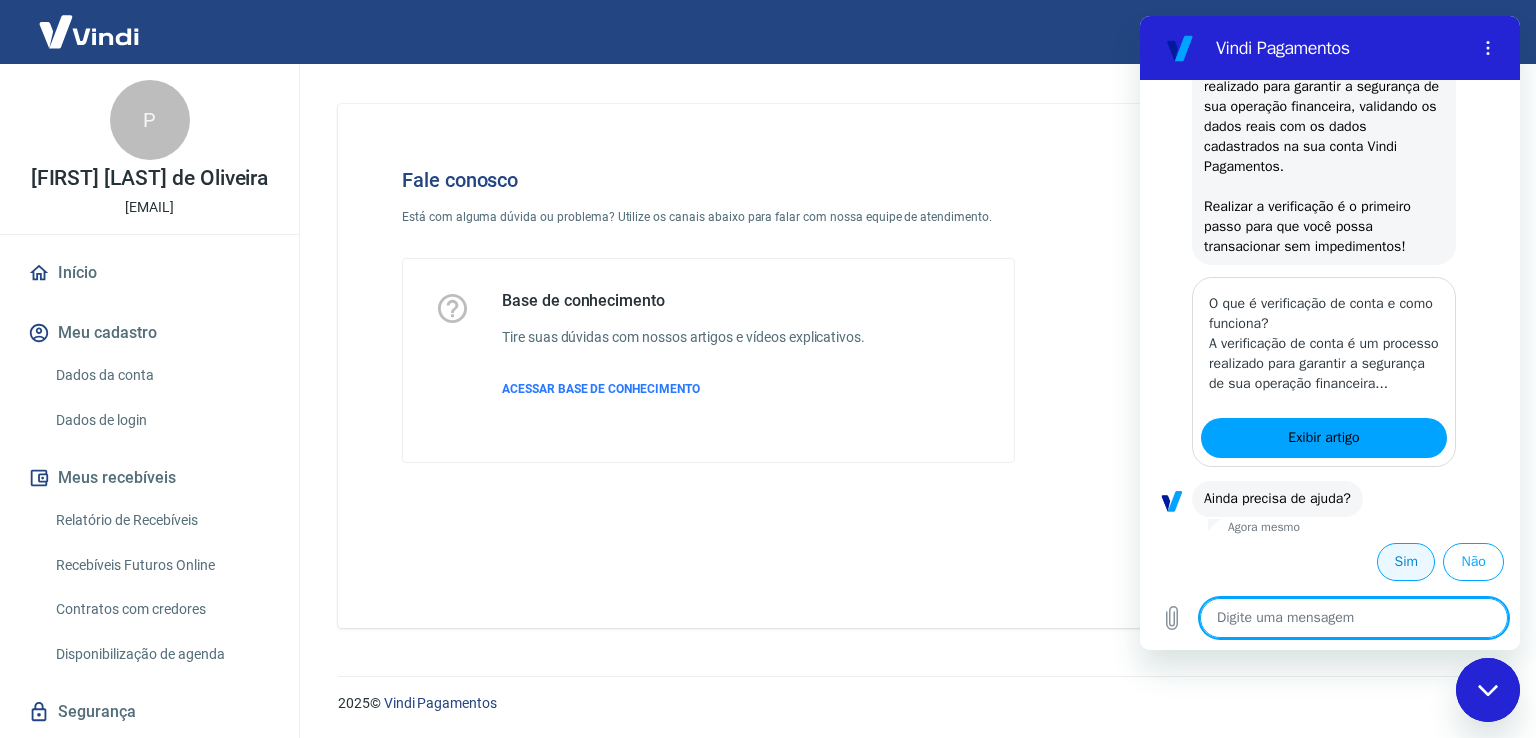 click on "Sim" at bounding box center [1406, 562] 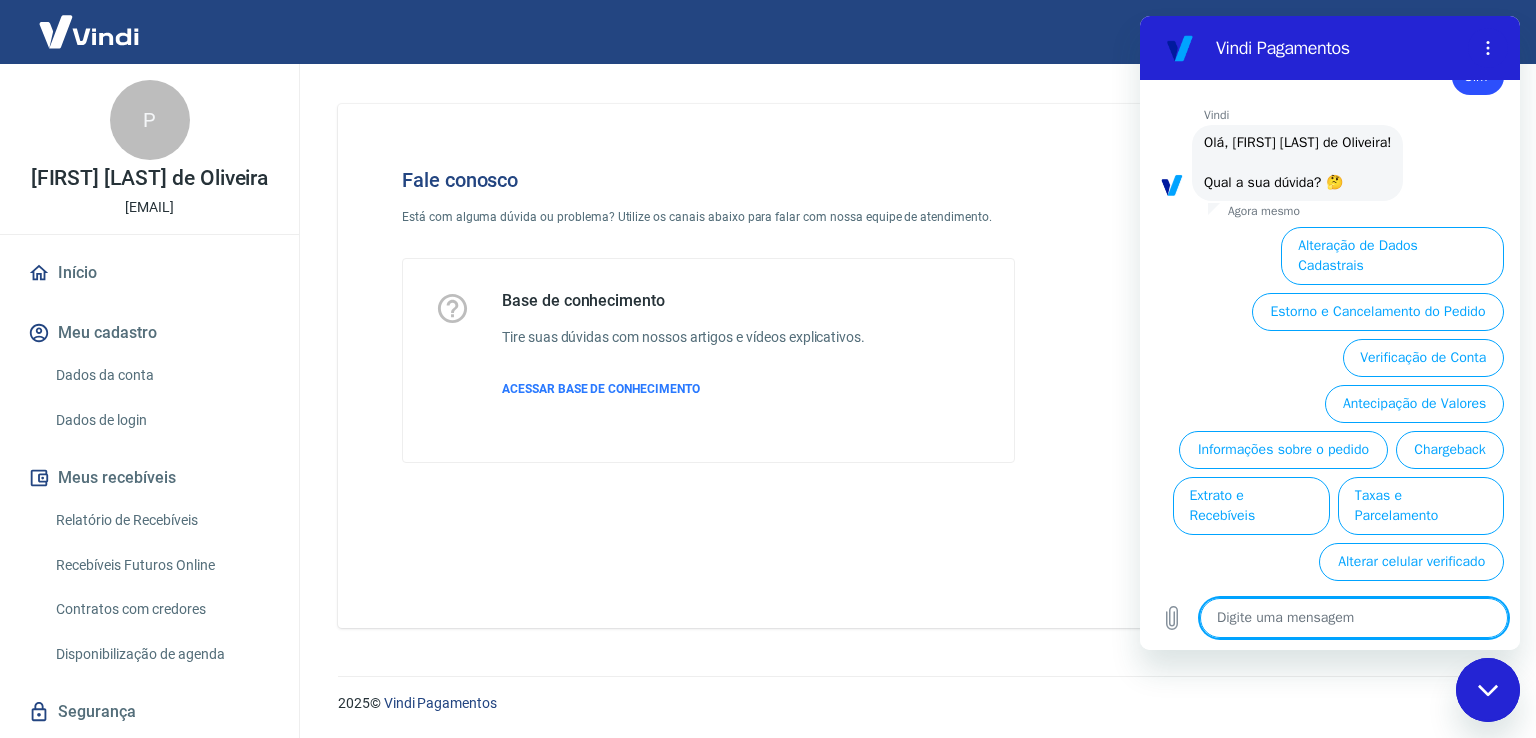 scroll, scrollTop: 1145, scrollLeft: 0, axis: vertical 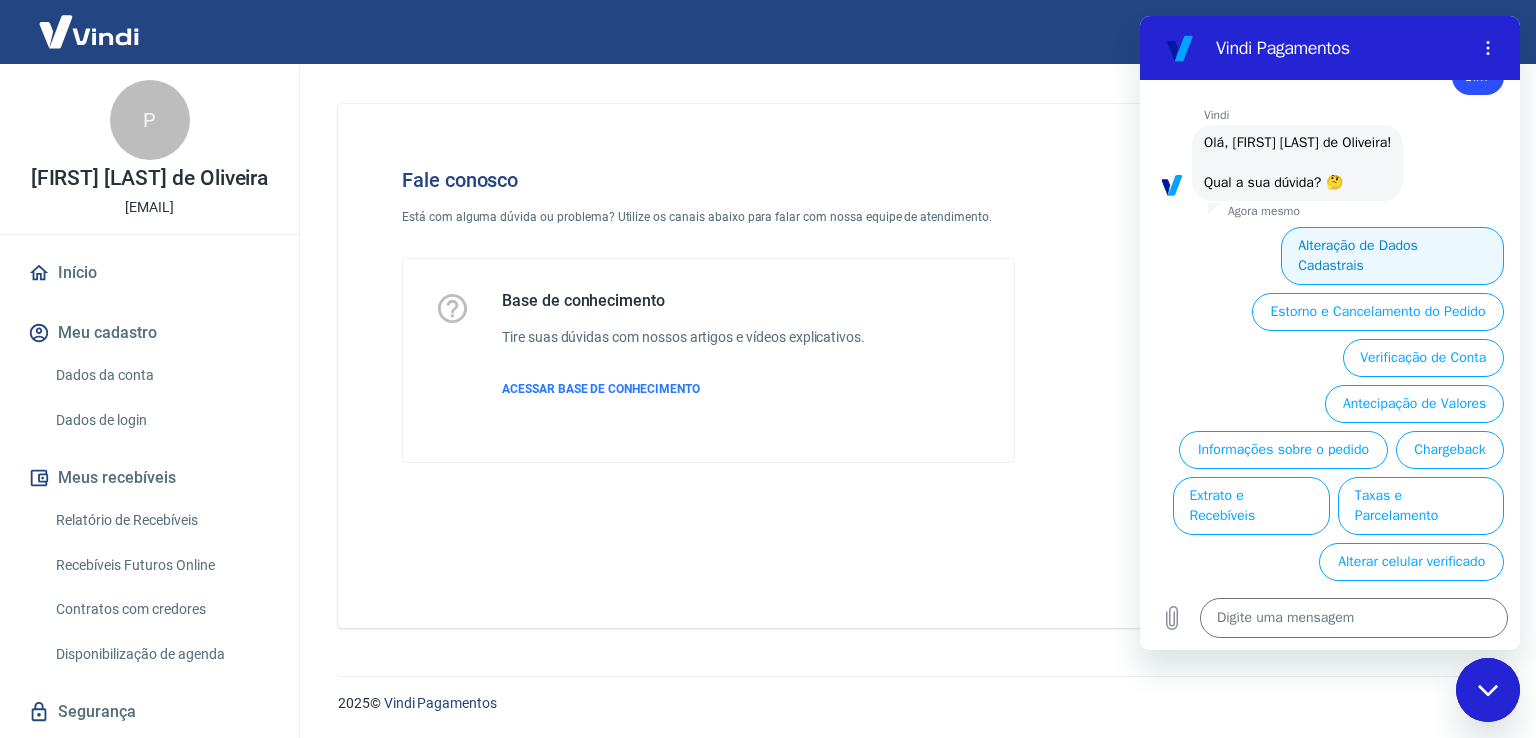 click on "Alteração de Dados Cadastrais" at bounding box center [1392, 256] 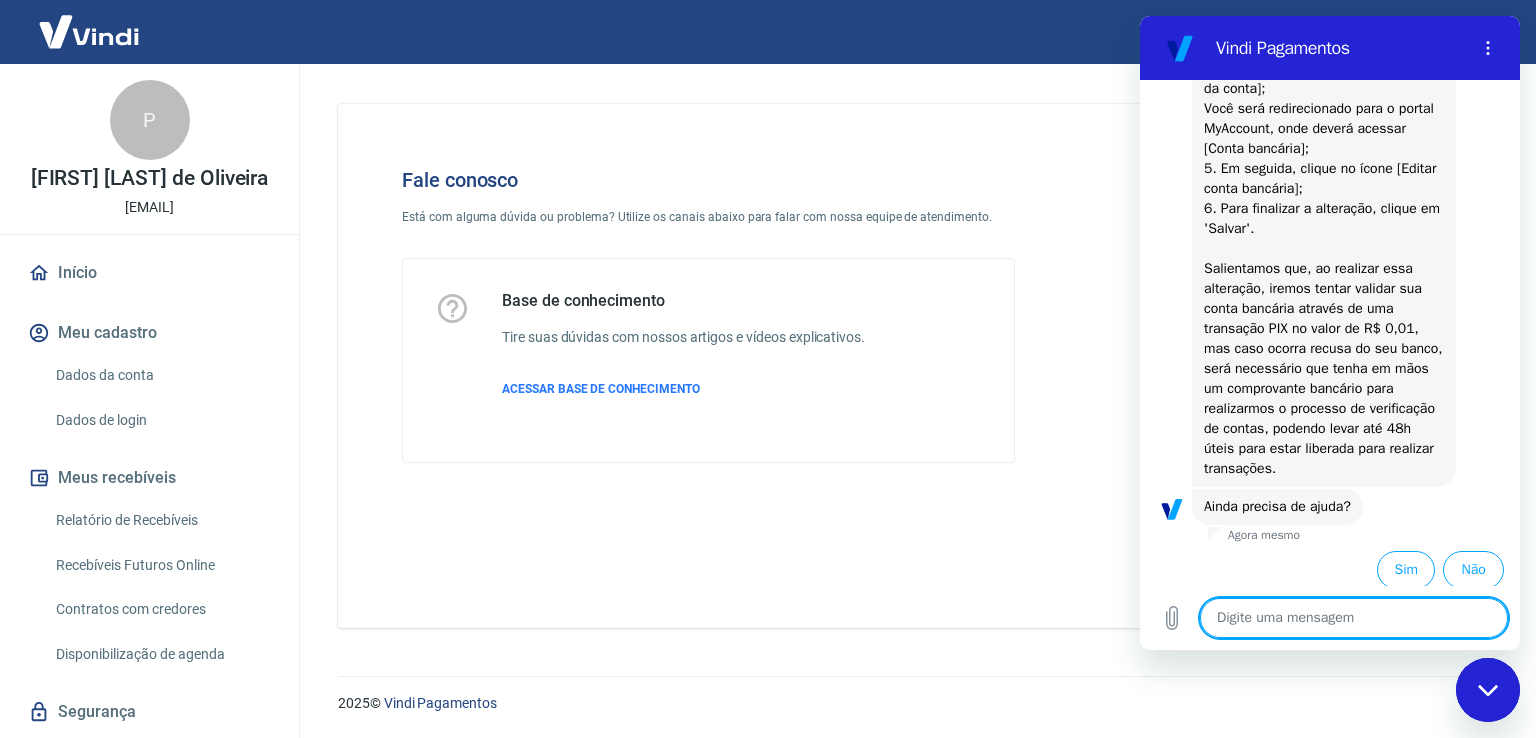 scroll, scrollTop: 1518, scrollLeft: 0, axis: vertical 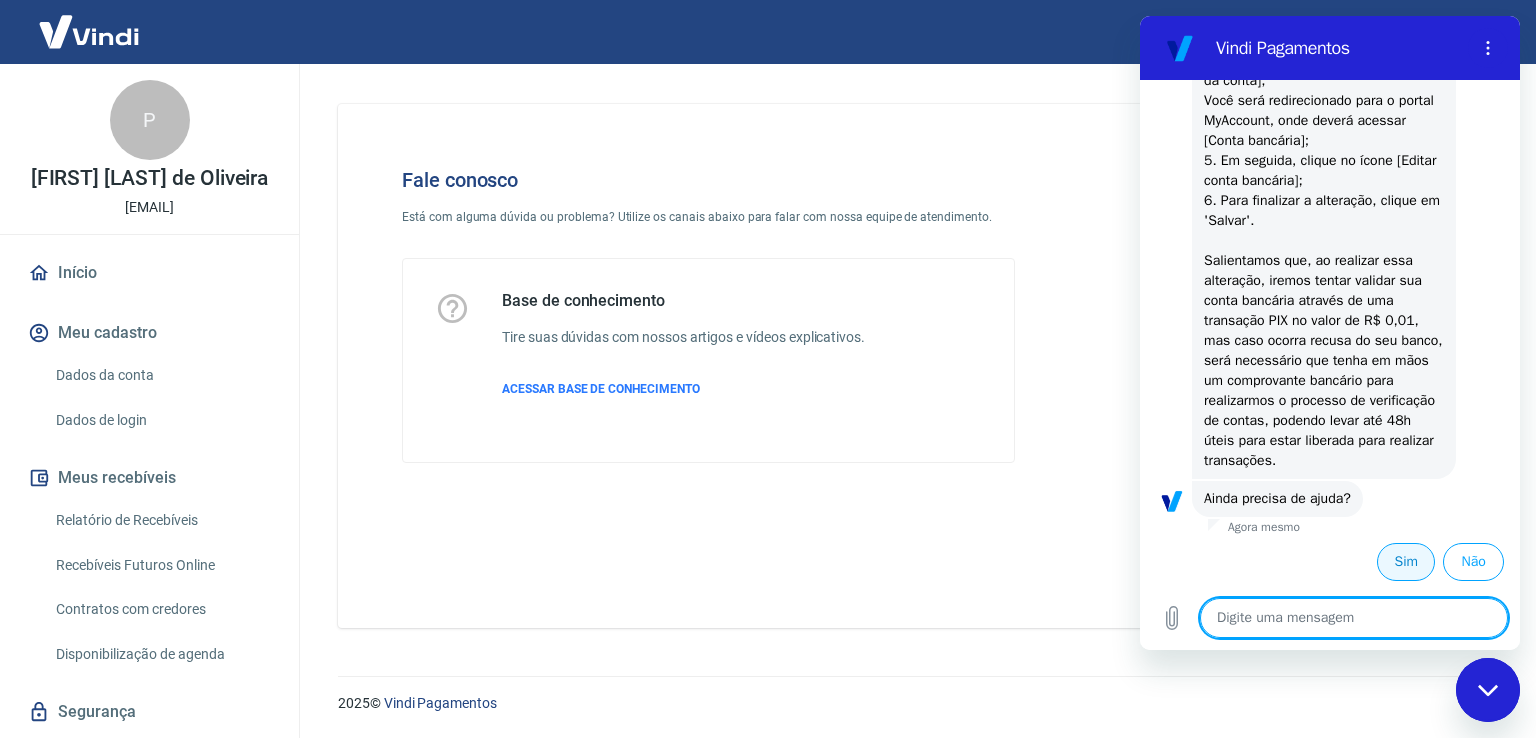 click on "Sim" at bounding box center [1406, 562] 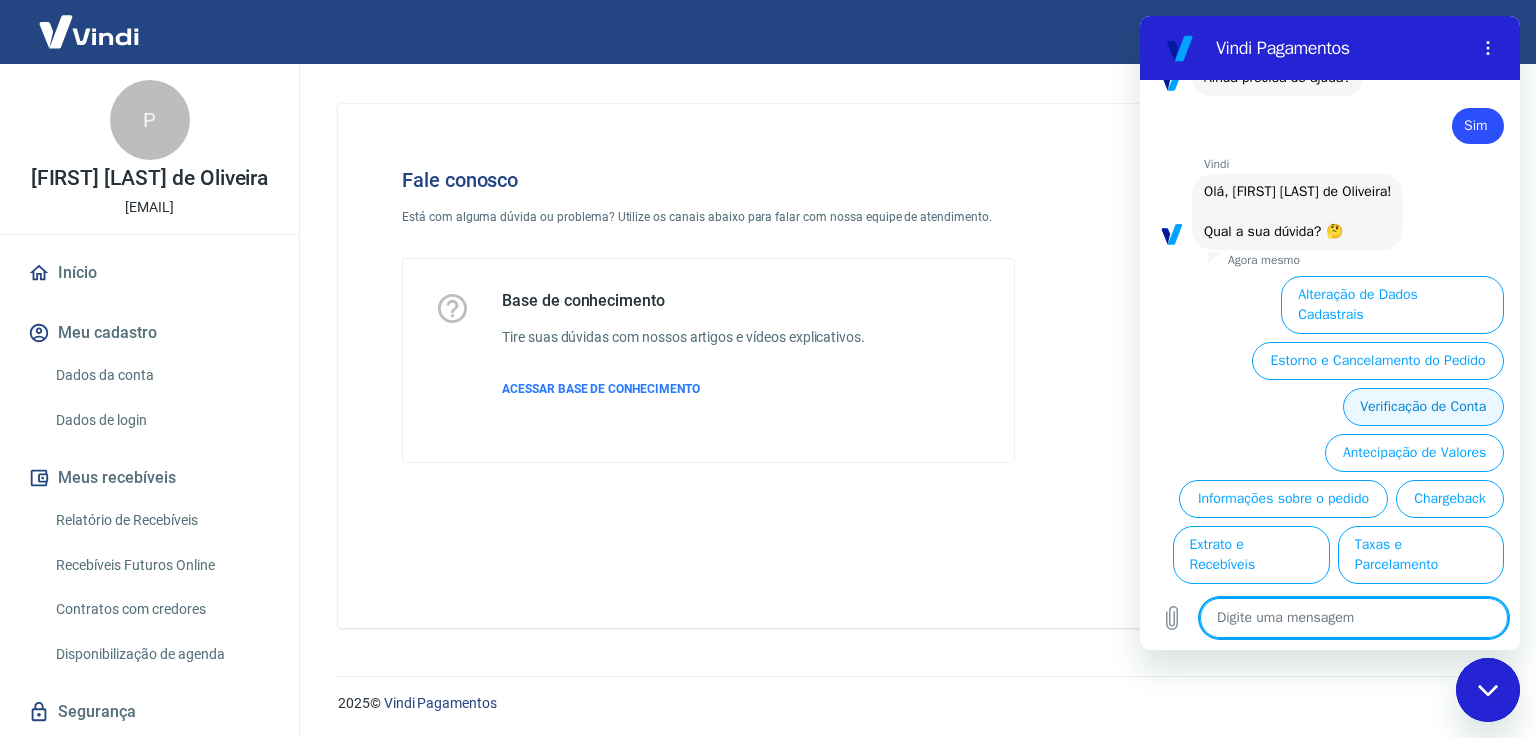 scroll, scrollTop: 1992, scrollLeft: 0, axis: vertical 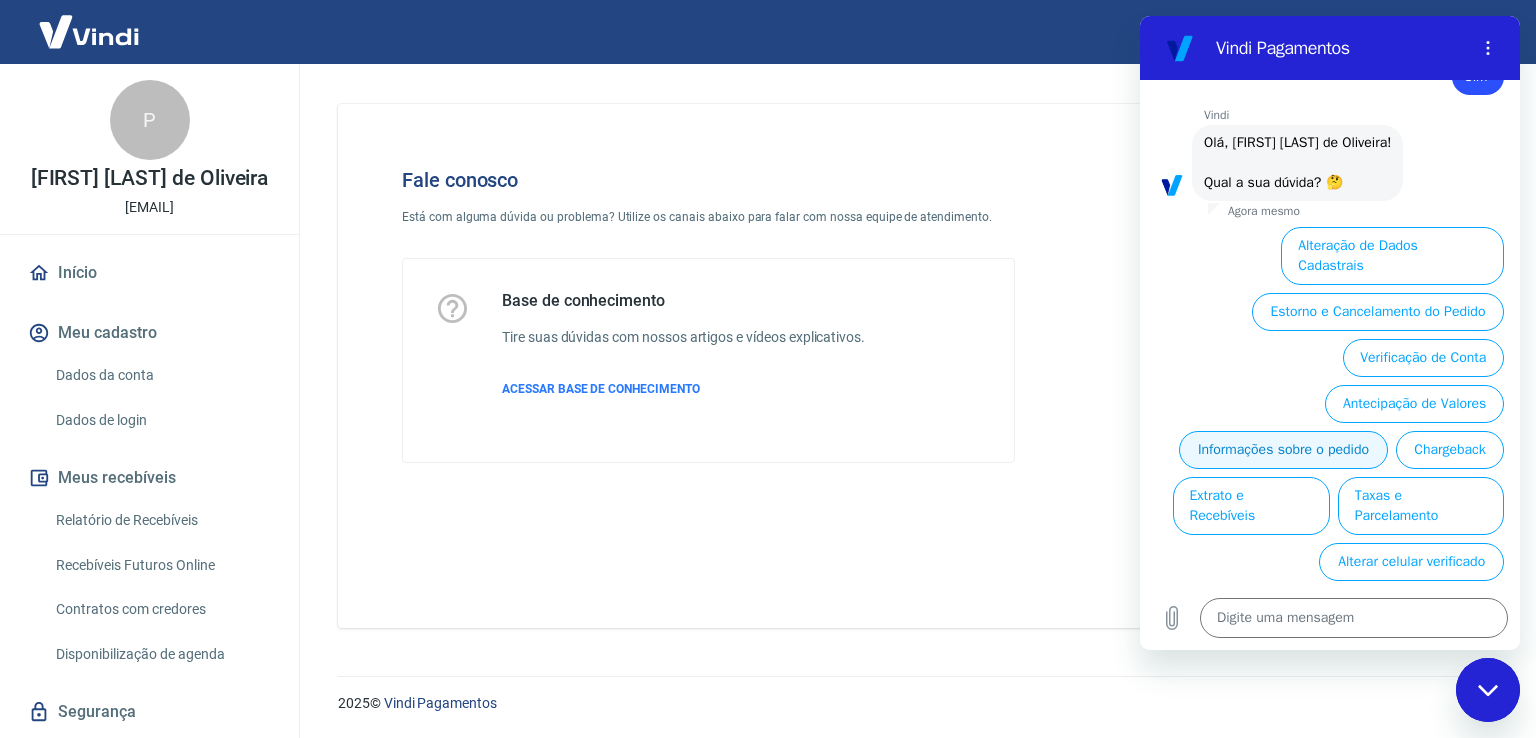 click on "Informações sobre o pedido" at bounding box center [1283, 450] 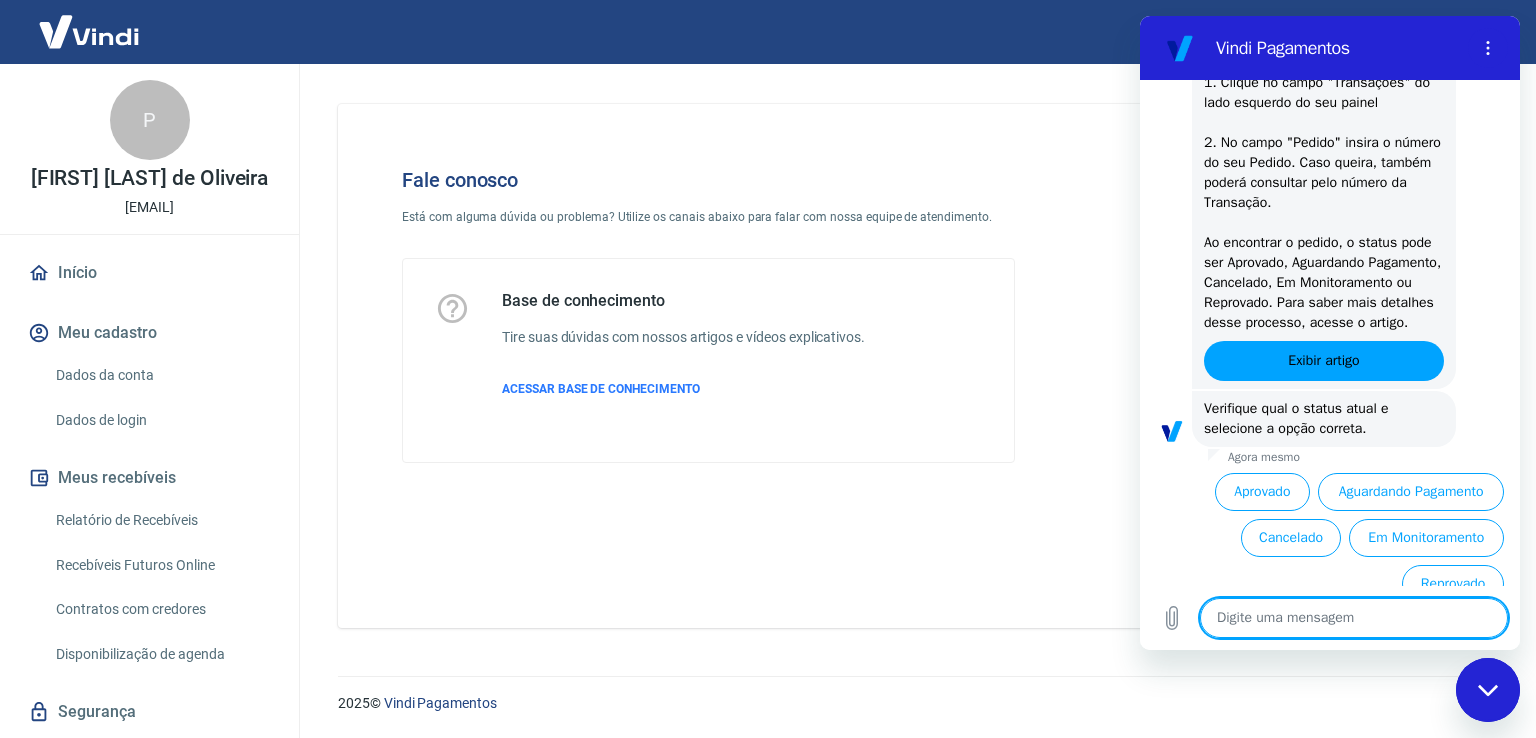 scroll, scrollTop: 2384, scrollLeft: 0, axis: vertical 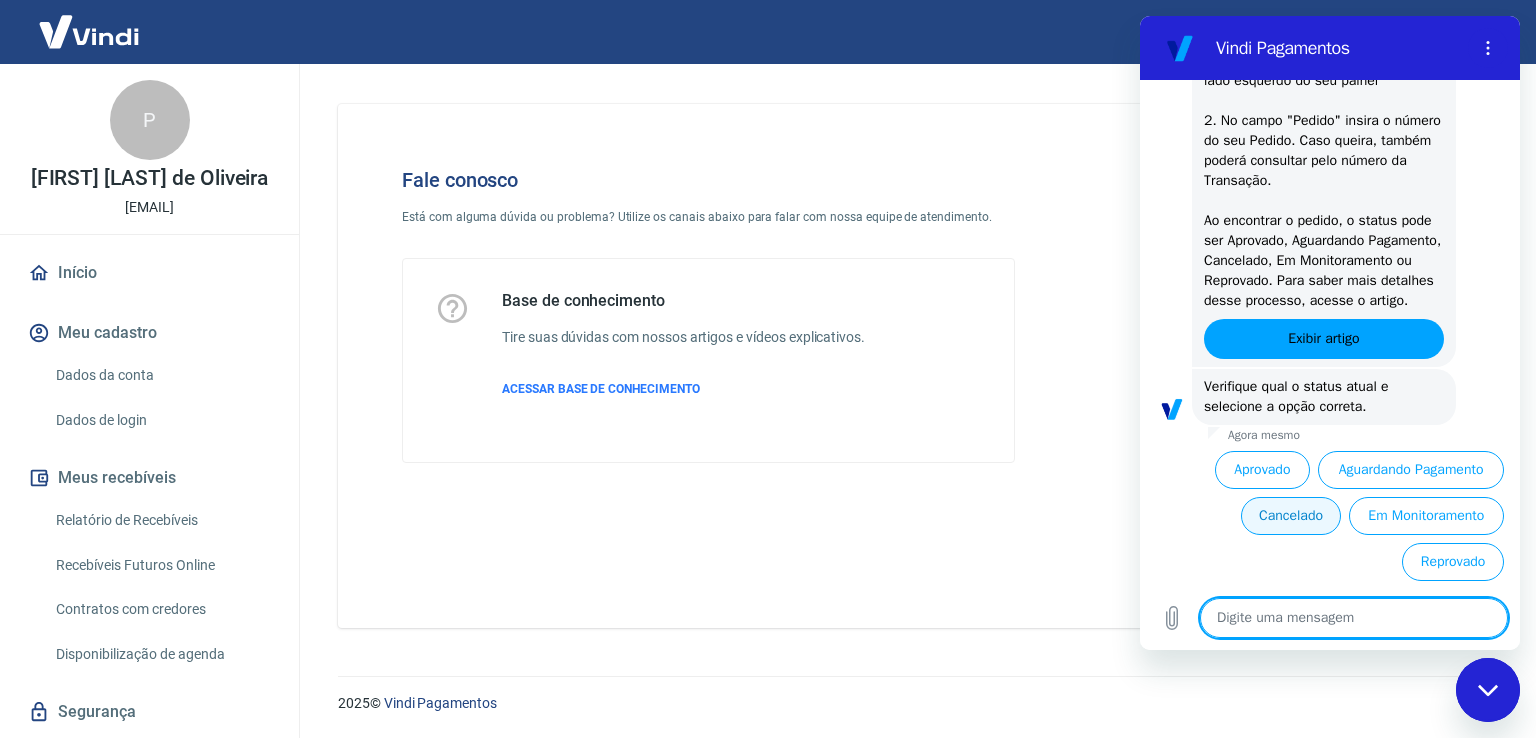 click on "Cancelado" at bounding box center (1290, 516) 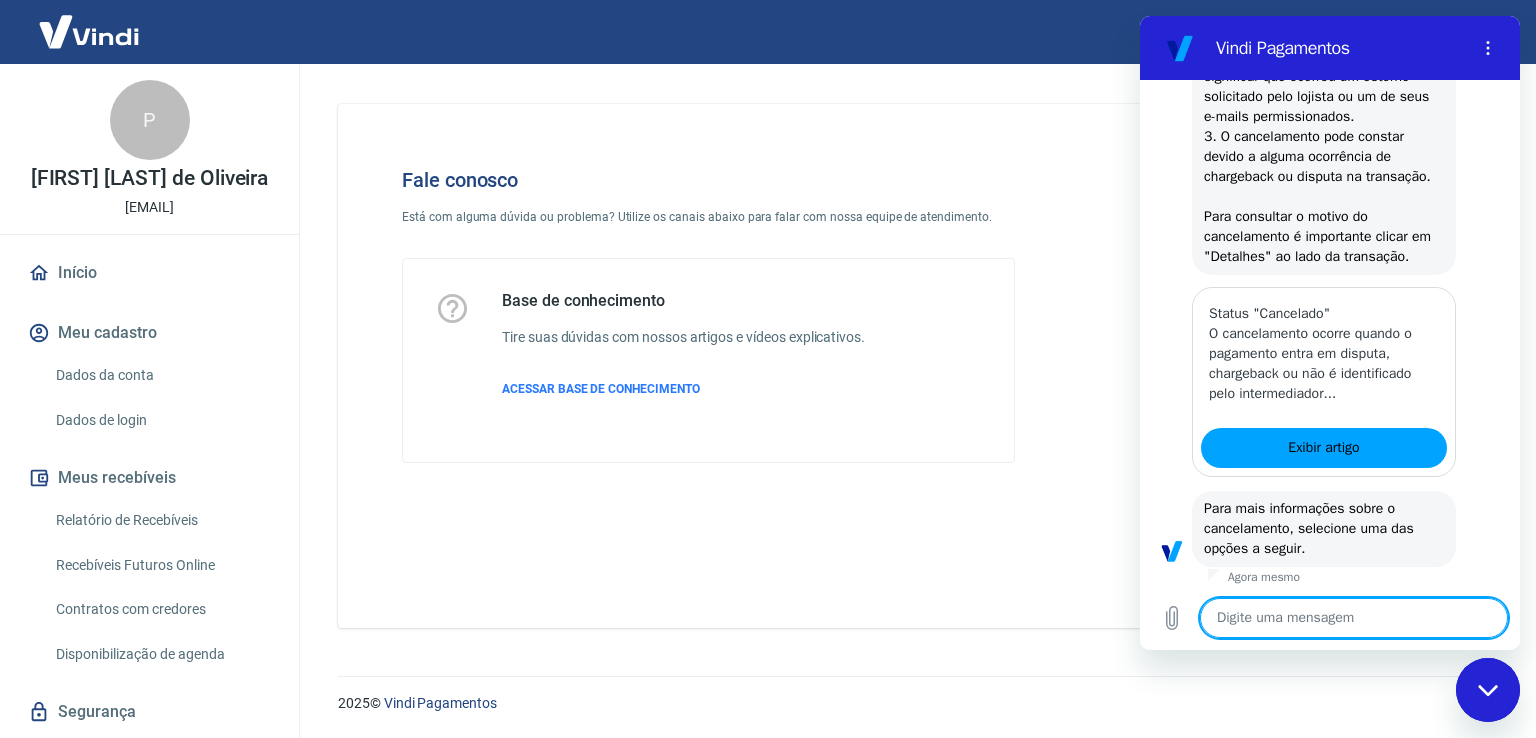 type on "x" 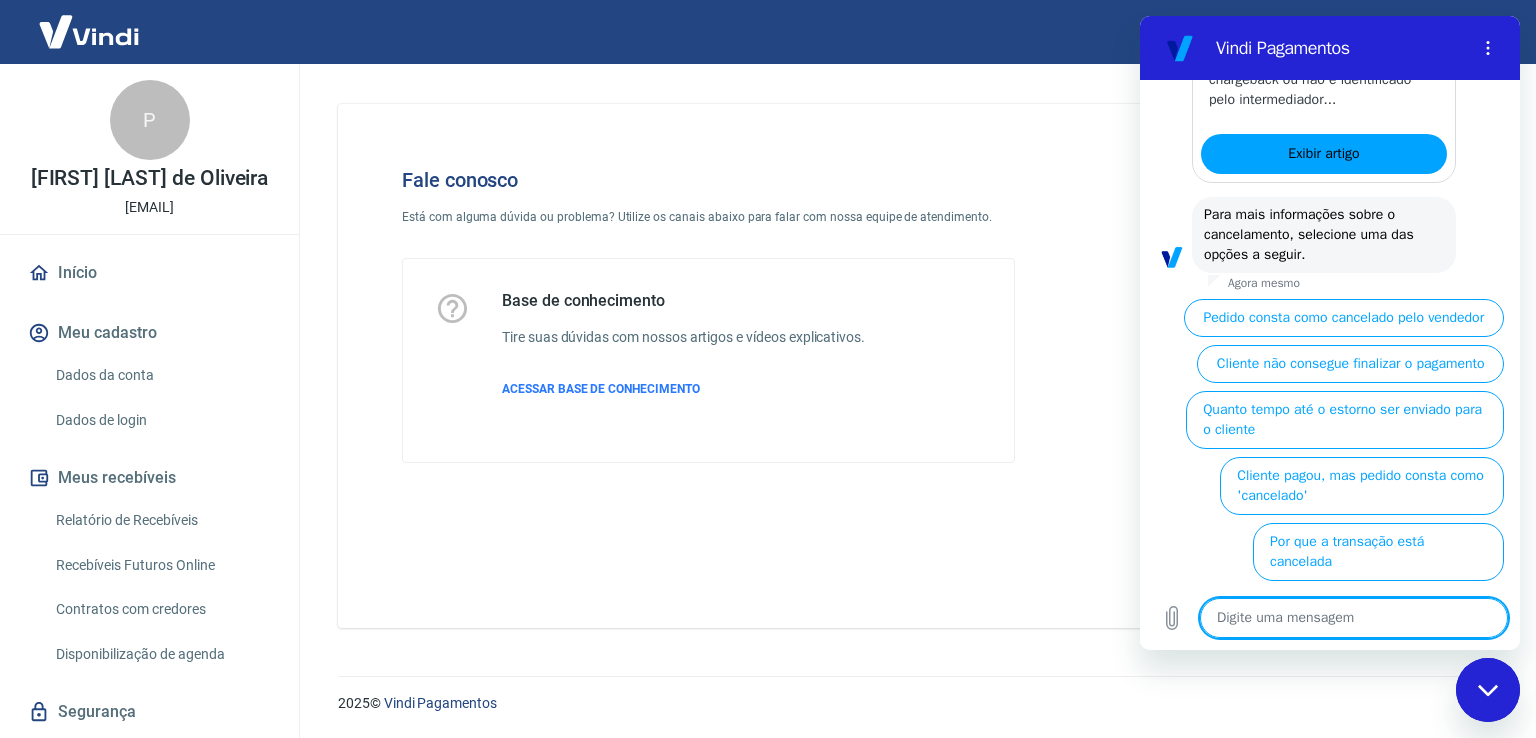 scroll, scrollTop: 3300, scrollLeft: 0, axis: vertical 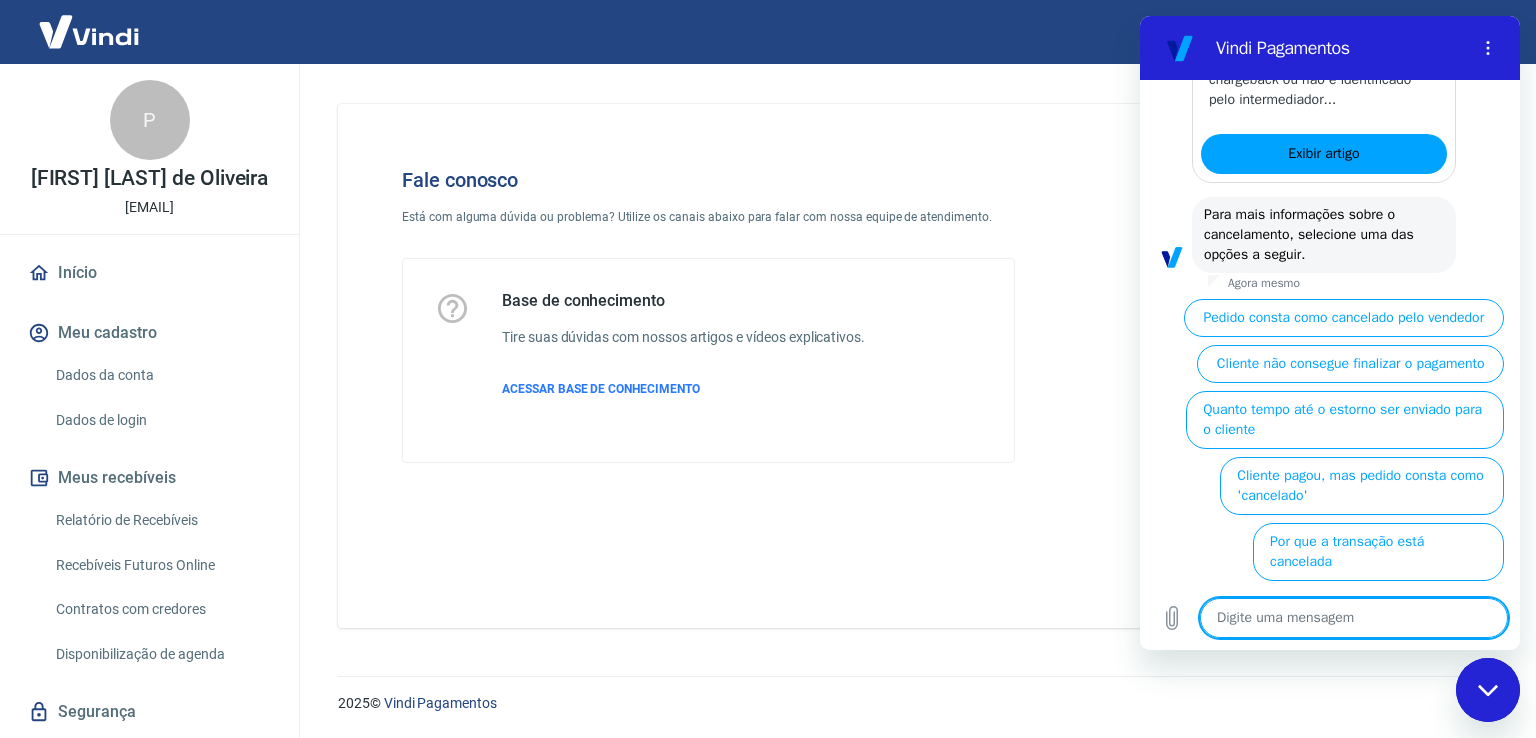 type on "P" 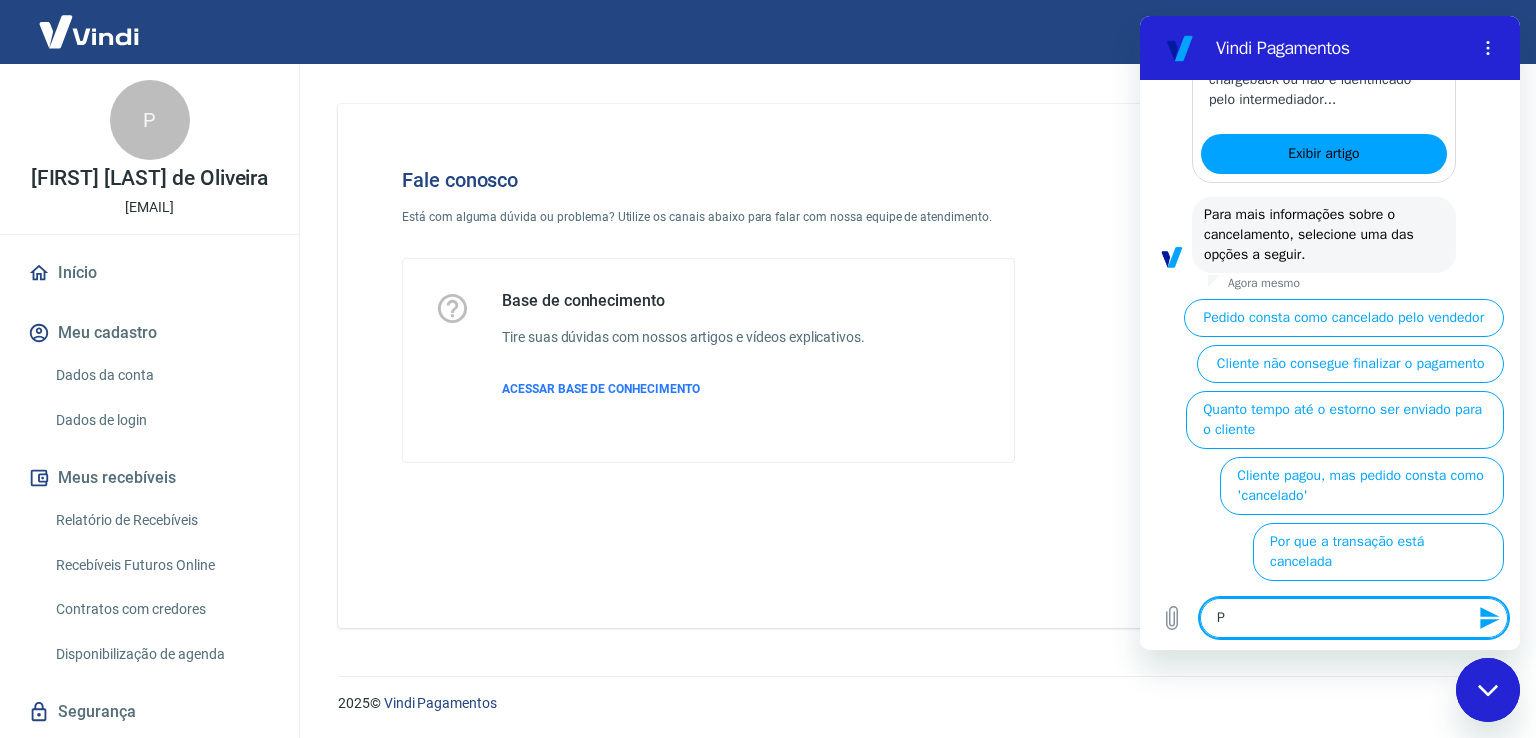 type on "Pr" 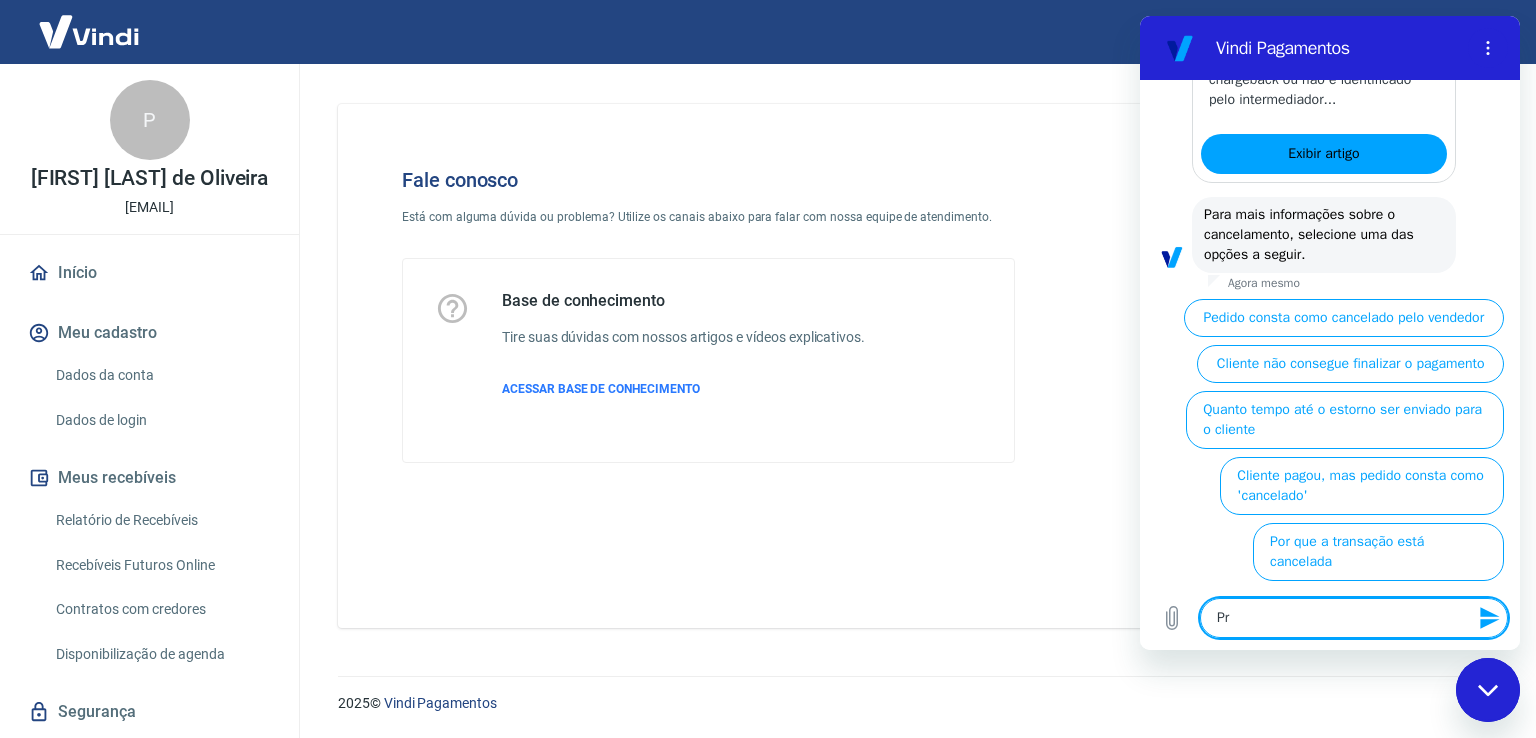 type on "Pre" 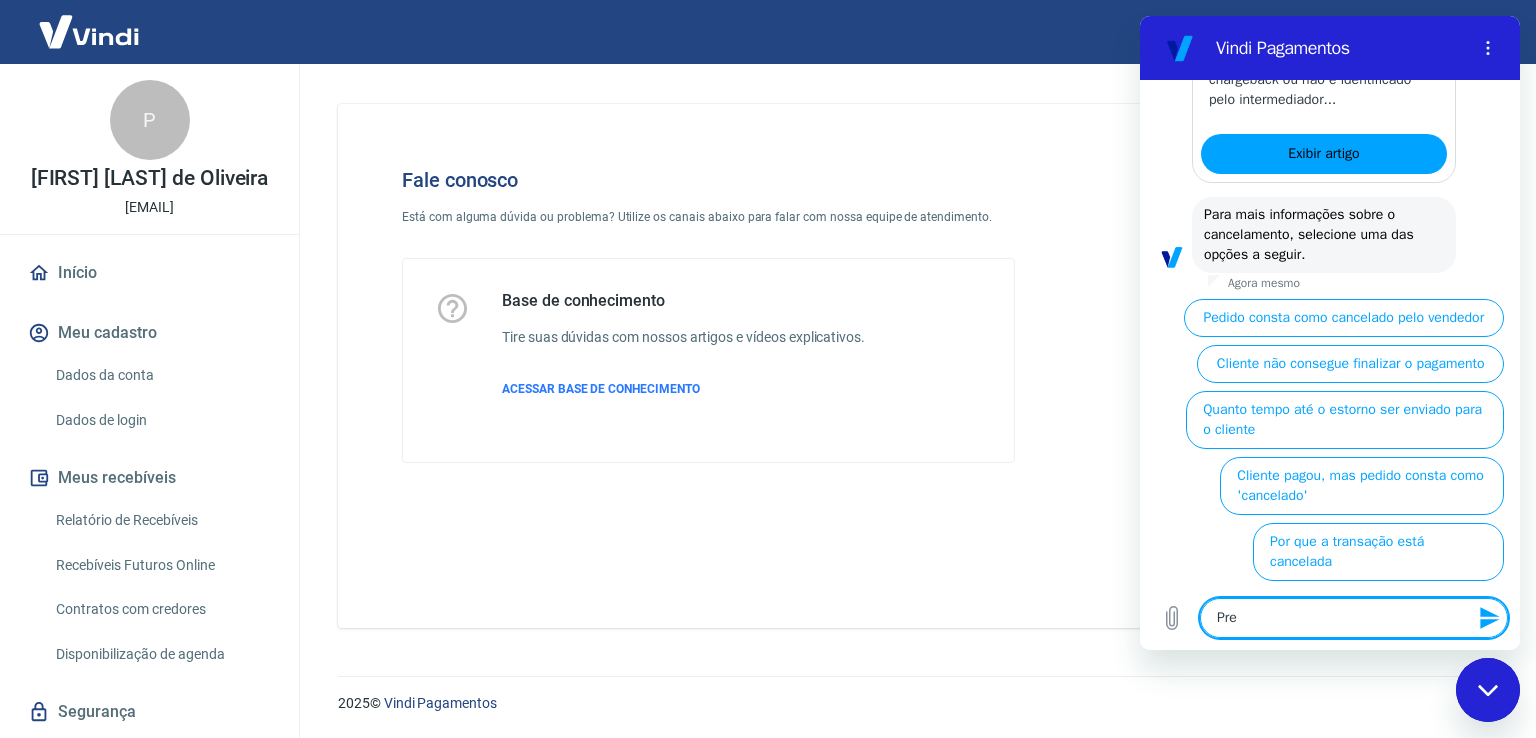 type on "Prec" 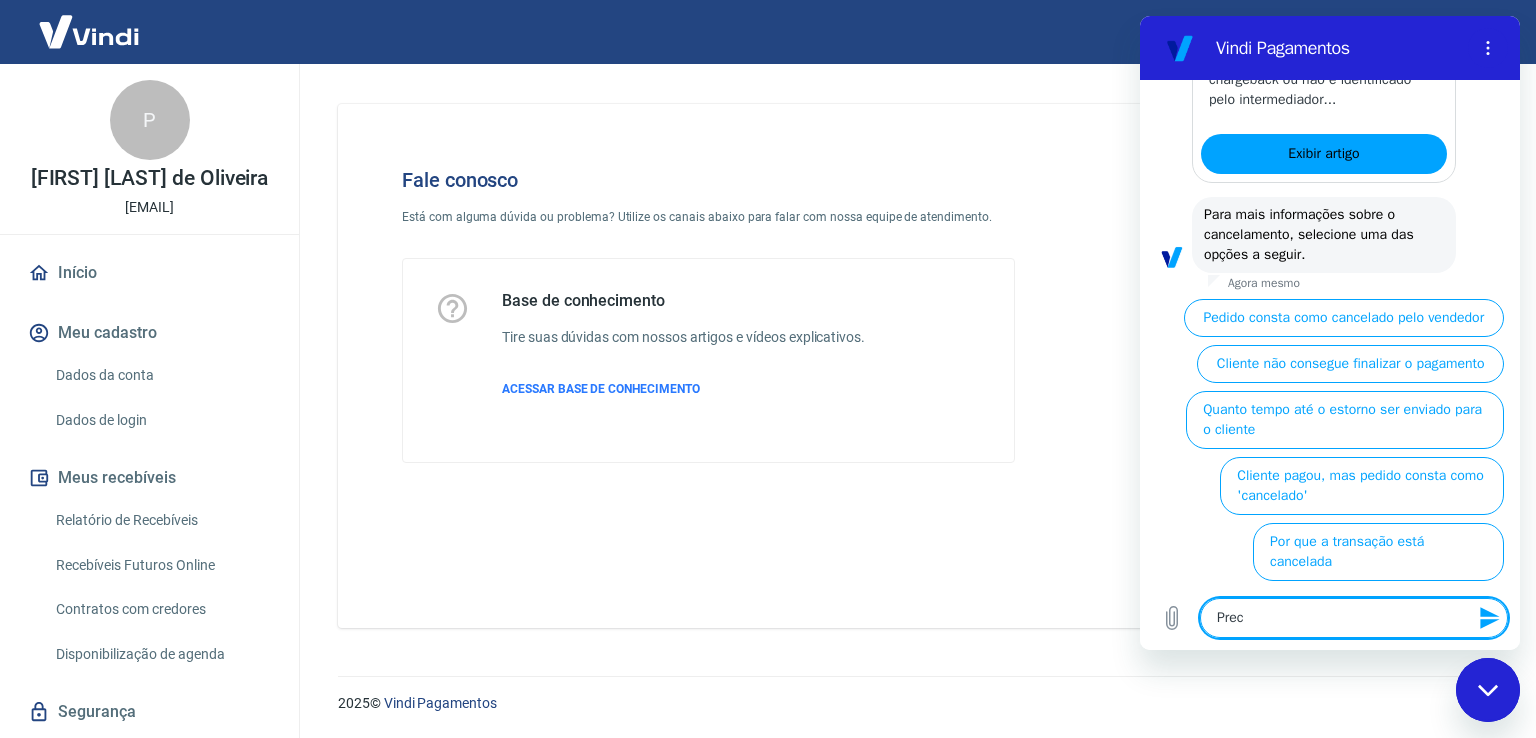 type on "Precc" 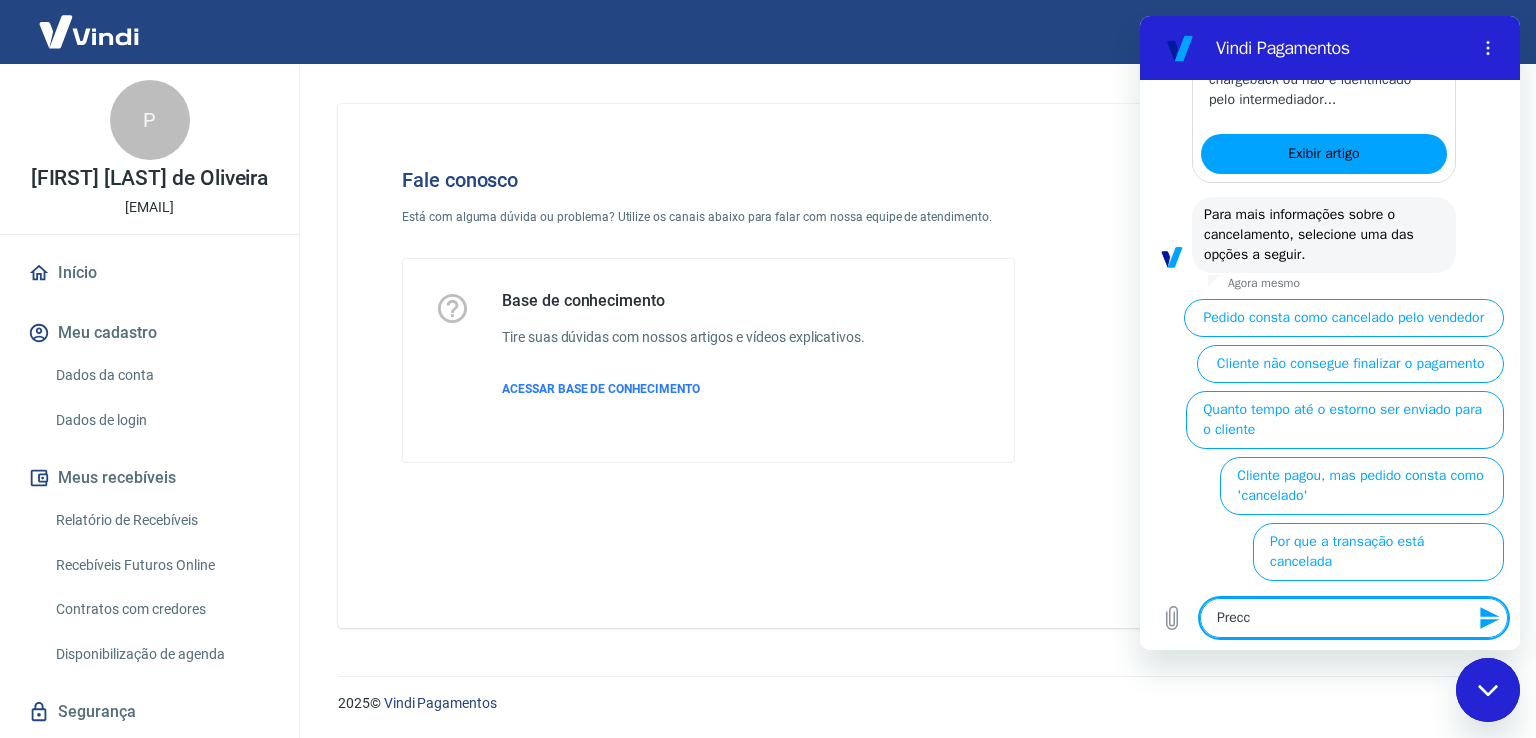 type on "Precci" 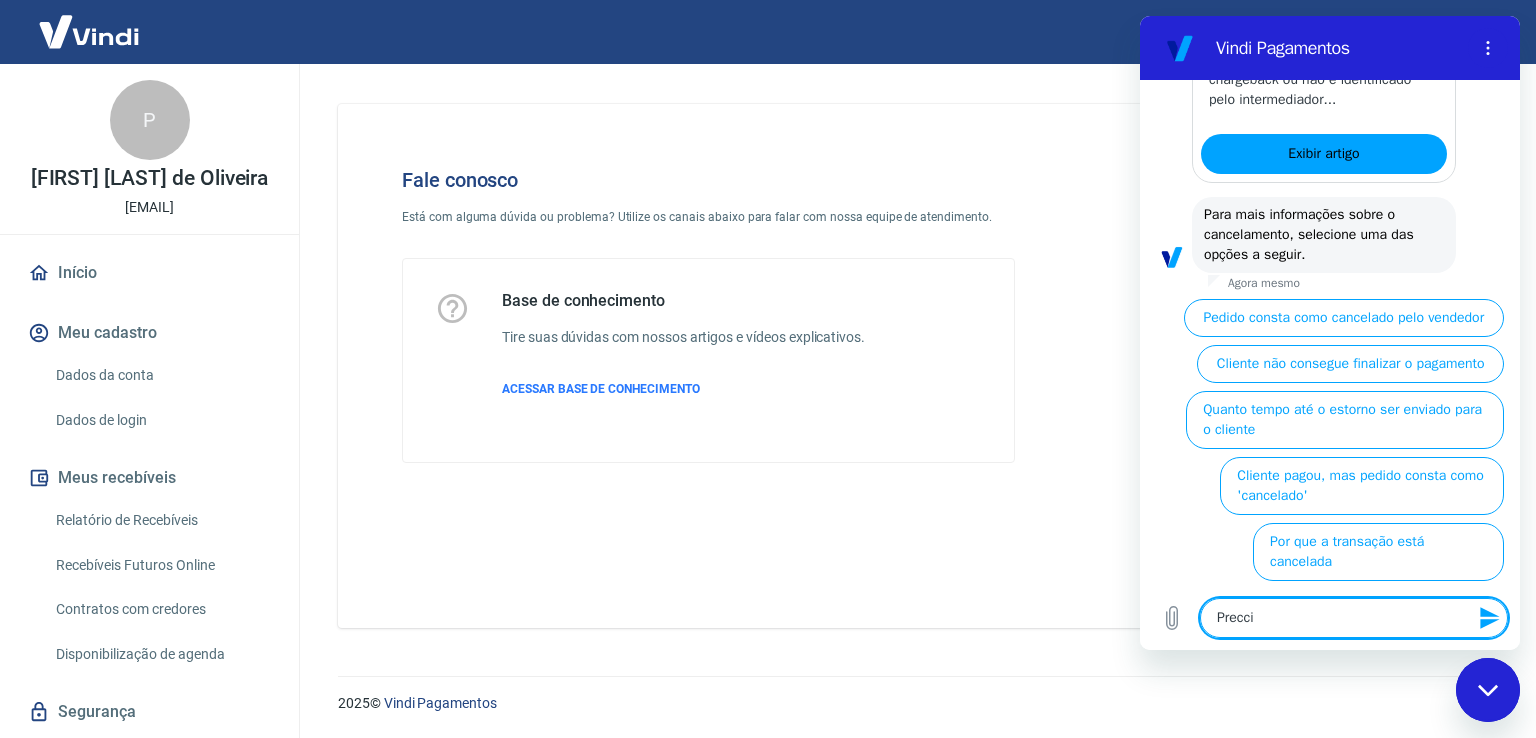 type on "Preccis" 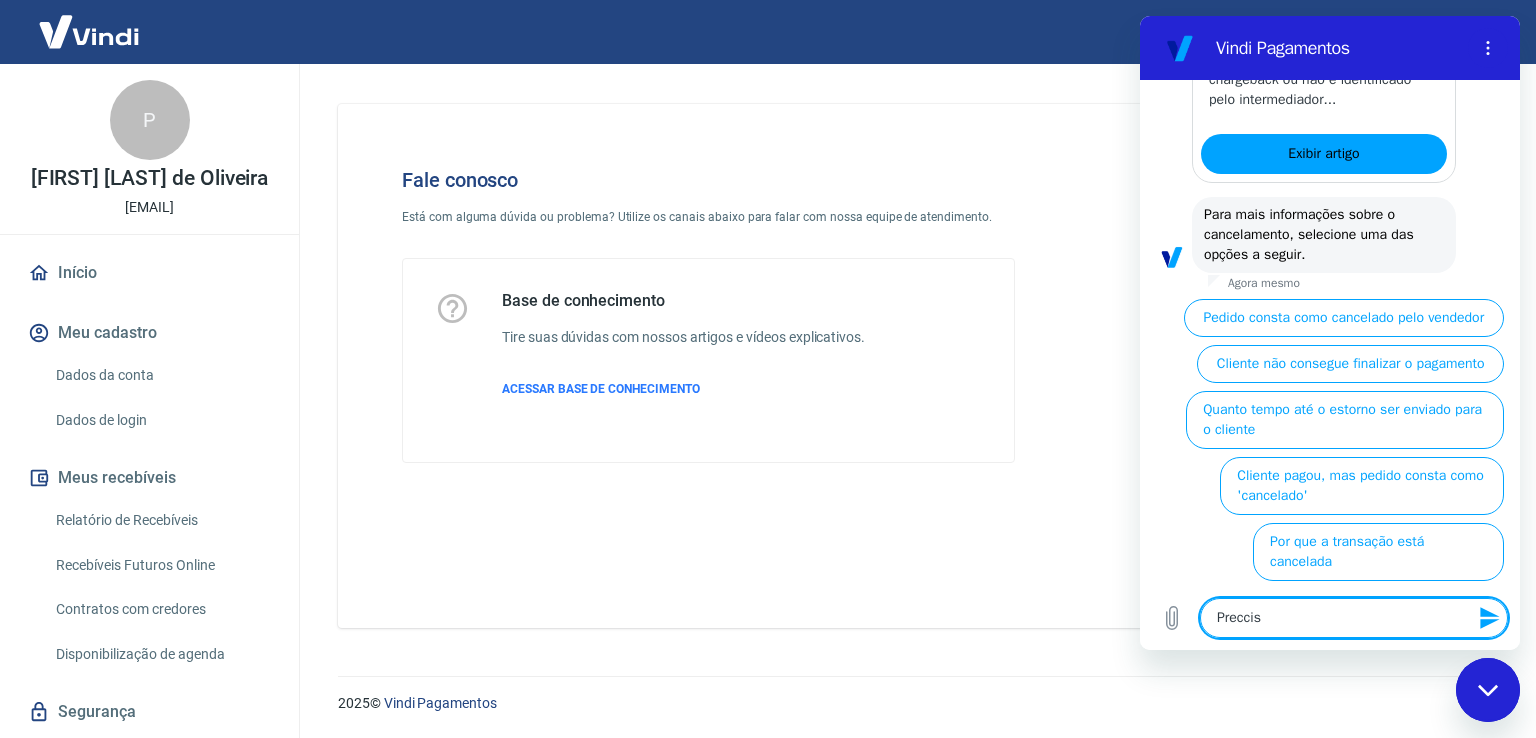 type on "Precciso" 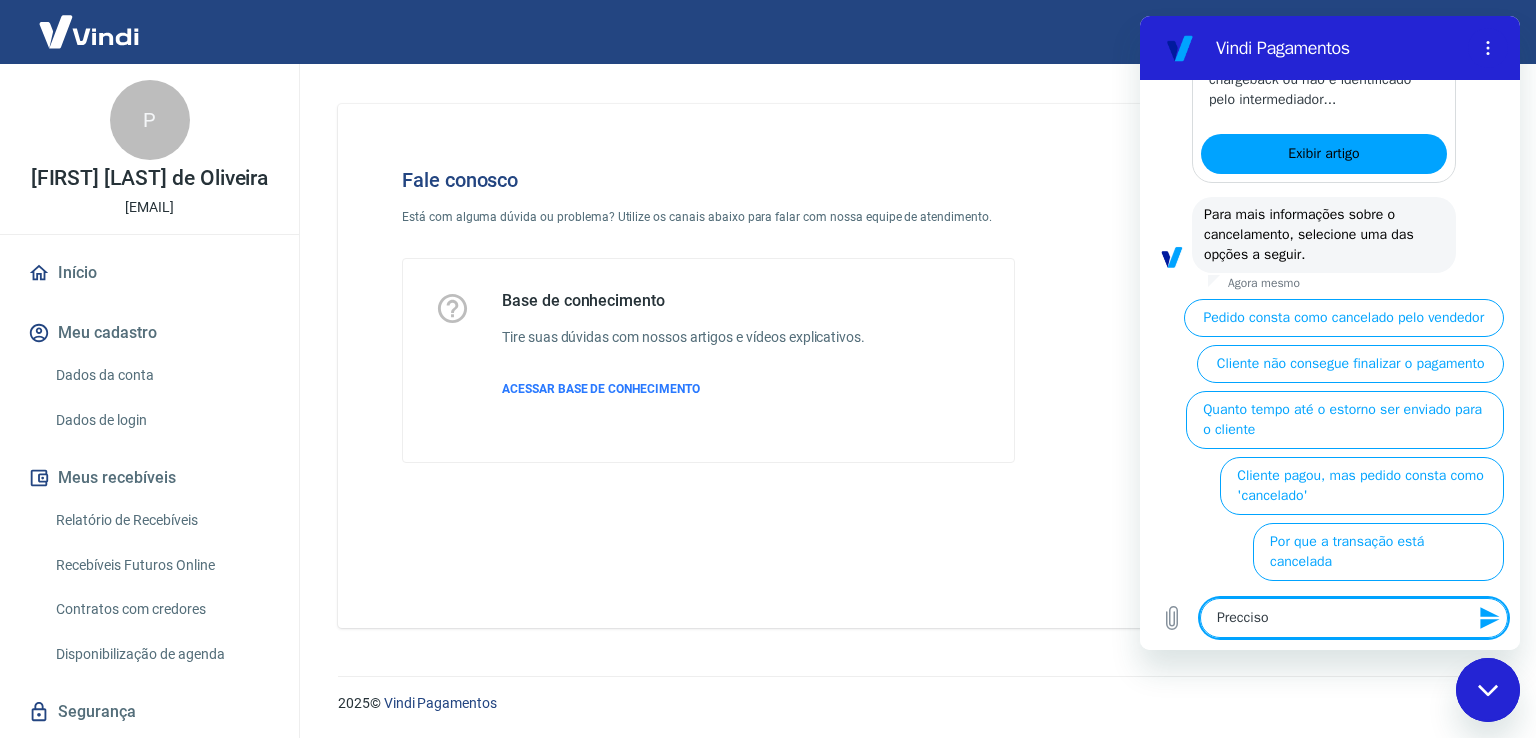type on "Precciso" 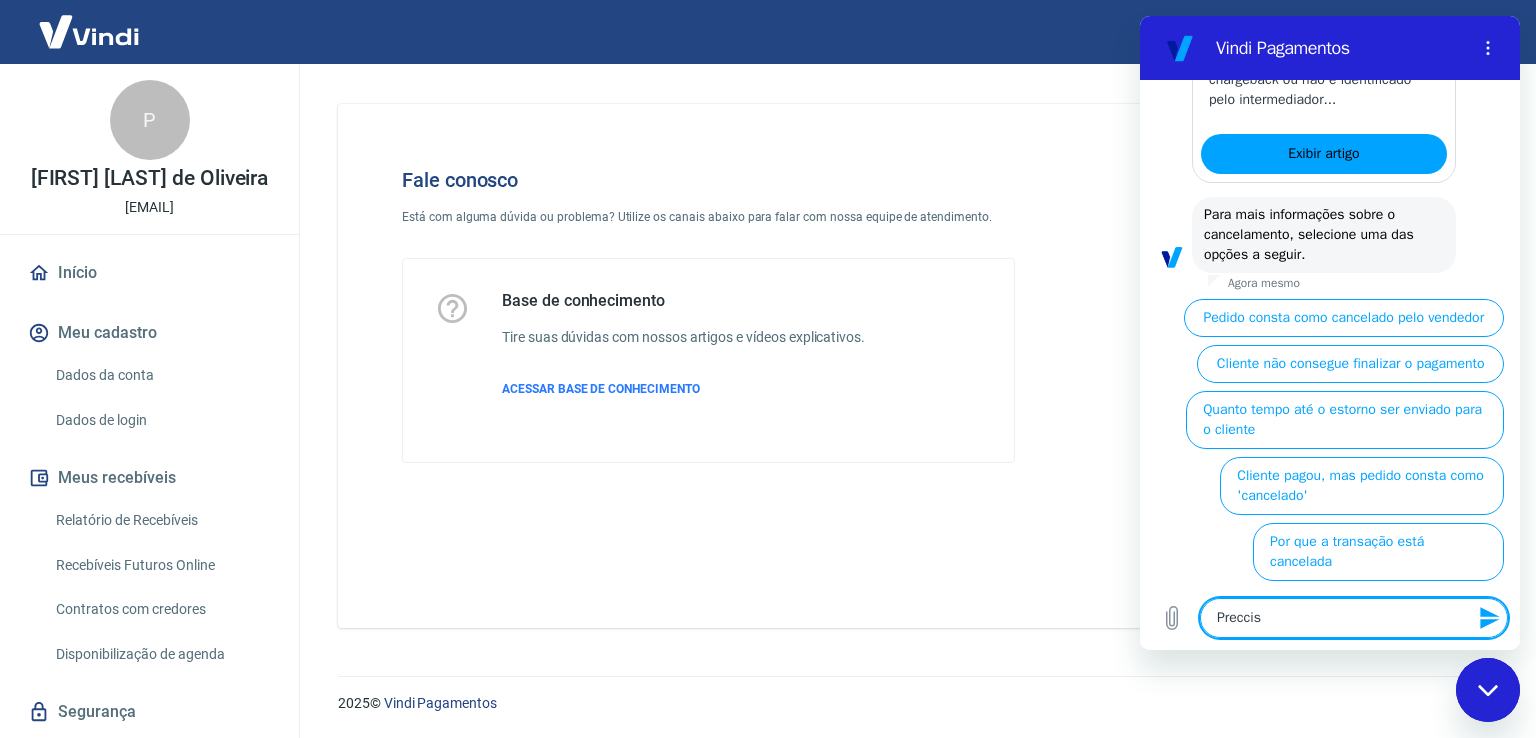 type on "Precci" 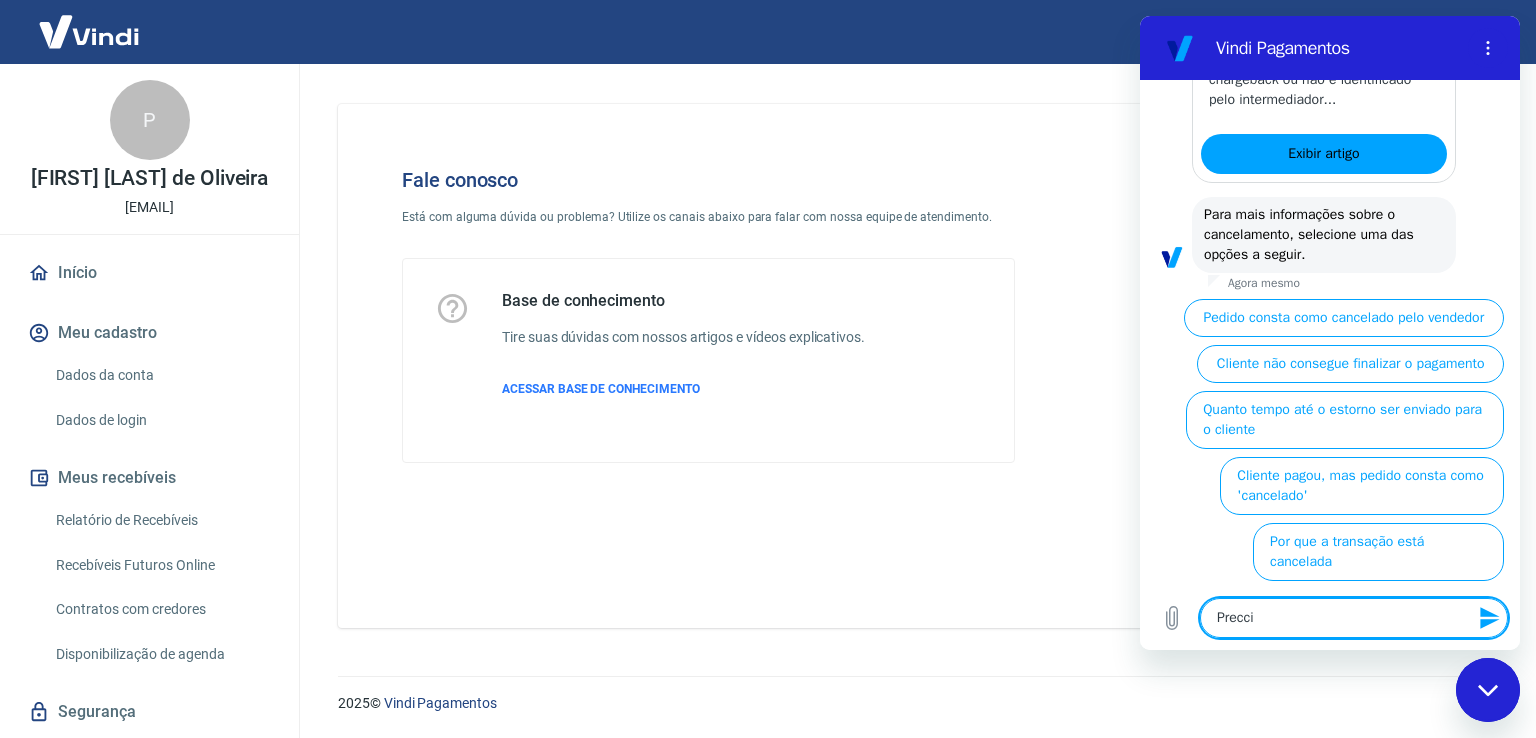 type on "Precc" 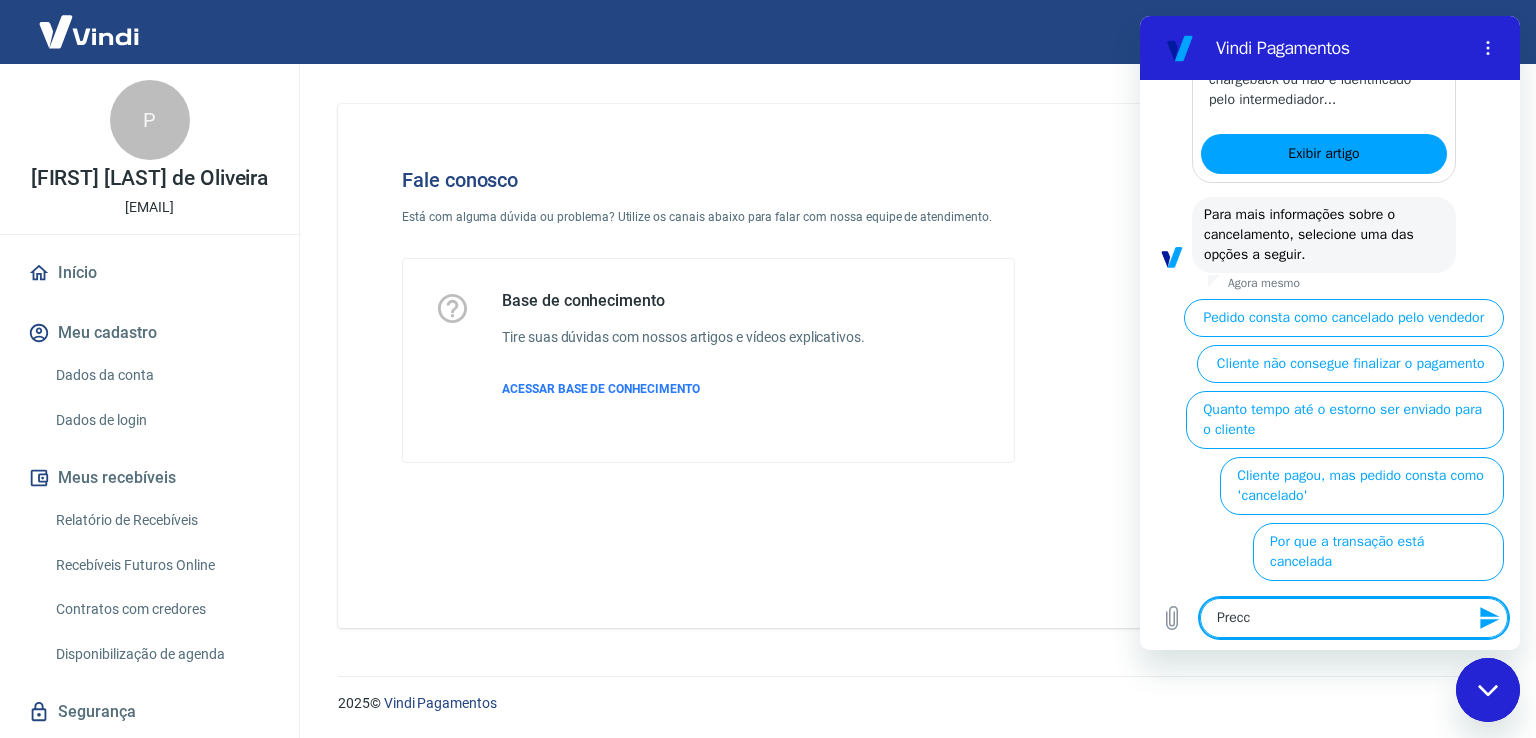 type on "Prec" 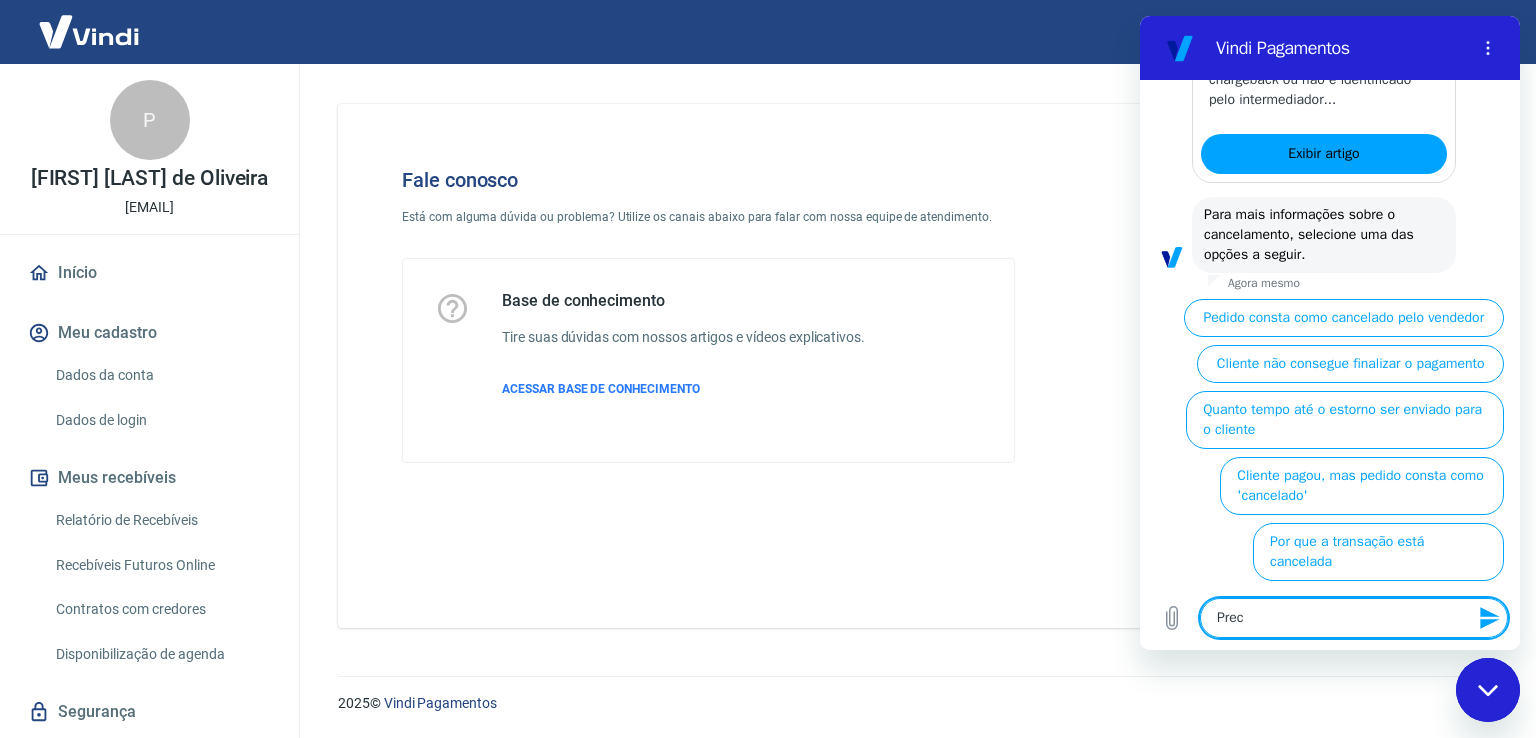 type on "Preci" 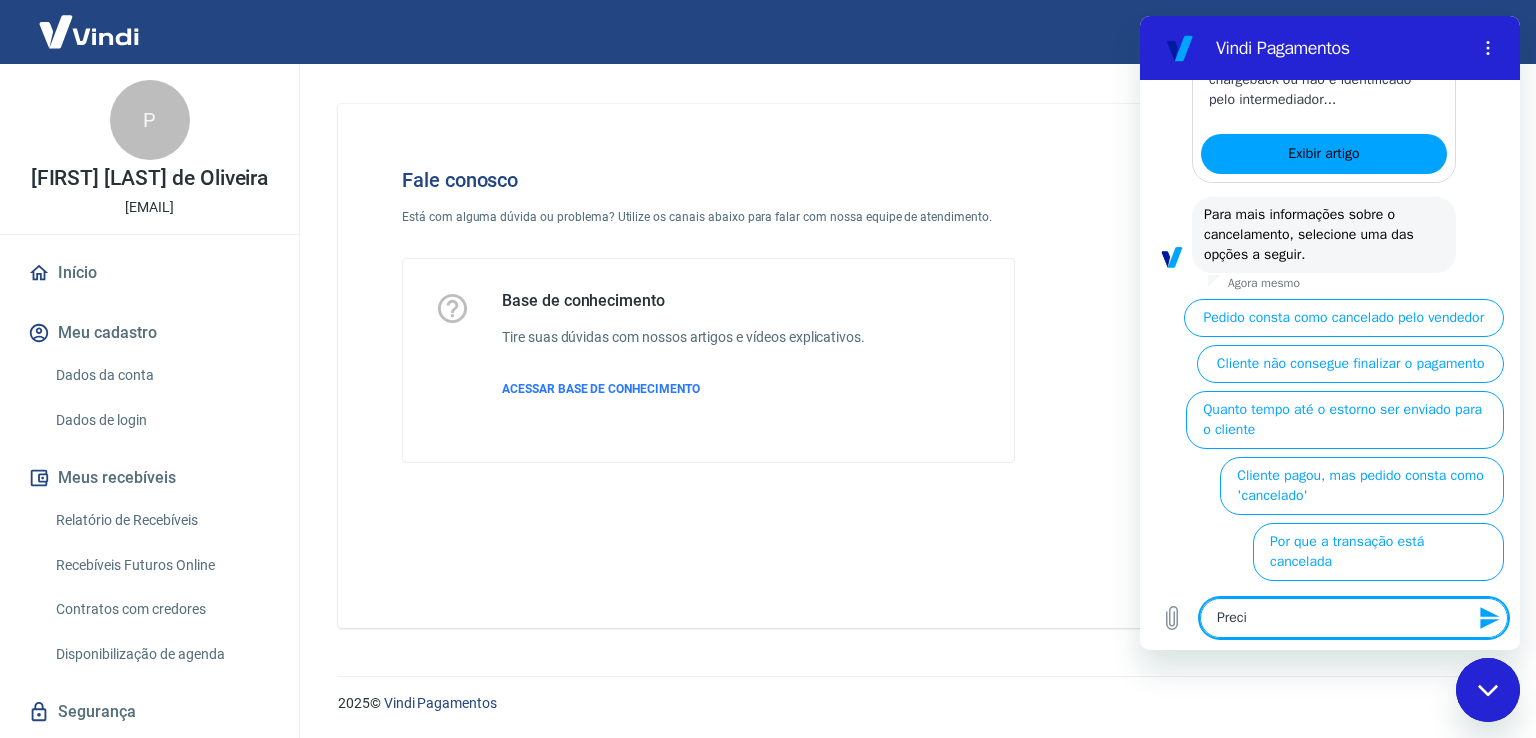 type on "Precis" 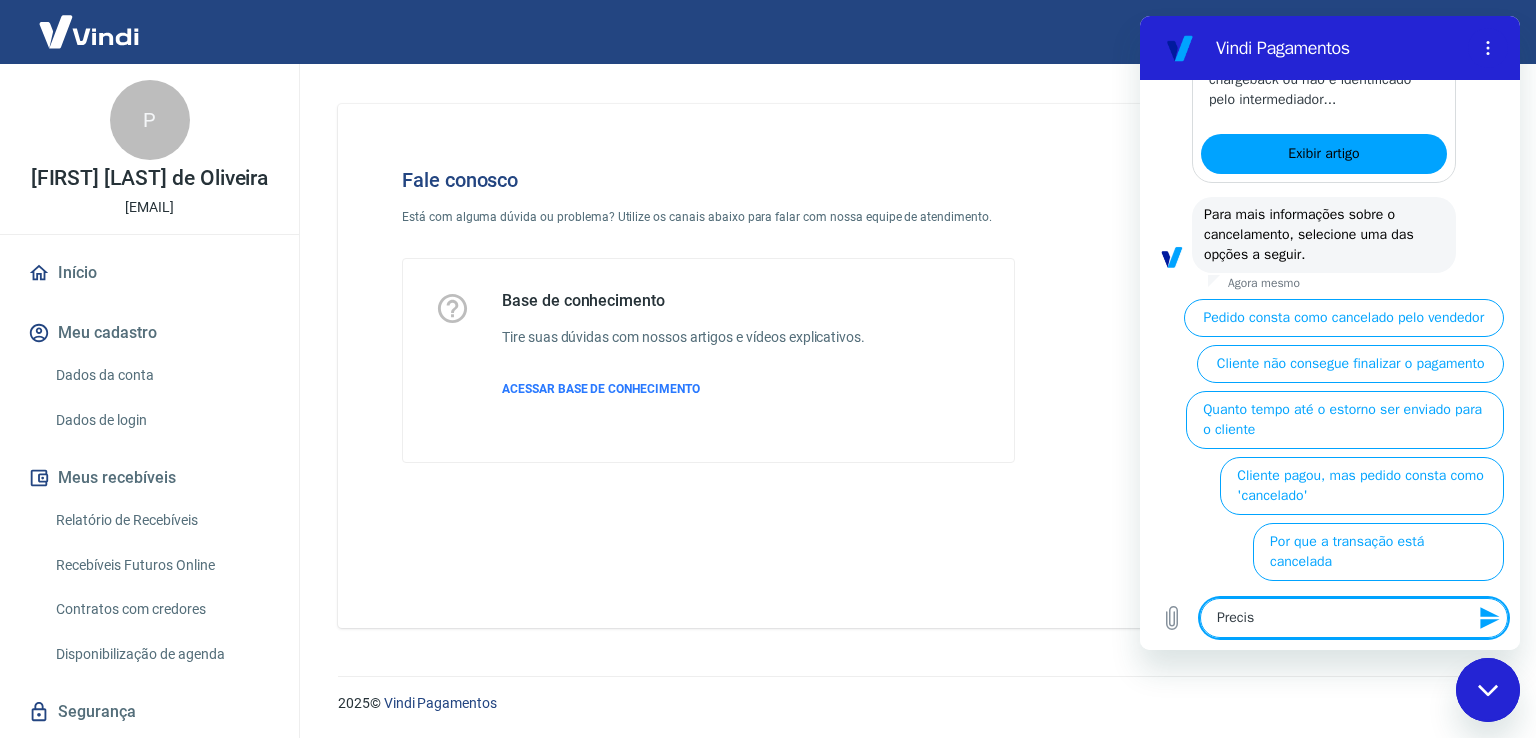type on "Preciso" 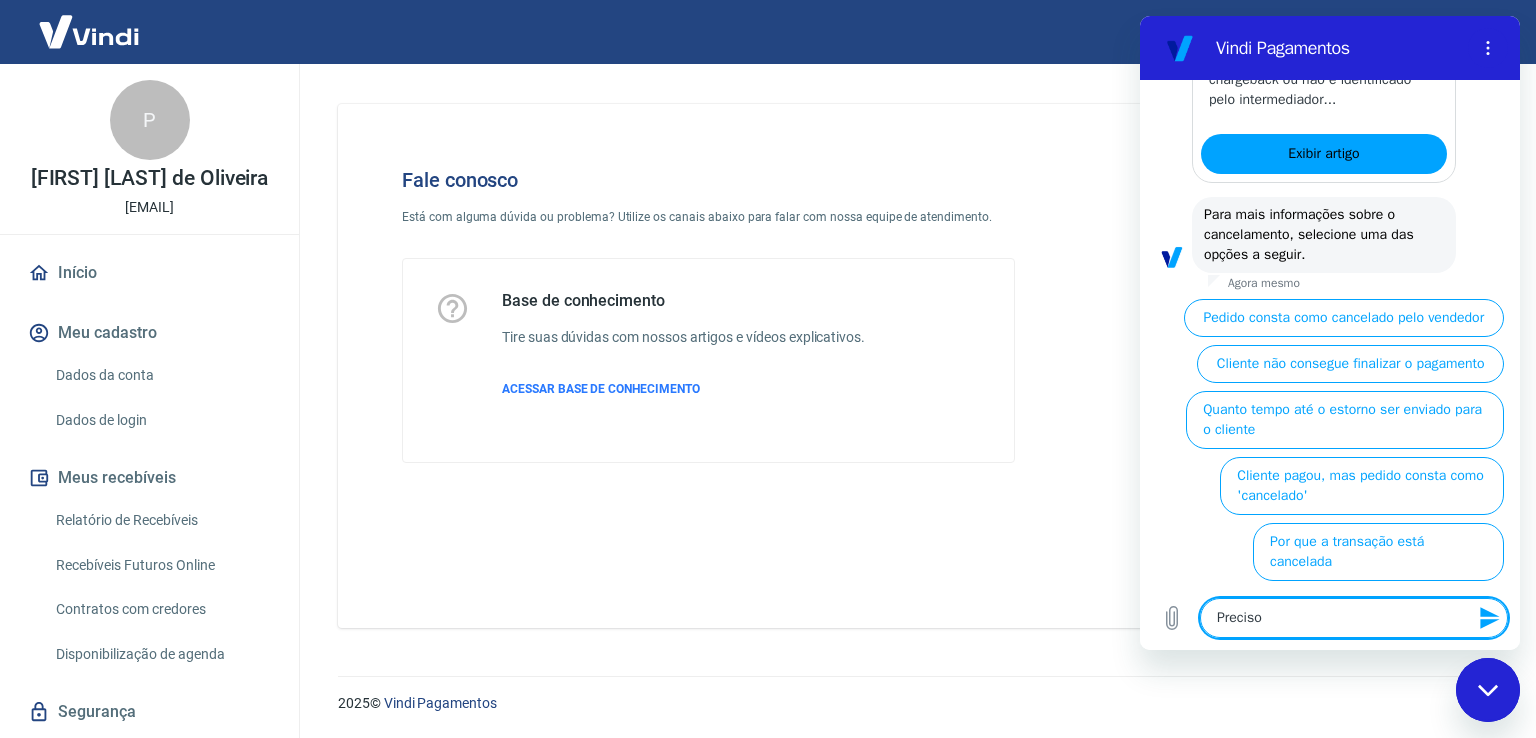 type on "Preciso" 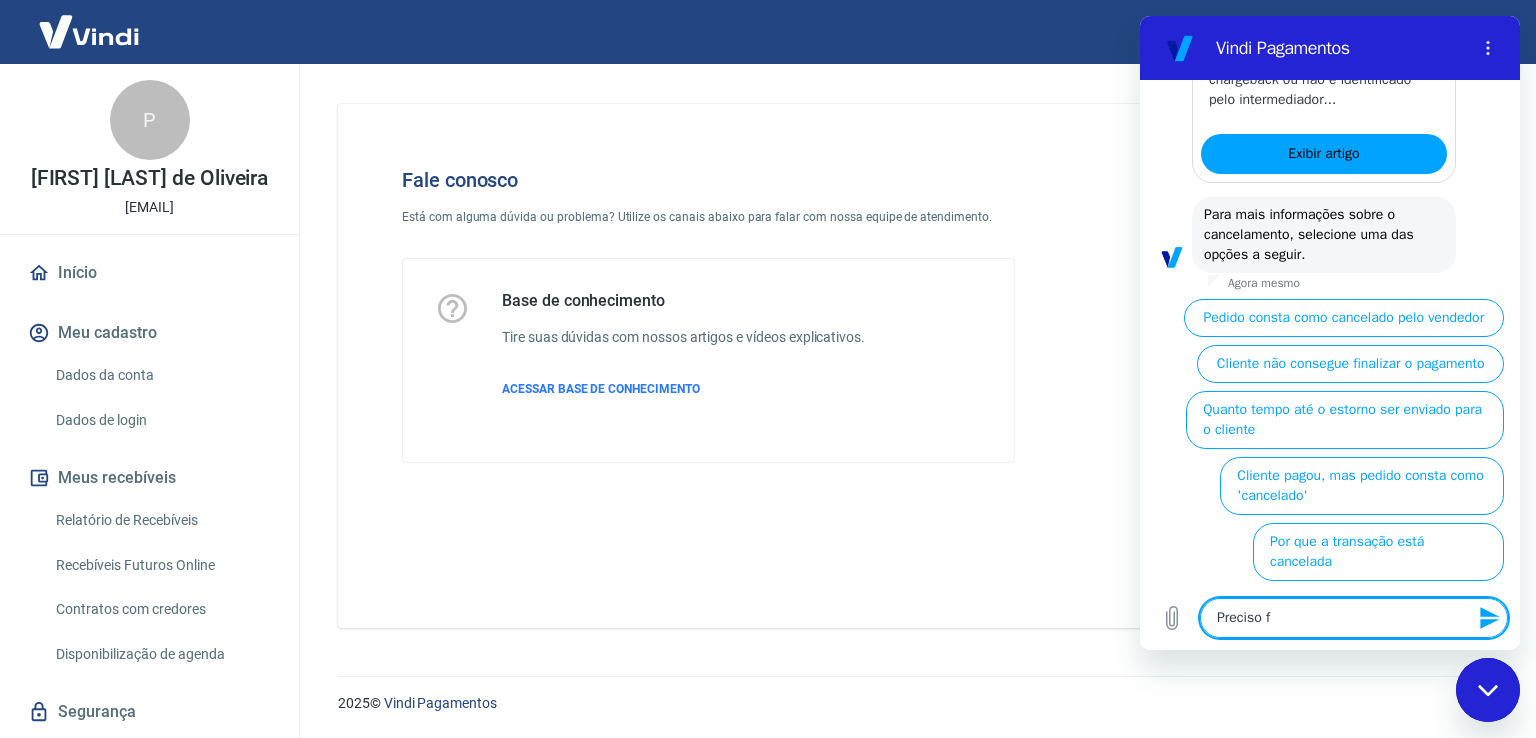 type on "Preciso fa" 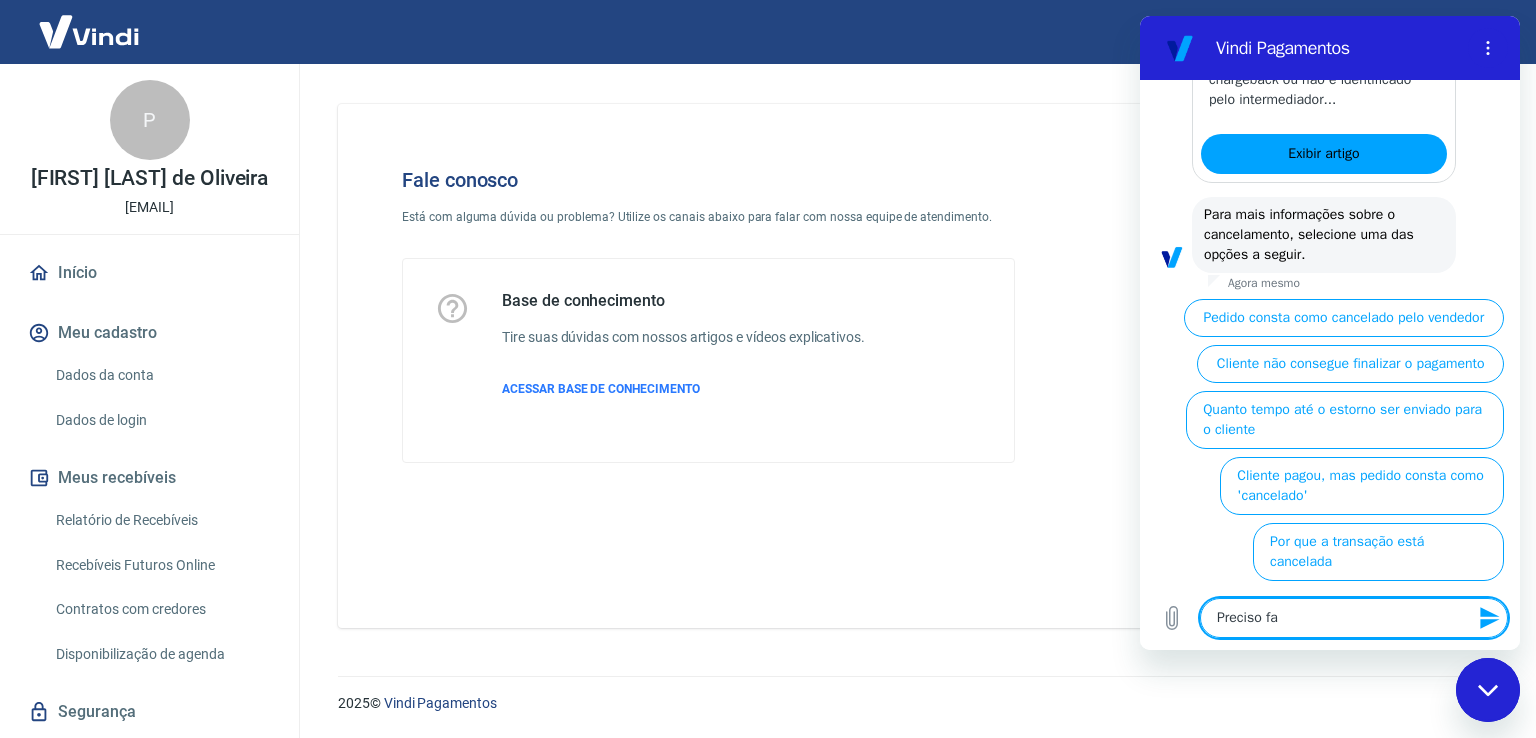 type on "Preciso fal" 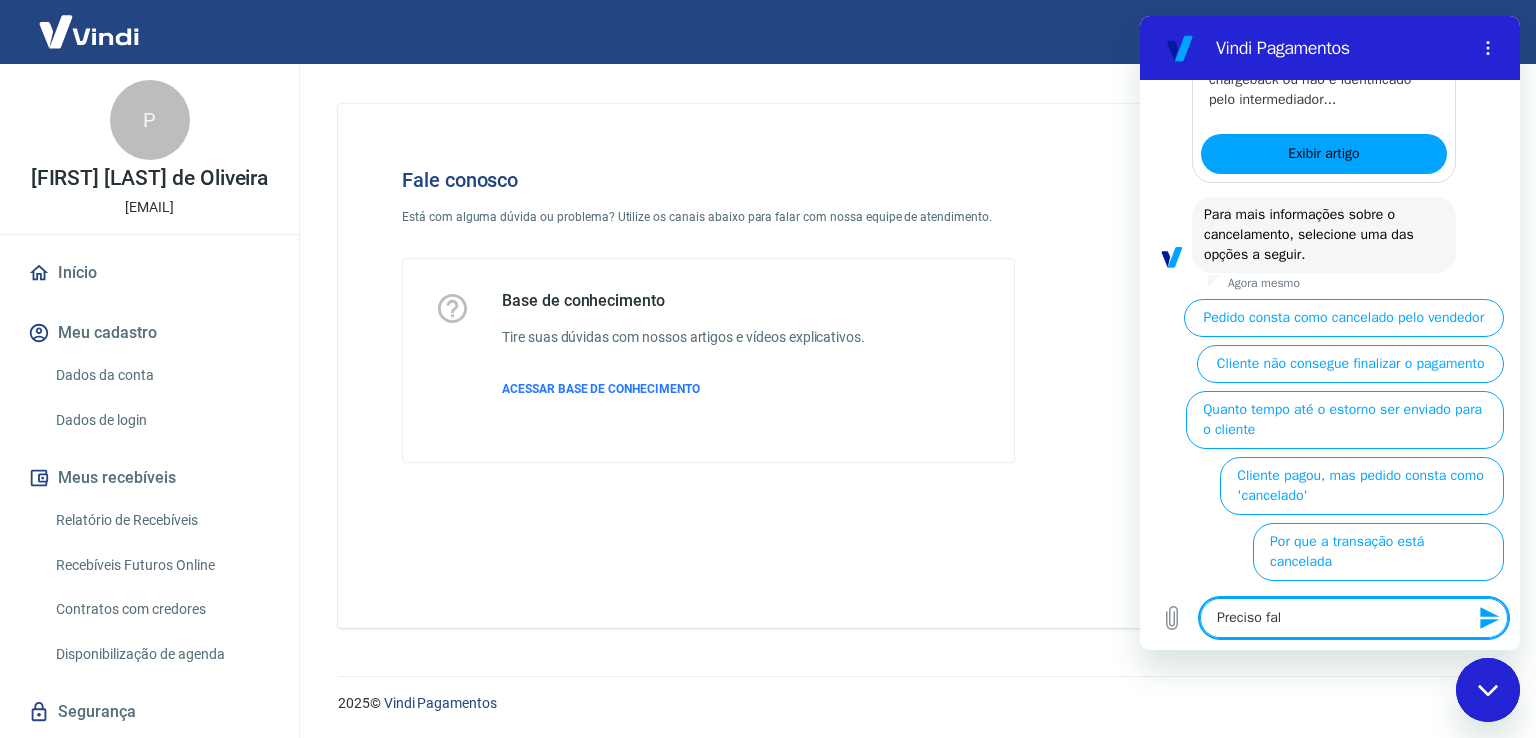 type on "Preciso fala" 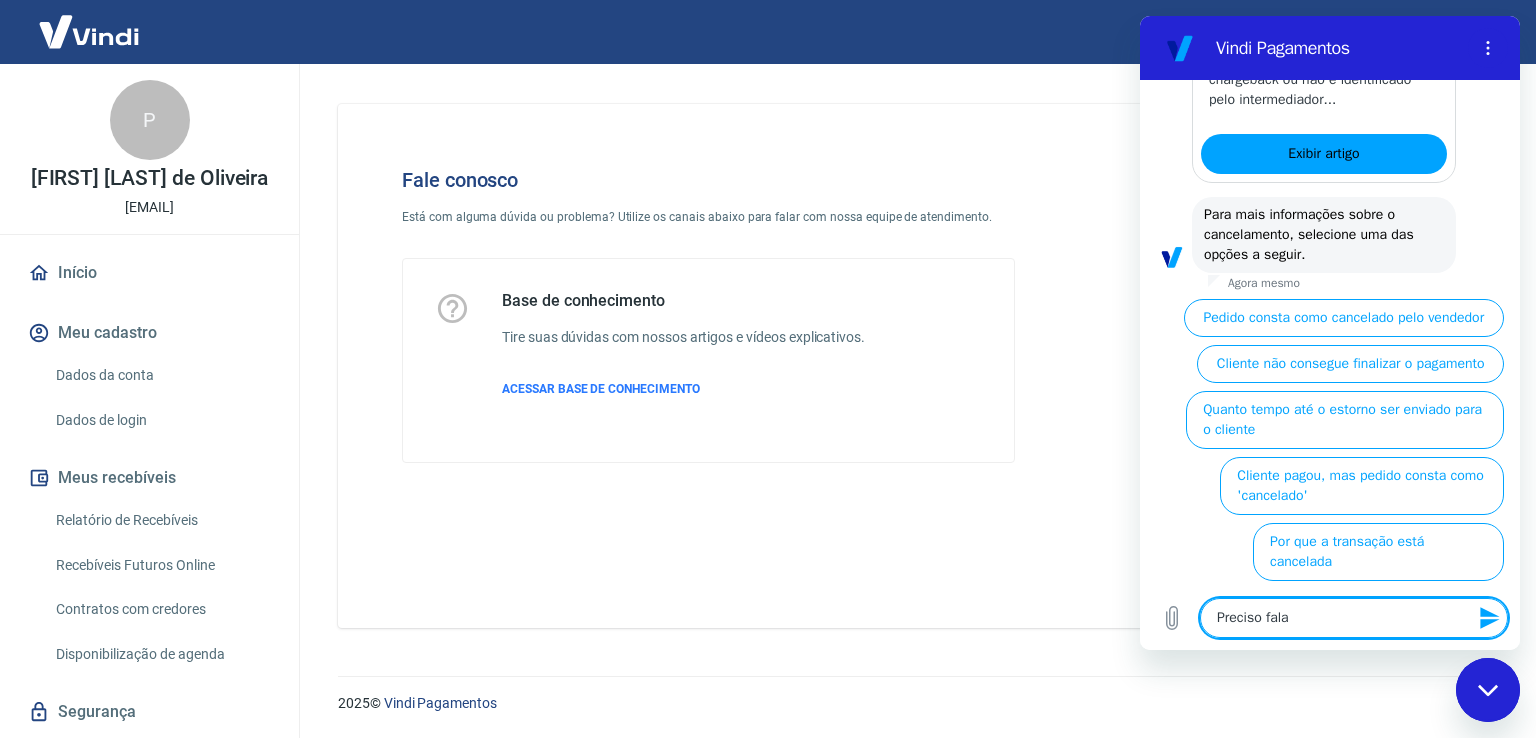 type on "Preciso falar" 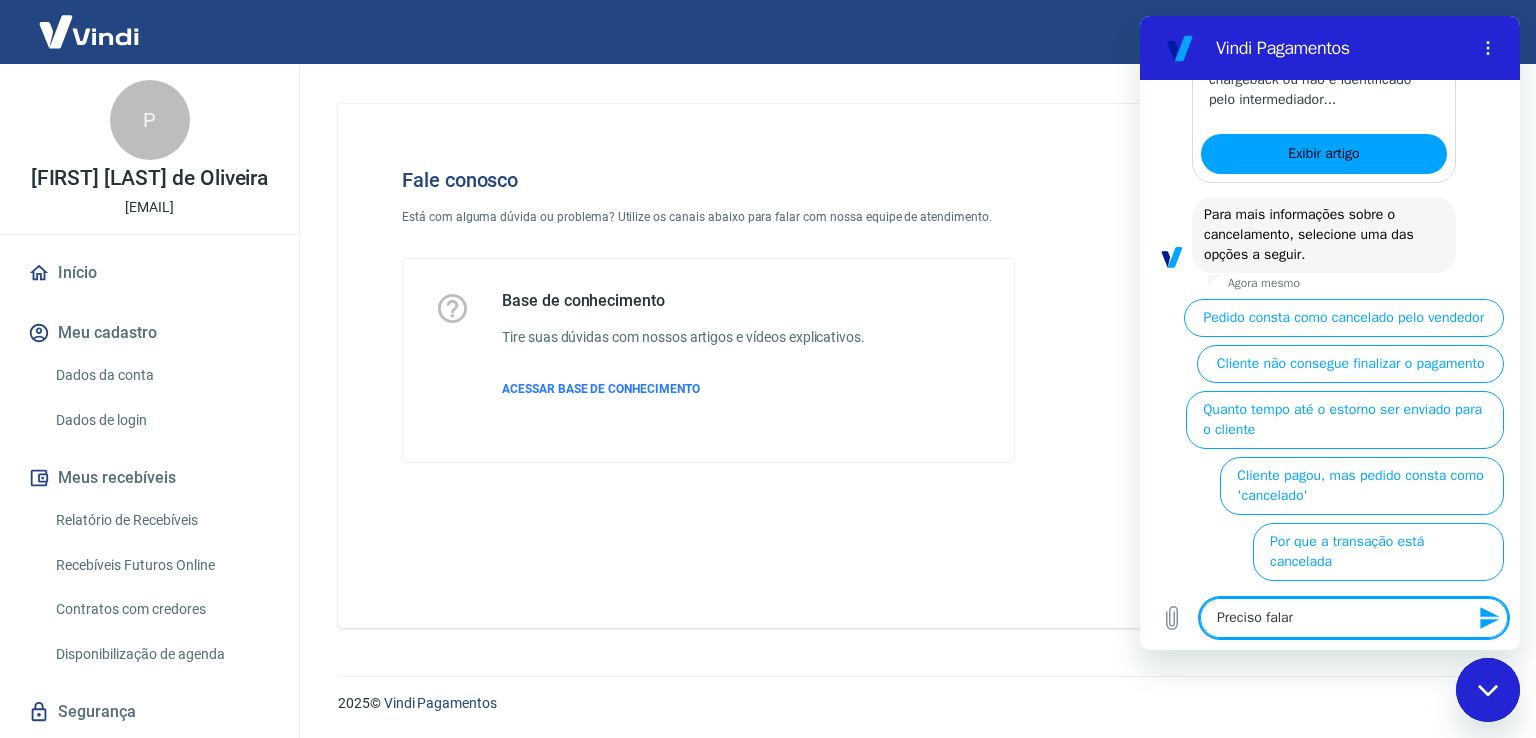 type on "Preciso falar" 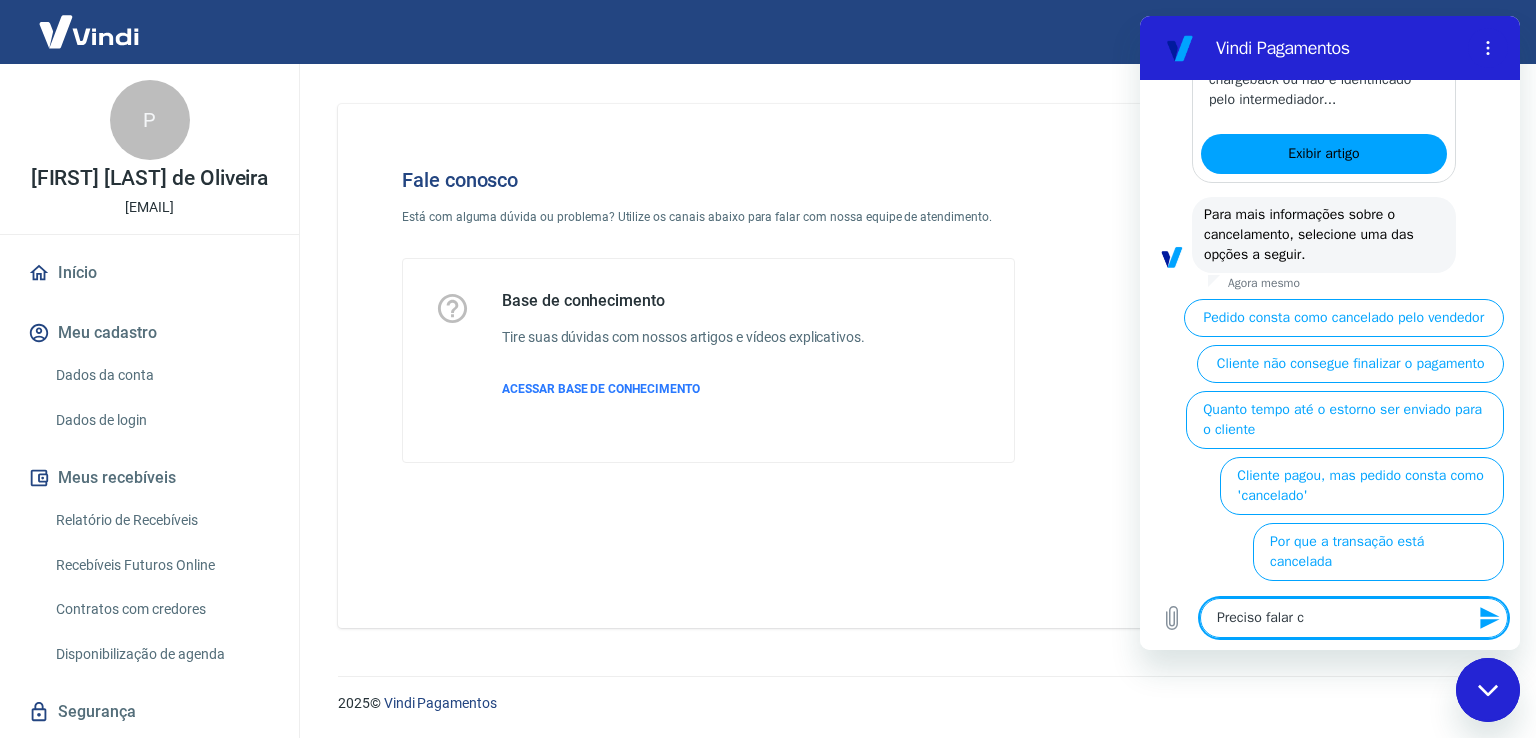 type on "Preciso falar co" 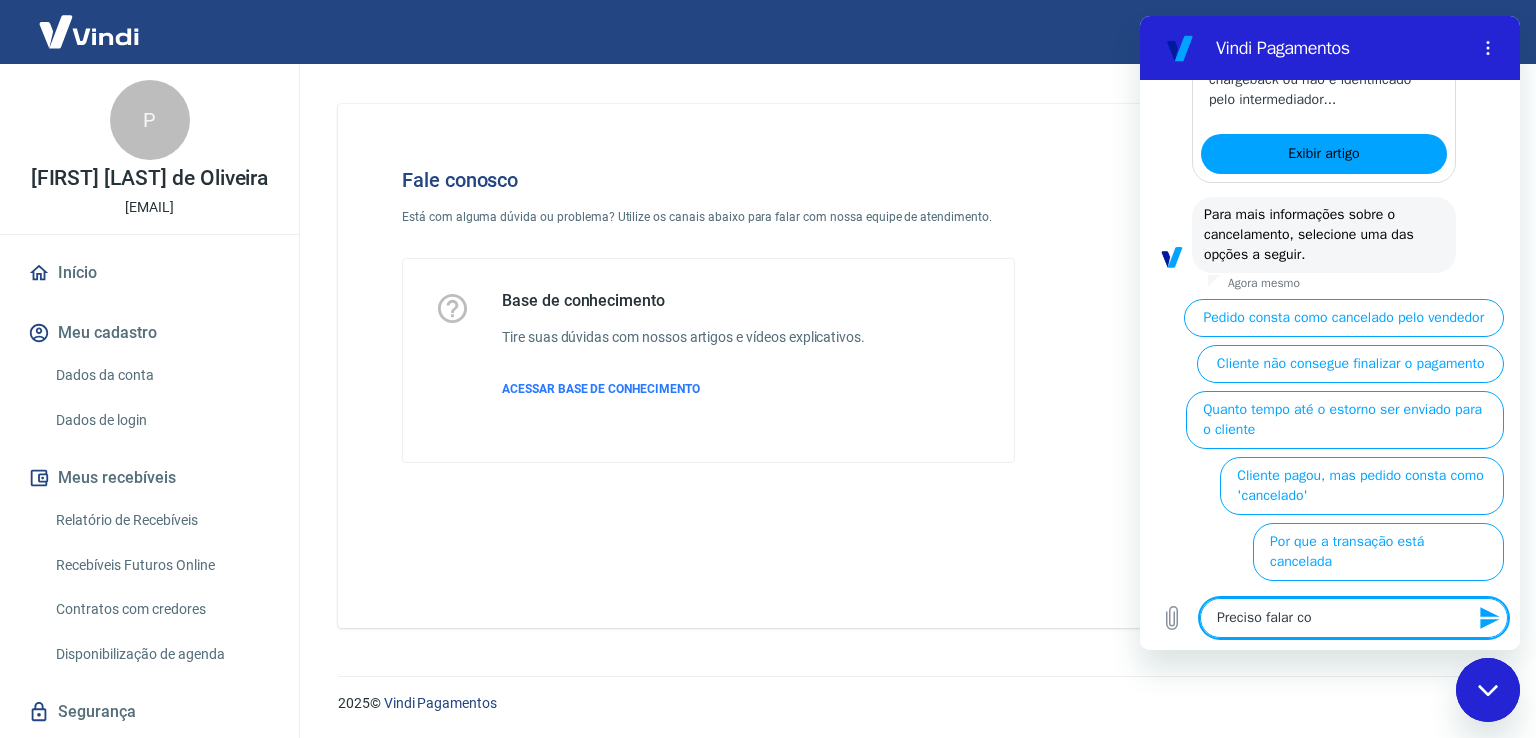 type on "Preciso falar com" 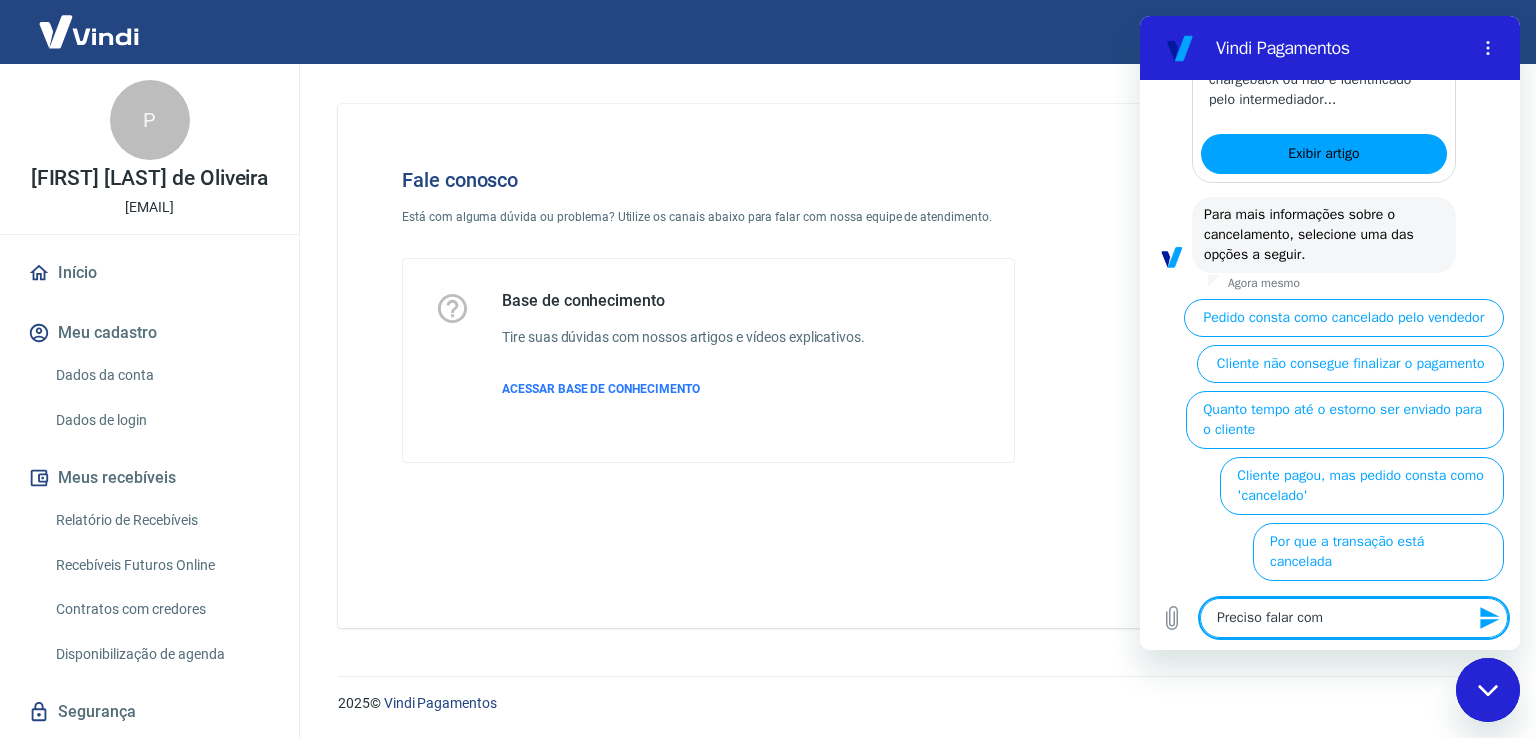 type on "Preciso falar com" 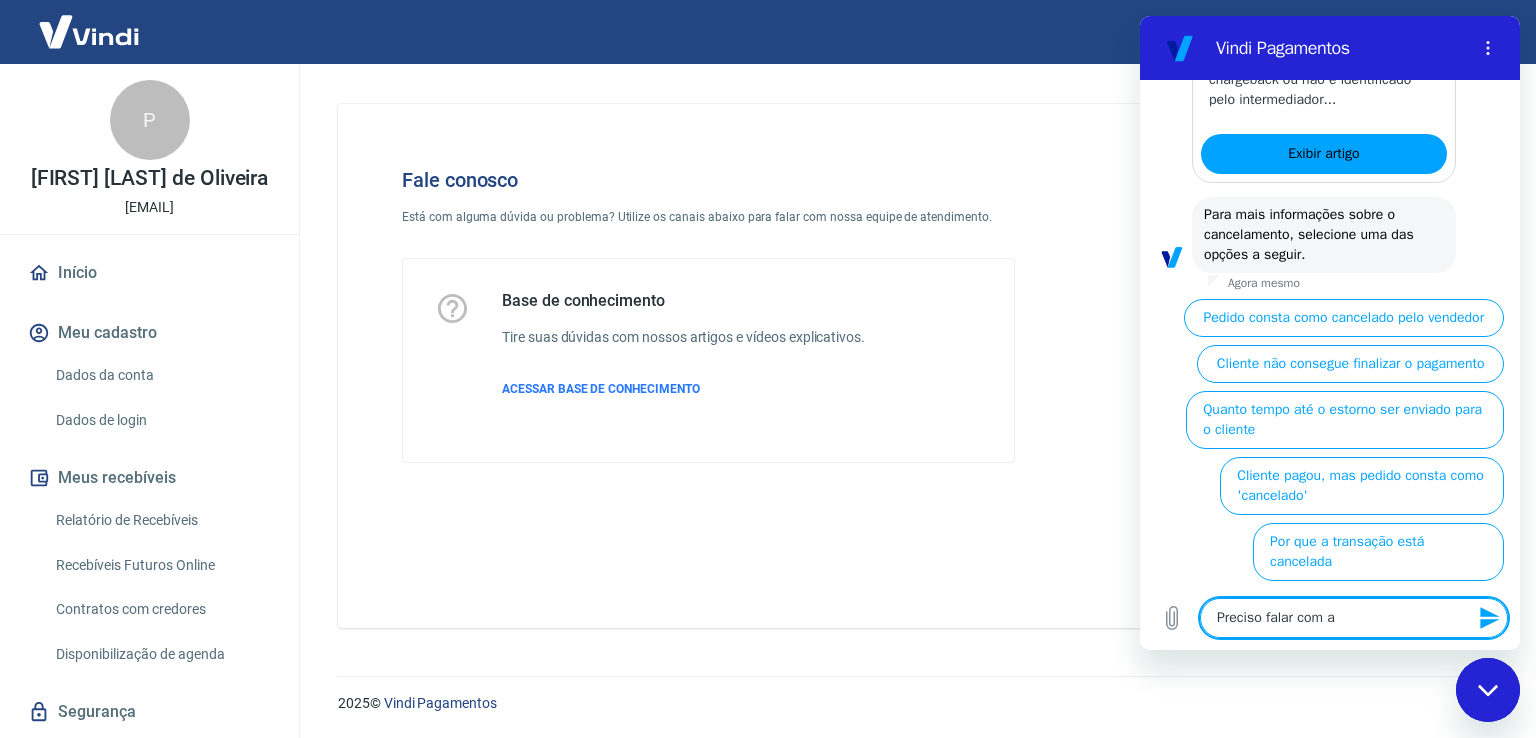 type on "x" 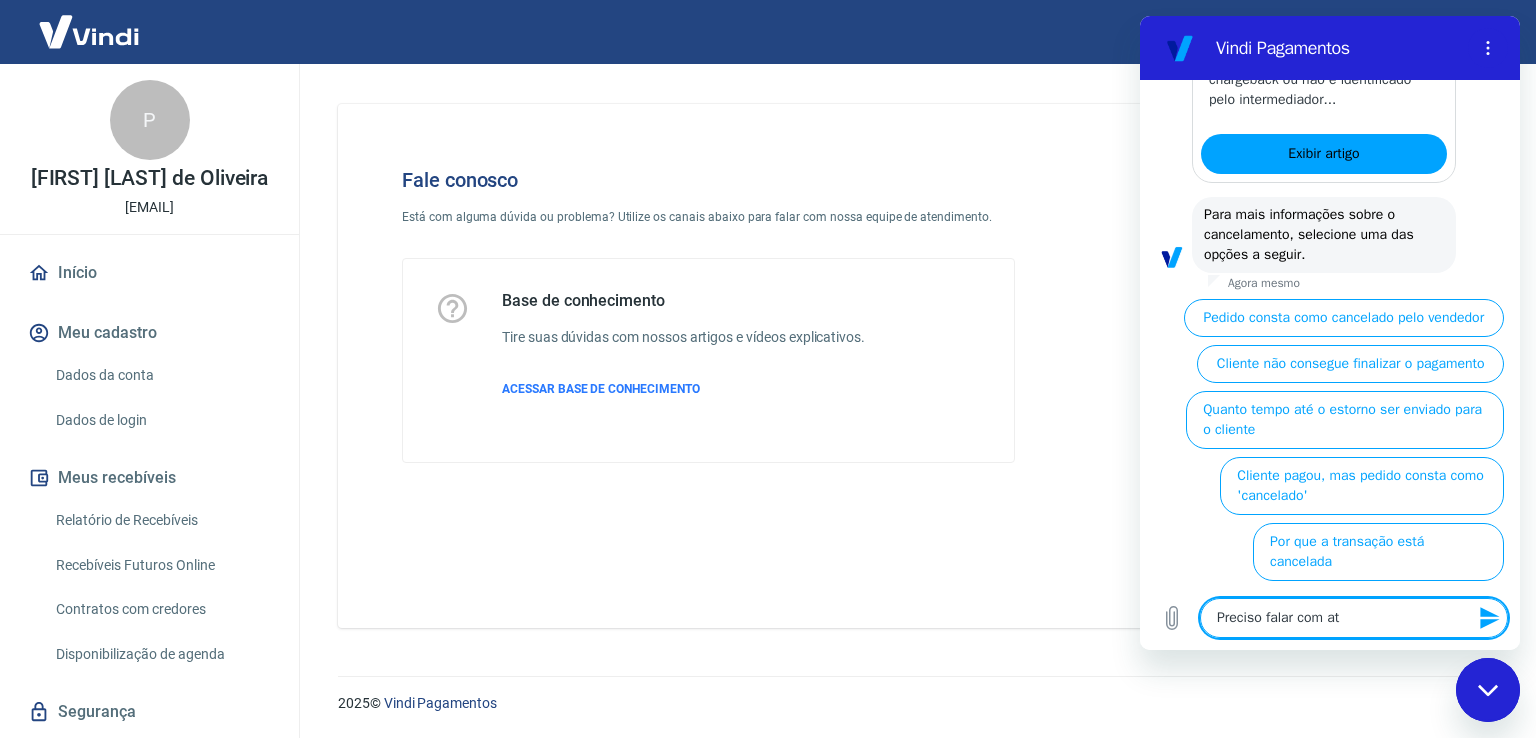type on "Preciso falar com ate" 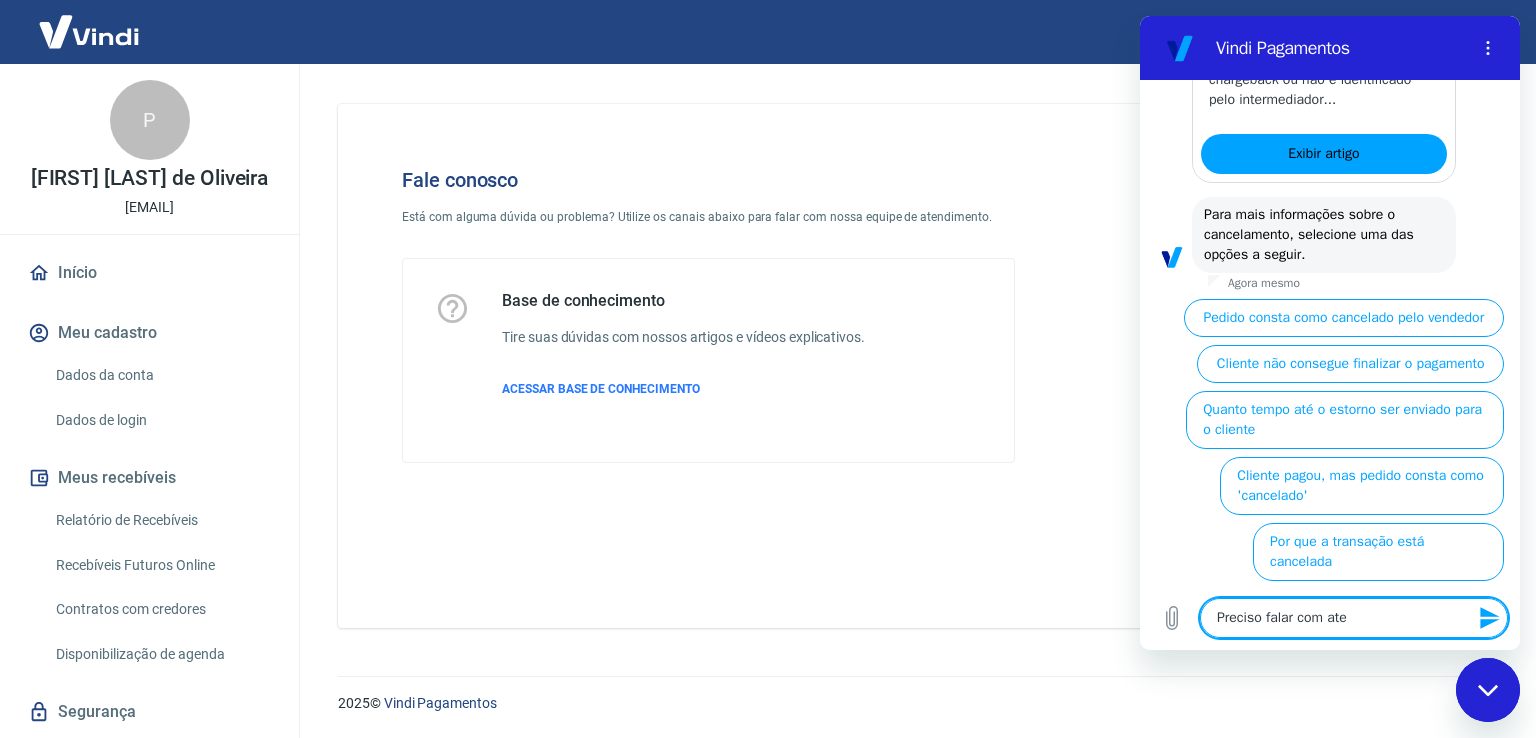 type on "x" 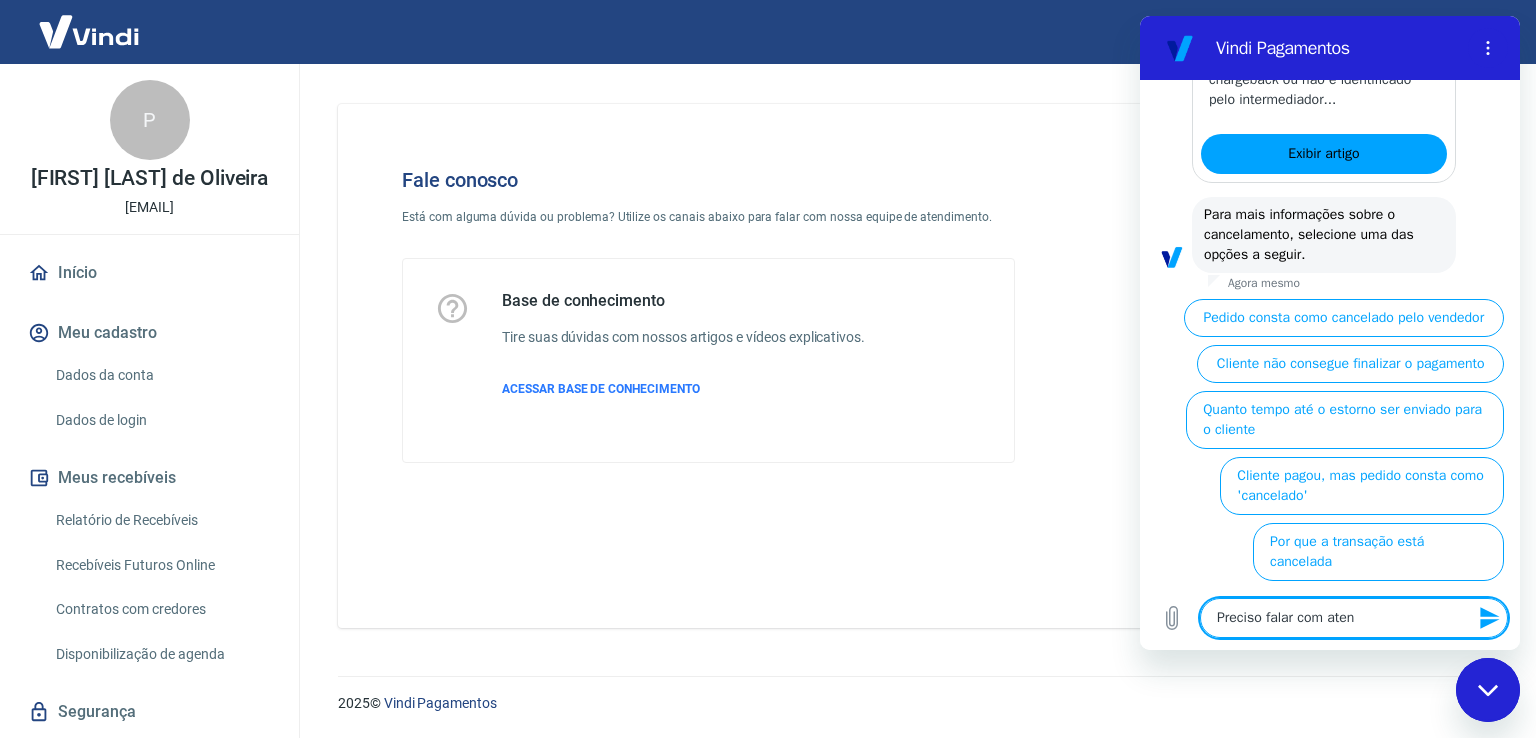 type on "Preciso falar com atend" 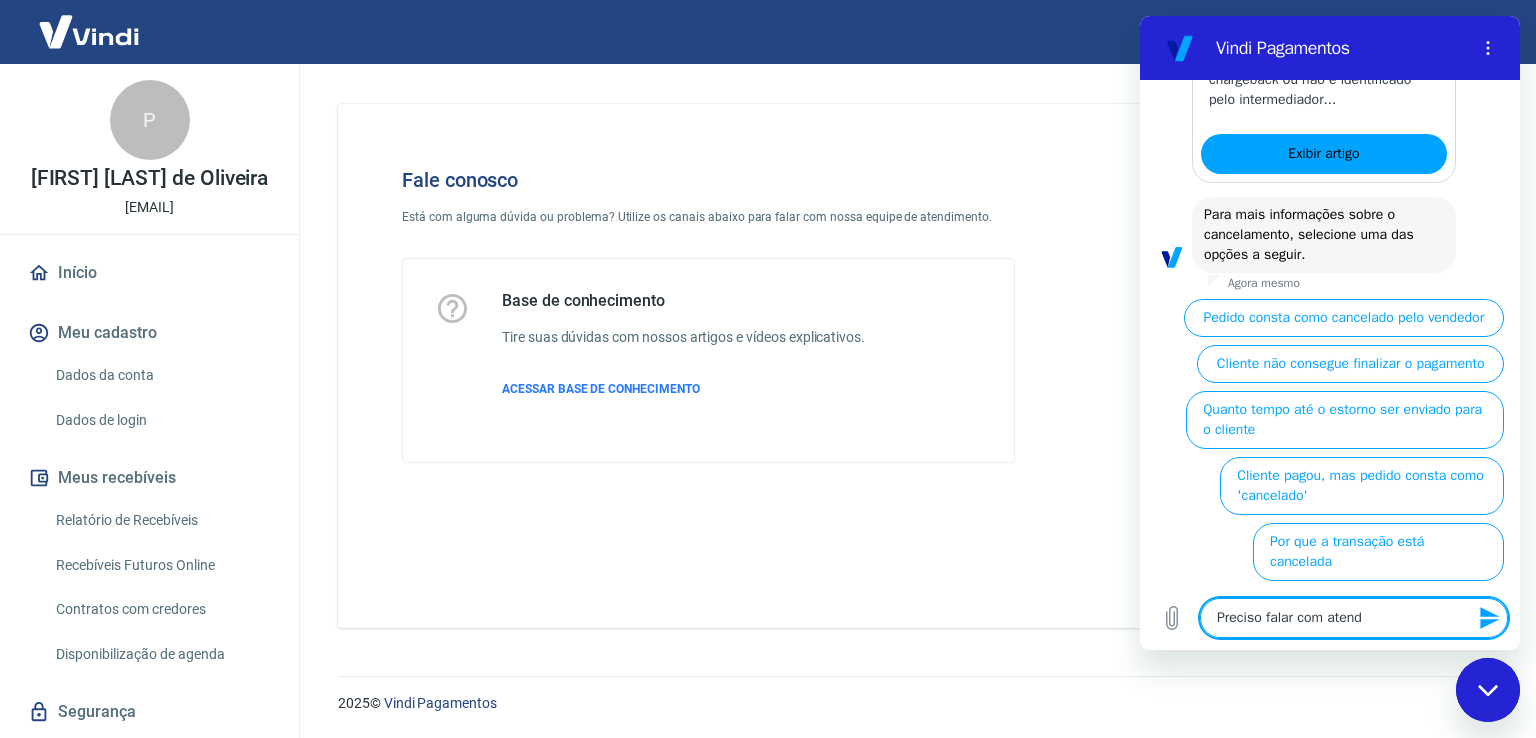 type on "Preciso falar com atende" 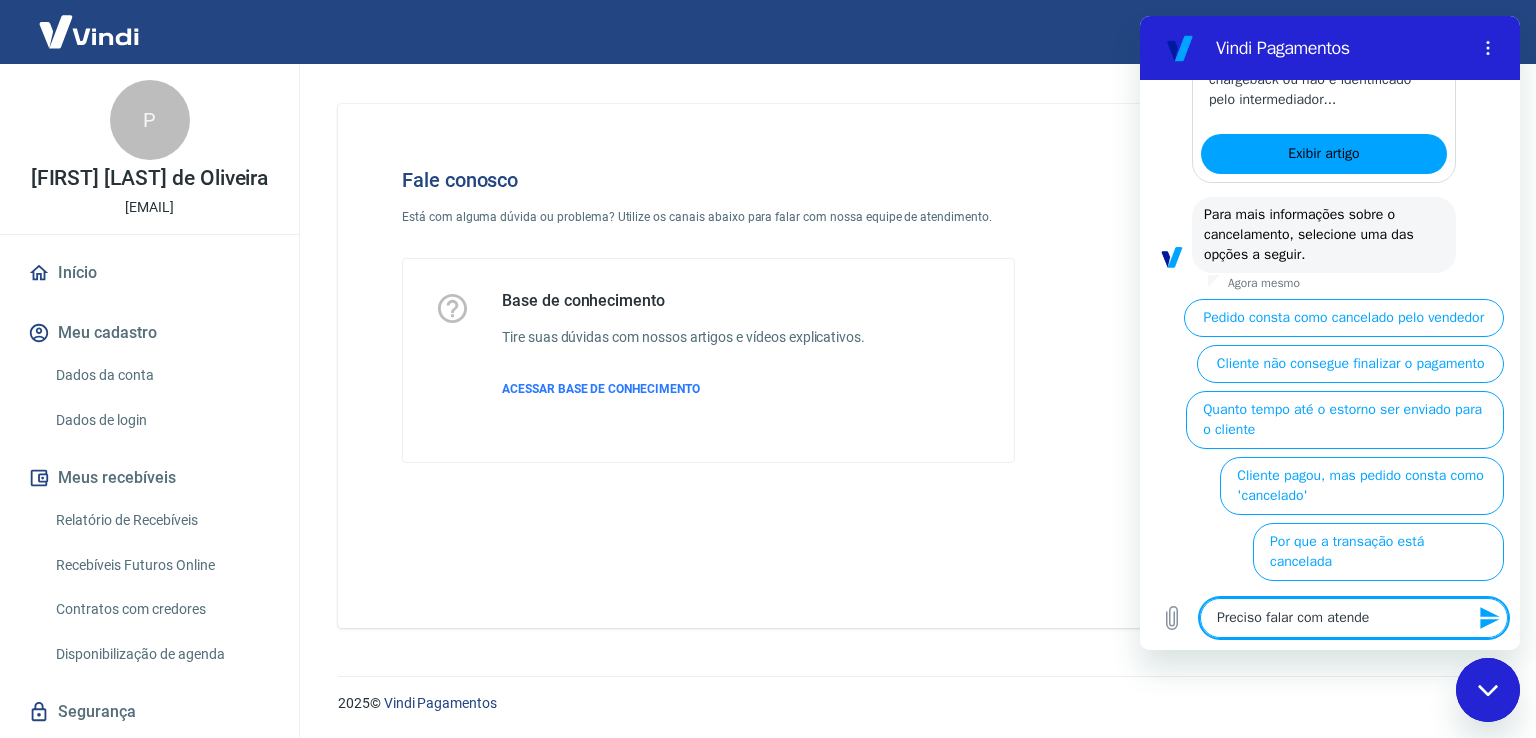 type on "Preciso falar com atenden" 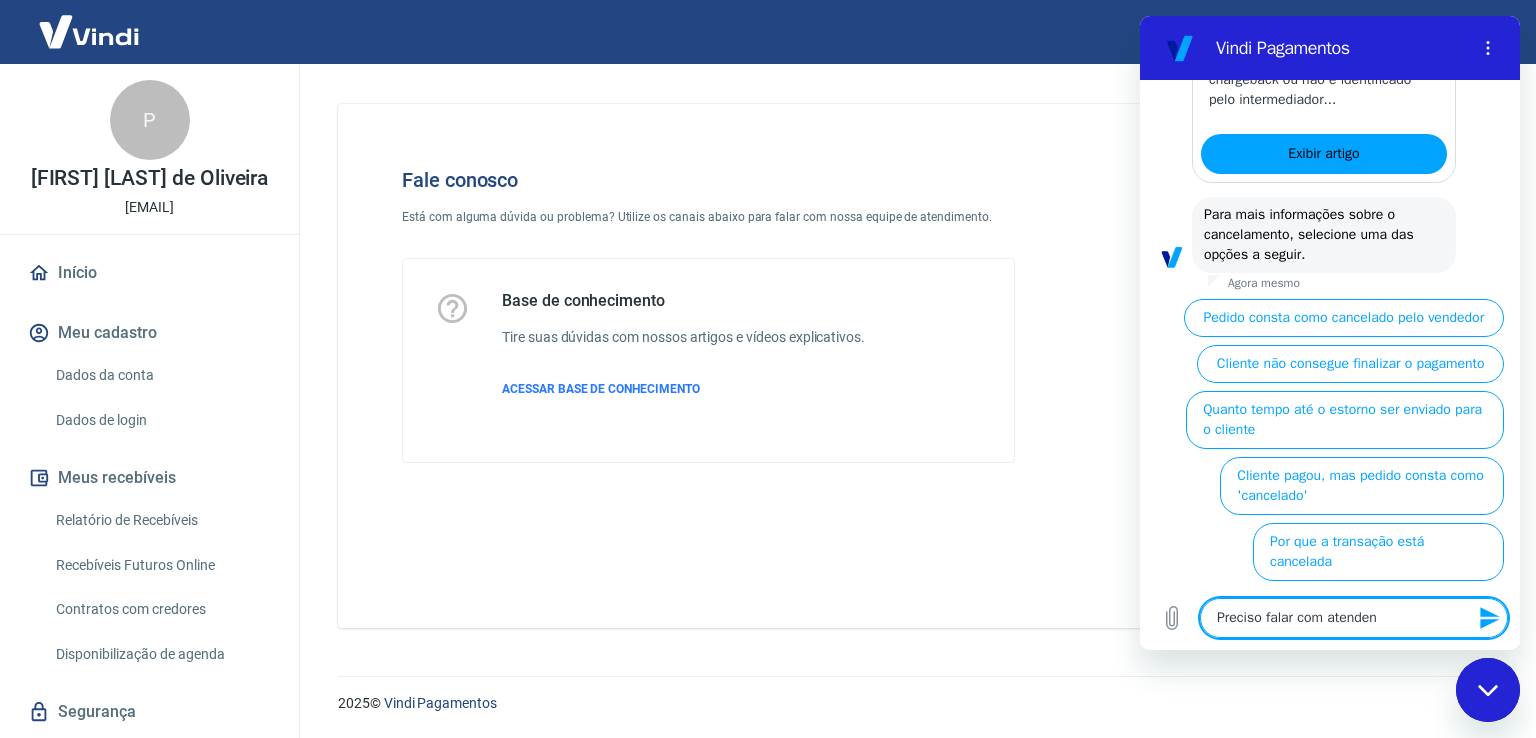 type on "Preciso falar com atendent" 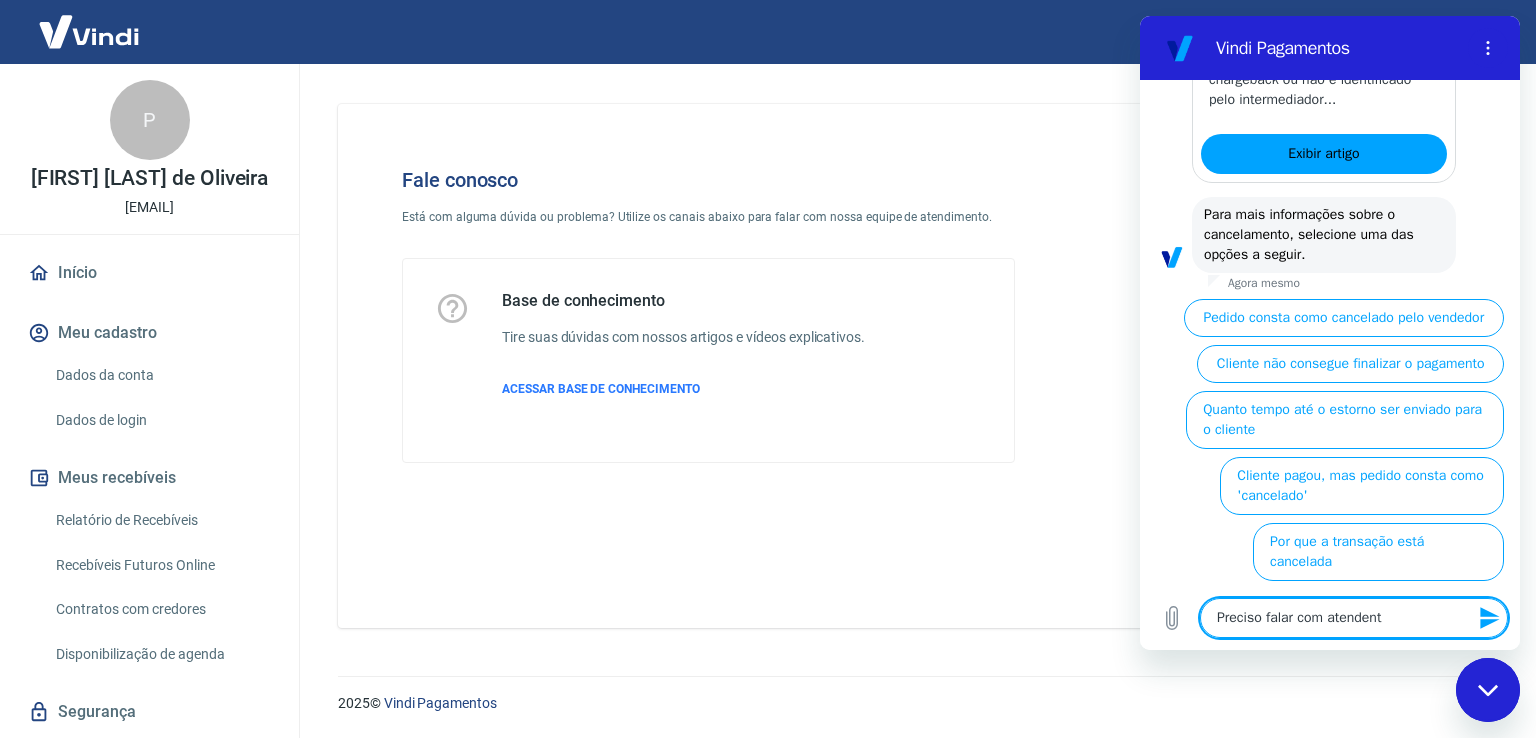 type on "Preciso falar com atendente" 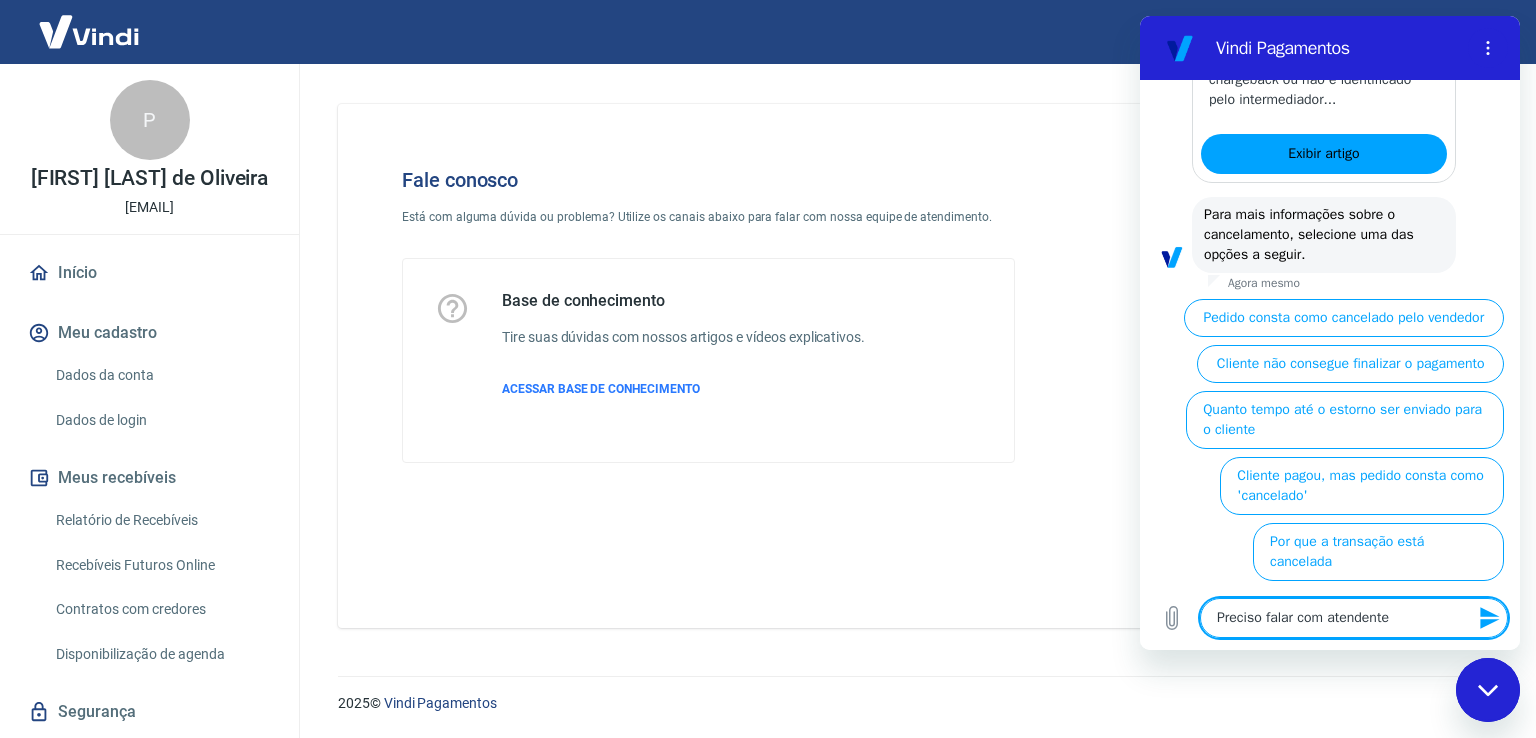 type 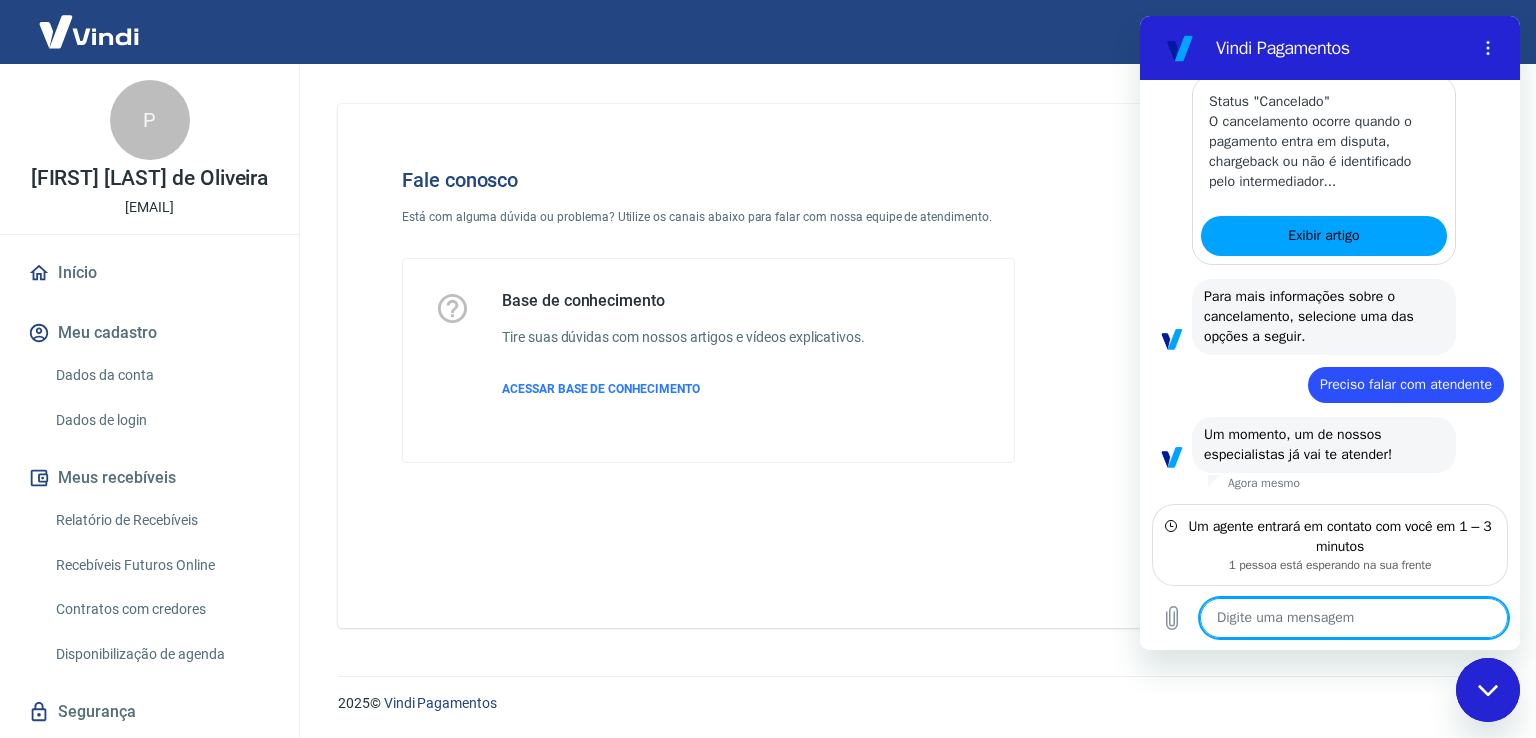 scroll, scrollTop: 3220, scrollLeft: 0, axis: vertical 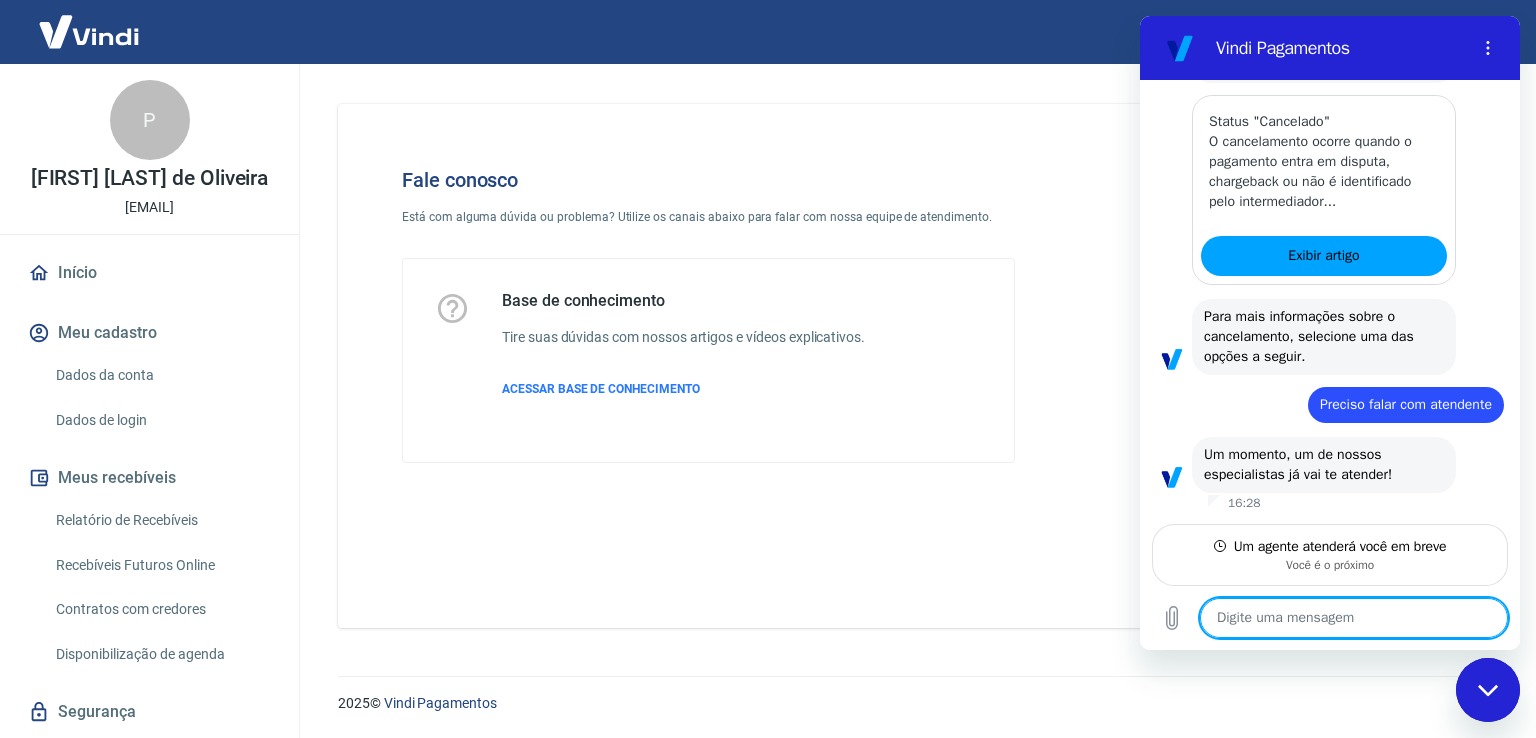 click 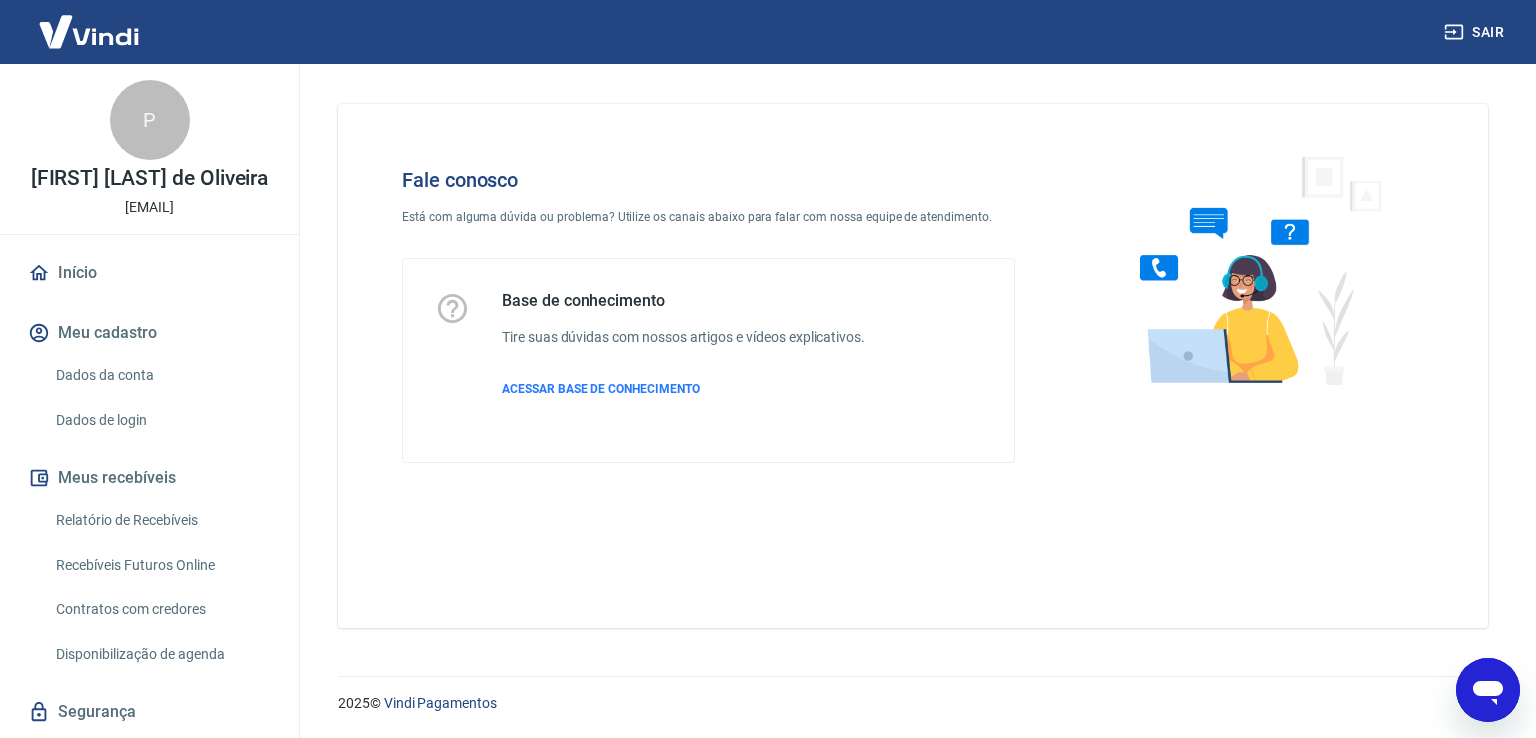 scroll, scrollTop: 3300, scrollLeft: 0, axis: vertical 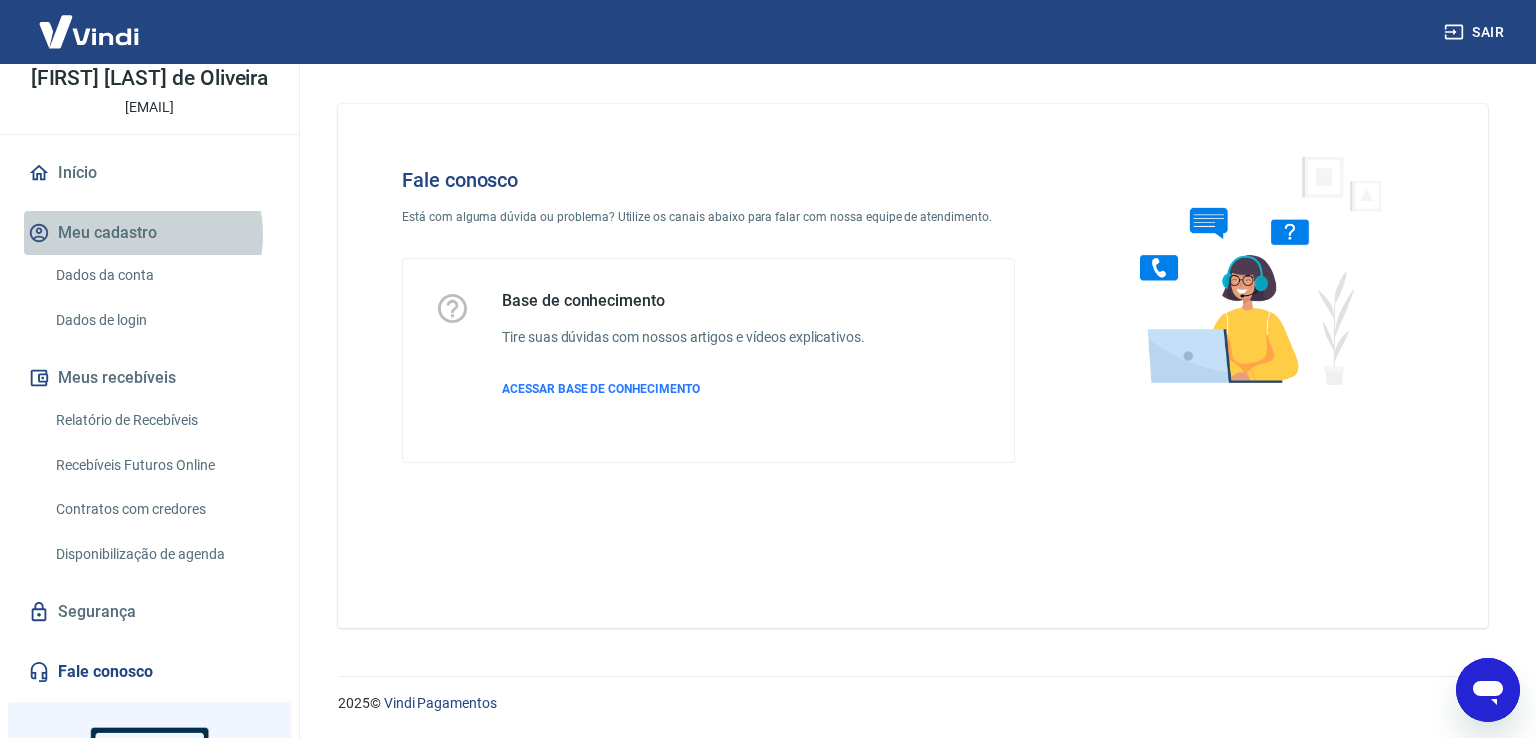 click on "Meu cadastro" at bounding box center (149, 233) 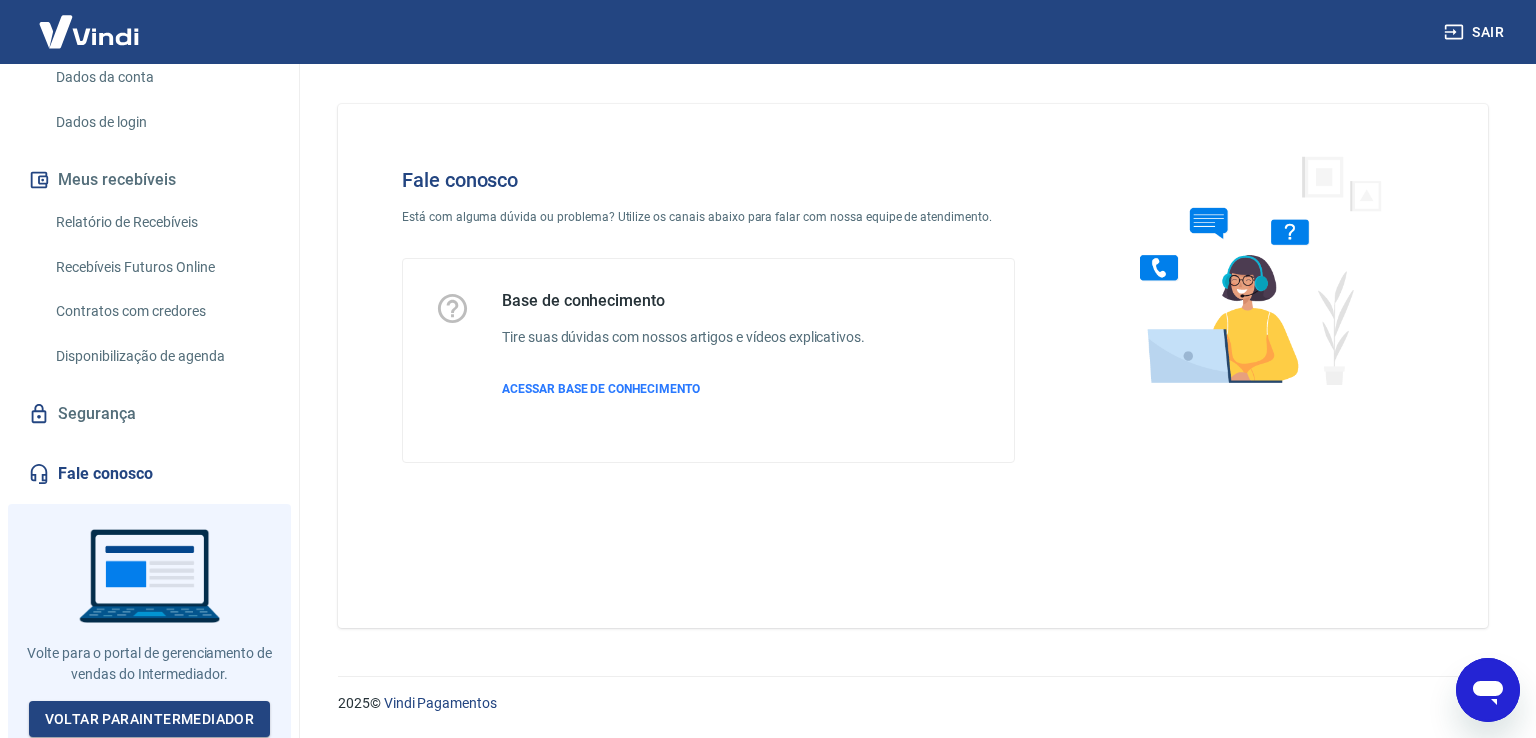 scroll, scrollTop: 198, scrollLeft: 0, axis: vertical 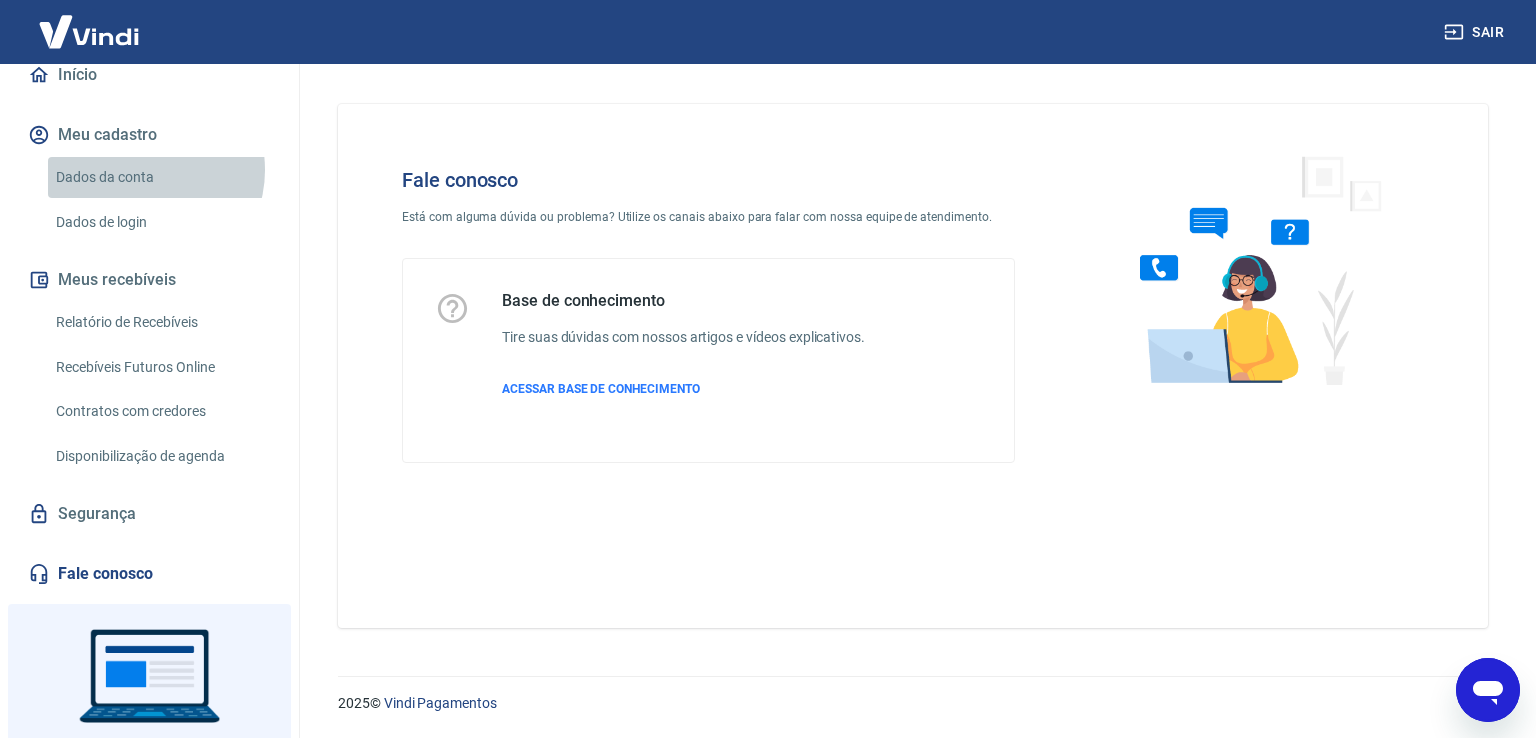 click on "Dados da conta" at bounding box center [161, 177] 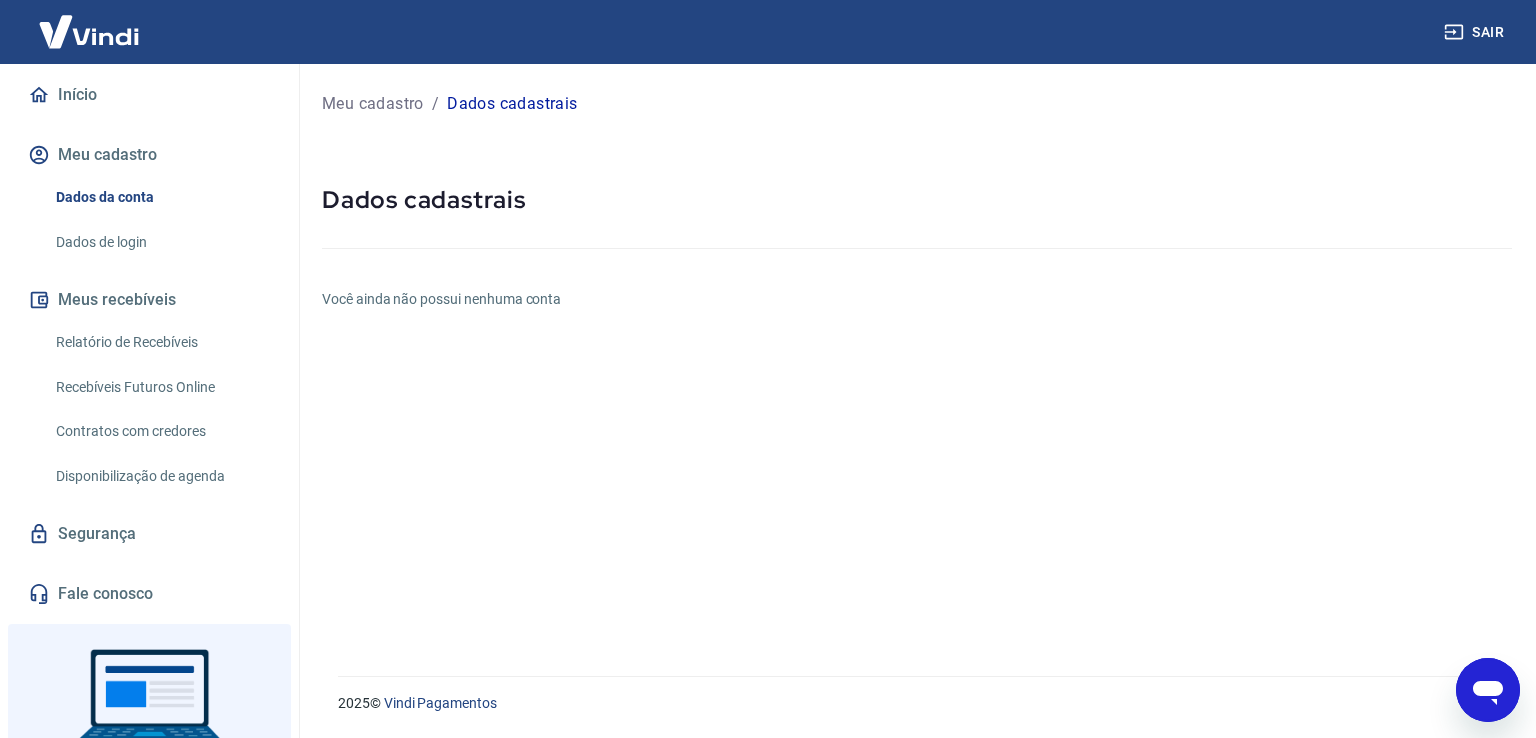 scroll, scrollTop: 298, scrollLeft: 0, axis: vertical 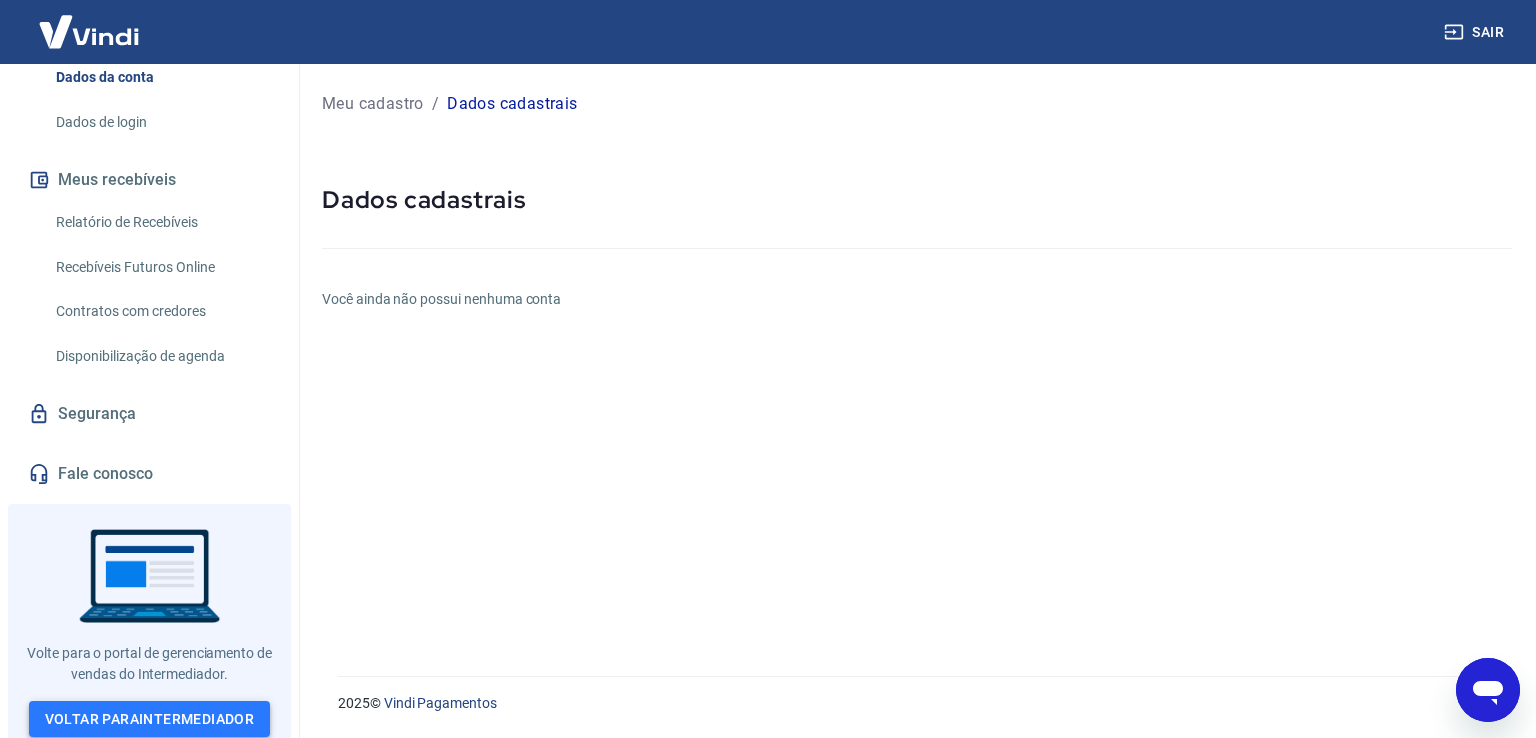 click on "Voltar para  Intermediador" at bounding box center (150, 719) 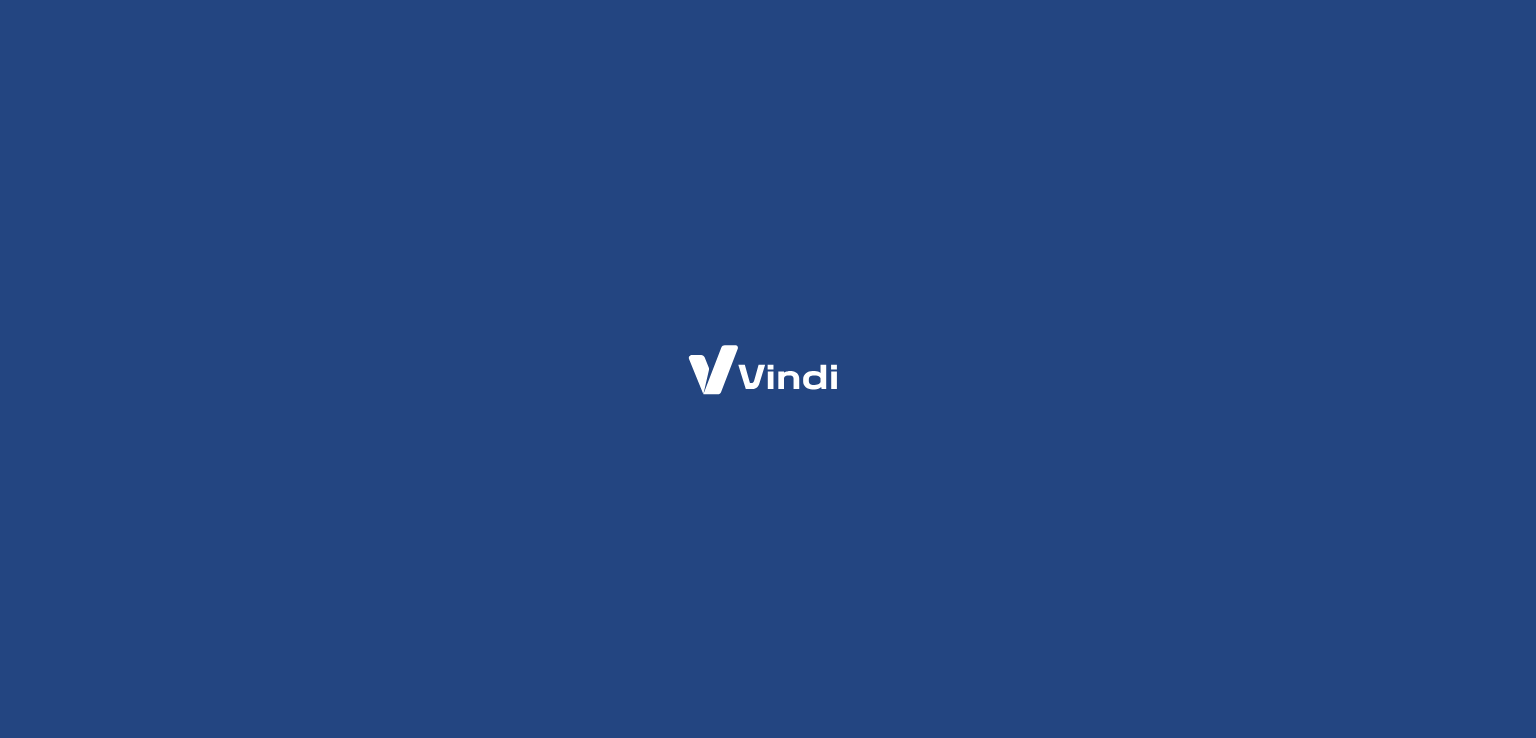 scroll, scrollTop: 0, scrollLeft: 0, axis: both 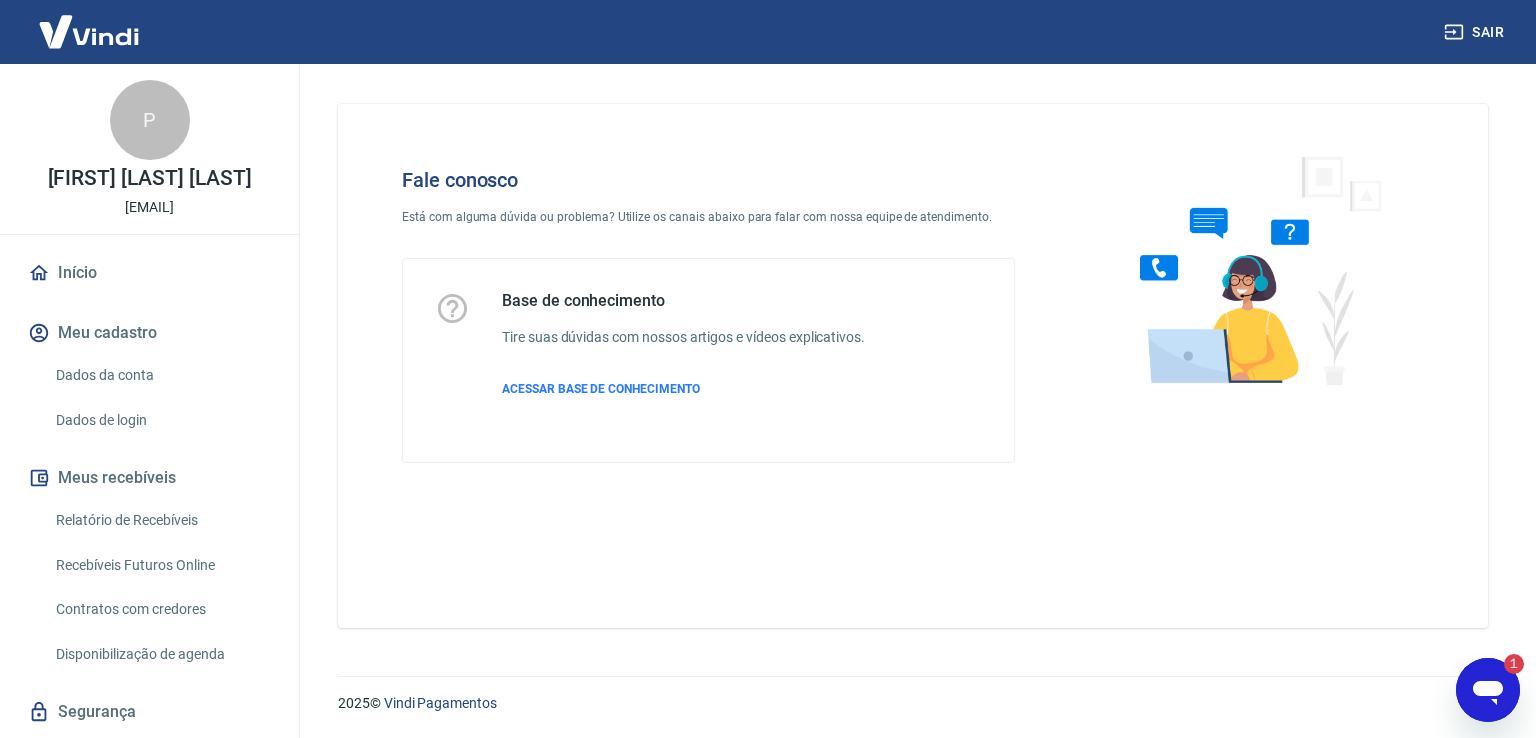 click 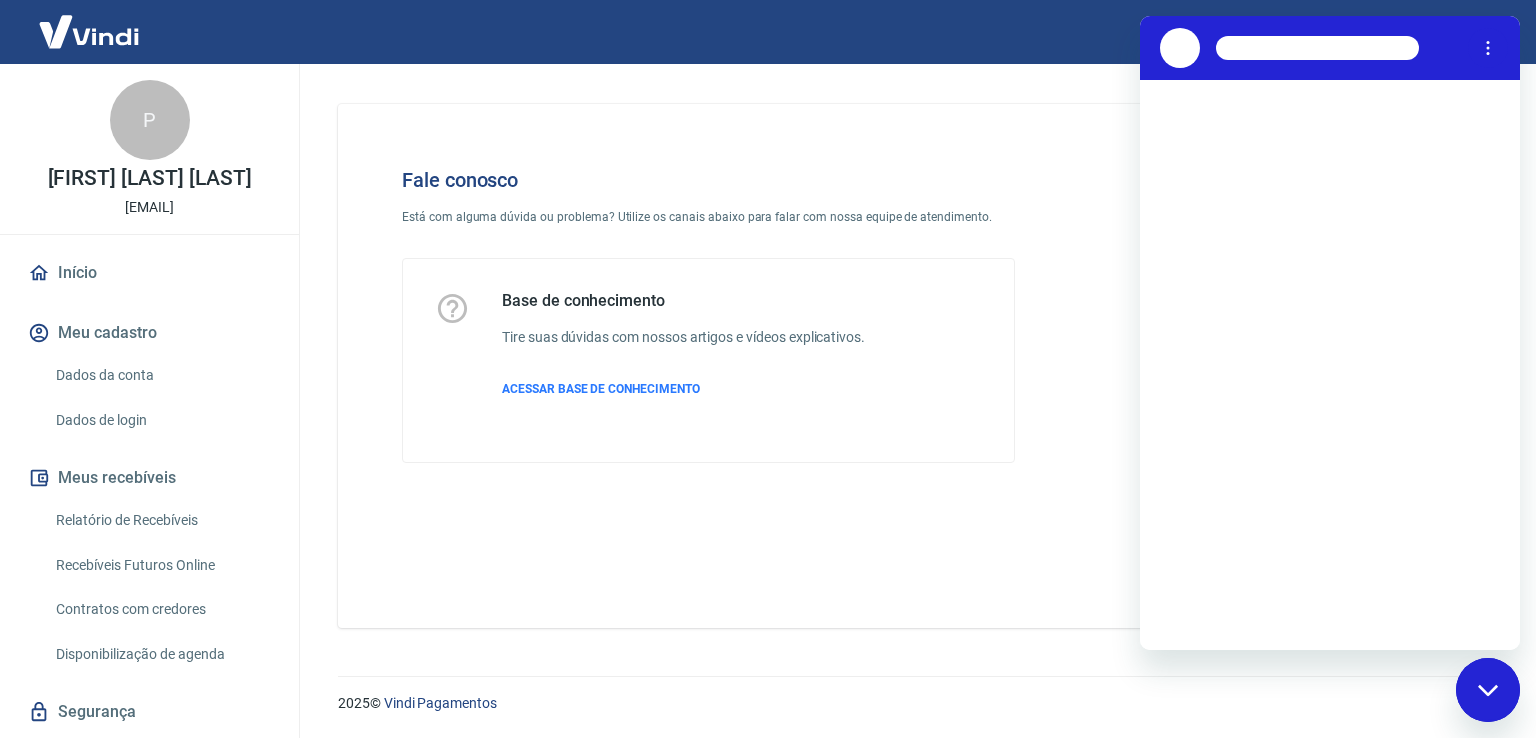 scroll, scrollTop: 0, scrollLeft: 0, axis: both 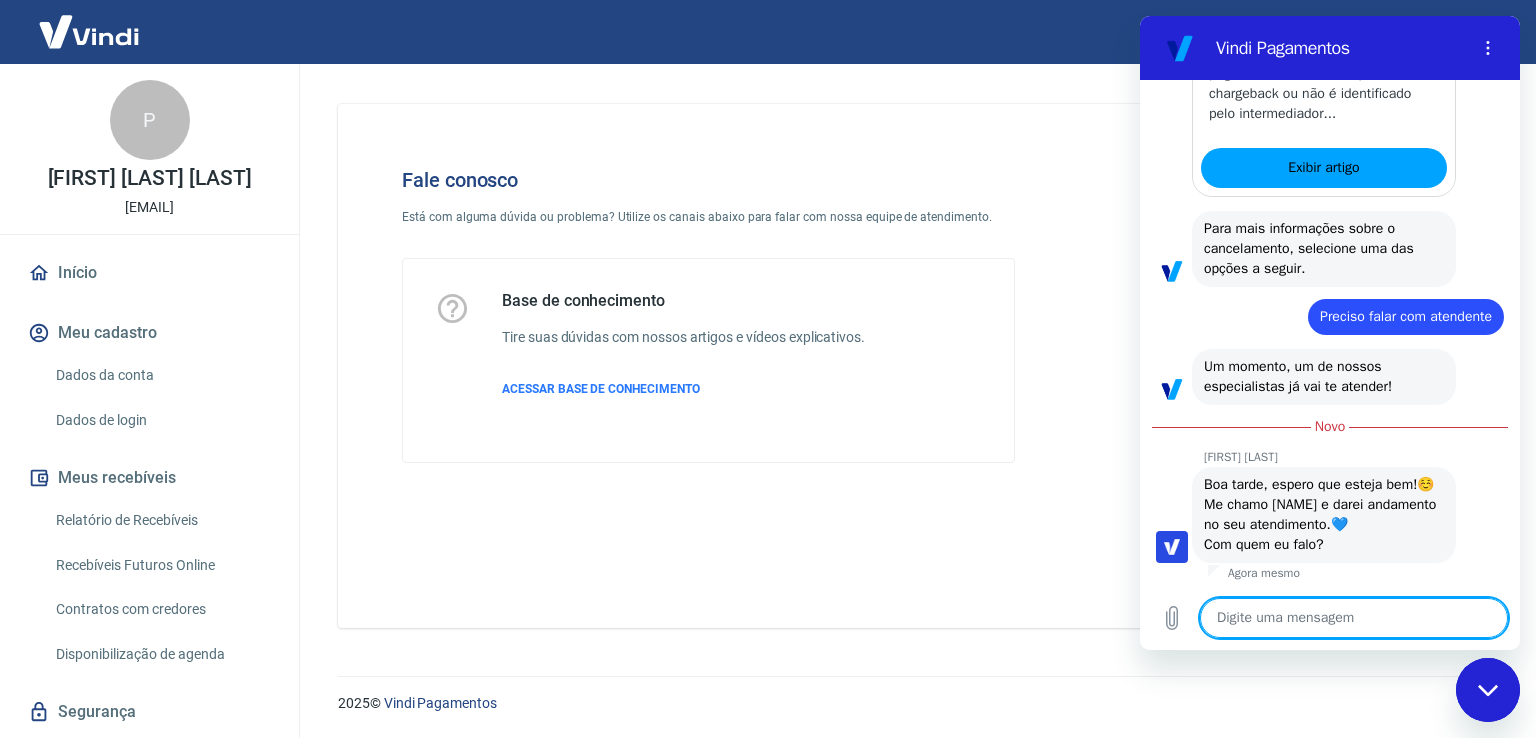 click at bounding box center (1354, 618) 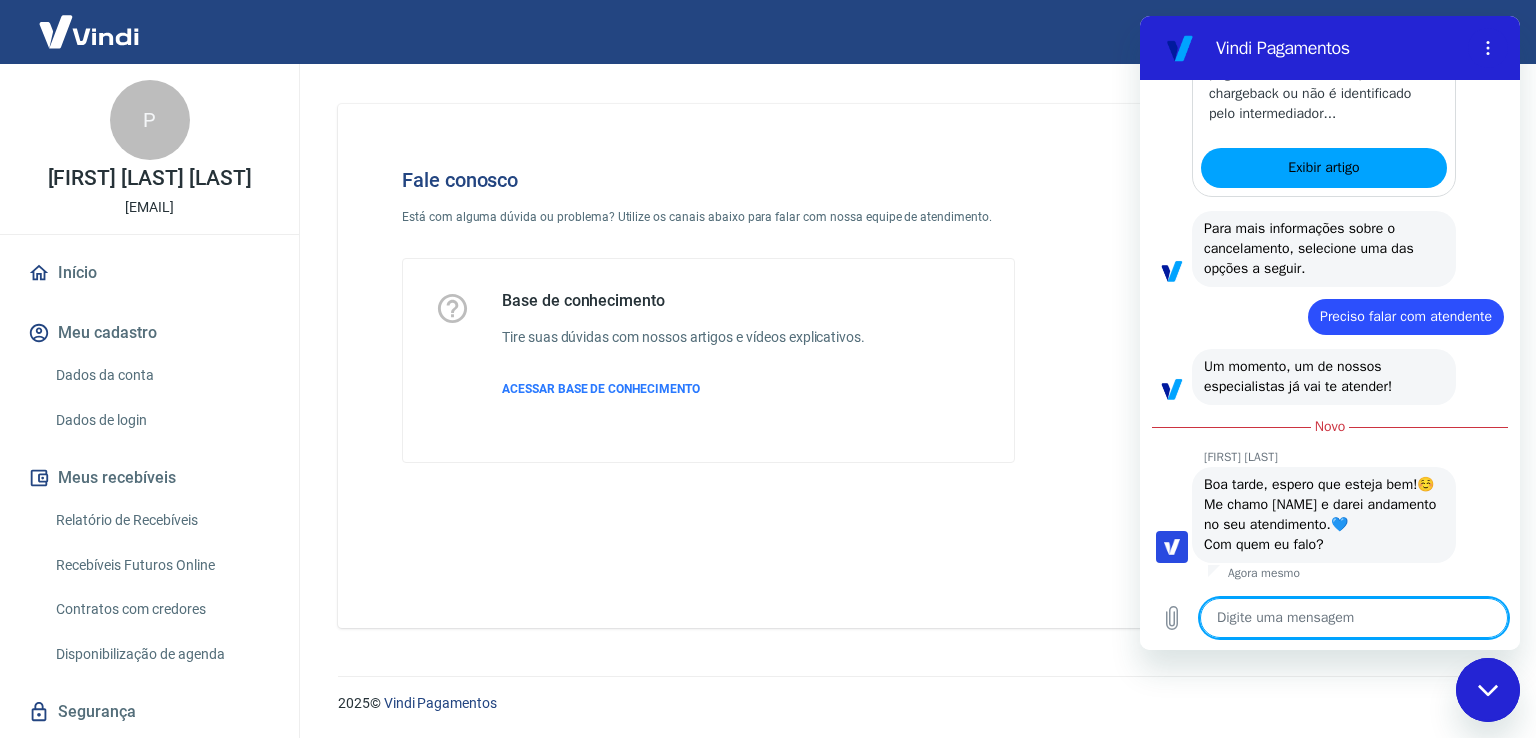type on "P" 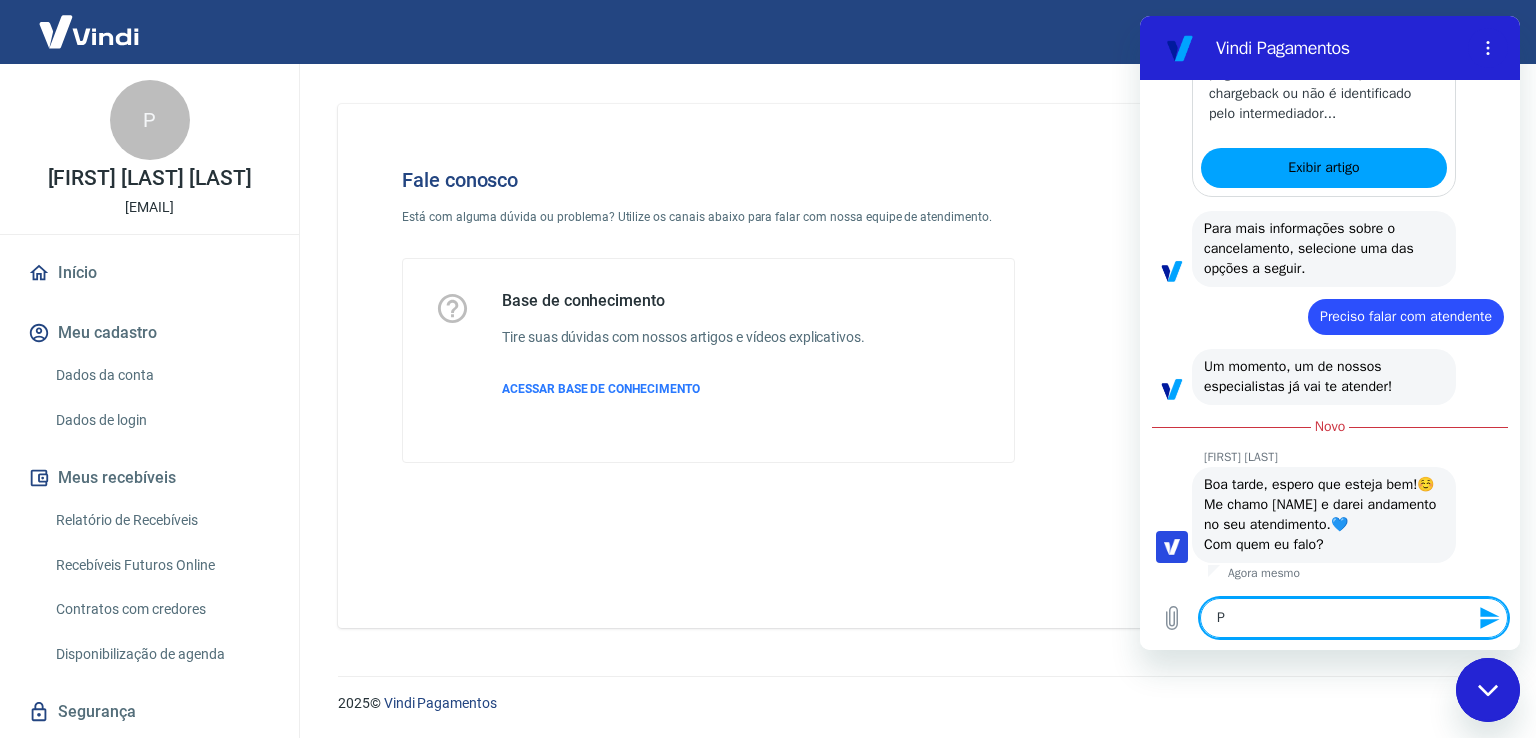 type on "Pr" 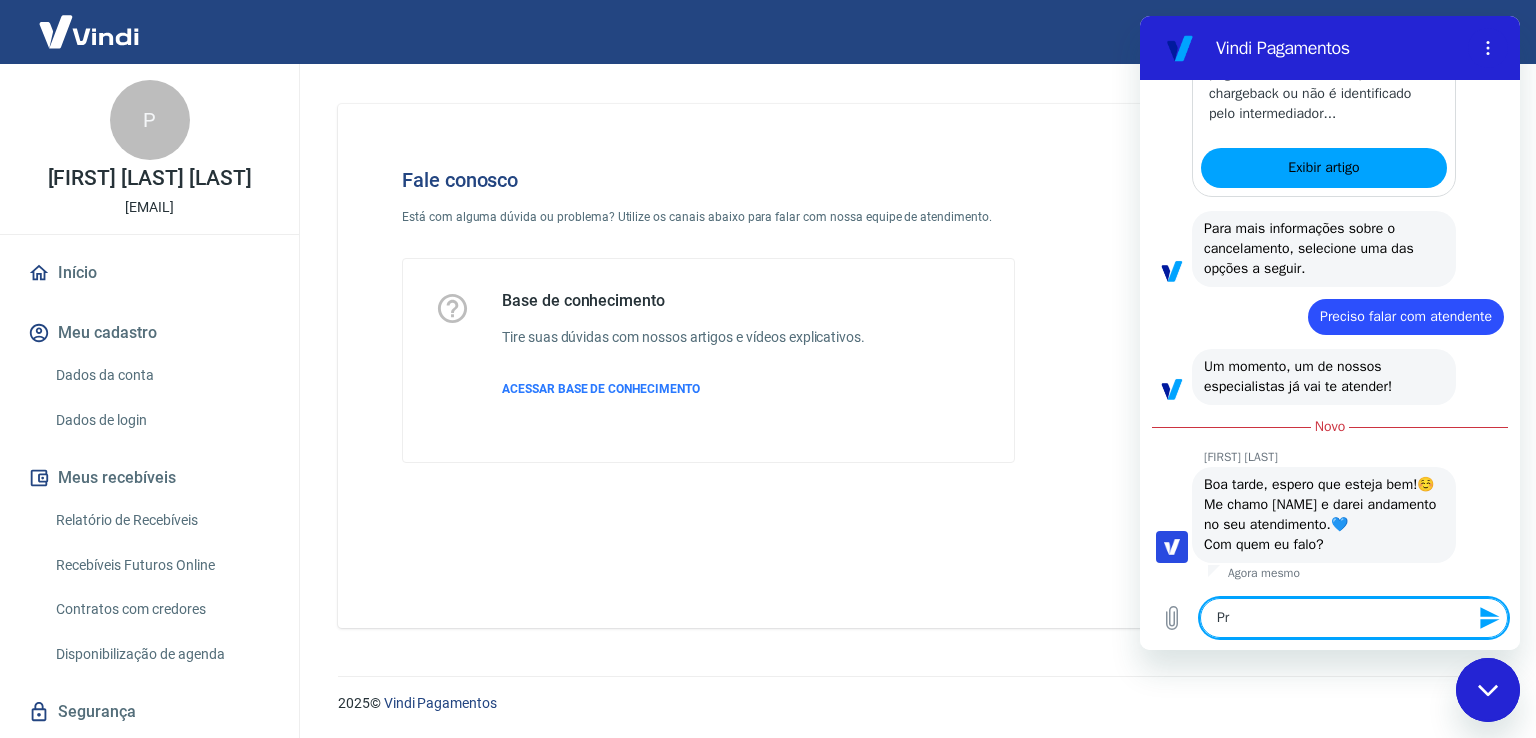 type on "Pri" 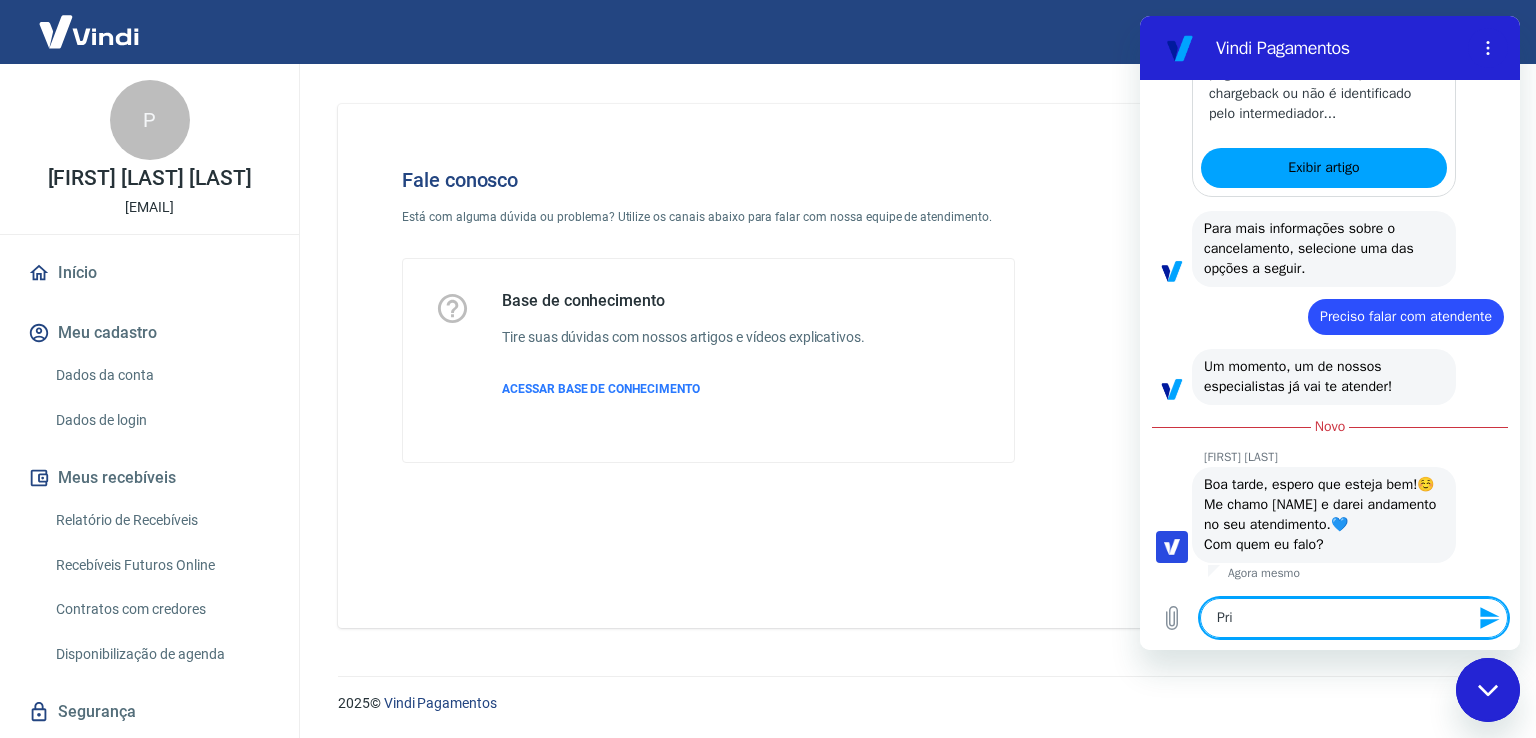 type on "Pris" 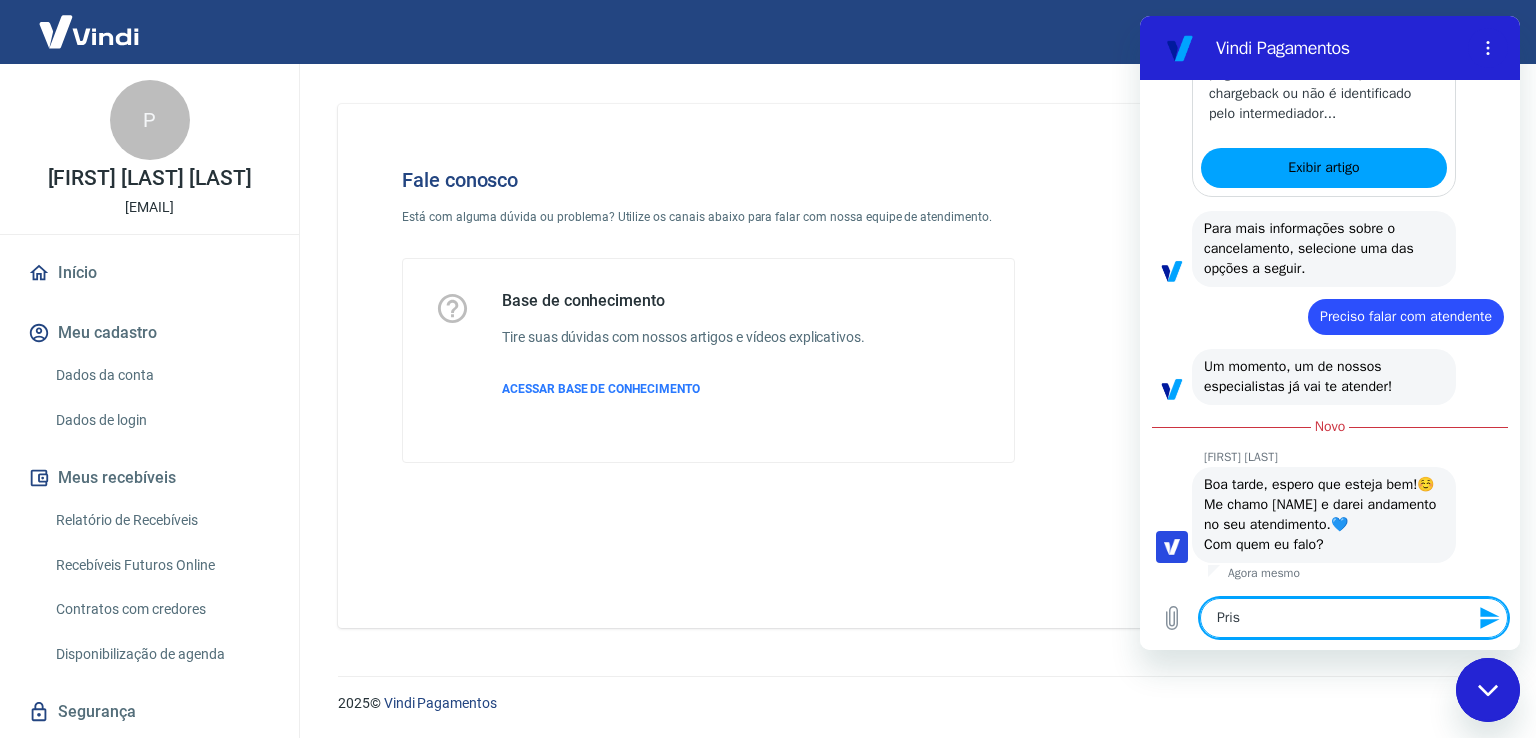 type on "Prisc" 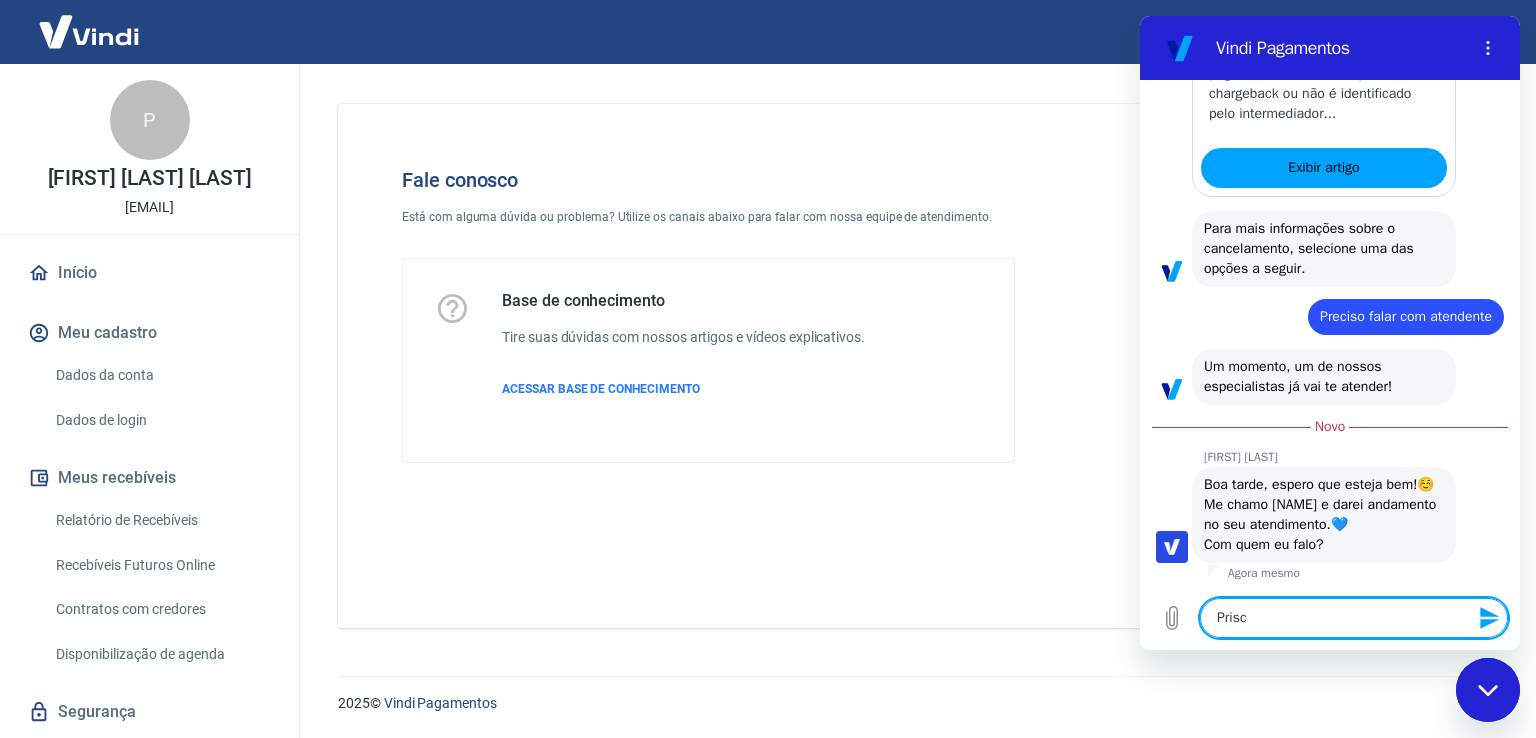 type on "Prisci" 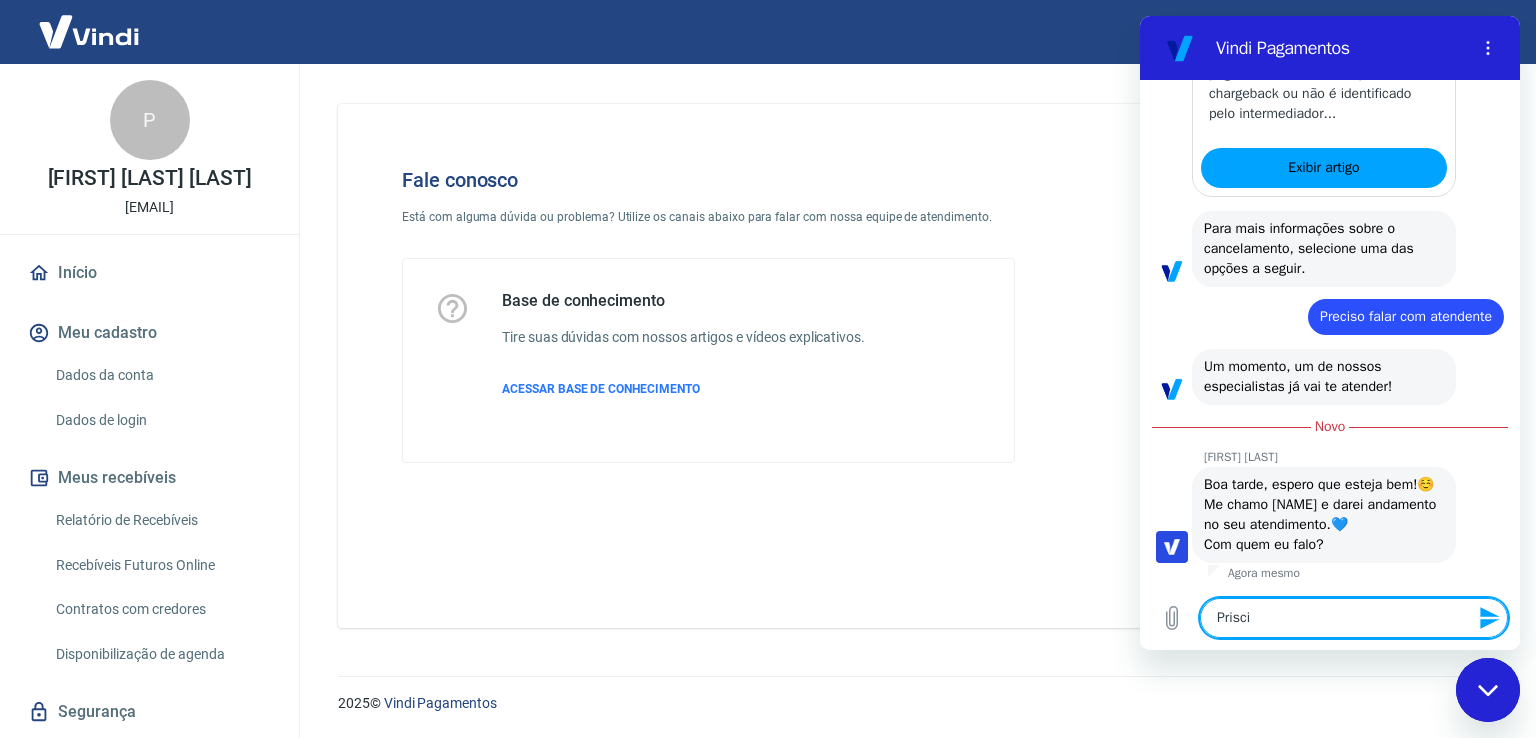 type on "Priscil" 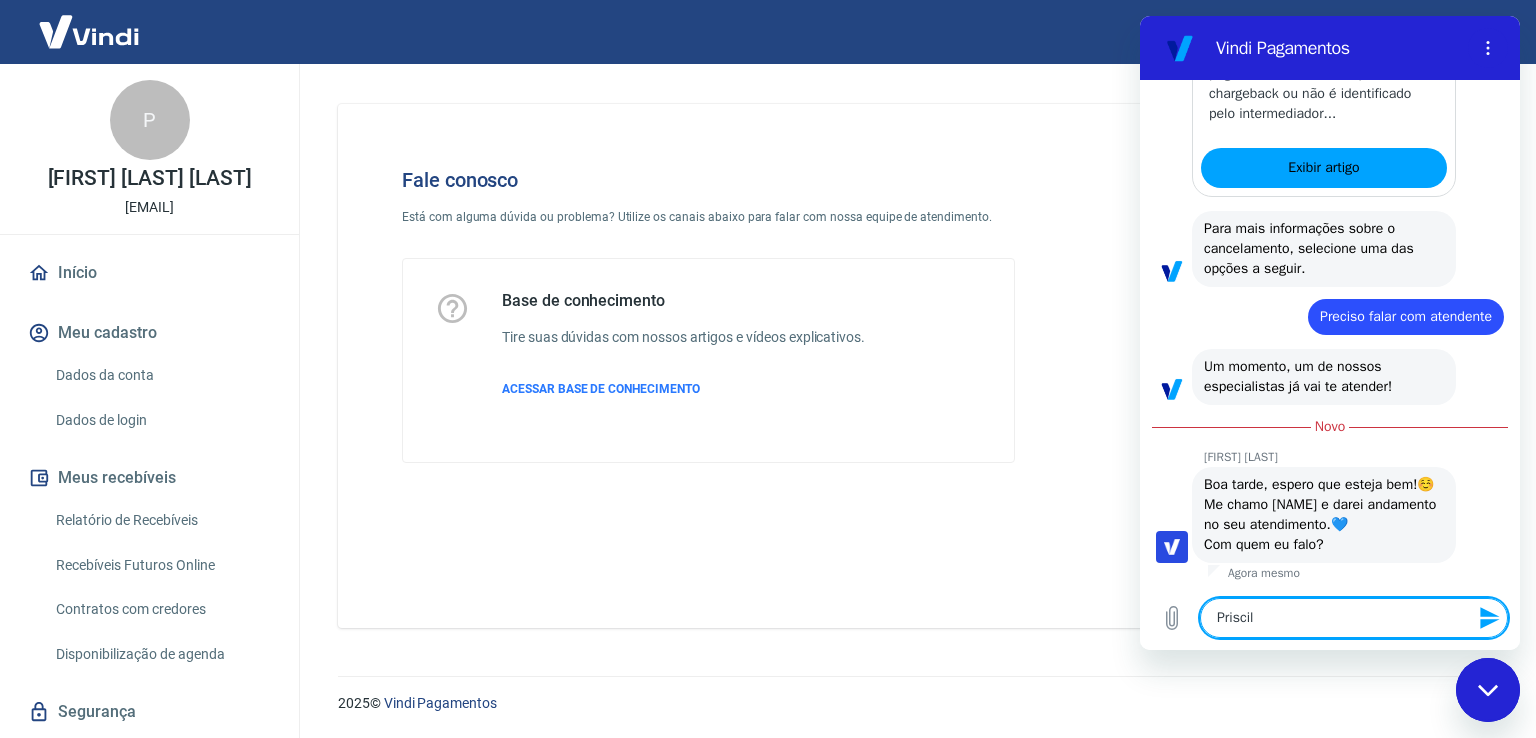type on "[FIRST]" 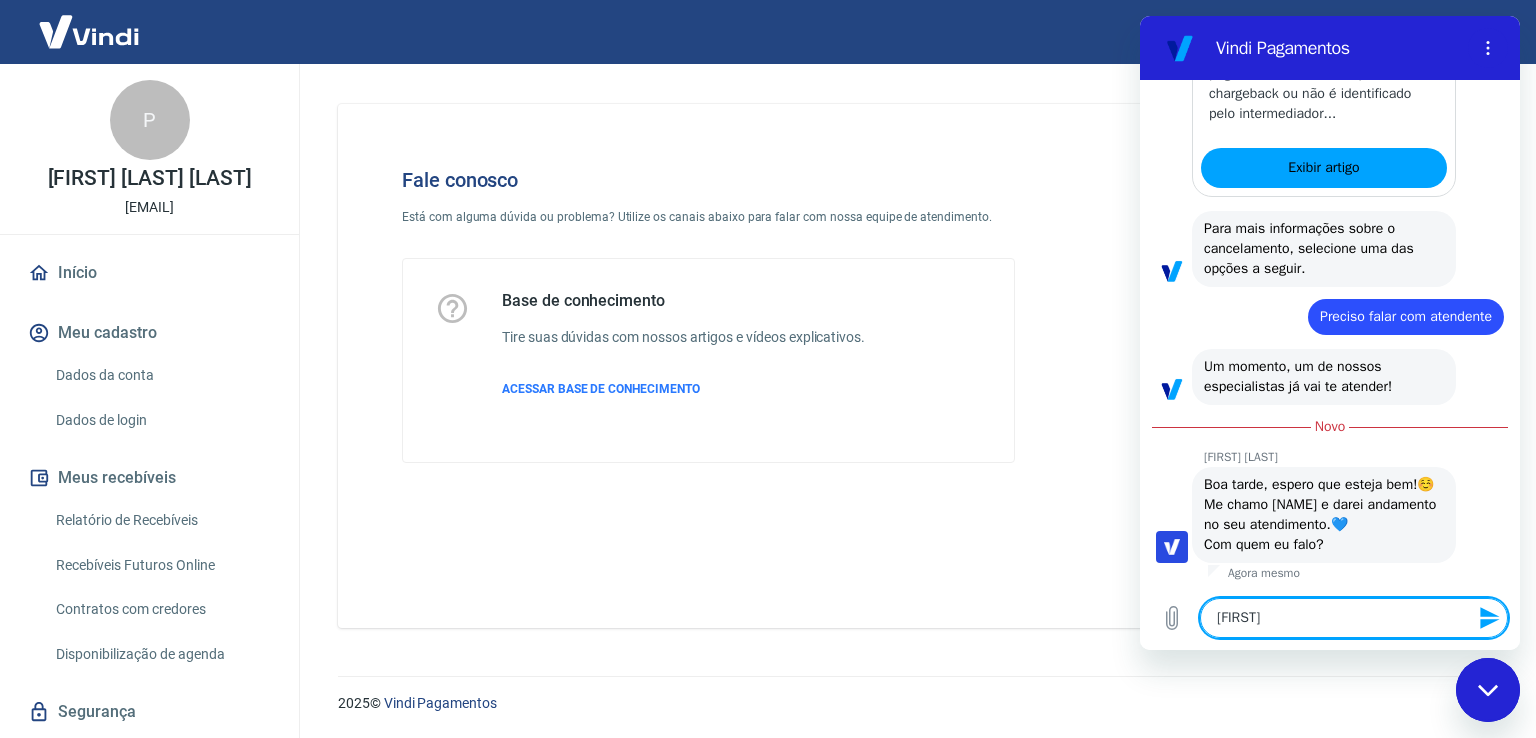 type 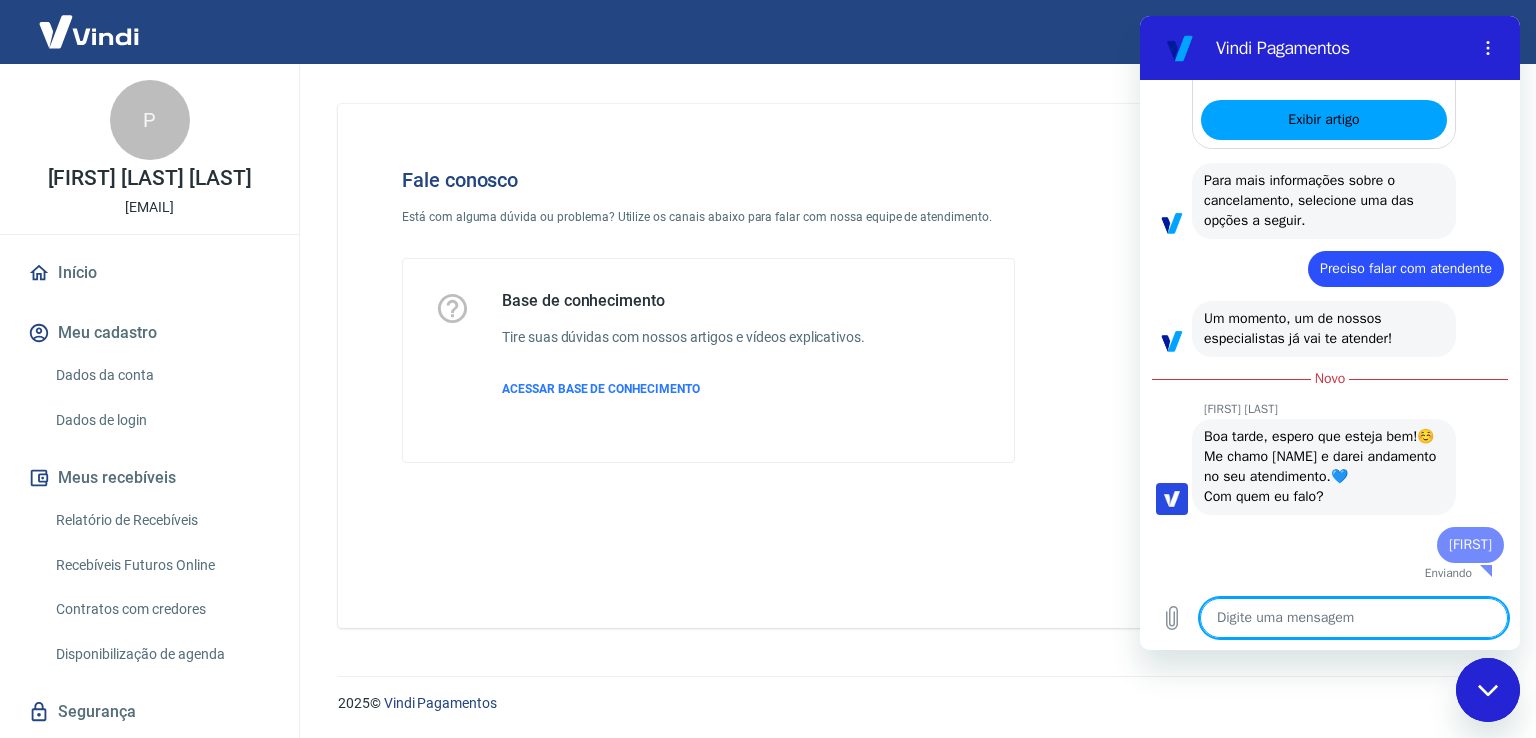 scroll, scrollTop: 3396, scrollLeft: 0, axis: vertical 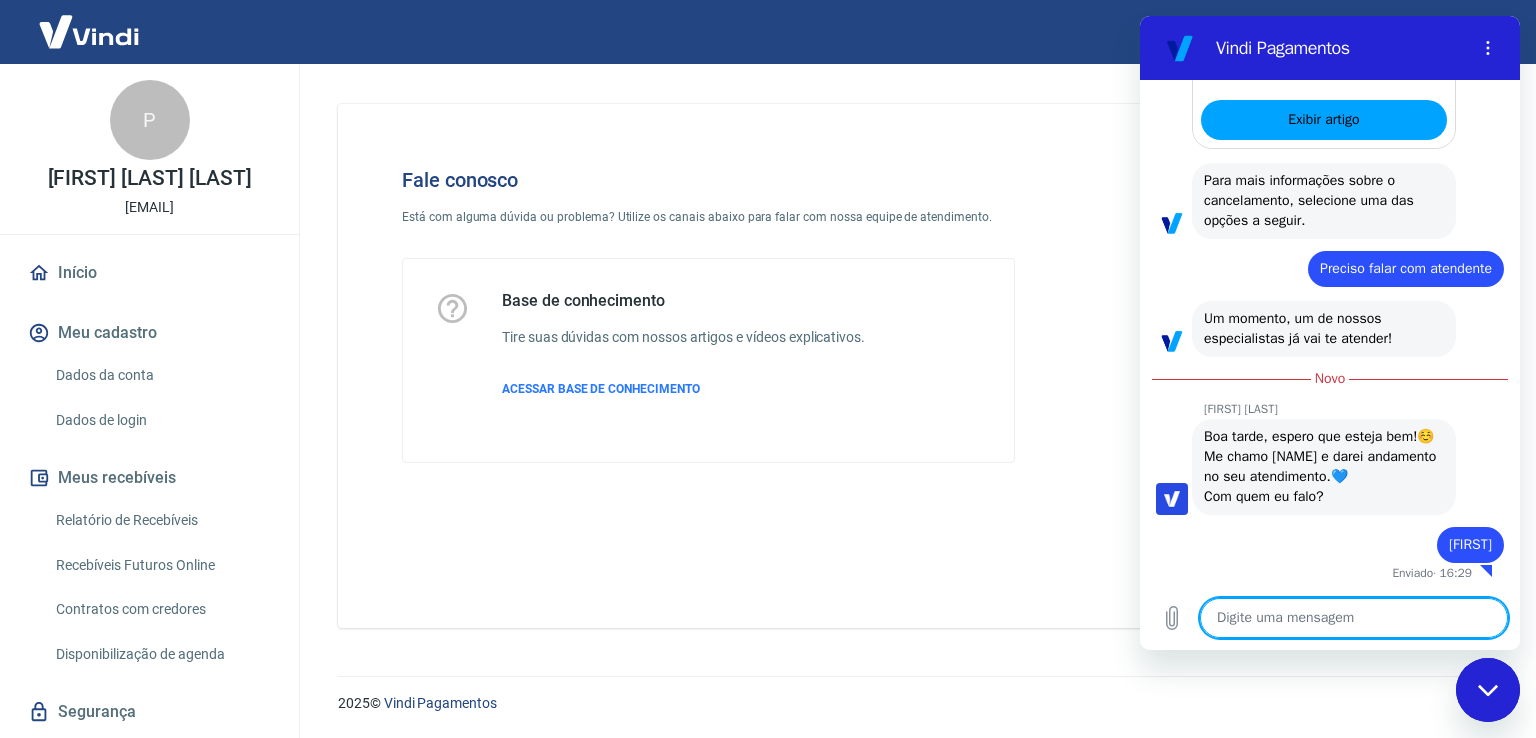 click at bounding box center (1488, 690) 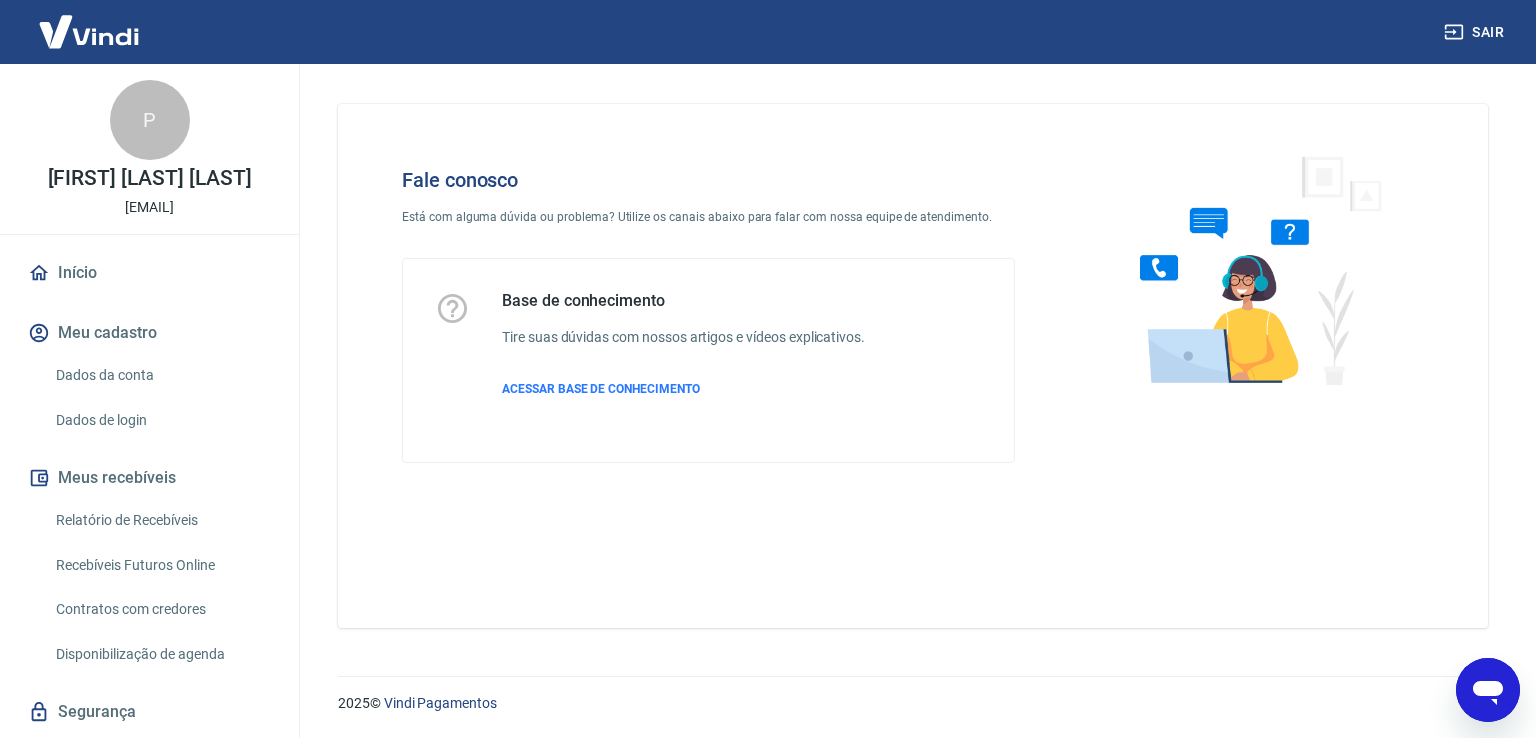 scroll, scrollTop: 3398, scrollLeft: 0, axis: vertical 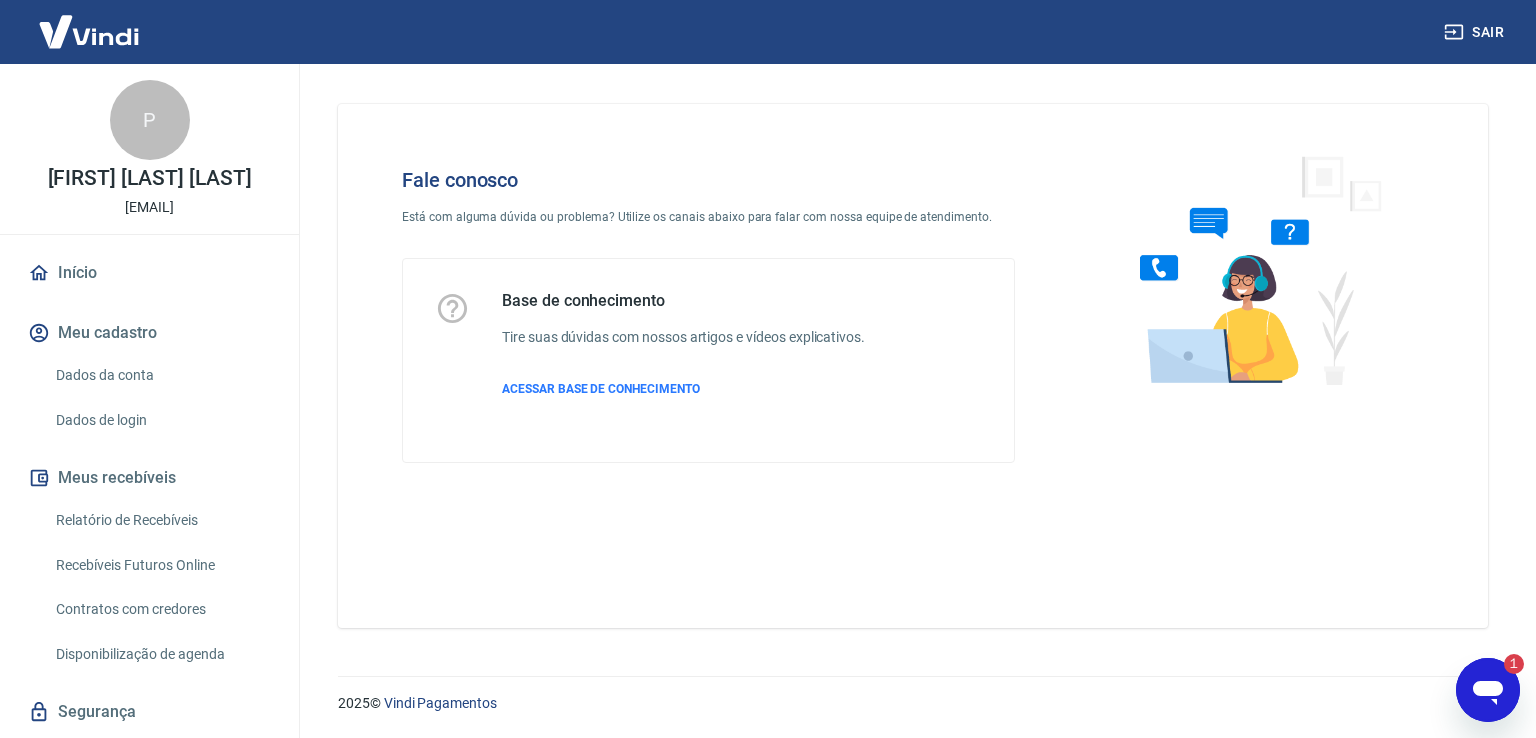 click 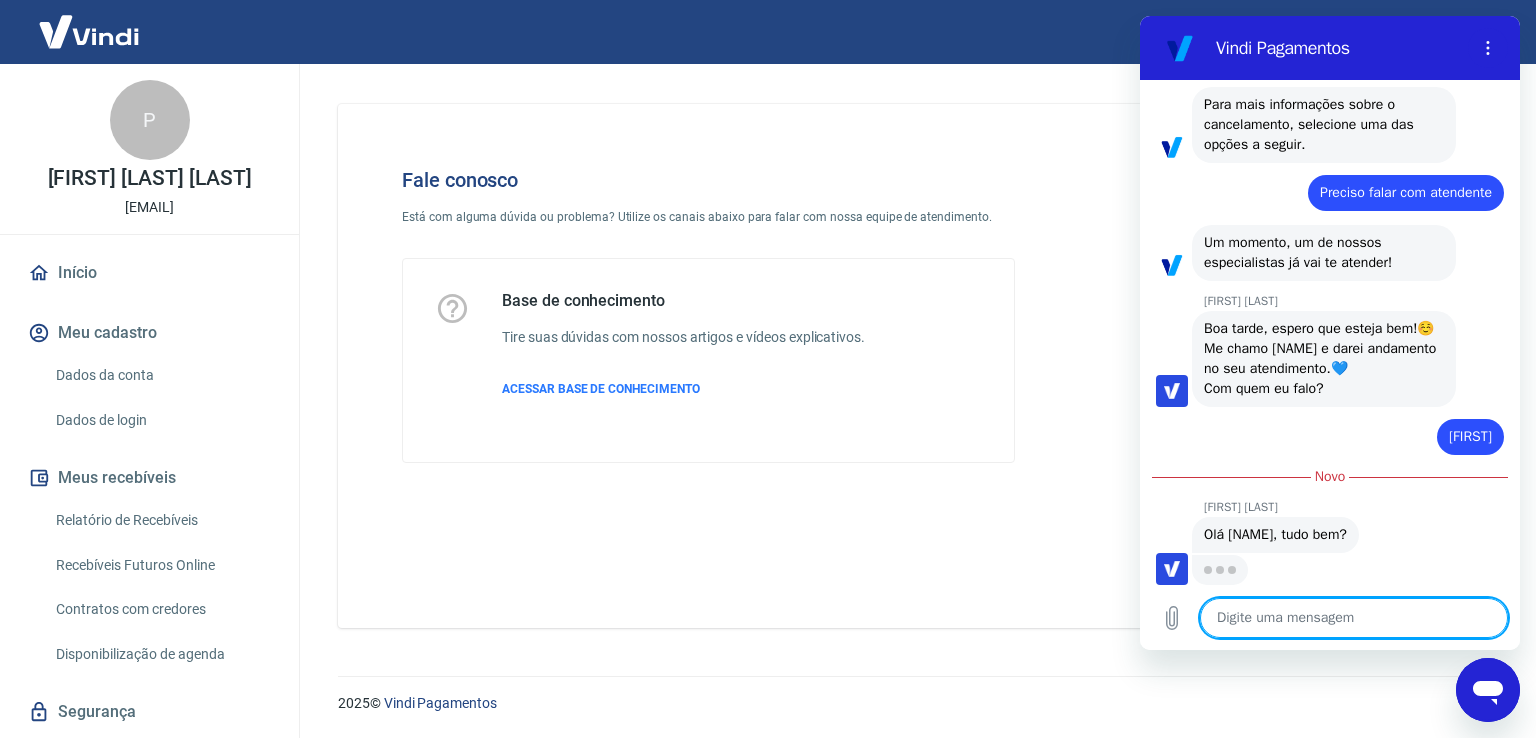 scroll, scrollTop: 0, scrollLeft: 0, axis: both 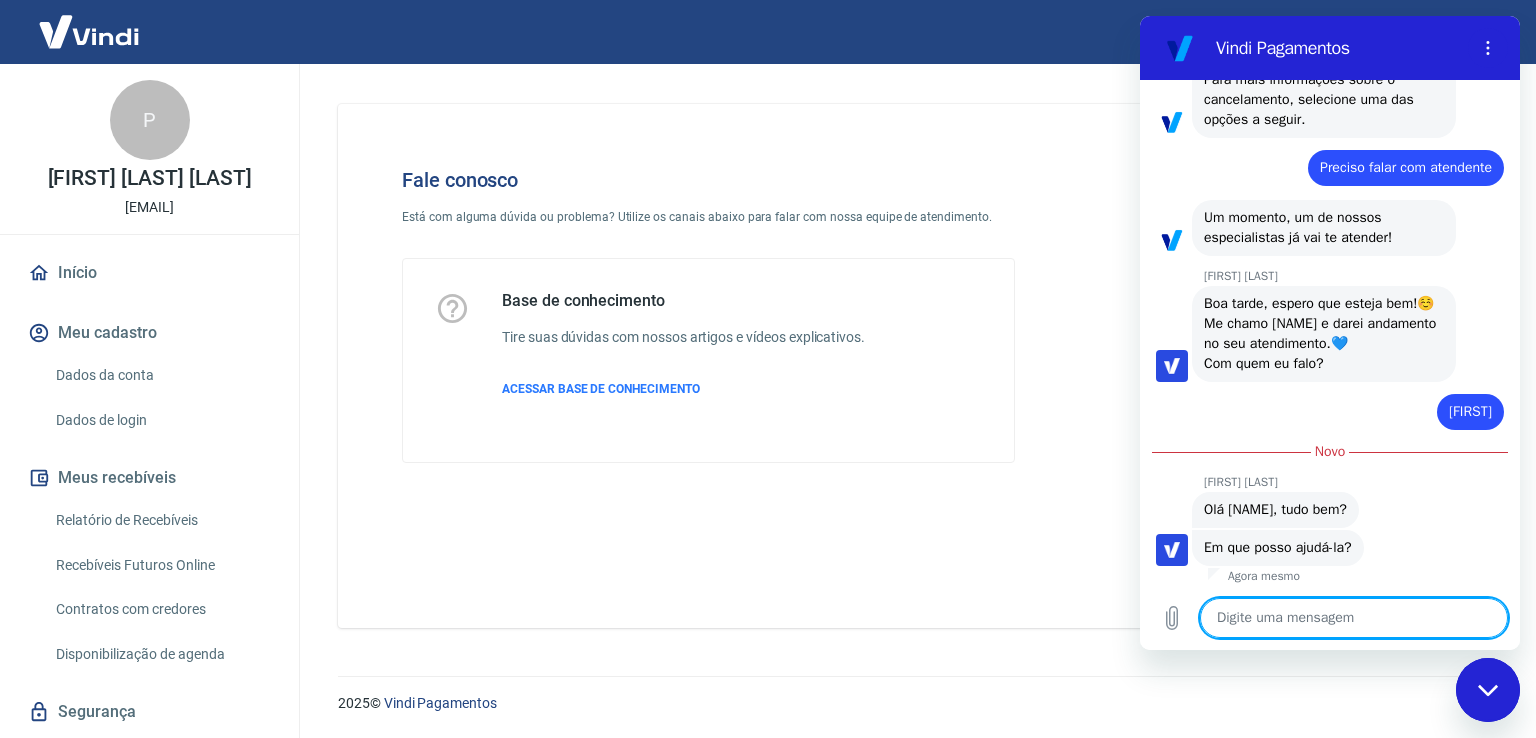 type on "x" 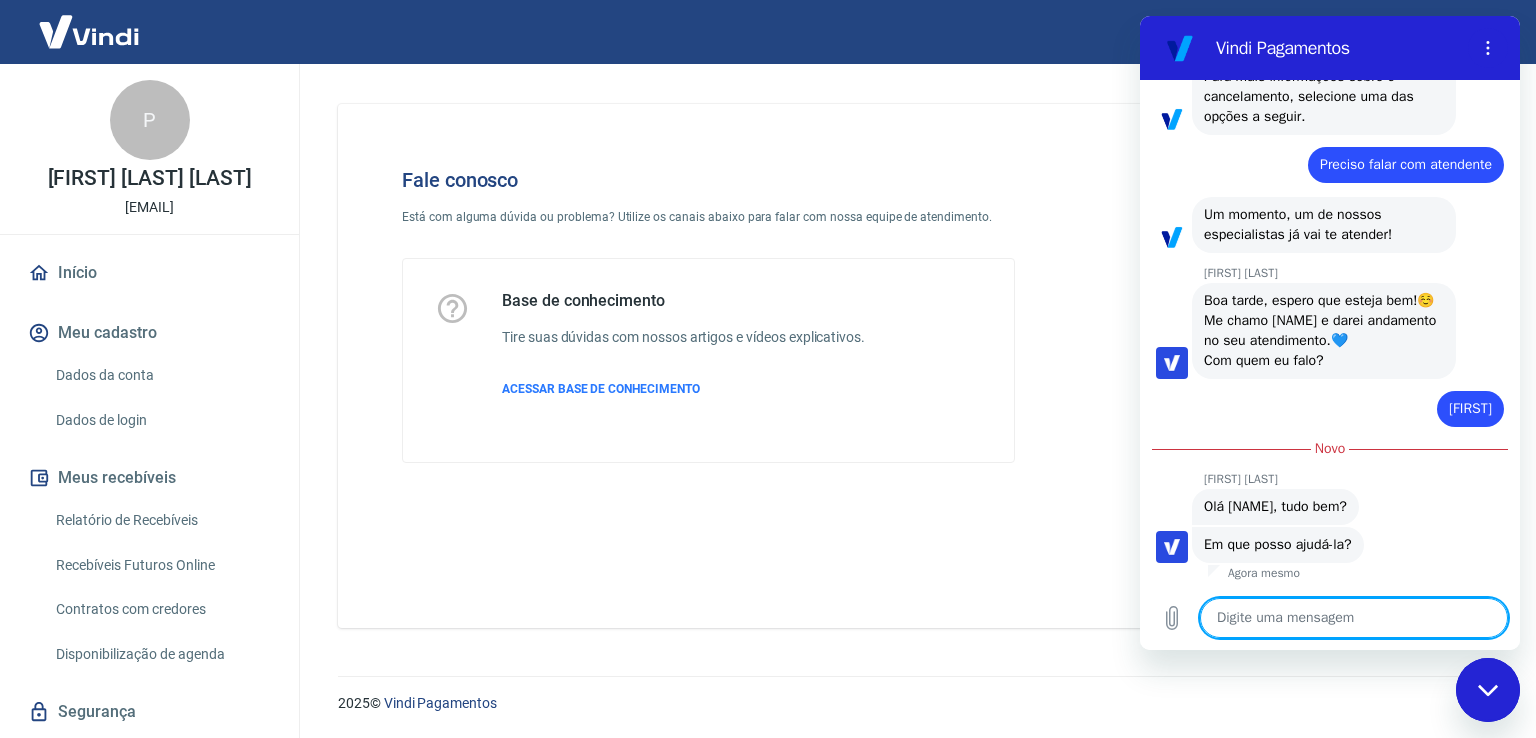 scroll, scrollTop: 3500, scrollLeft: 0, axis: vertical 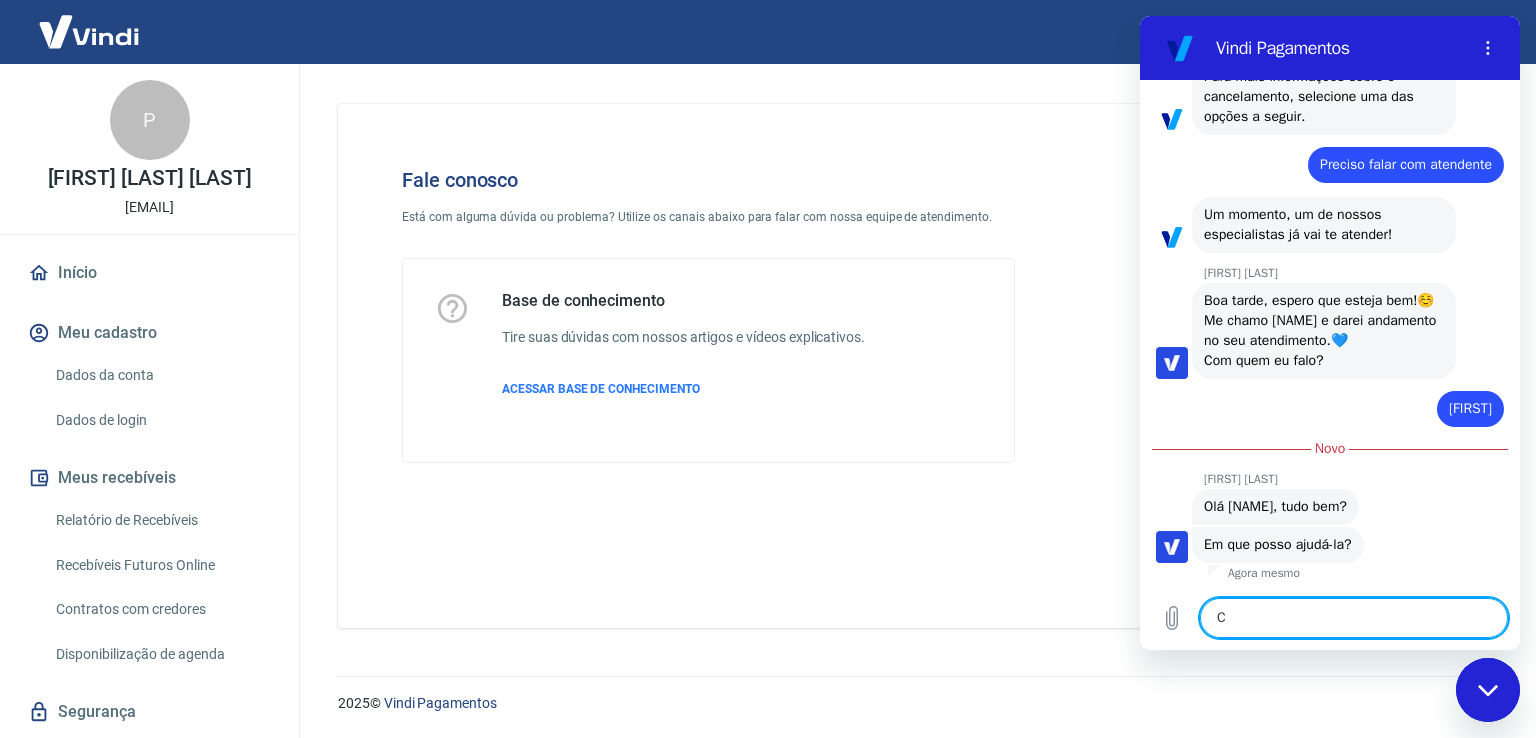 type on "Co" 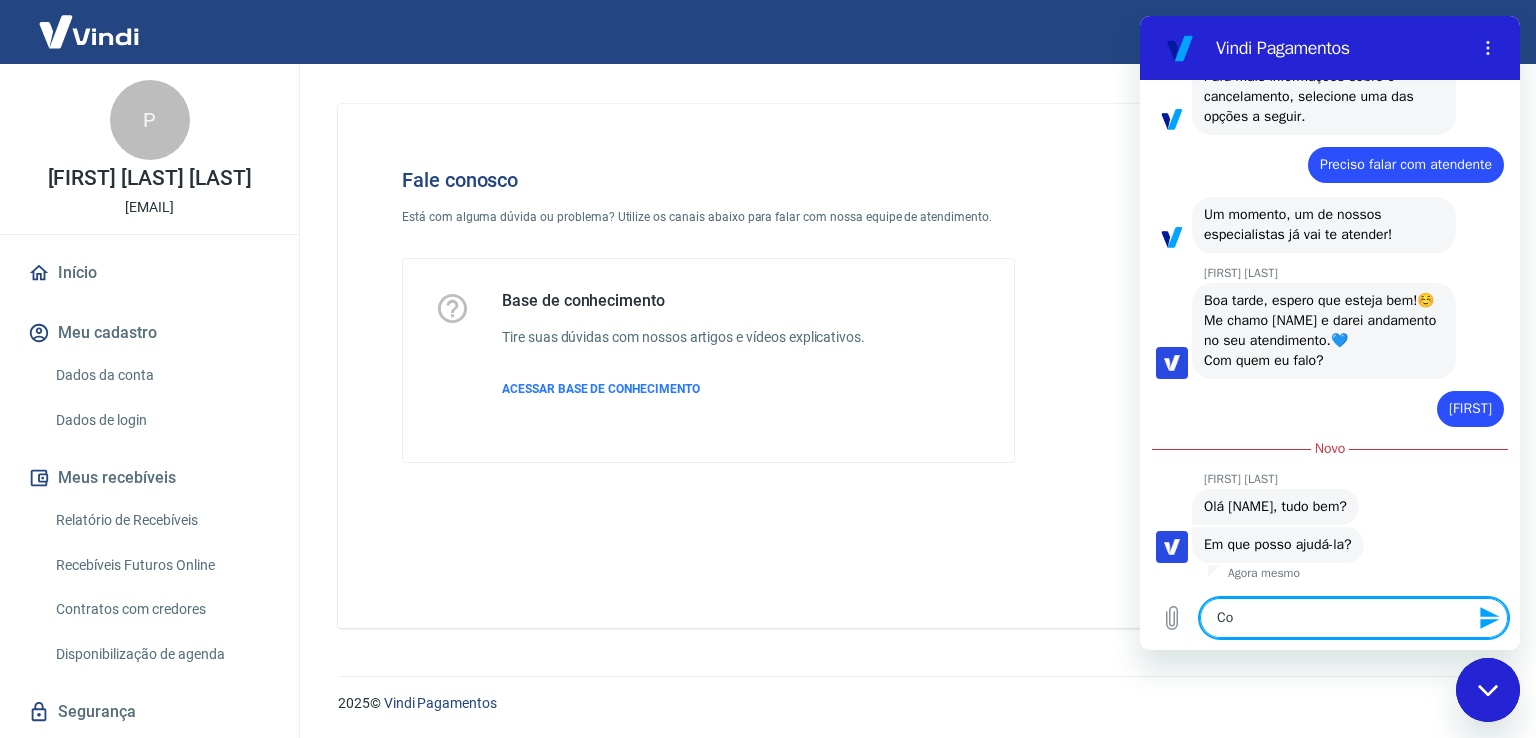 type on "Com" 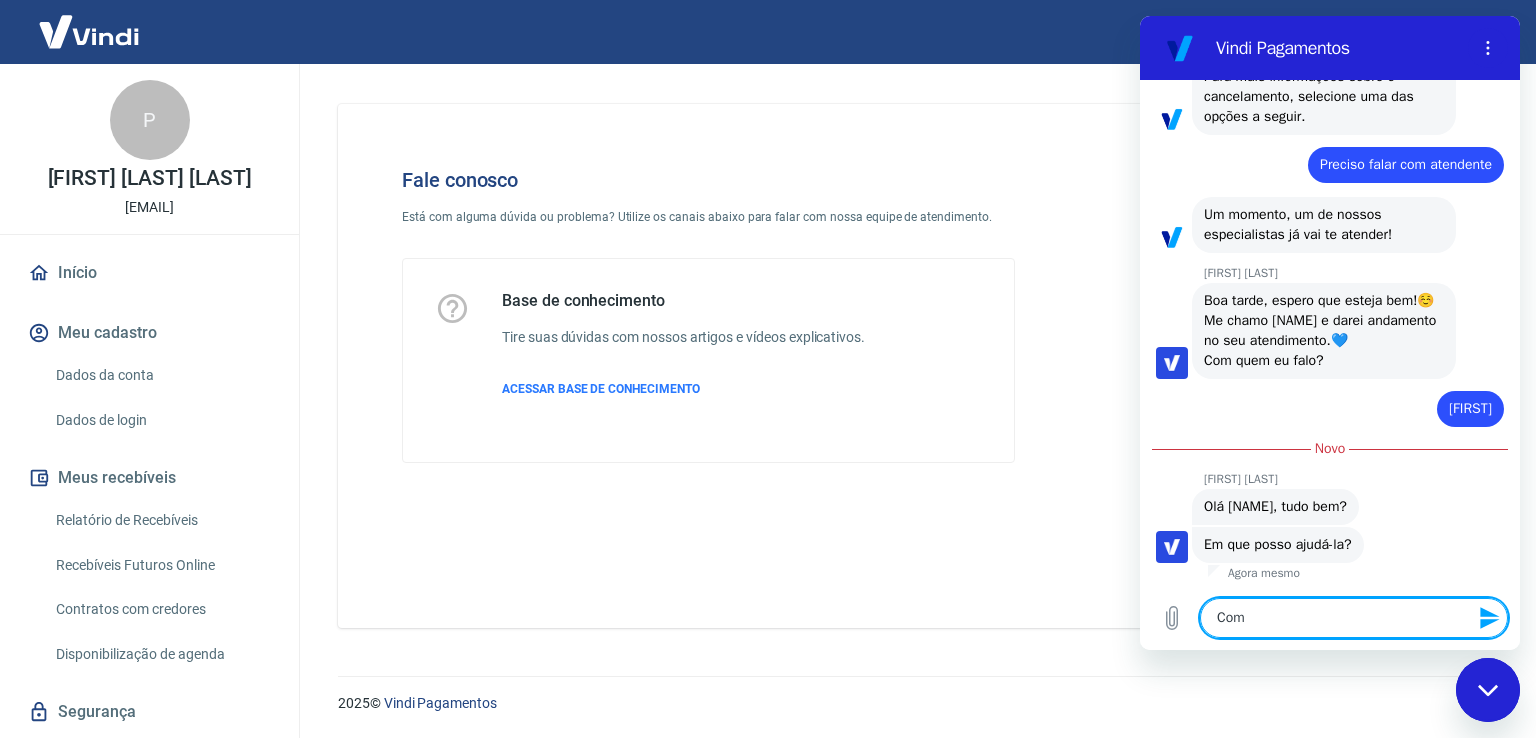 type on "Como" 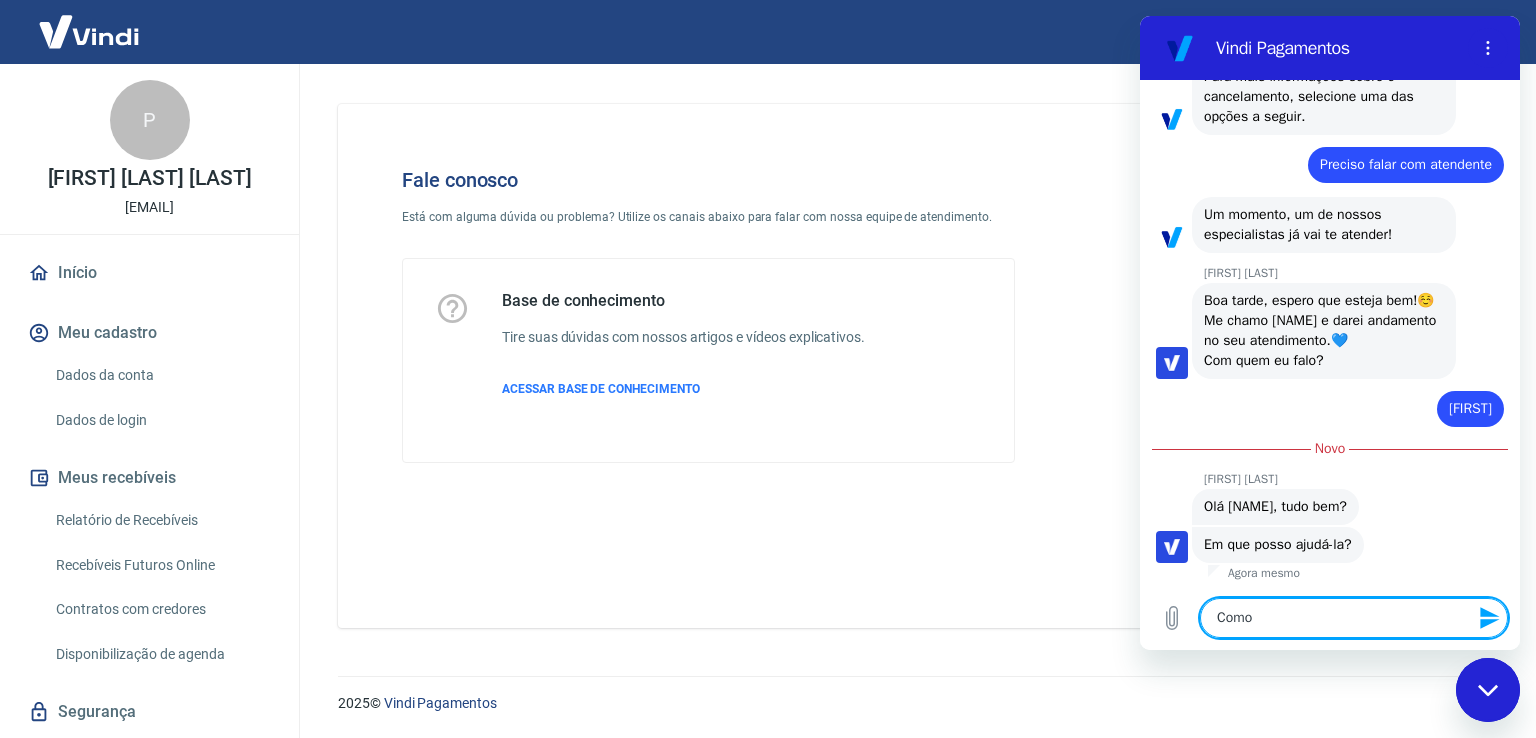 type on "Como" 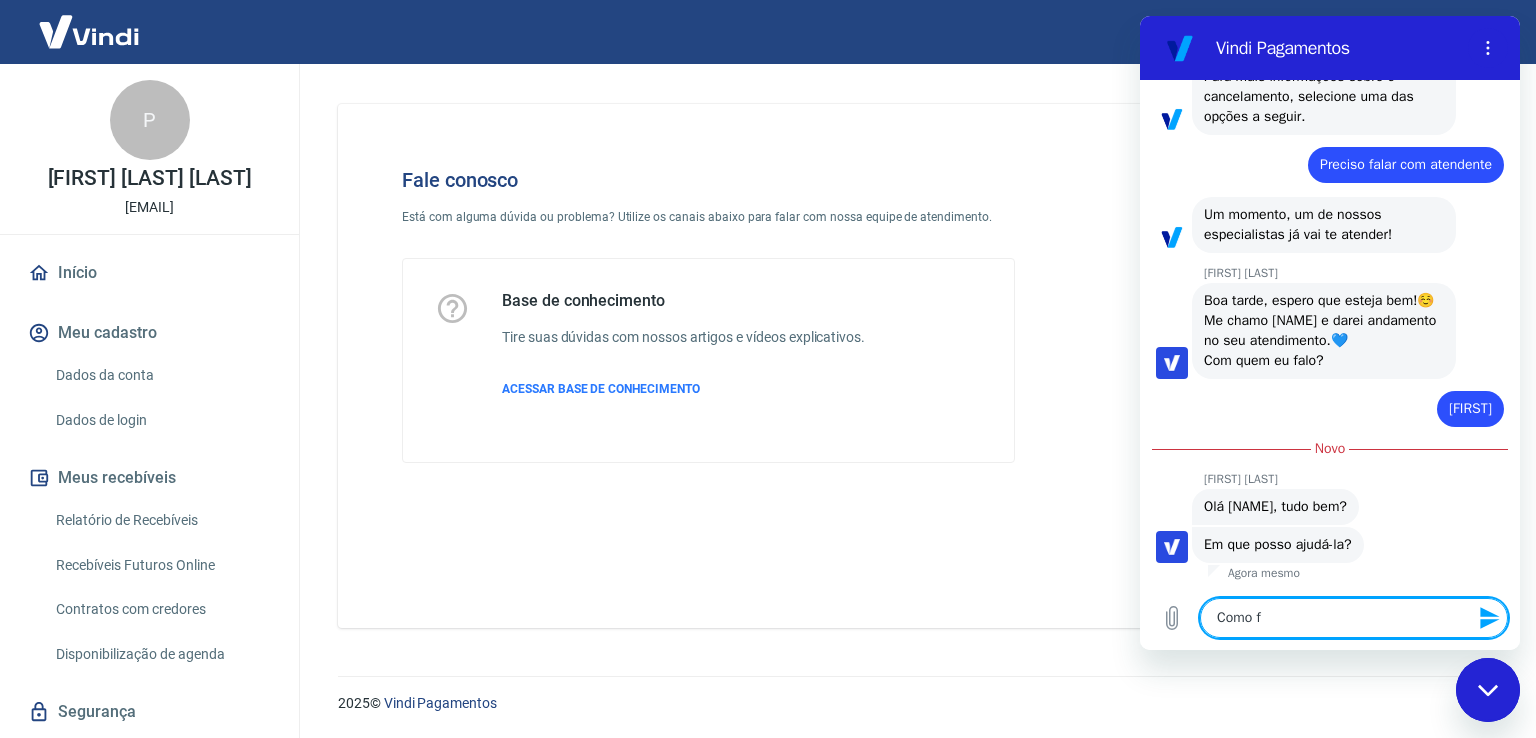 type on "Como fa" 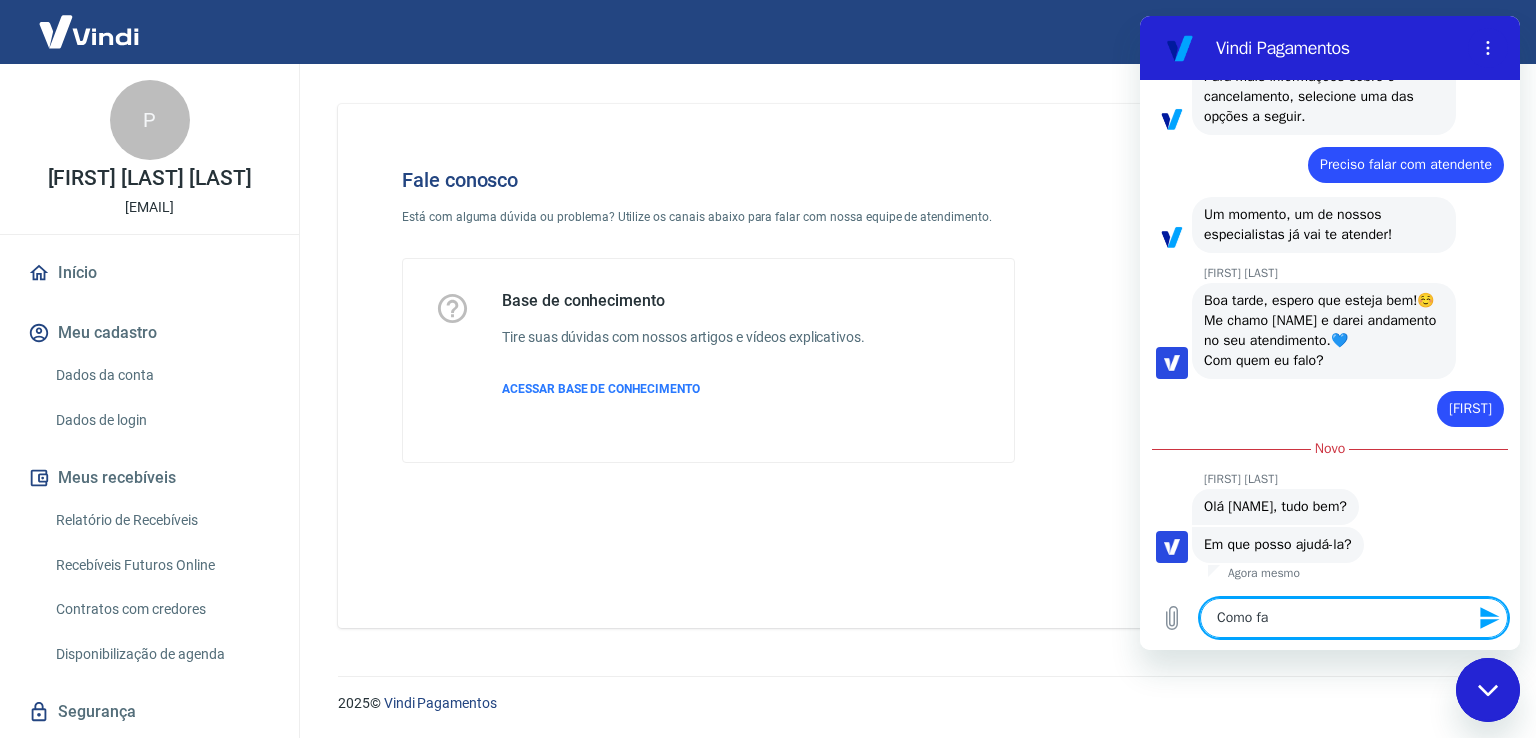 type on "x" 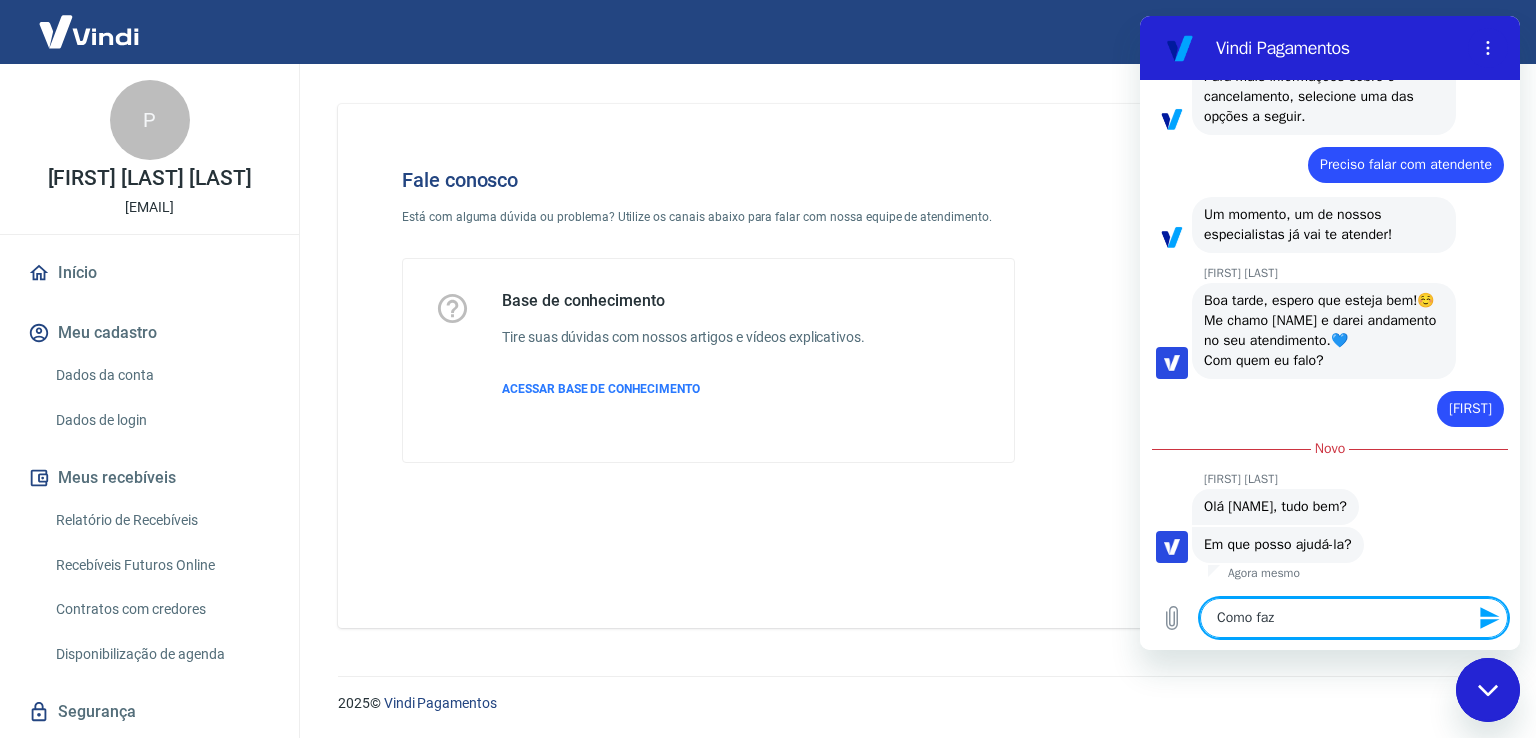 type on "Como faze" 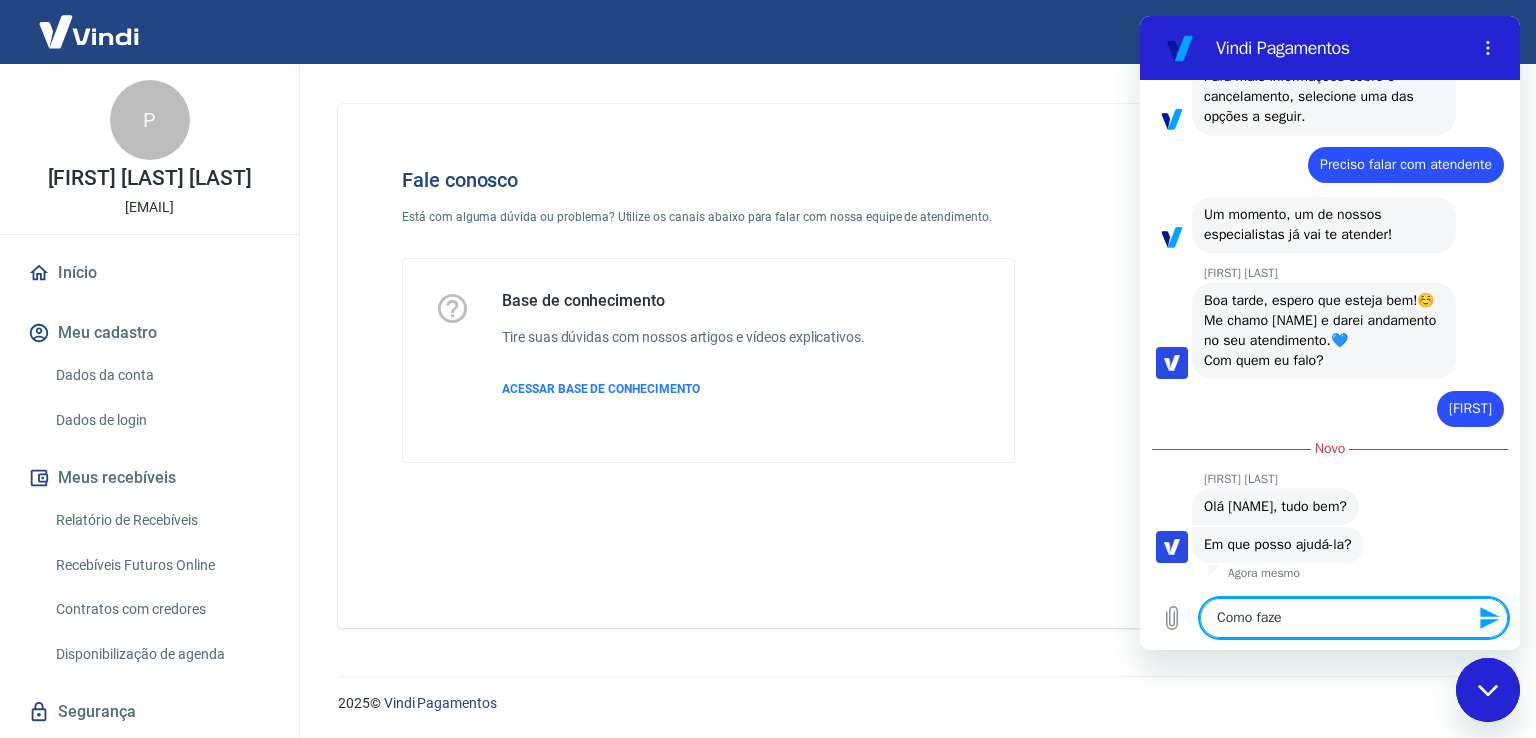 type on "Como fazem" 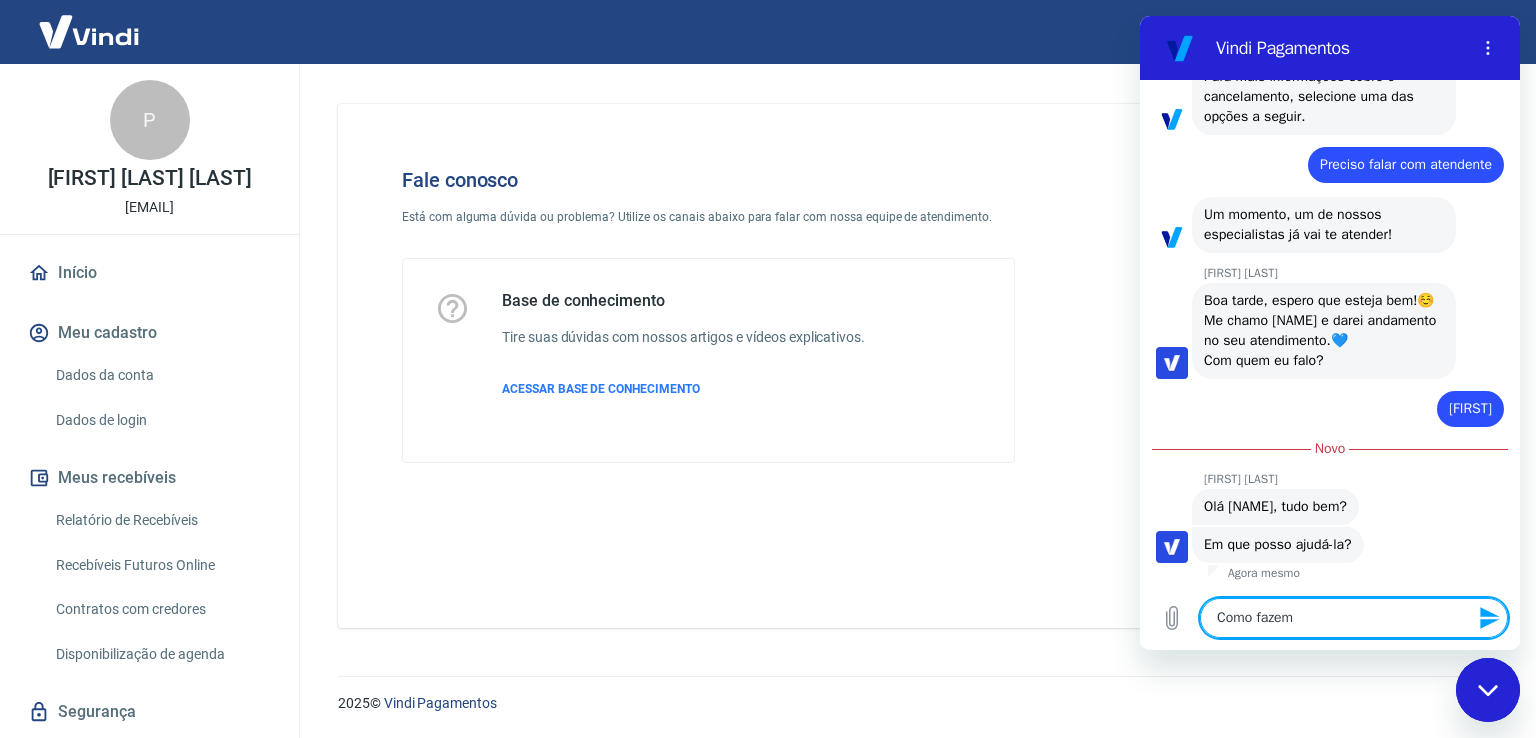 type on "Como fazemo" 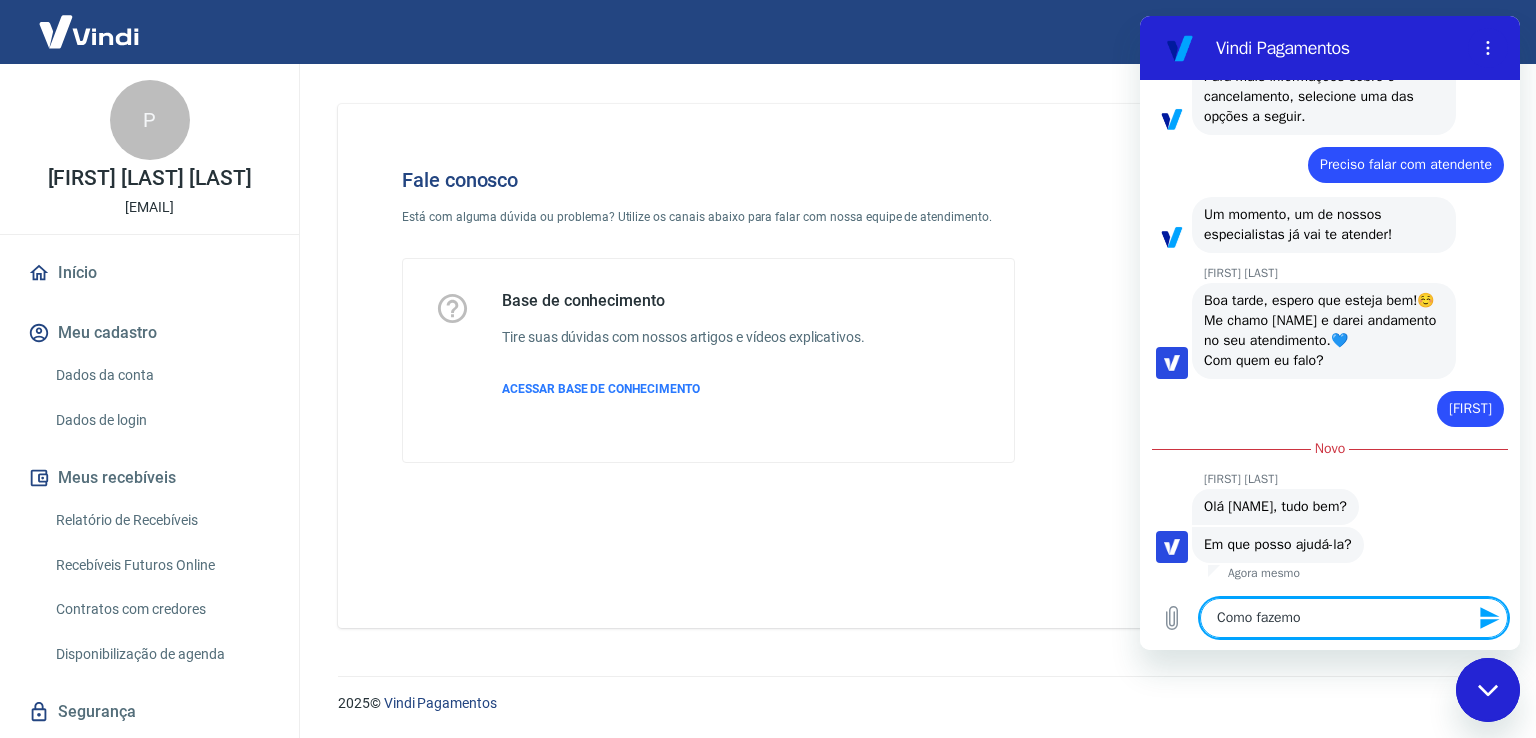 type on "Como fazemos" 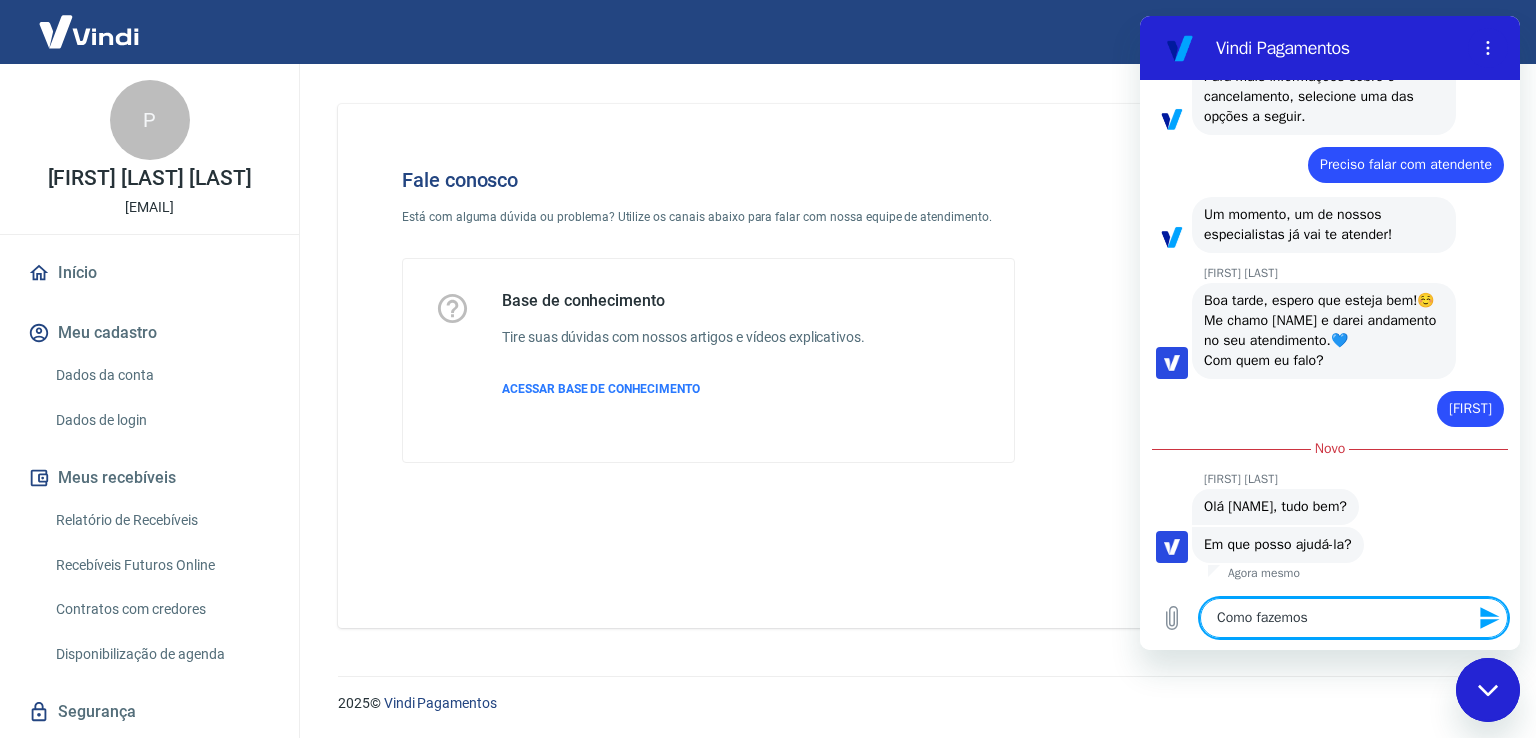 type on "Como fazemos" 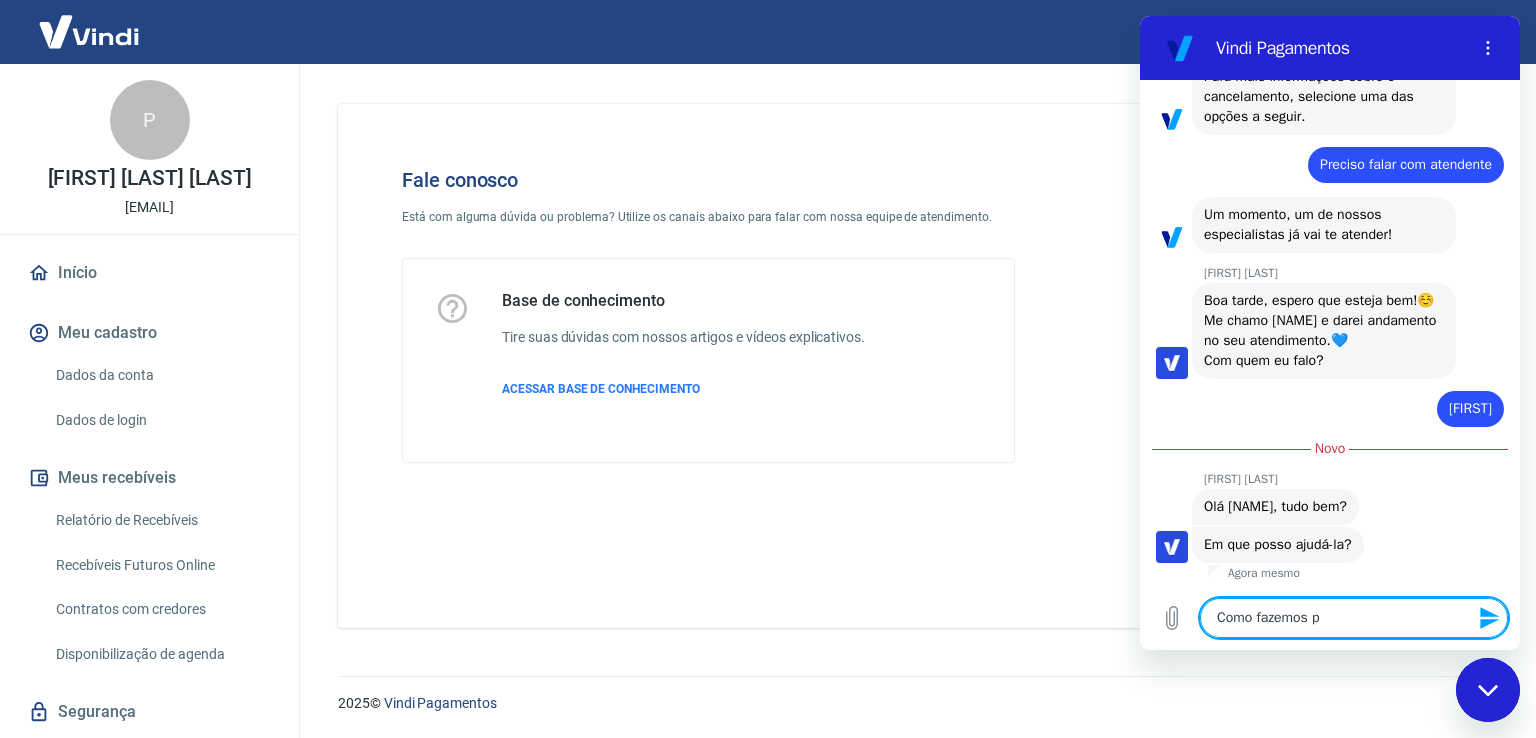 type on "Como fazemos pa" 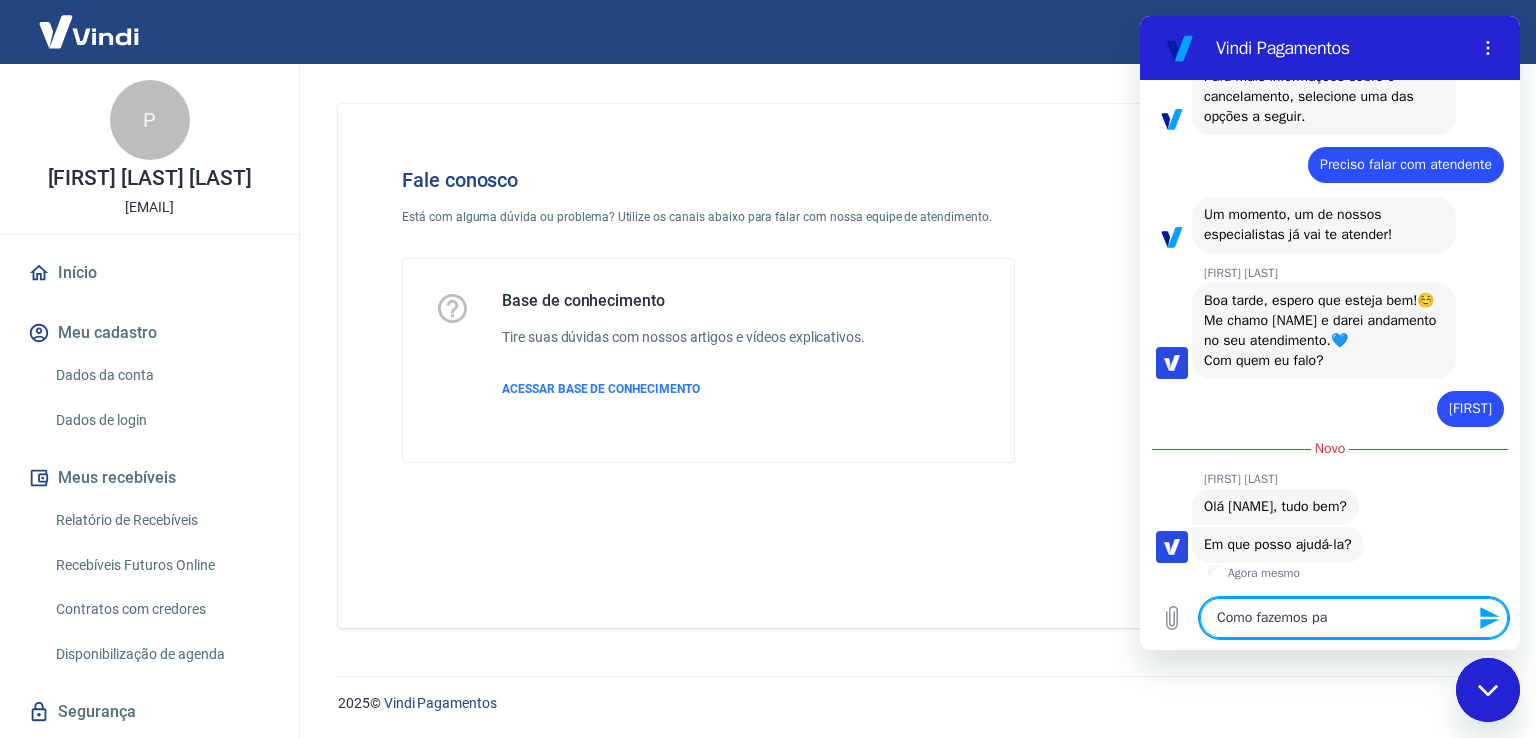 type on "Como fazemos par" 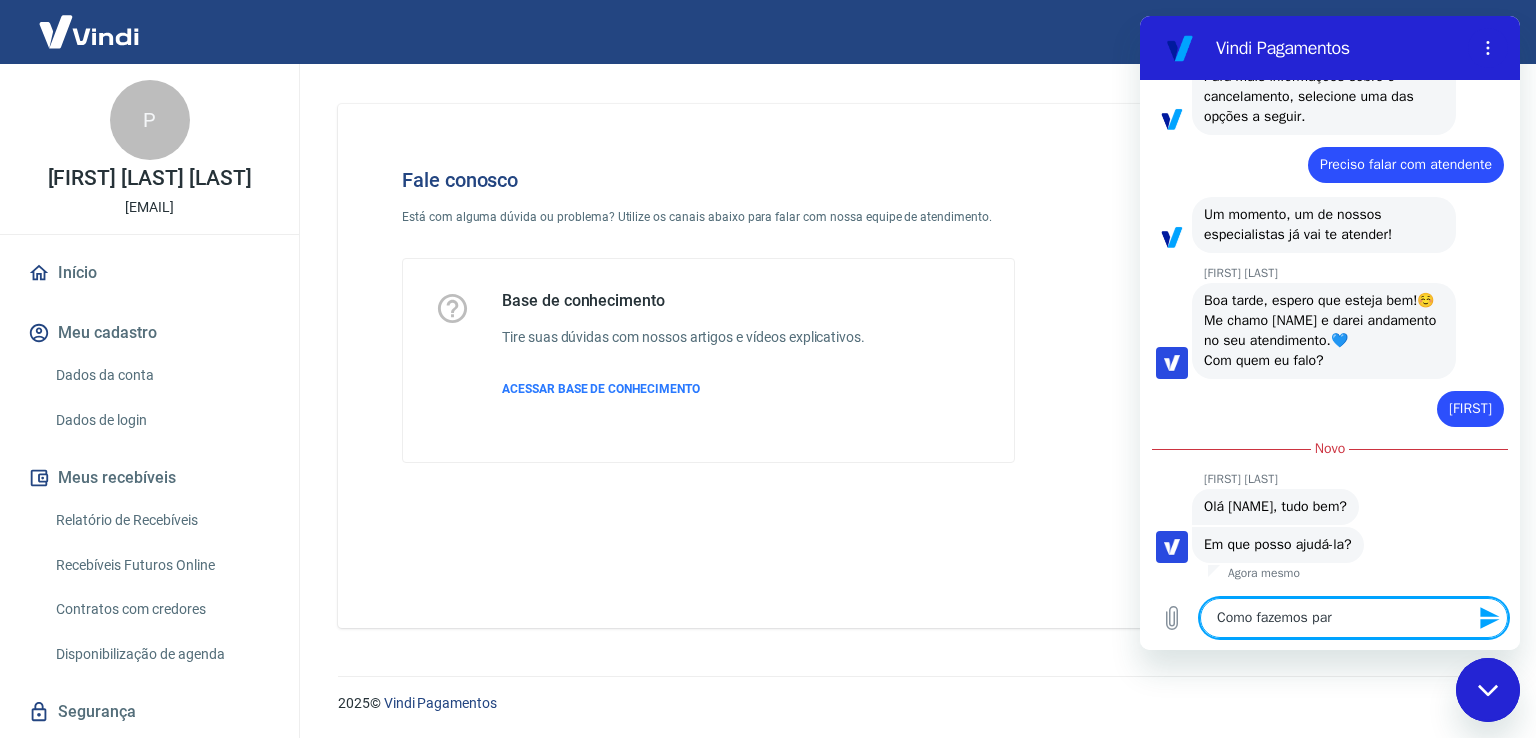 type on "Como fazemos para" 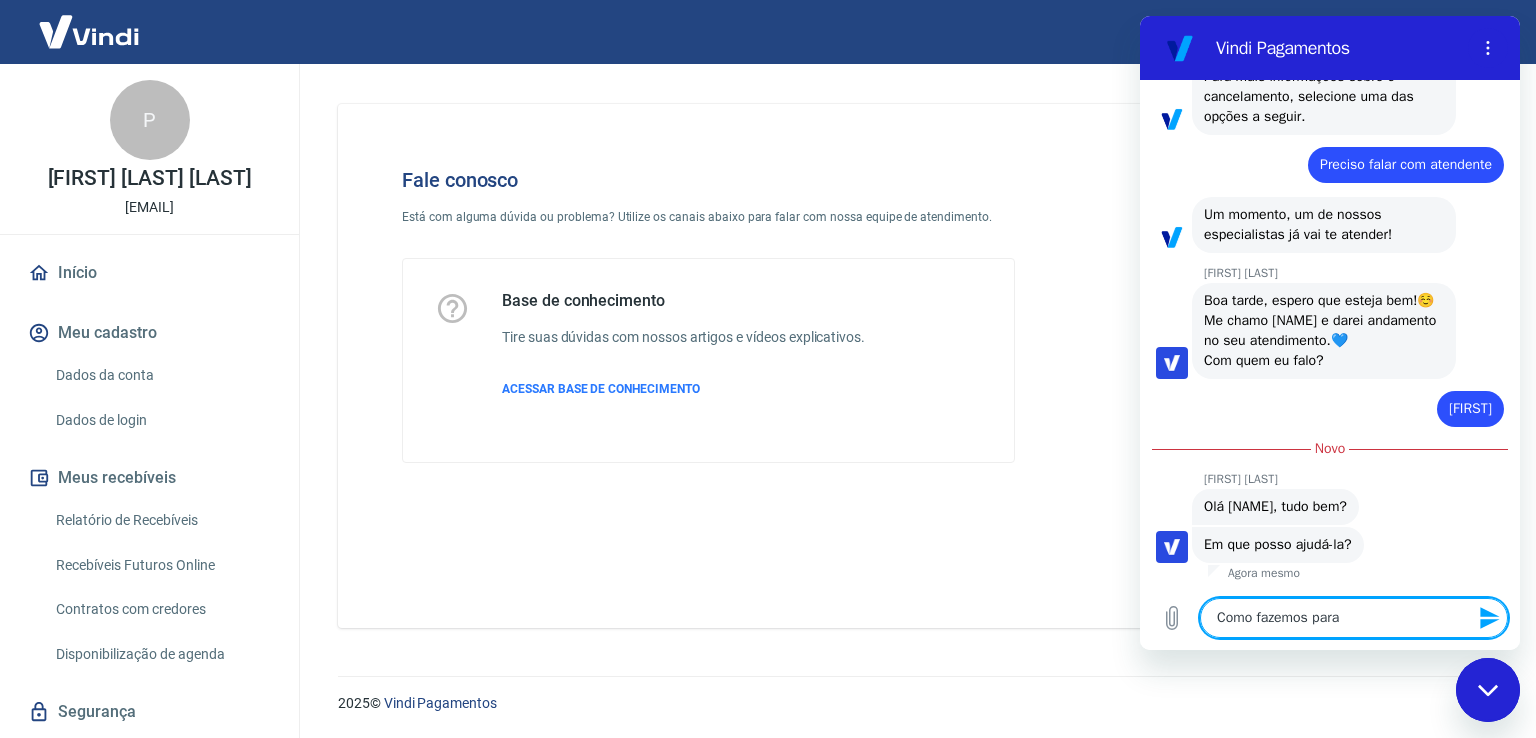 type on "Como fazemos para" 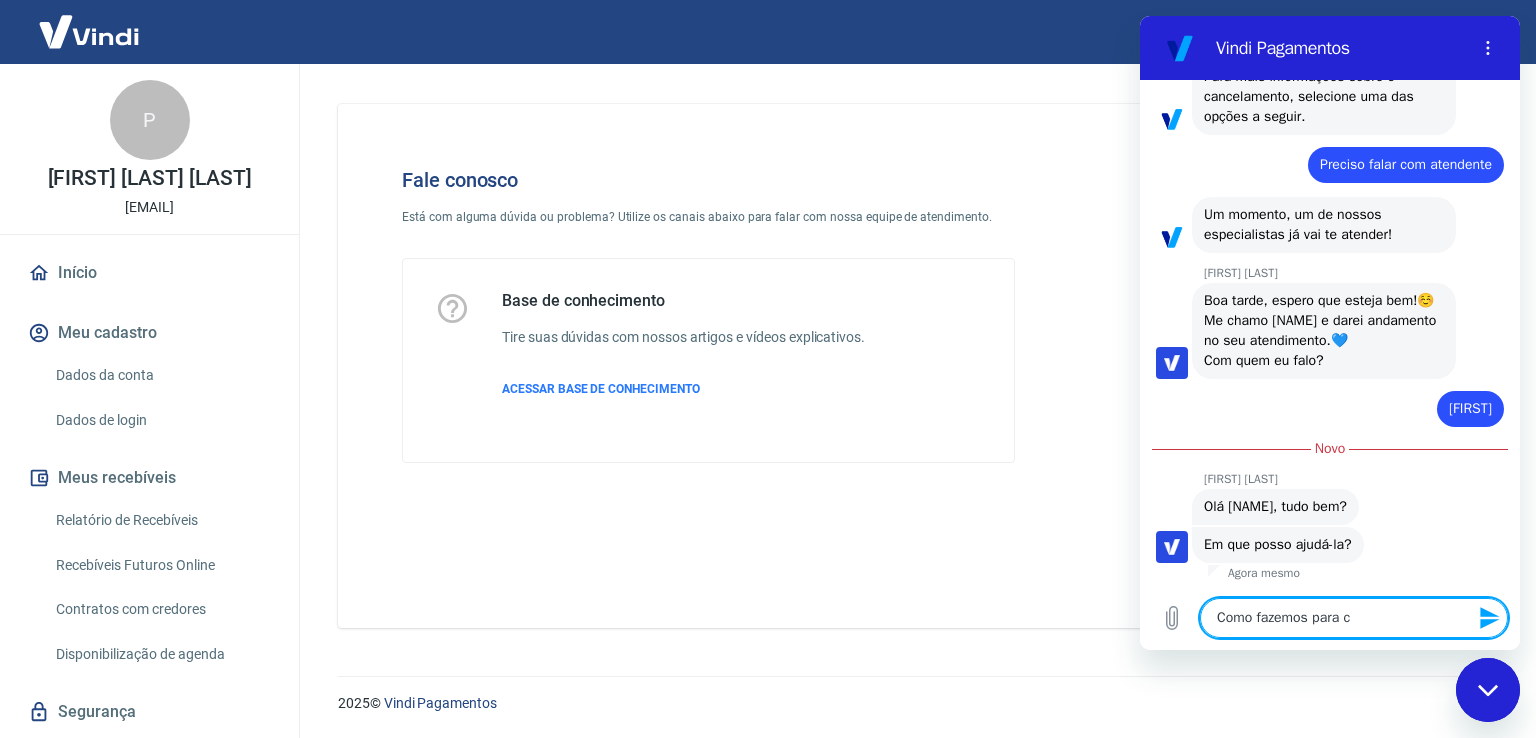 type on "Como fazemos para ca" 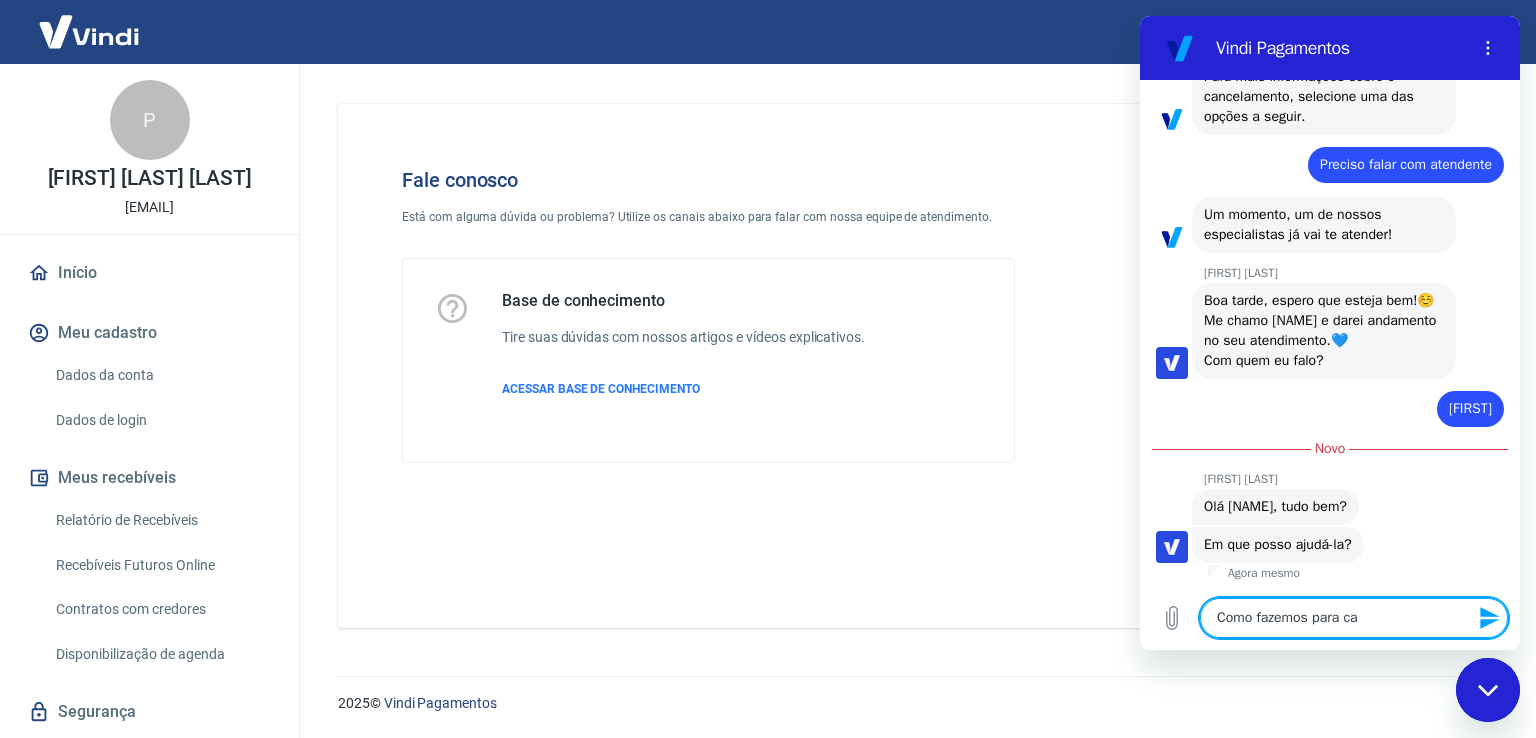 type on "x" 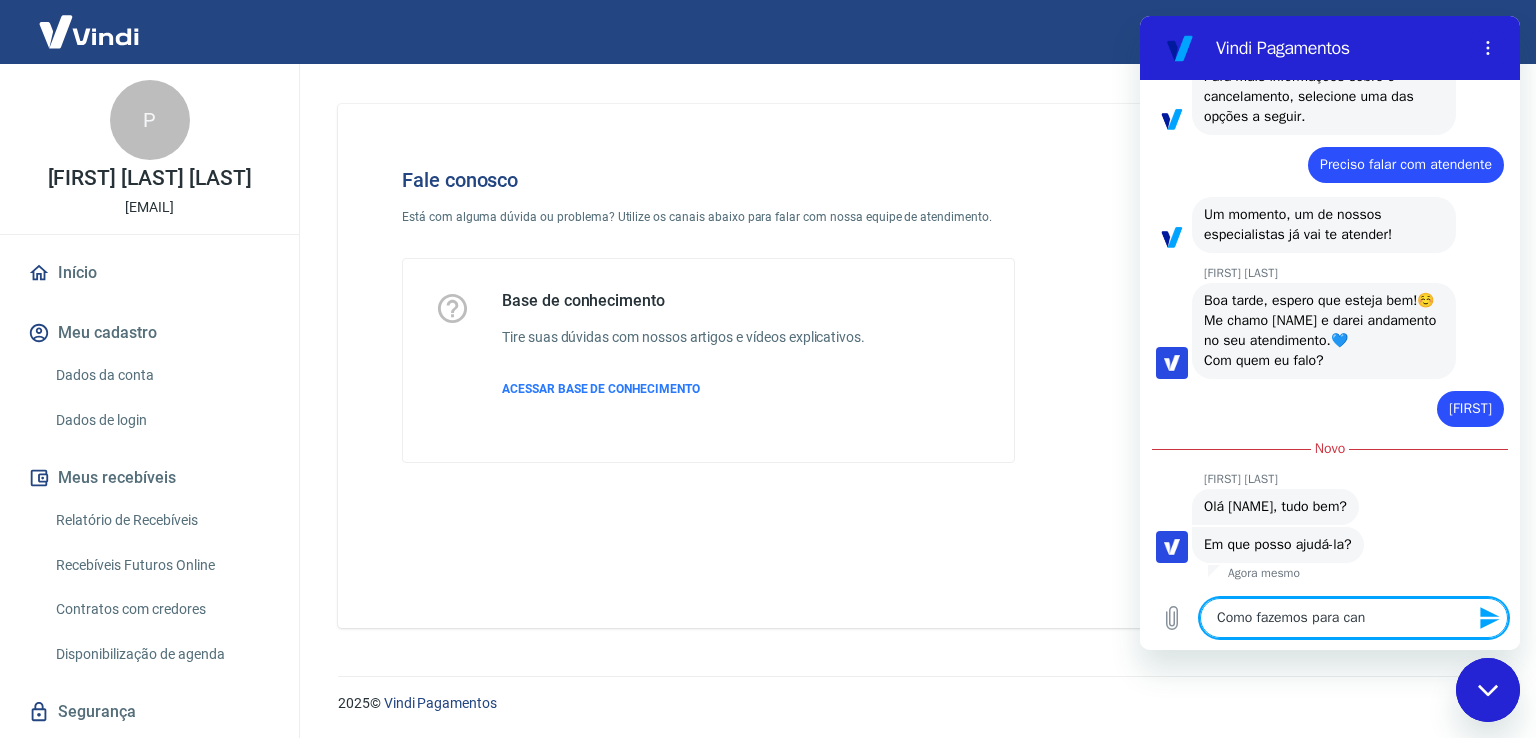 type on "Como fazemos para canc" 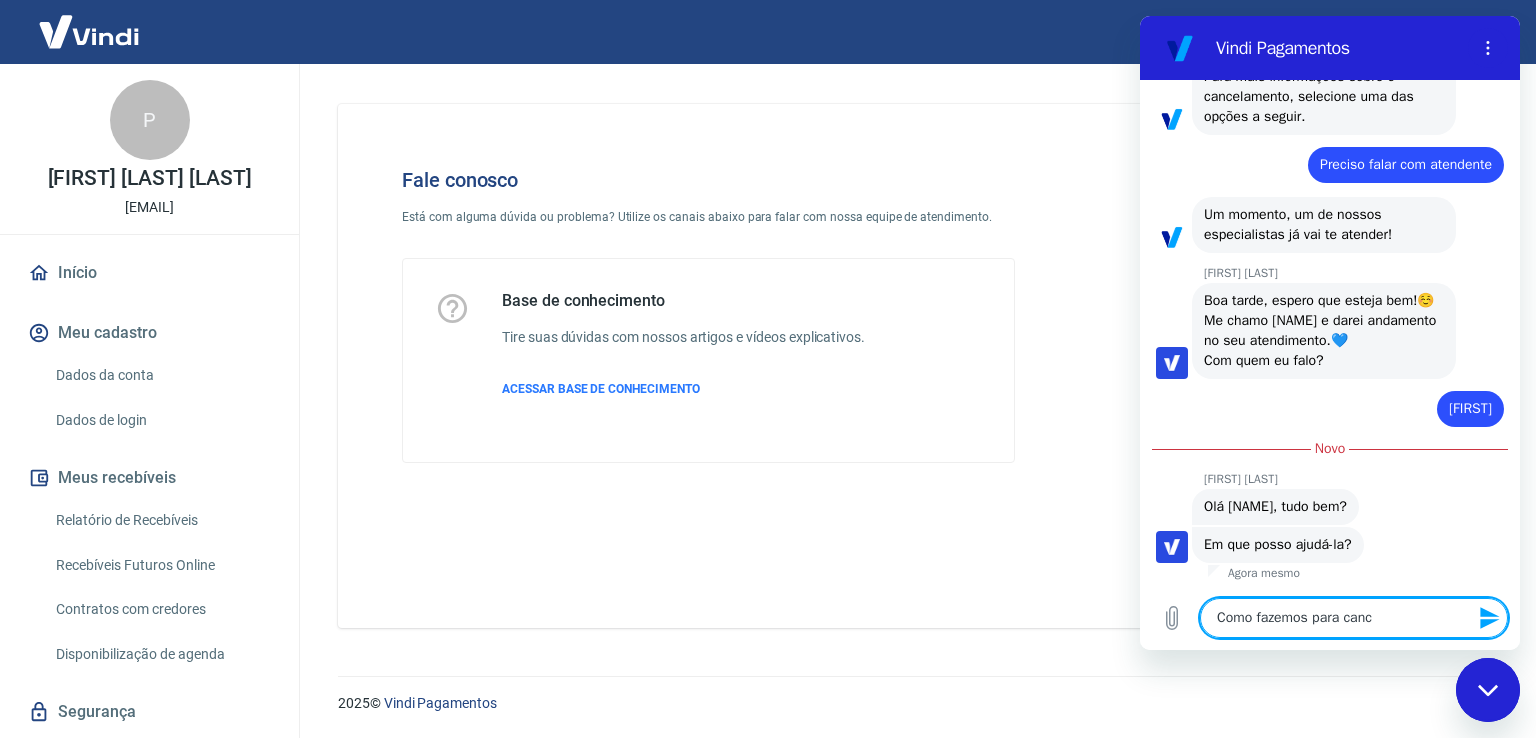 type on "Como fazemos para cance" 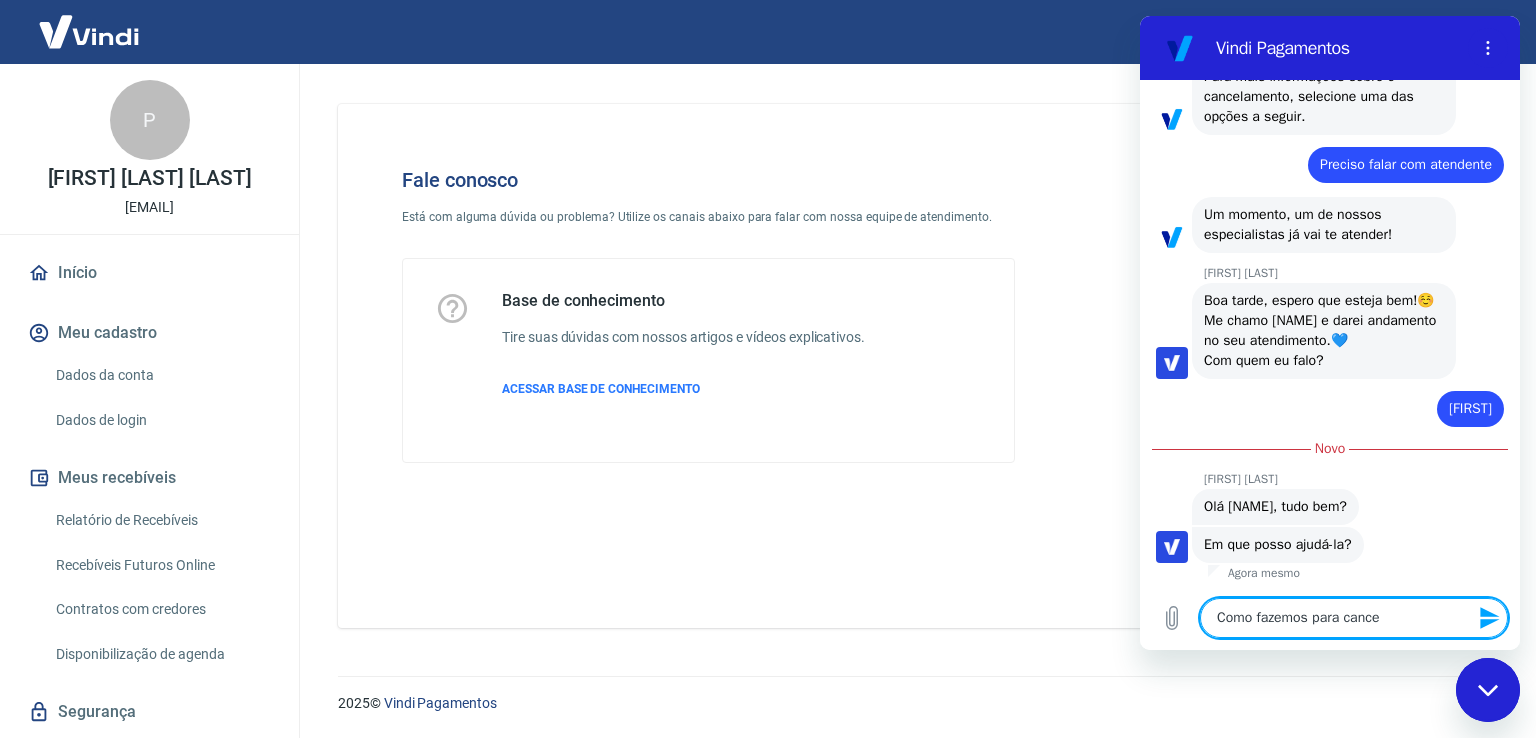 type on "Como fazemos para cancel" 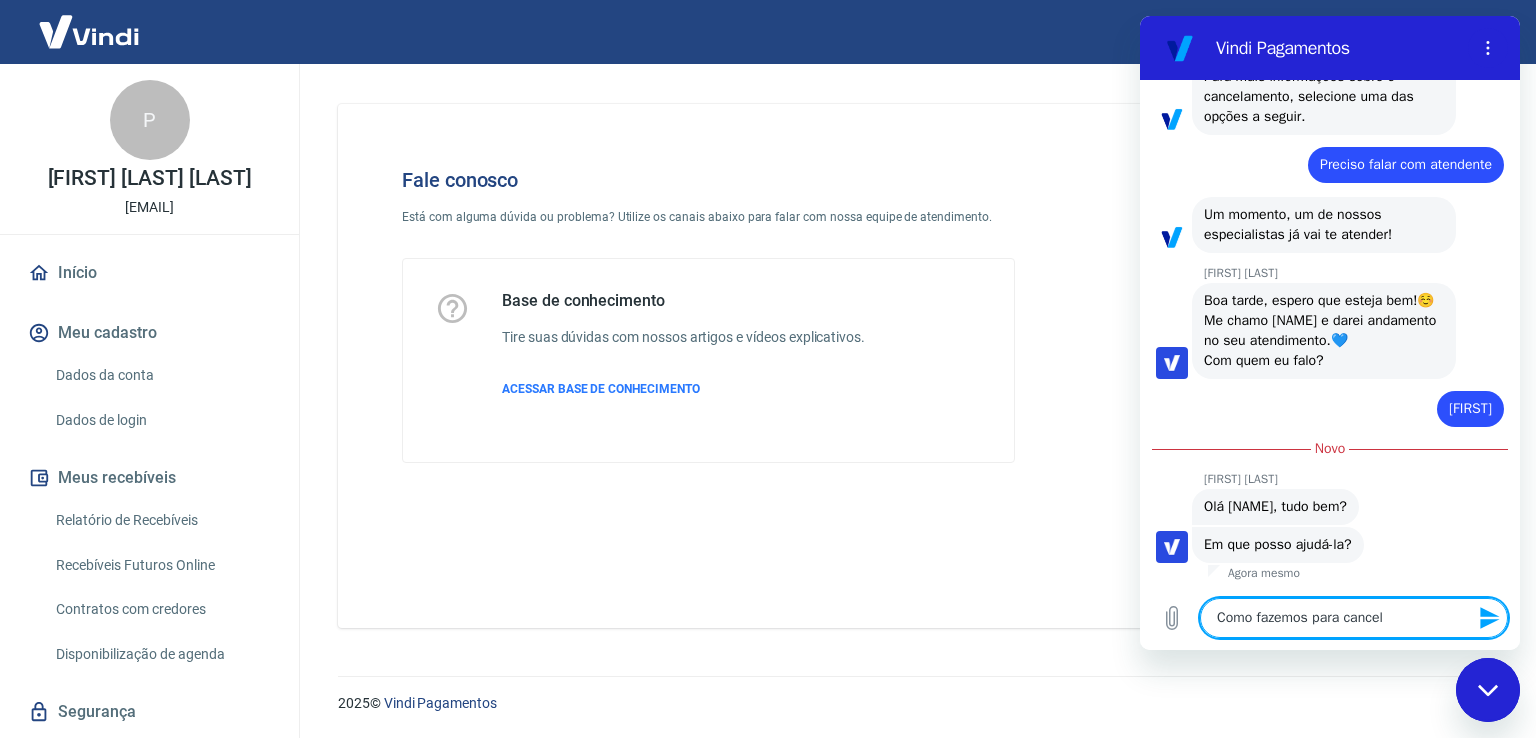 type on "Como fazemos para cancela" 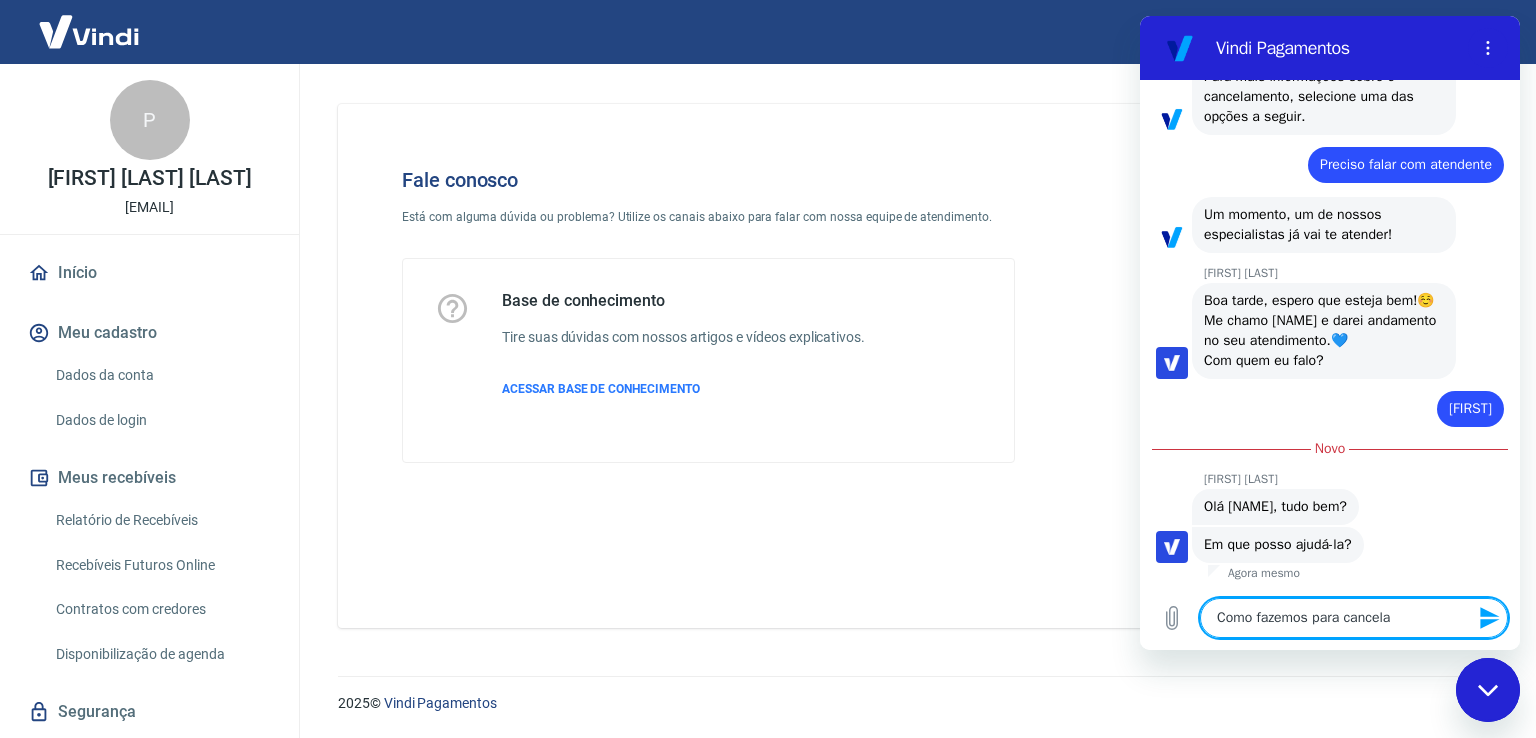 type on "Como fazemos para cancelar" 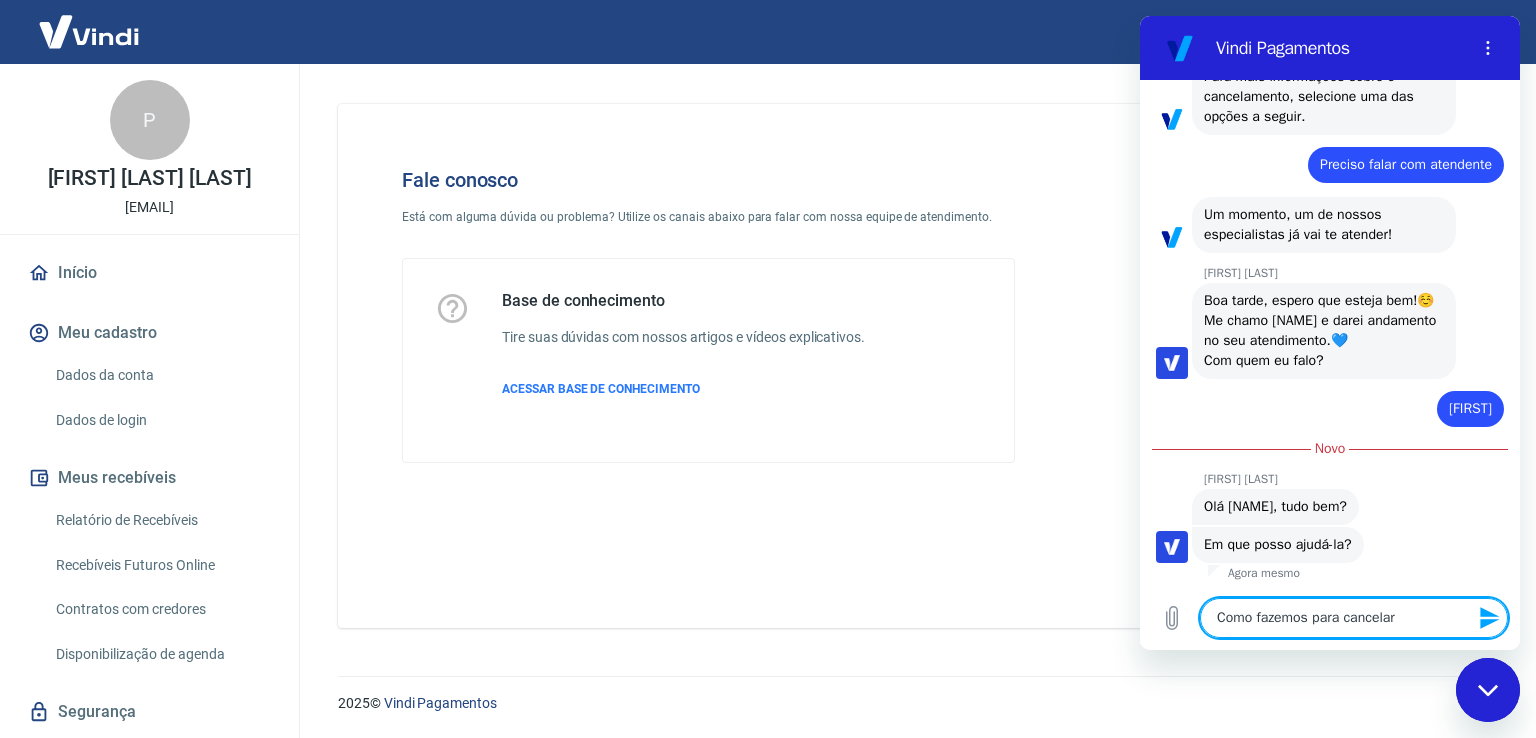 type on "Como fazemos para cancelar" 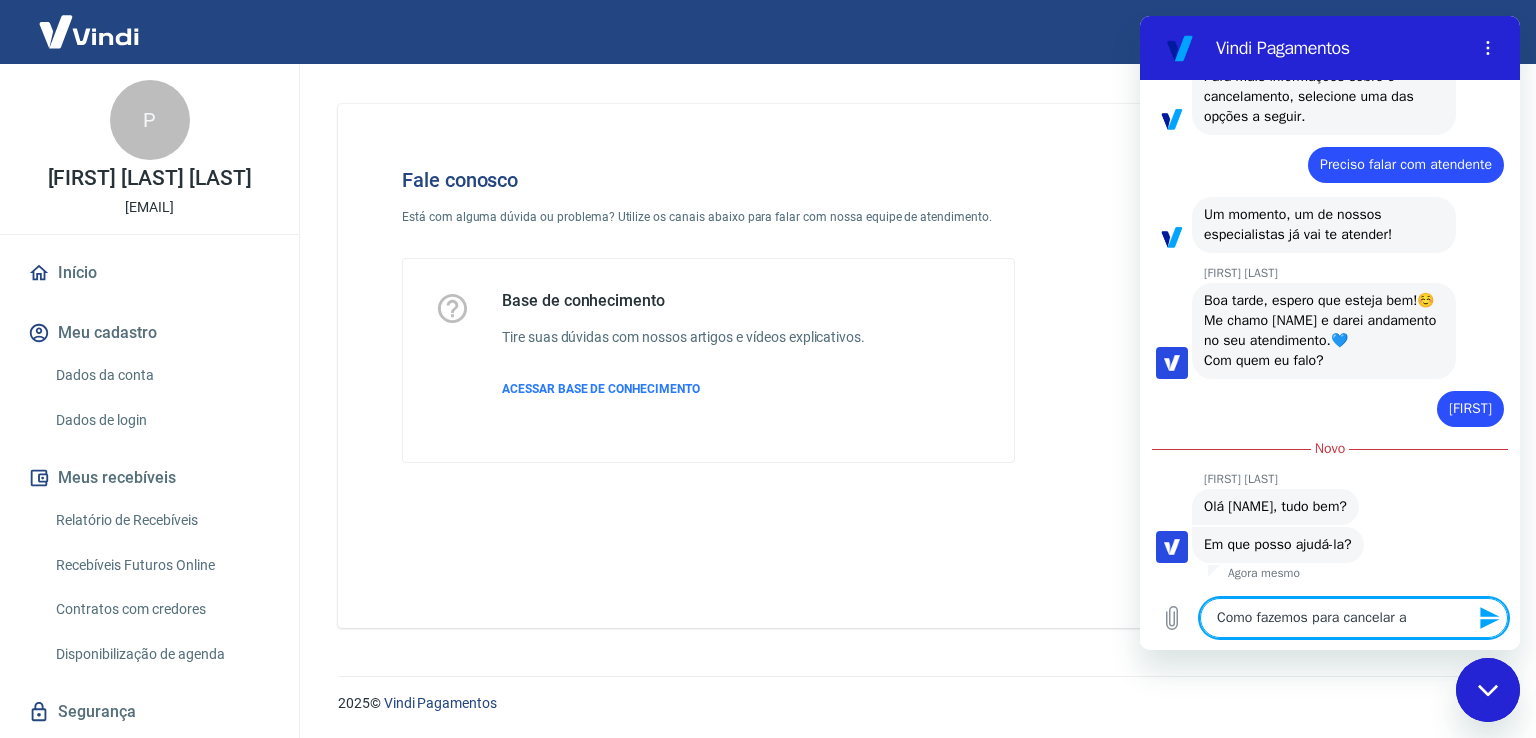type on "Como fazemos para cancelar a" 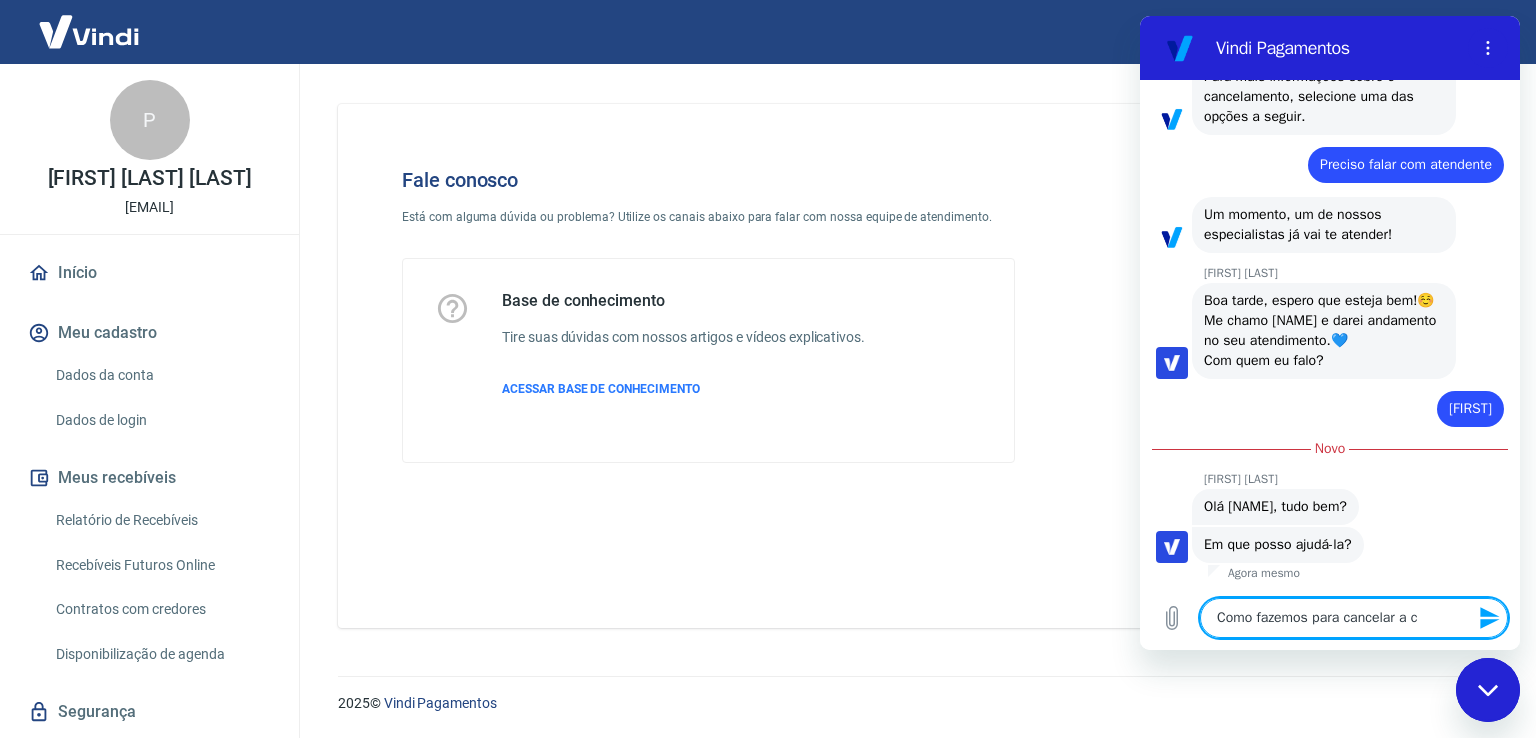 type on "Como fazemos para cancelar a co" 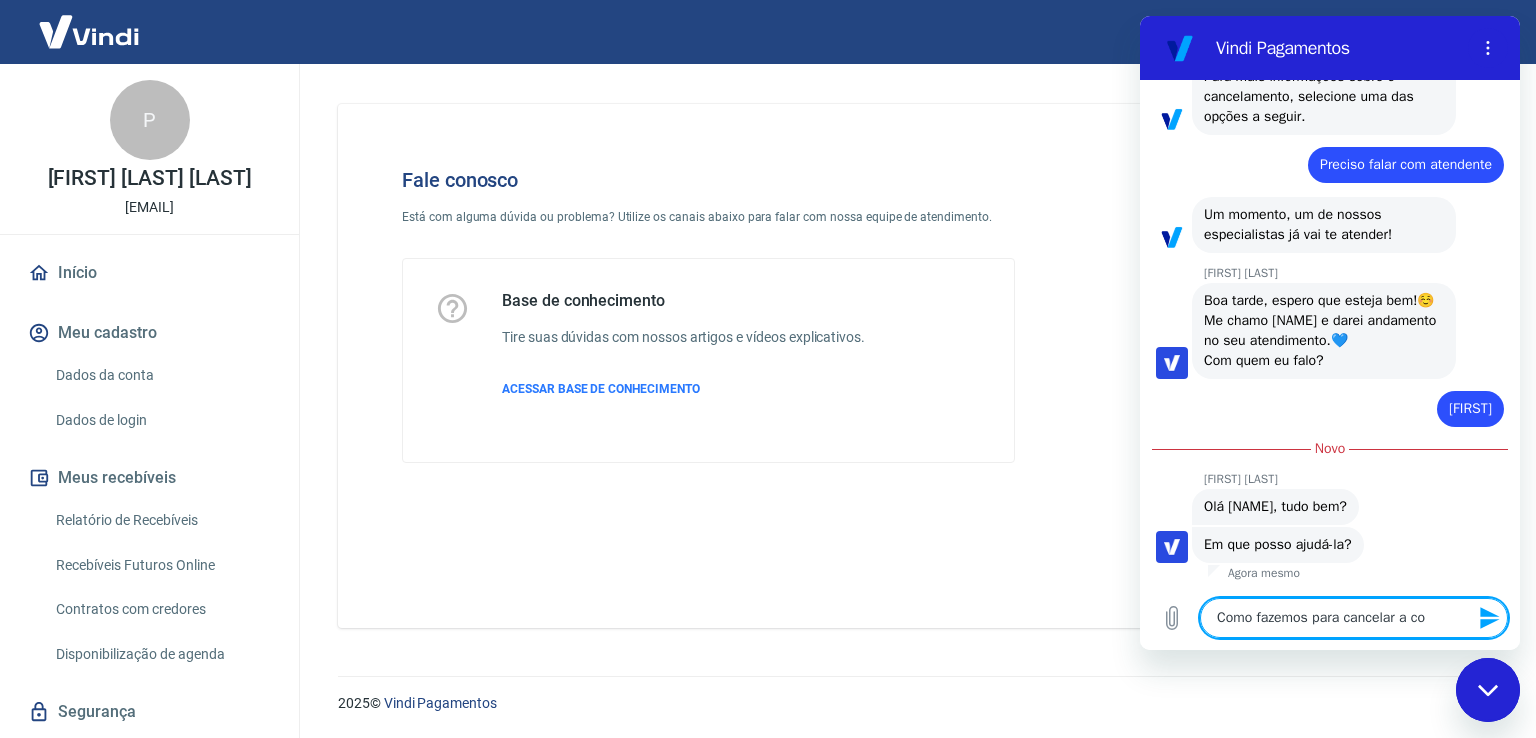 type on "Como fazemos para cancelar a con" 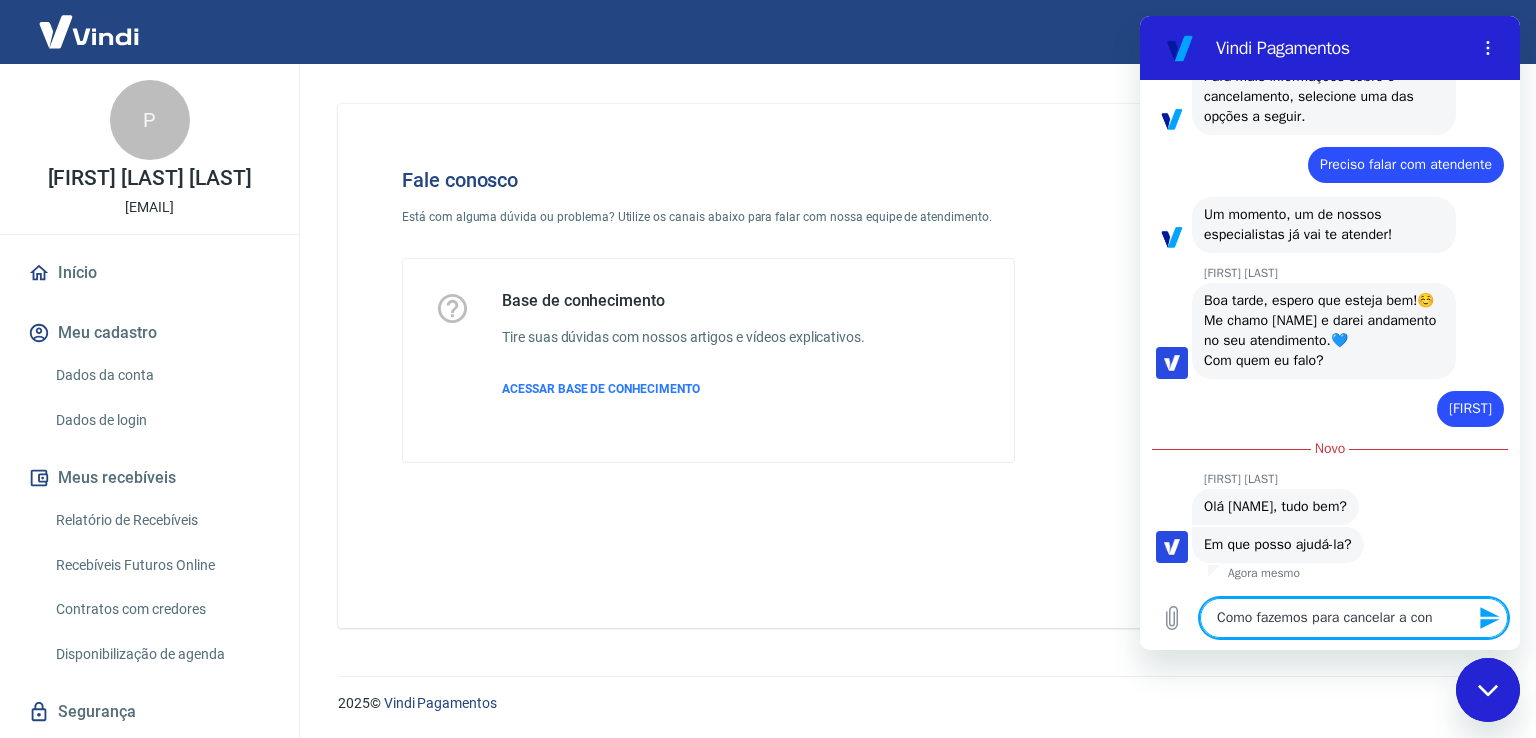type on "Como fazemos para cancelar a cont" 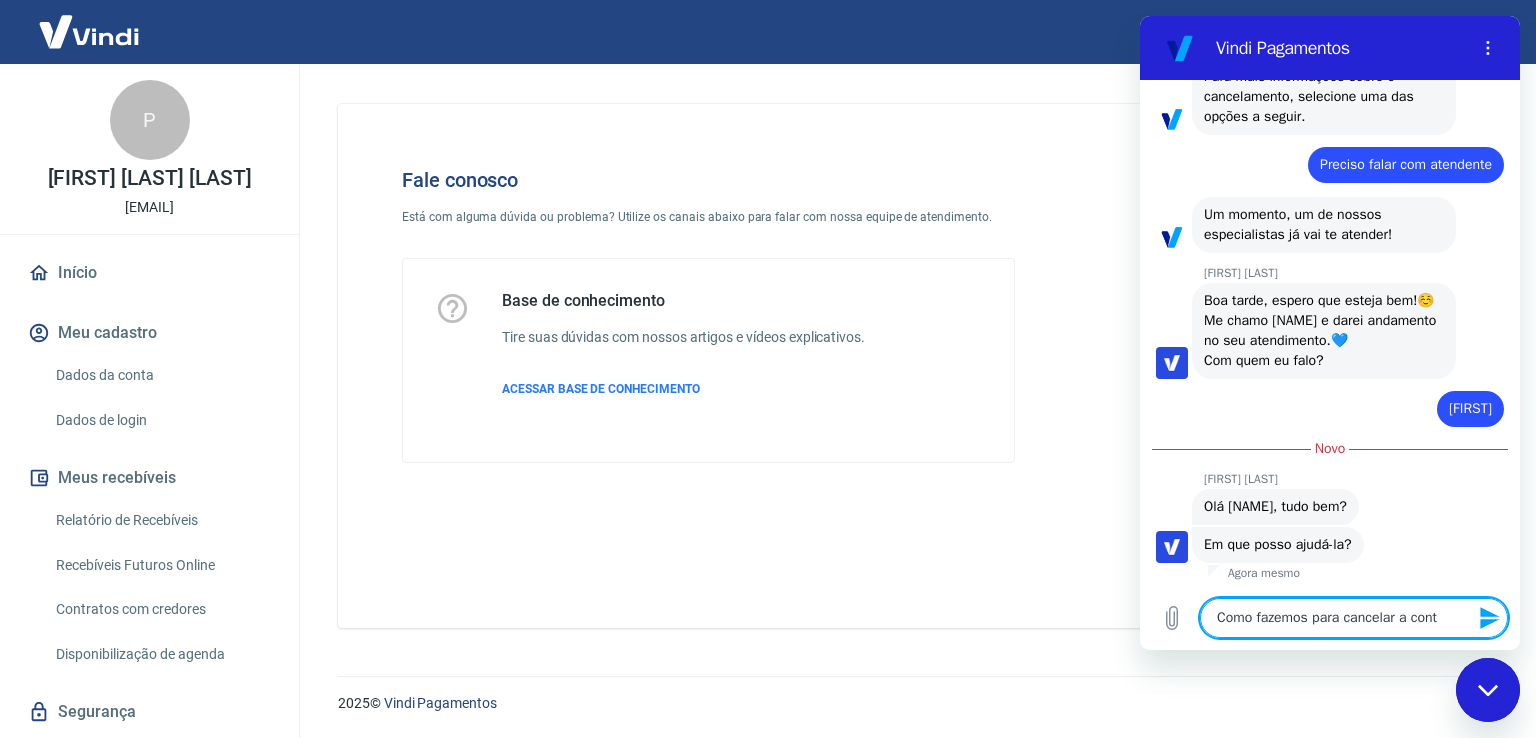 type on "Como fazemos para cancelar a conta" 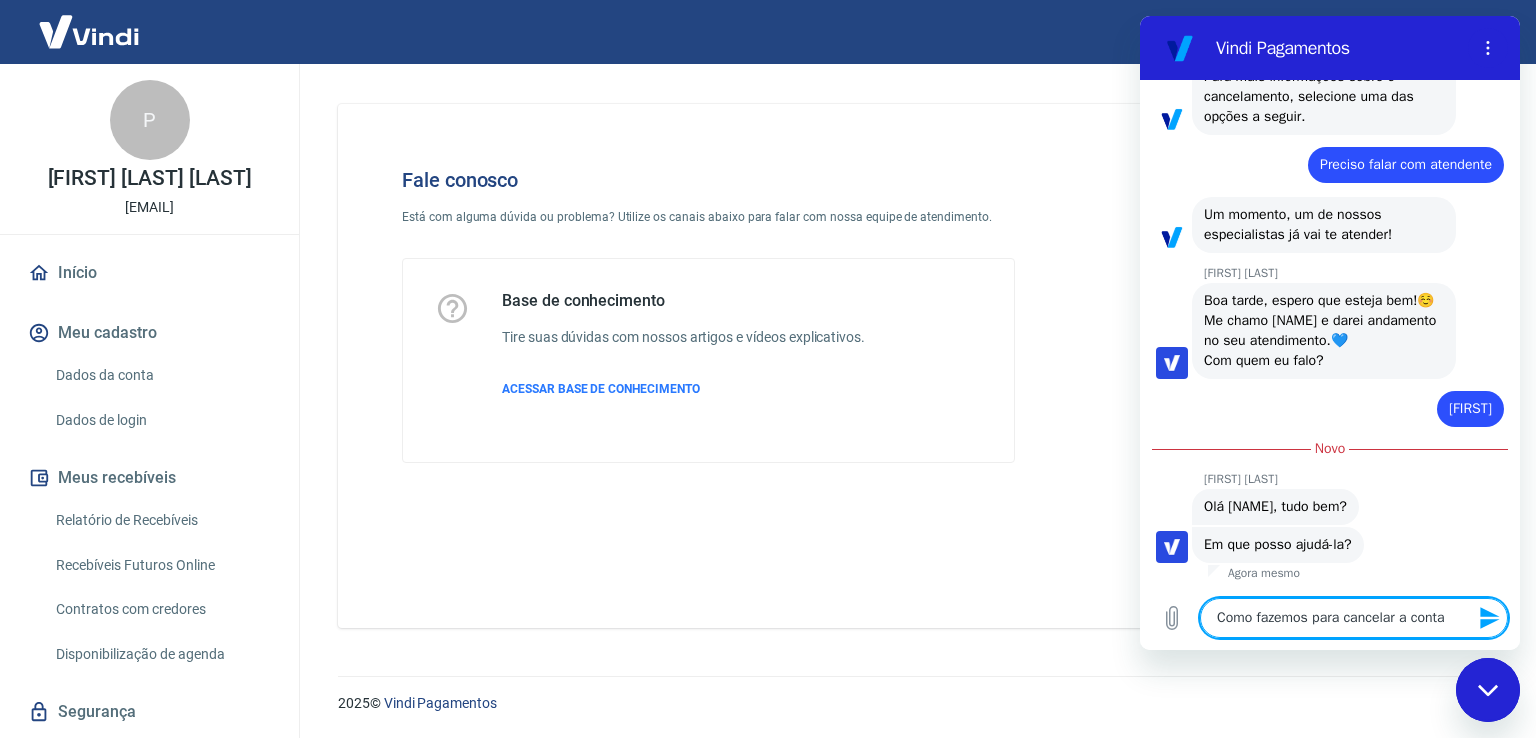 type on "Como fazemos para cancelar a conta" 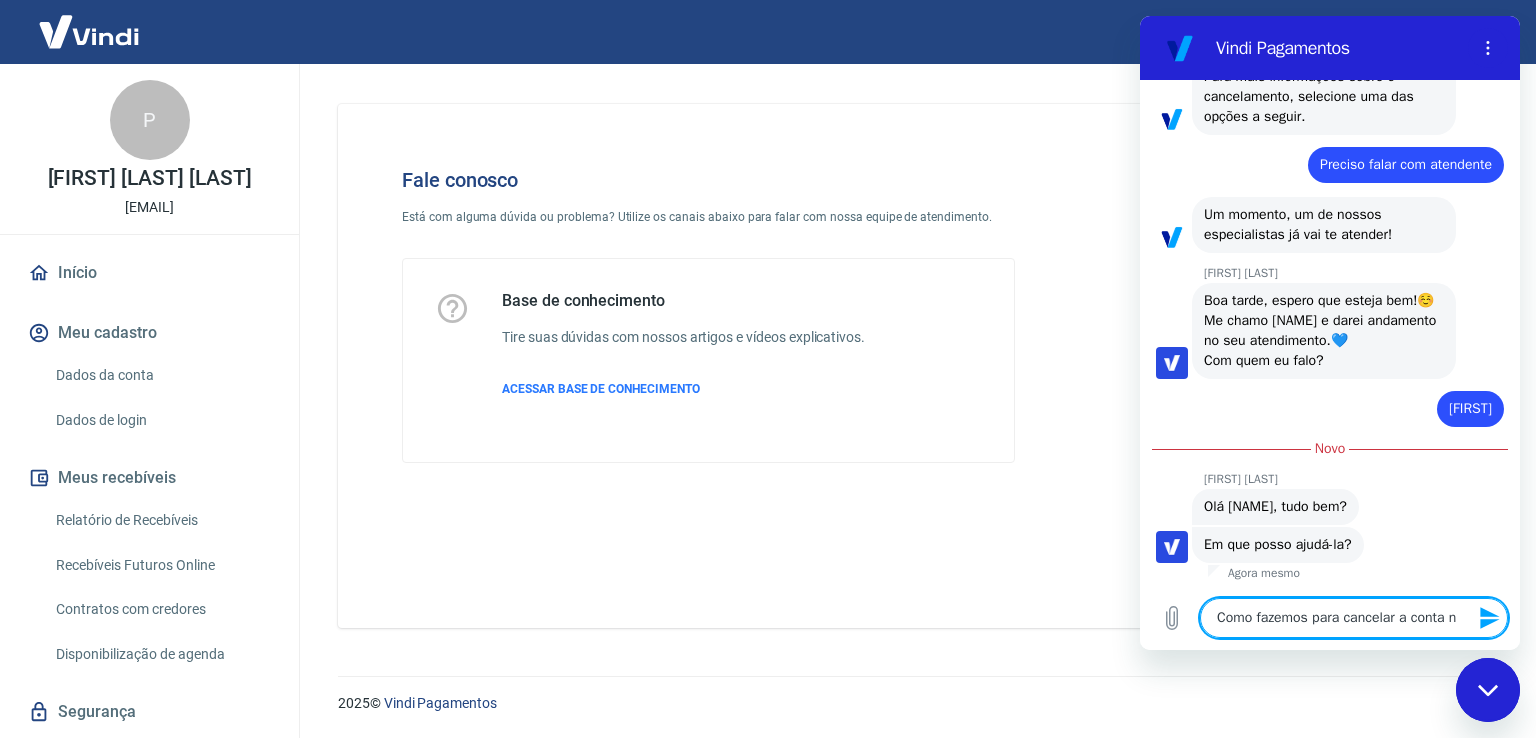 type on "Como fazemos para cancelar a conta na" 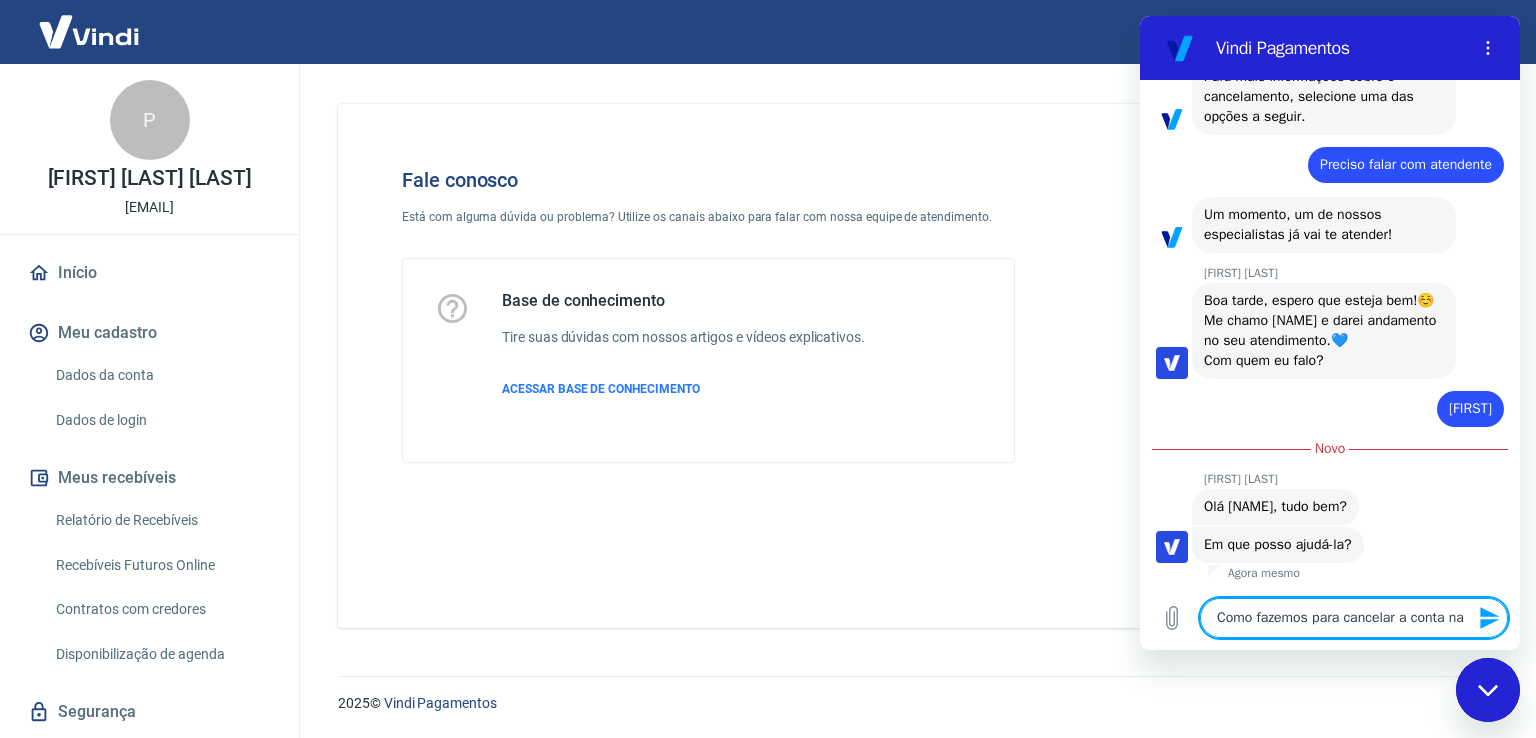 type on "Como fazemos para cancelar a conta na" 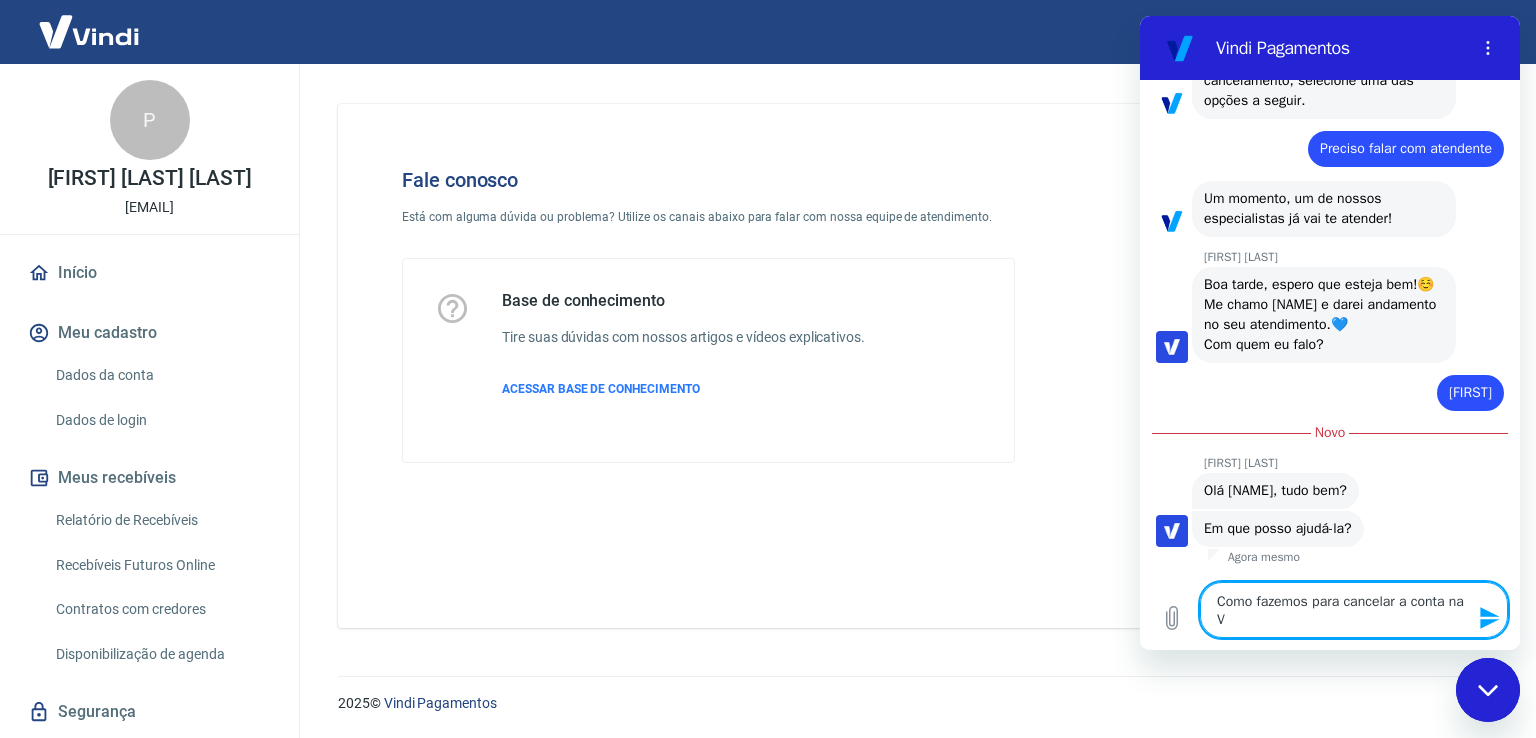 type on "Como fazemos para cancelar a conta na Vi" 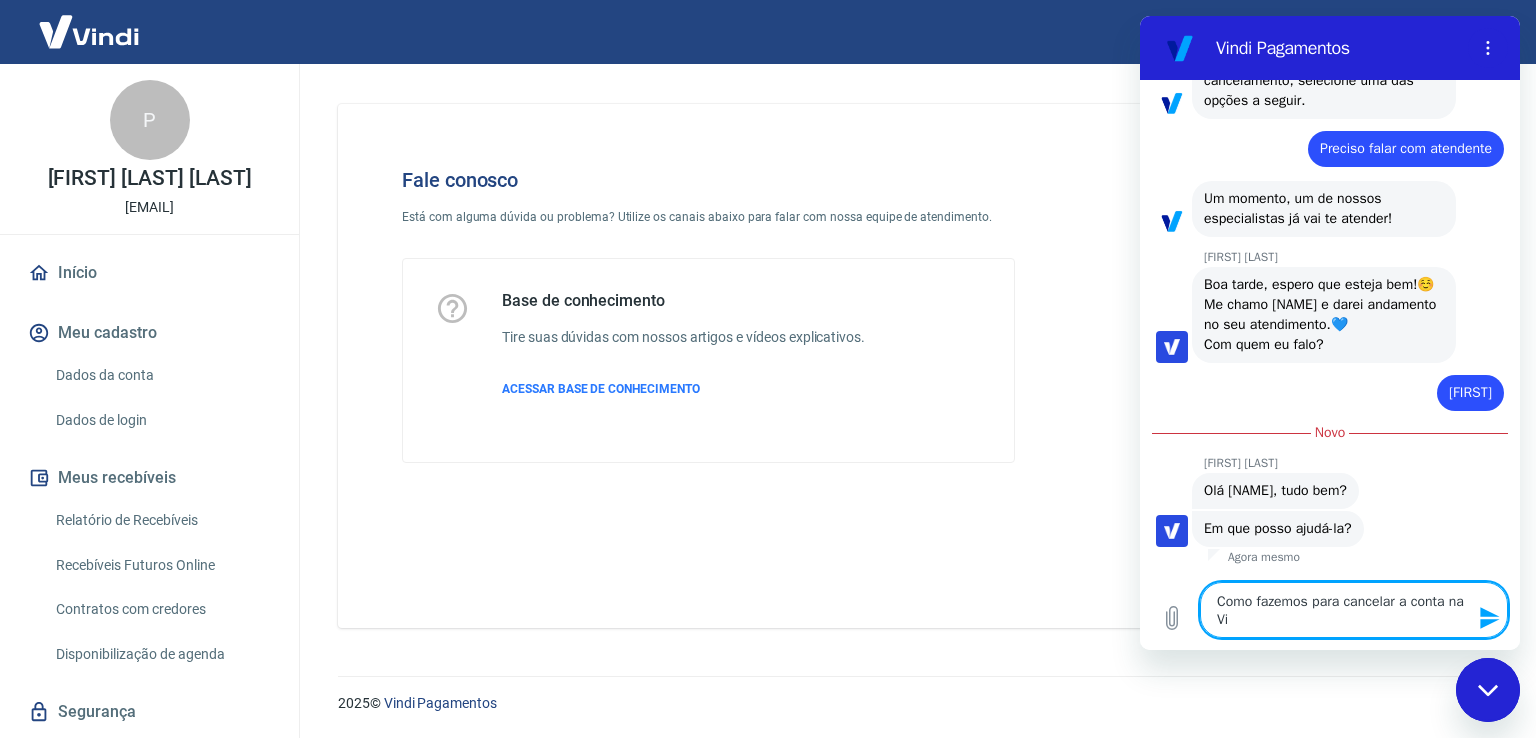 type on "Como fazemos para cancelar a conta na Vin" 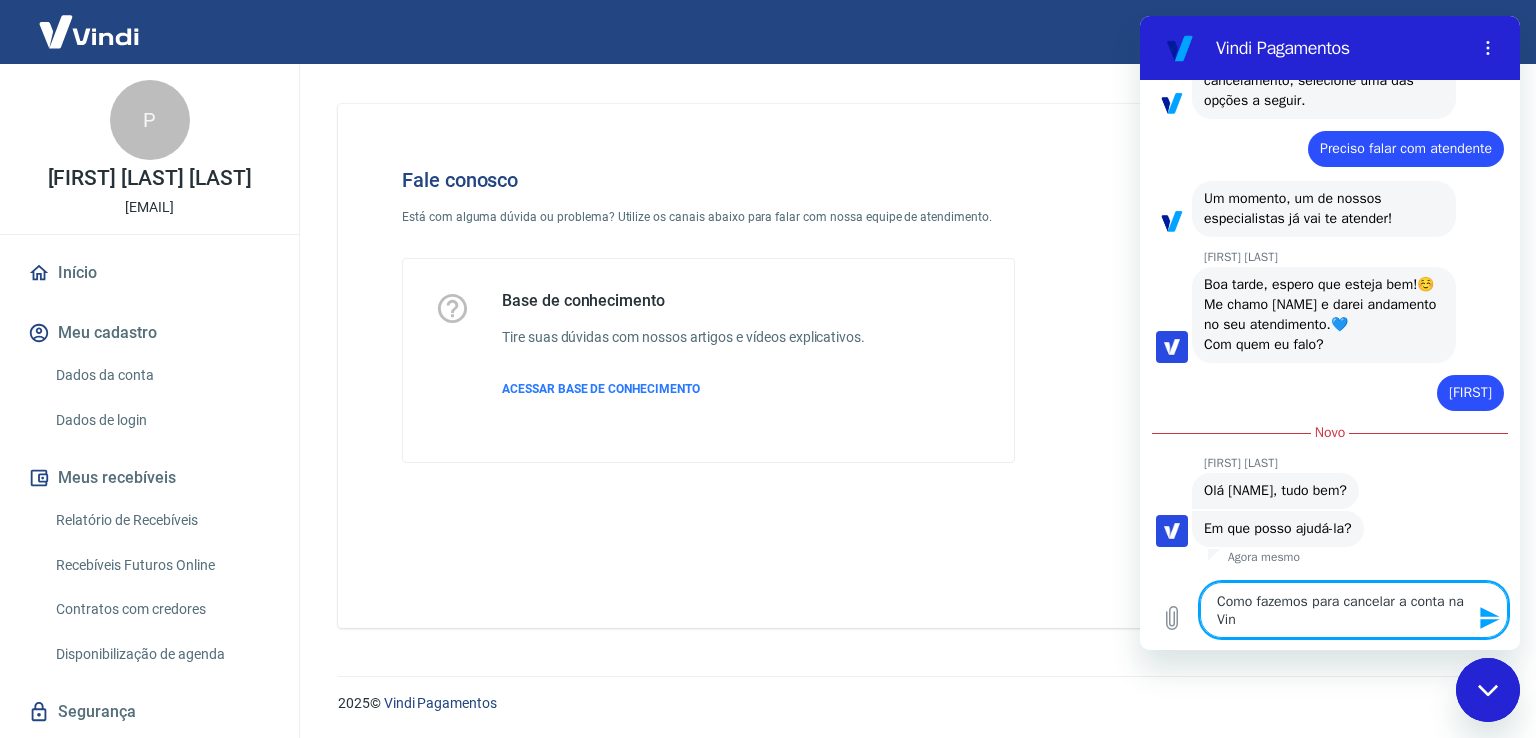 type on "Como fazemos para cancelar a conta na Vind" 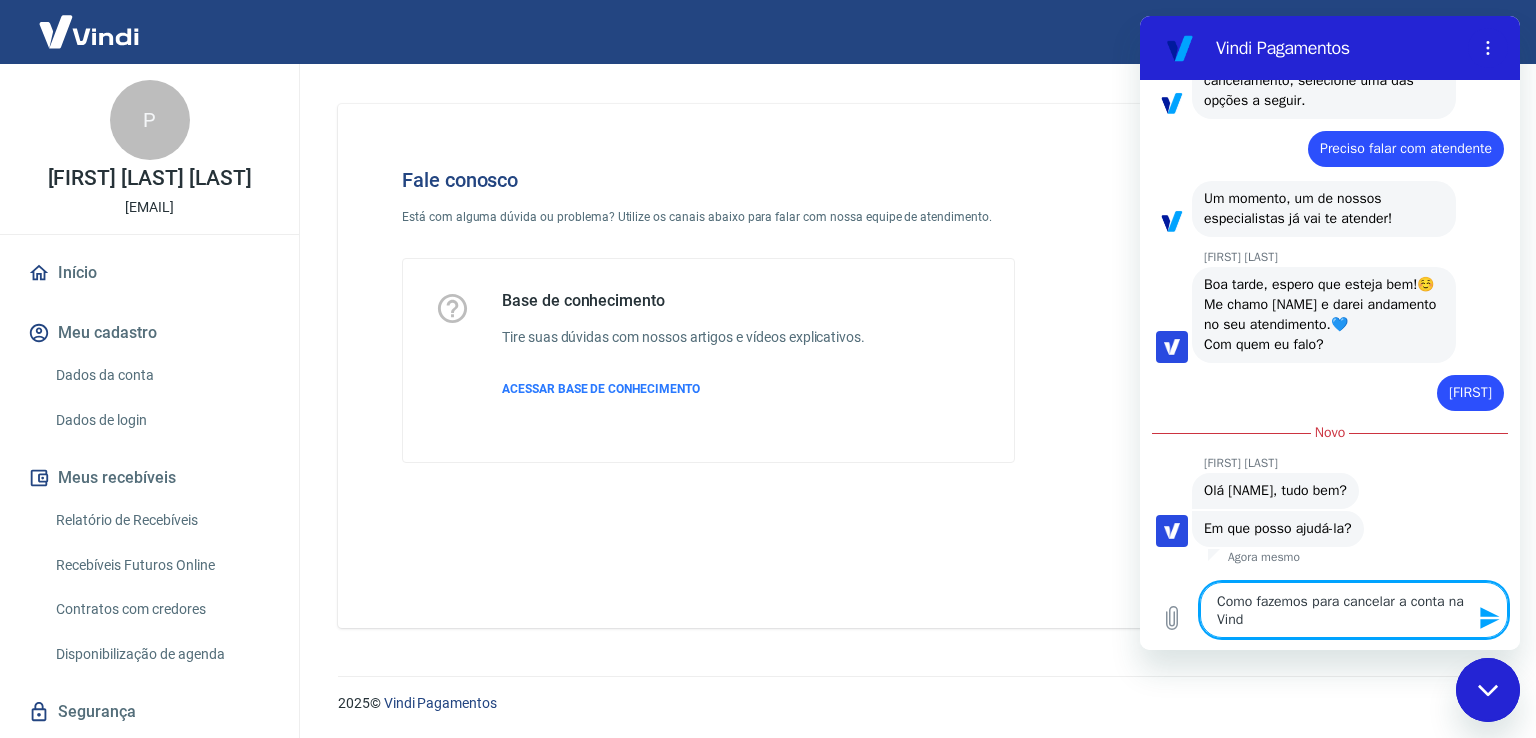 type on "Como fazemos para cancelar a conta na Vindi" 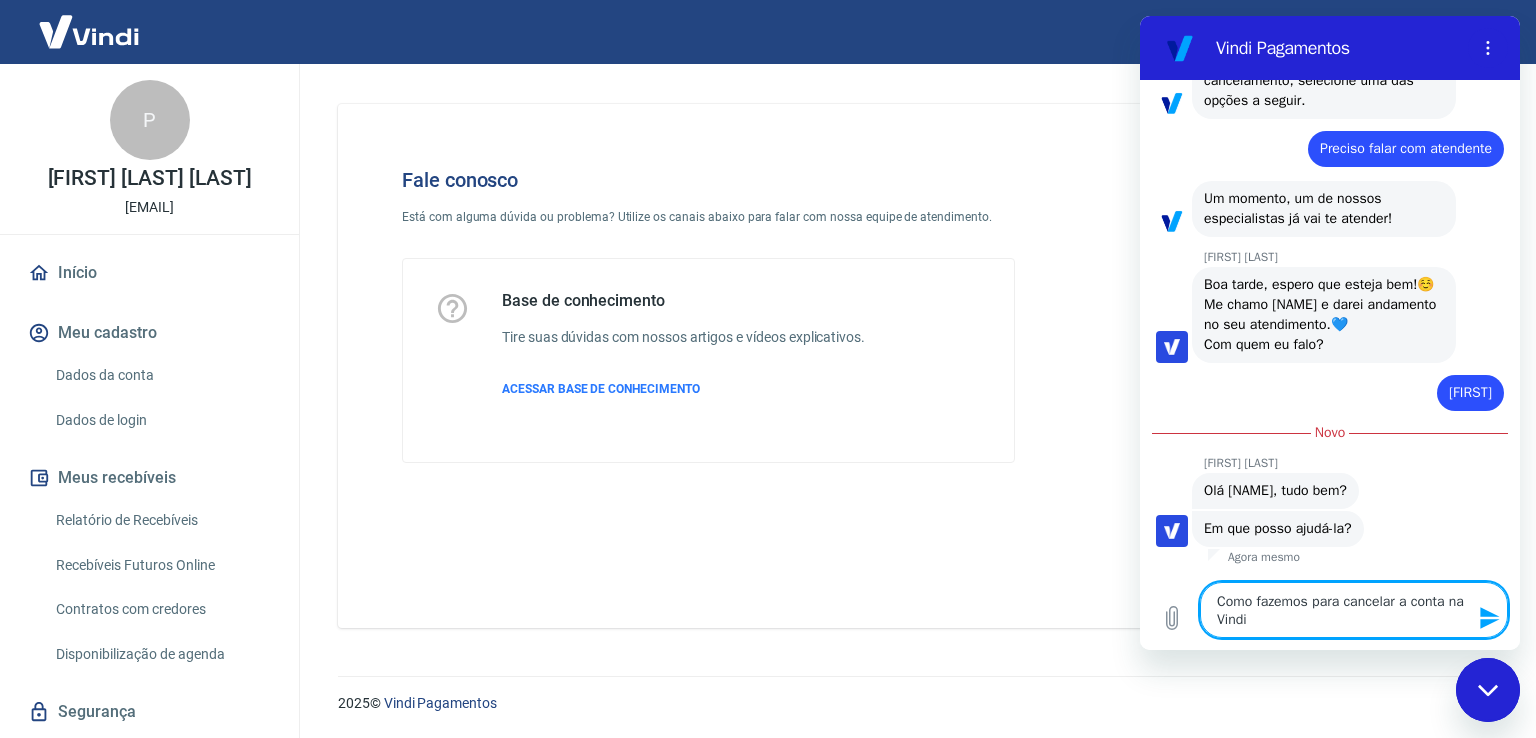 type on "Como fazemos para cancelar a conta na Vindi," 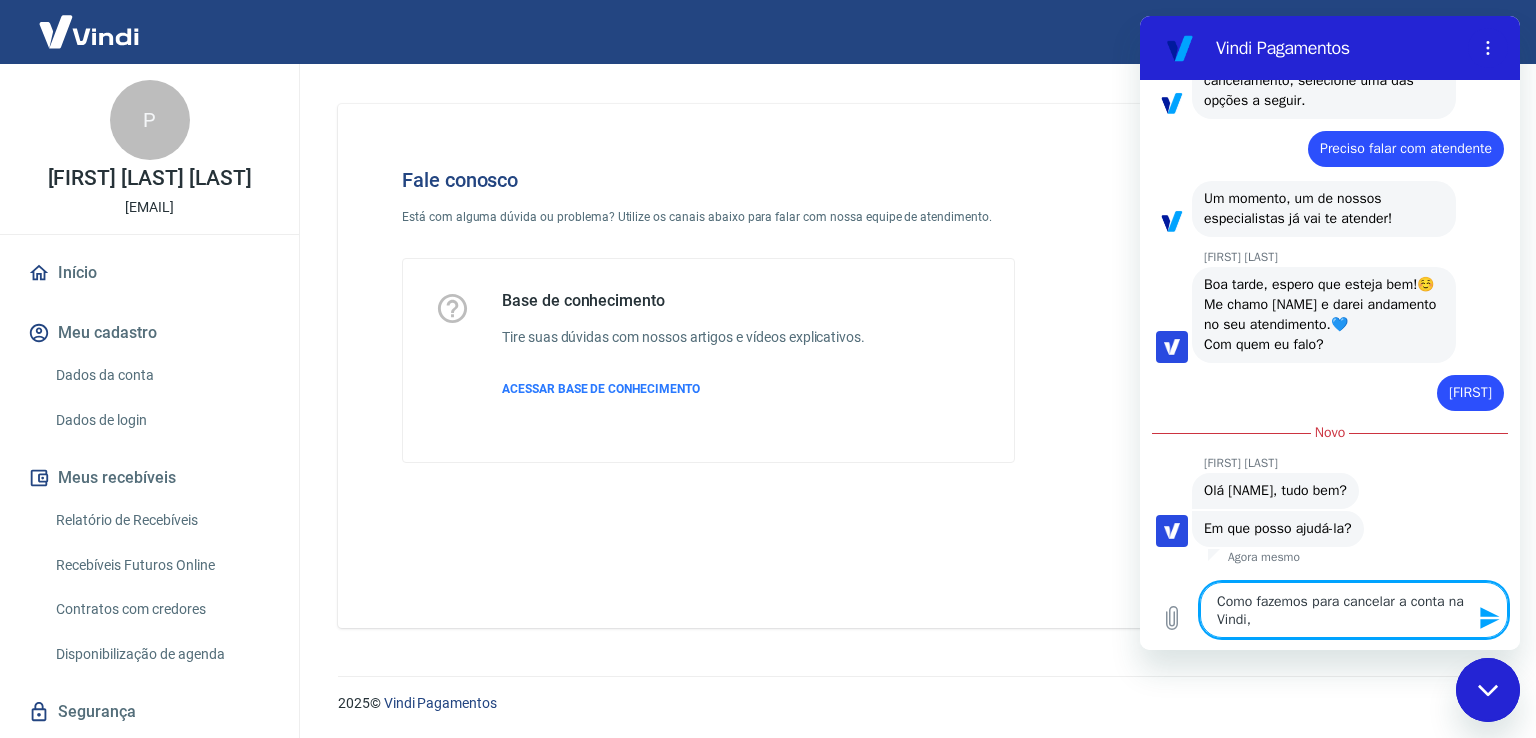 type on "Como fazemos para cancelar a conta na Vindi," 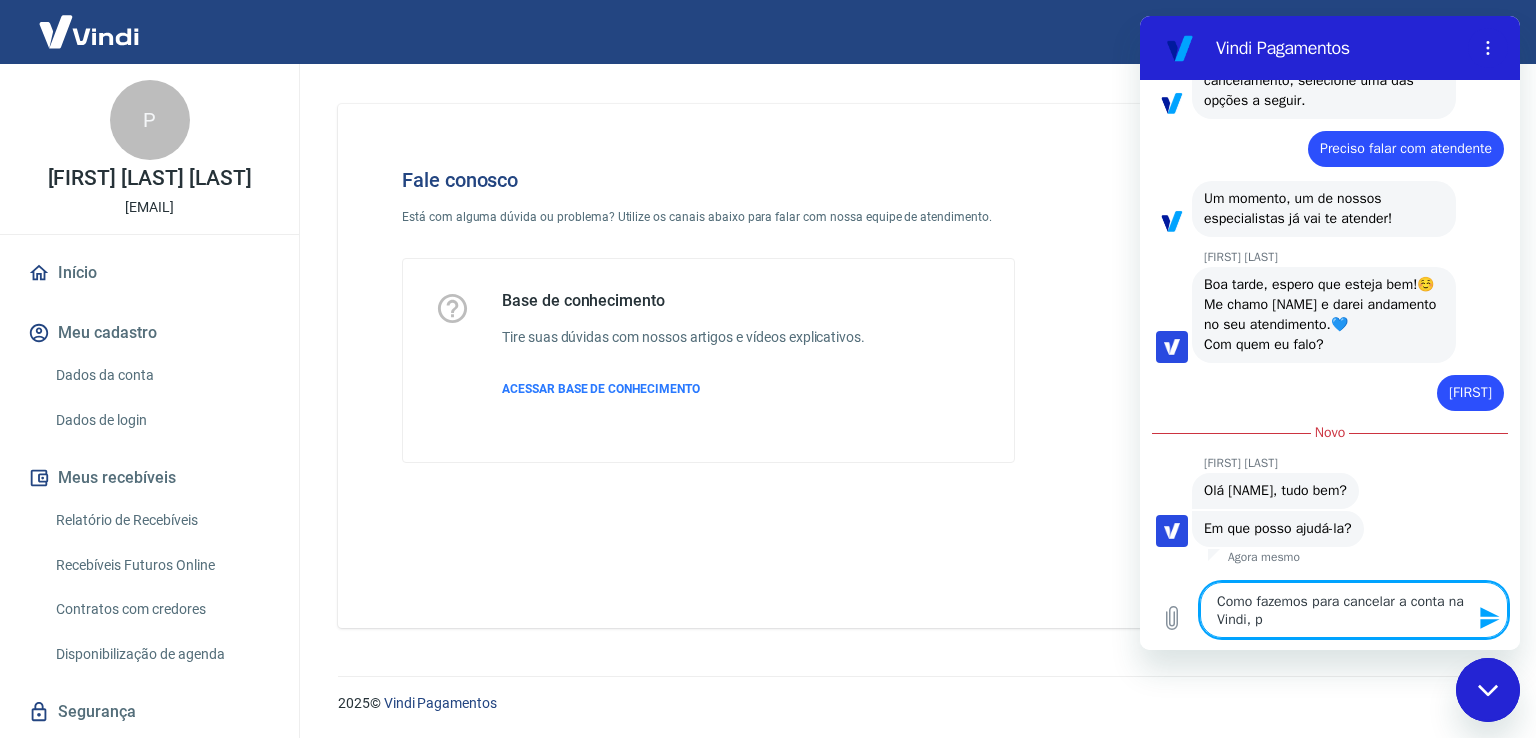 type on "Como fazemos para cancelar a conta na Vindi, pi" 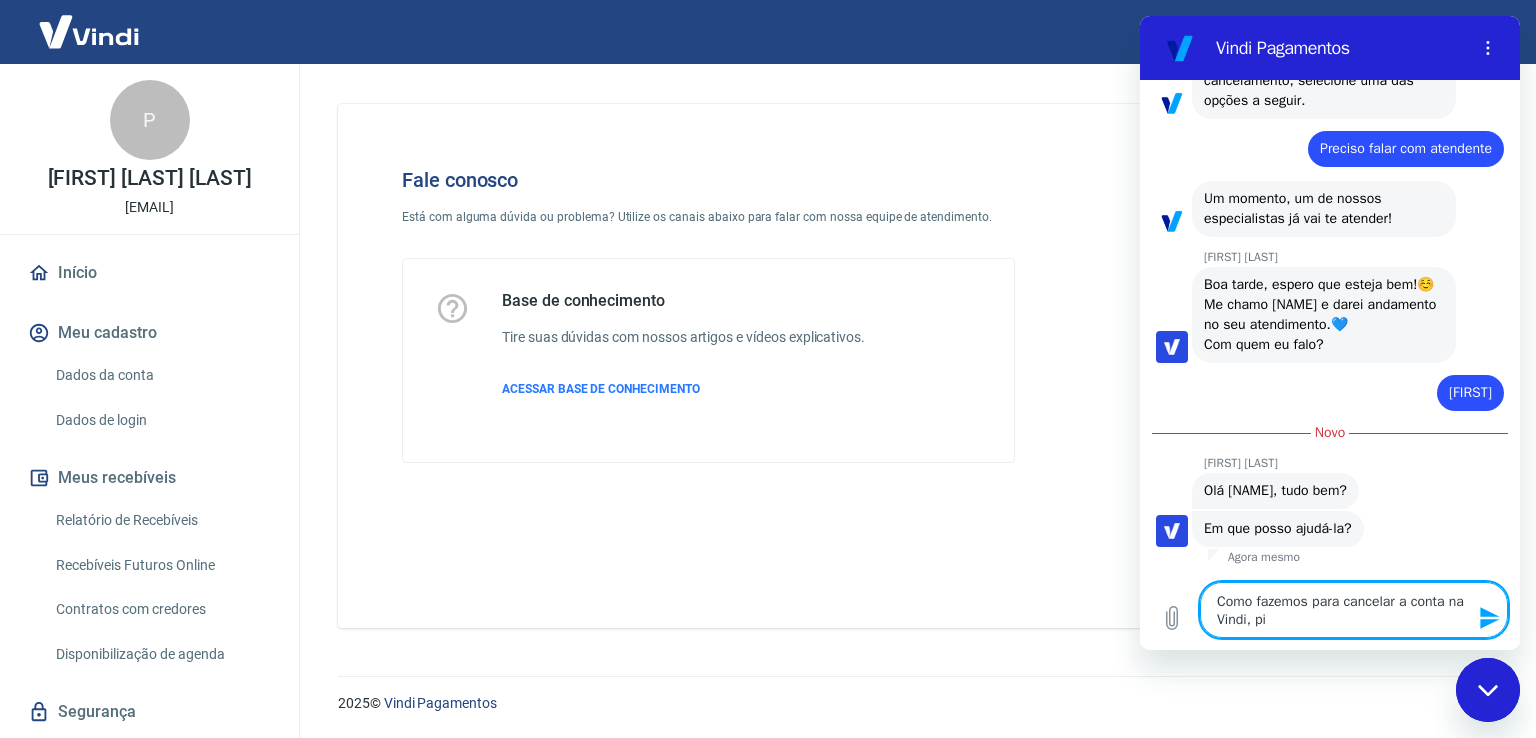 type on "Como fazemos para cancelar a conta na Vindi, p" 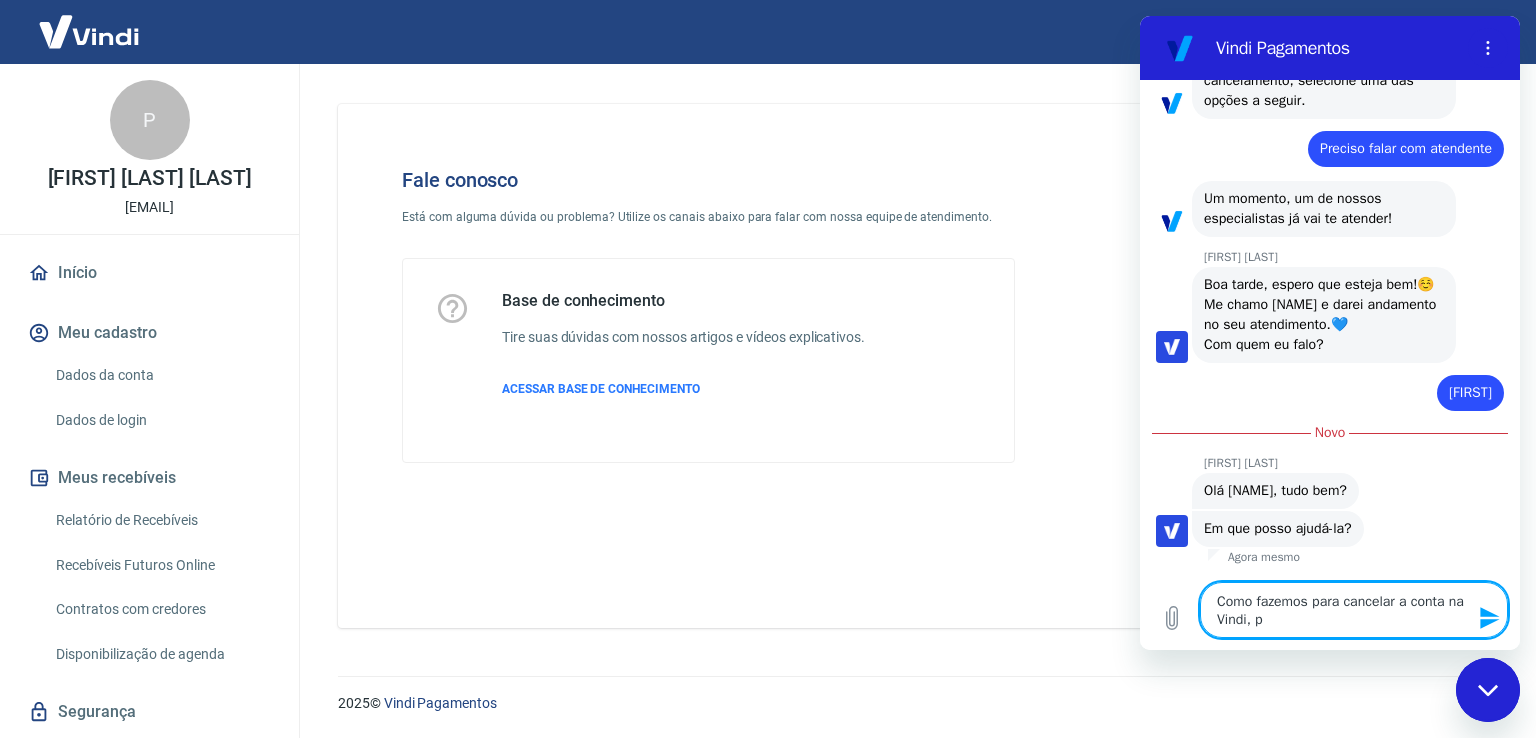 type on "Como fazemos para cancelar a conta na Vindi, po" 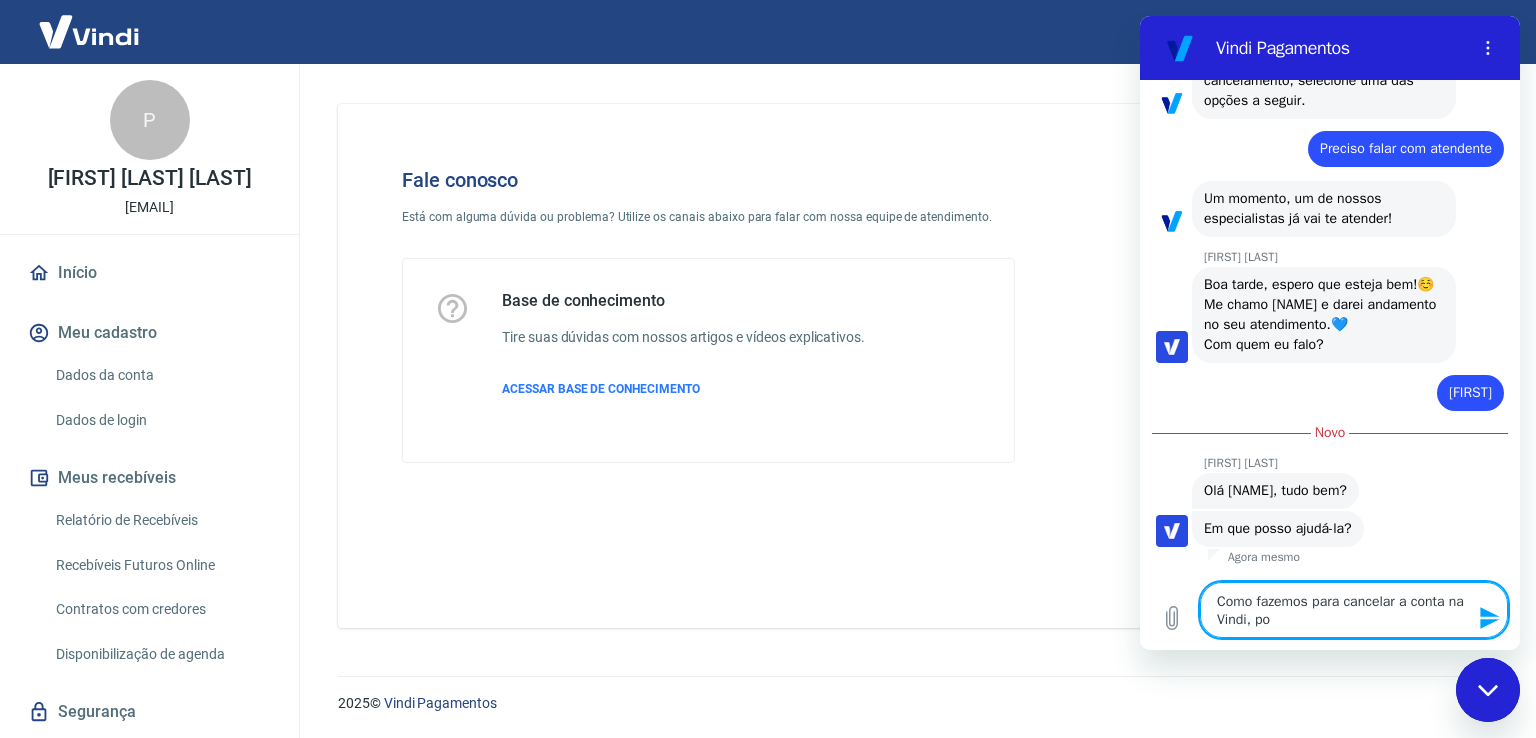 type on "Como fazemos para cancelar a conta na Vindi, poi" 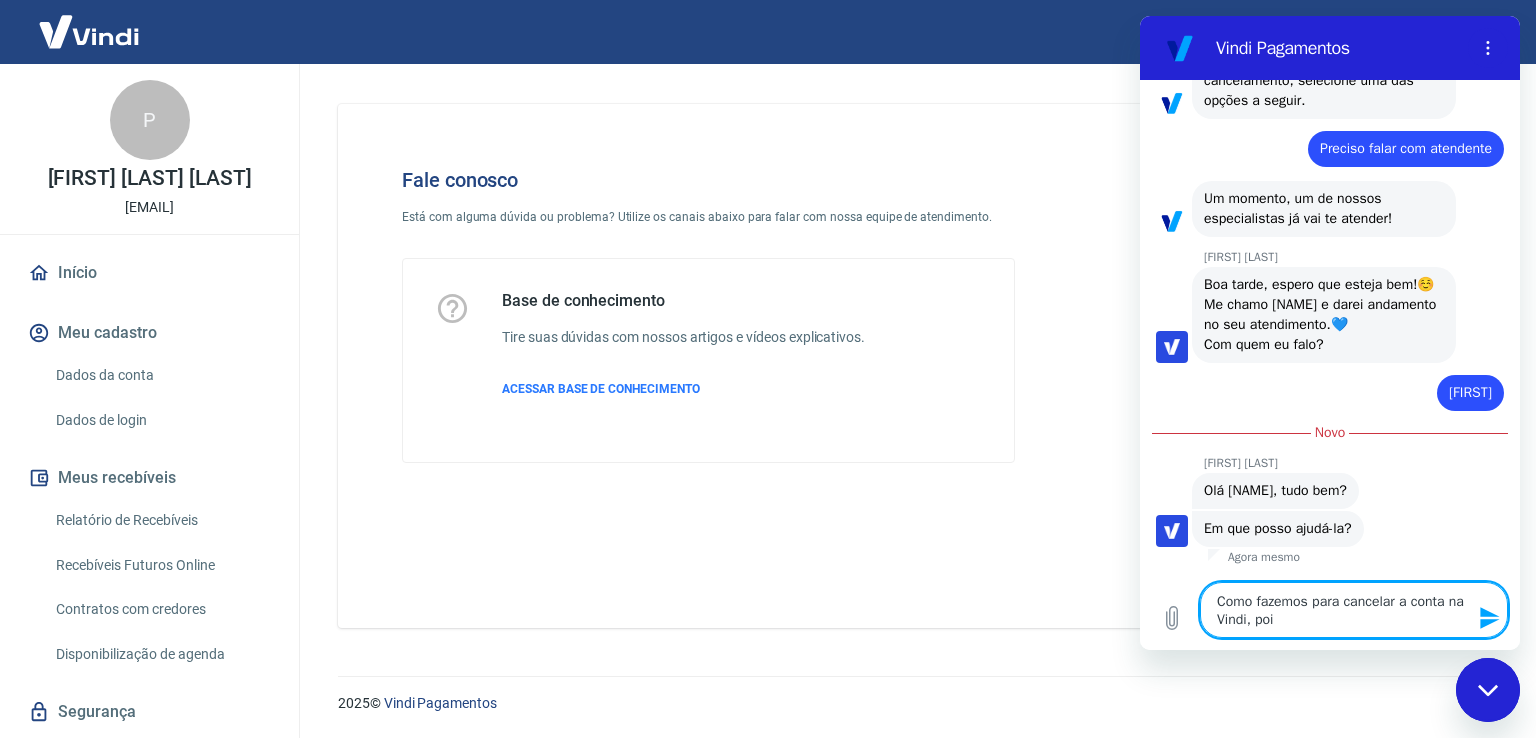 type on "Como fazemos para cancelar a conta na Vindi, pois" 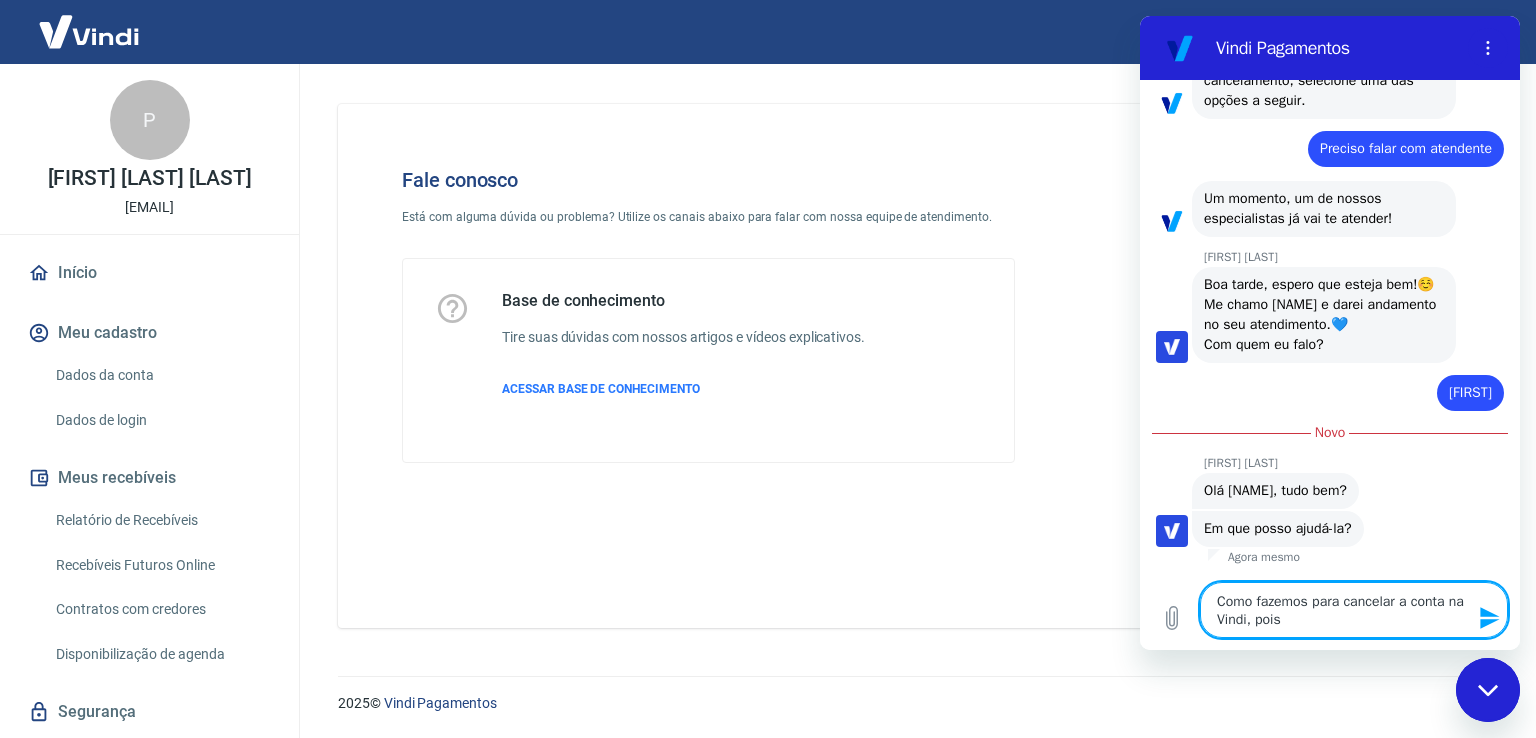 type on "Como fazemos para cancelar a conta na Vindi, pois" 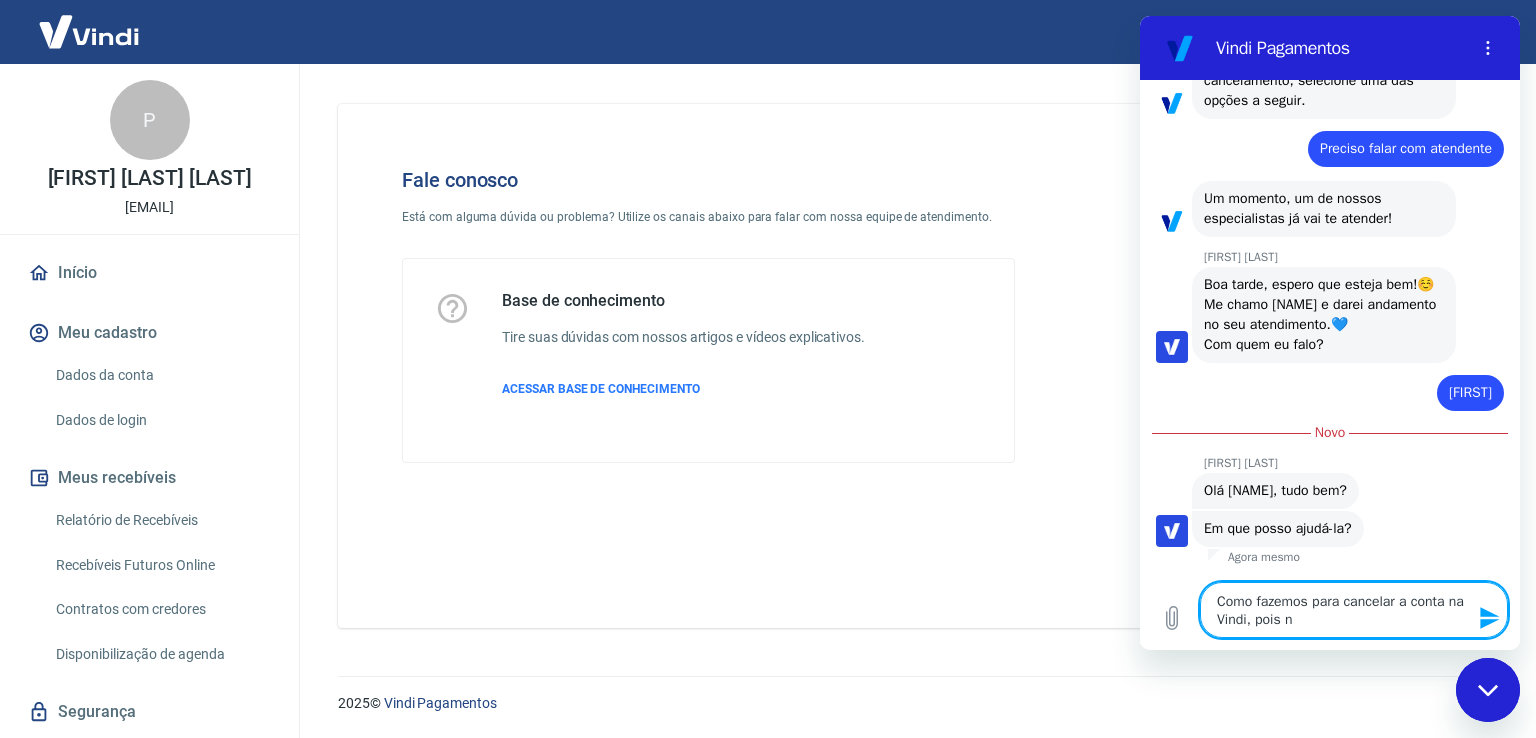 type on "Como fazemos para cancelar a conta na Vindi, pois na" 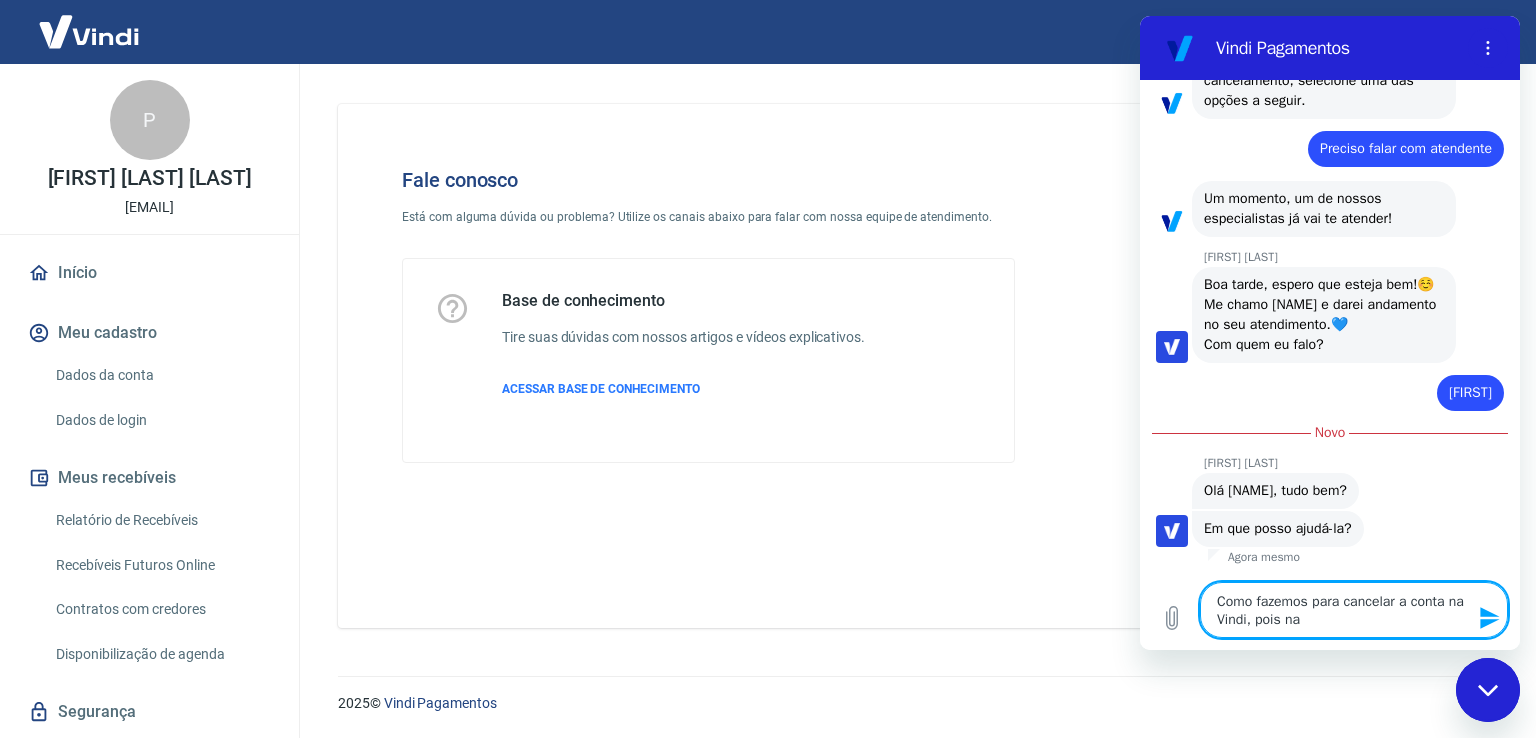 type on "Como fazemos para cancelar a conta na Vindi, pois nao" 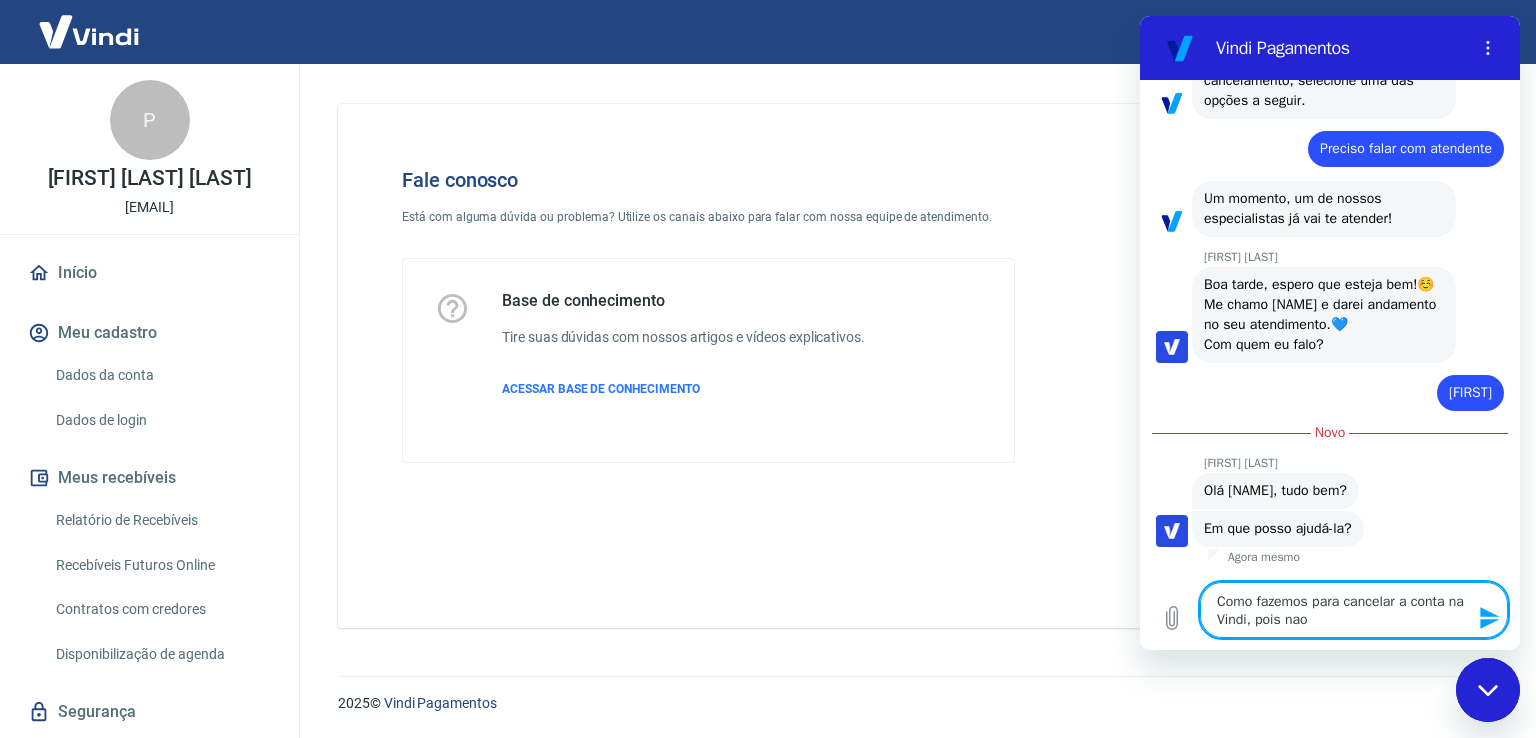 type on "Como fazemos para cancelar a conta na Vindi, pois nao" 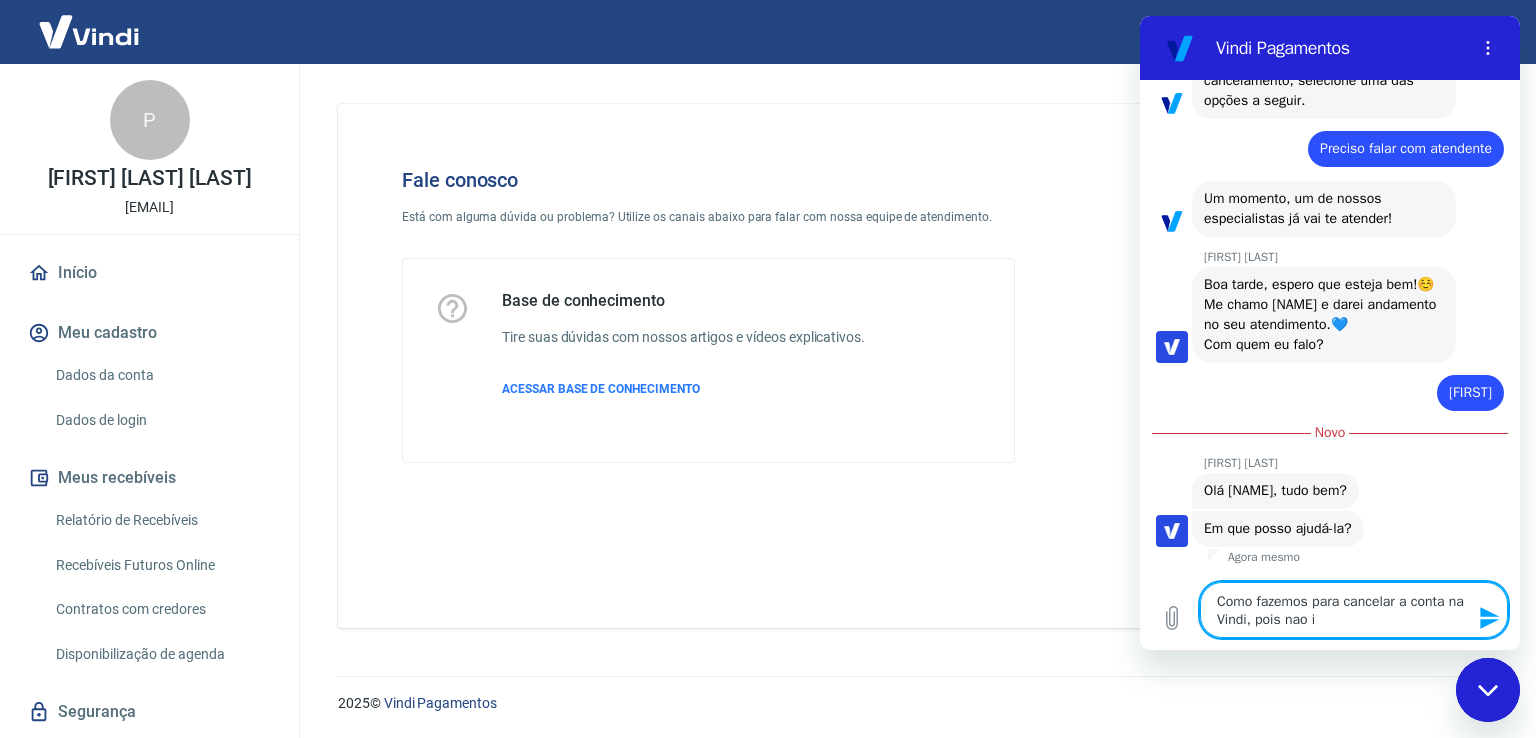 type on "Como fazemos para cancelar a conta na Vindi, pois nao ir" 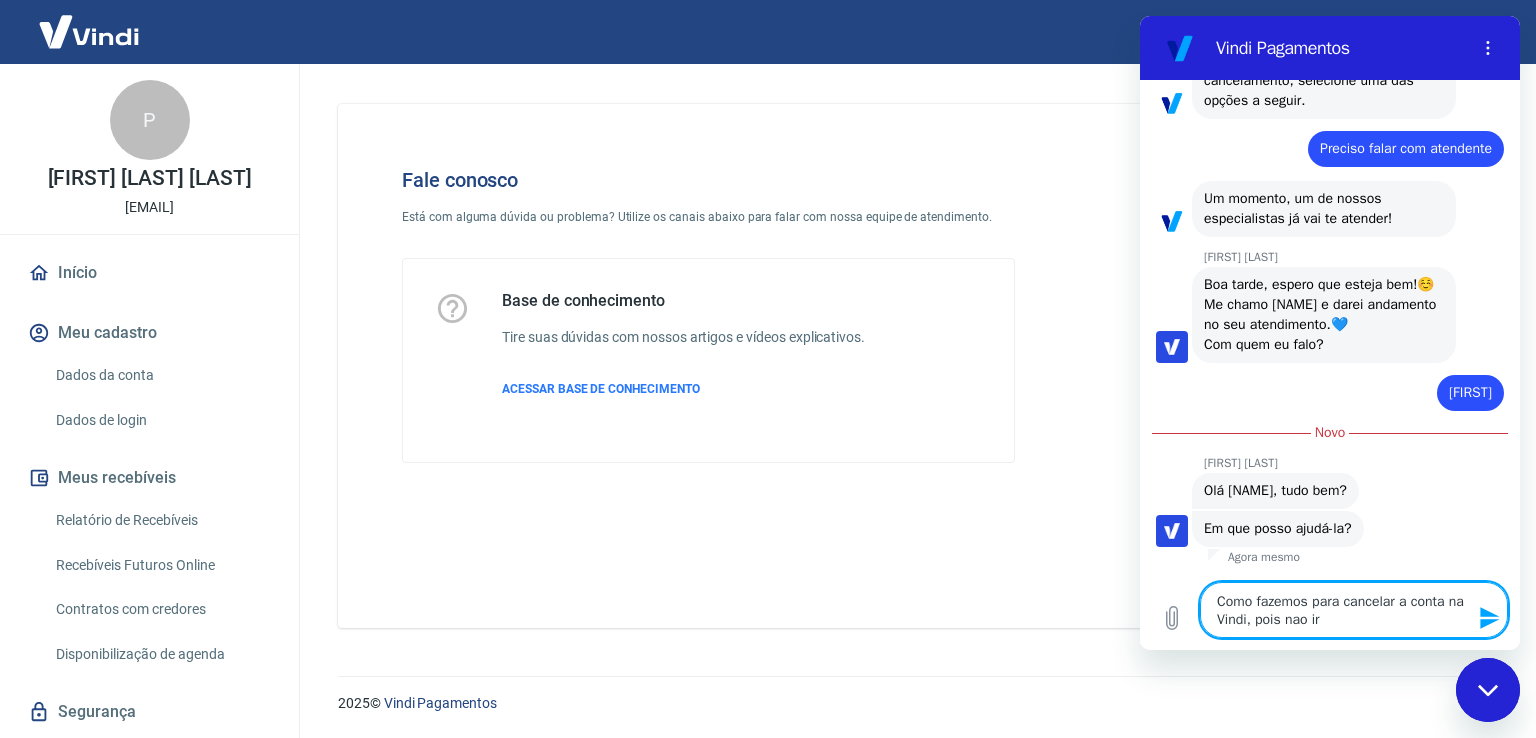 type on "Como fazemos para cancelar a conta na Vindi, pois nao ire" 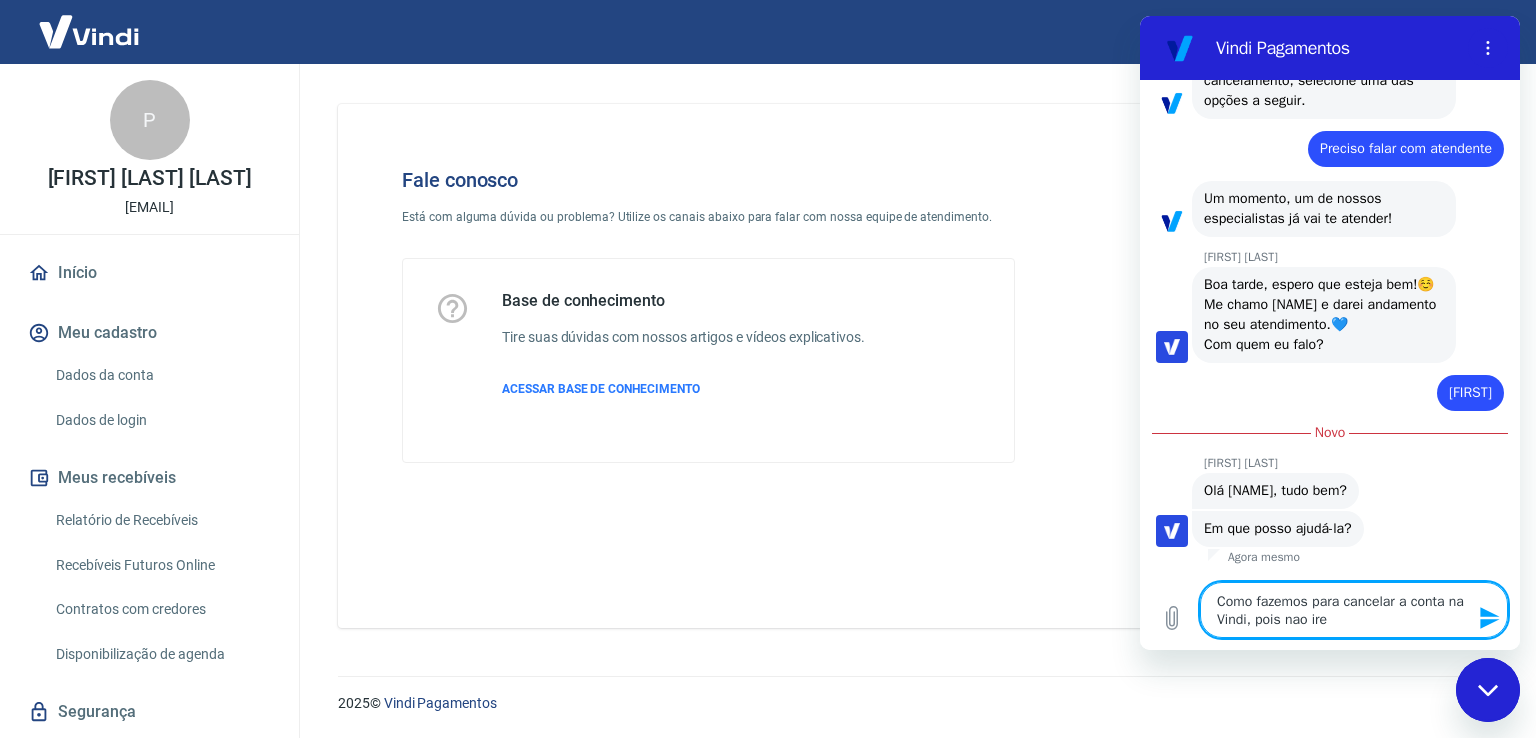 type on "Como fazemos para cancelar a conta na Vindi, pois nao irem" 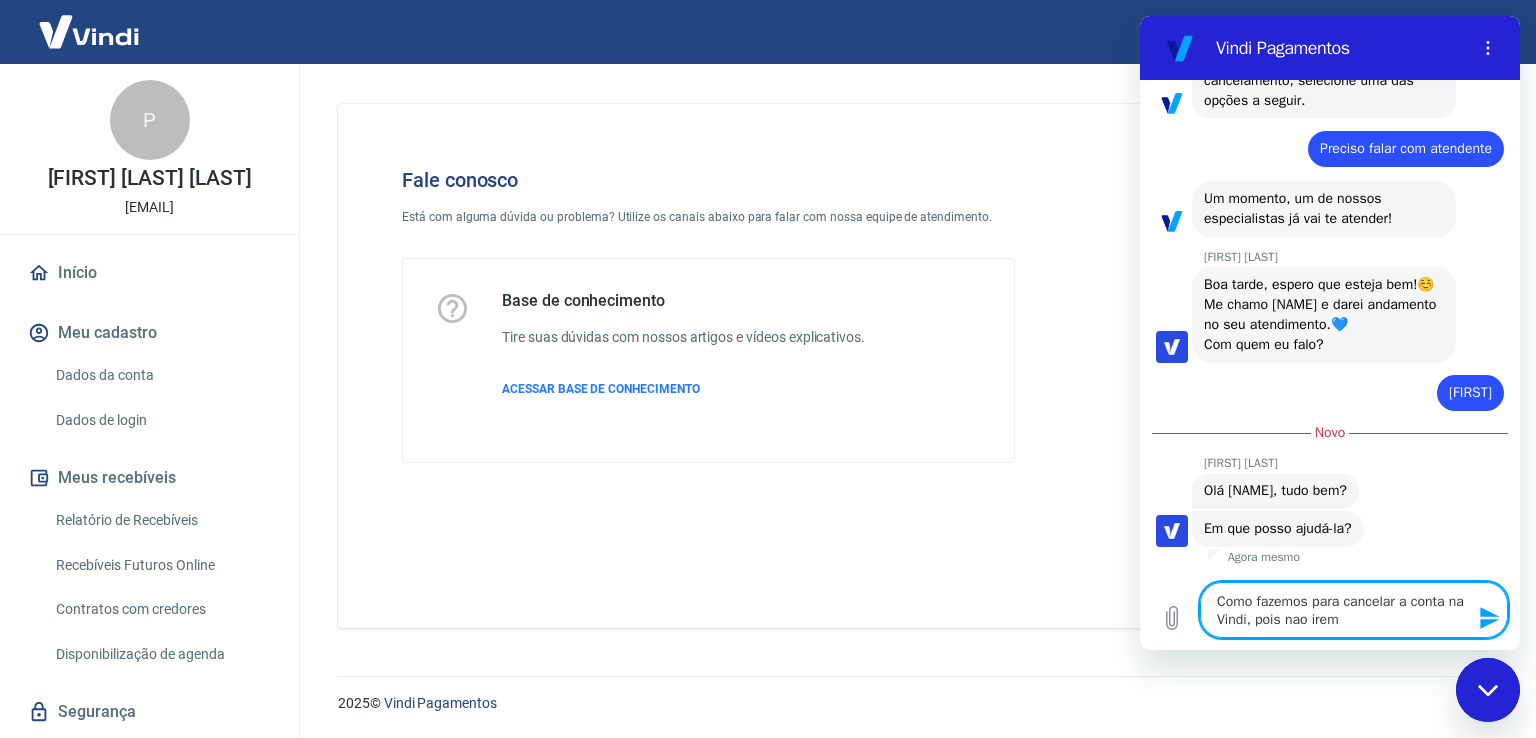 type on "Como fazemos para cancelar a conta na Vindi, pois nao iremo" 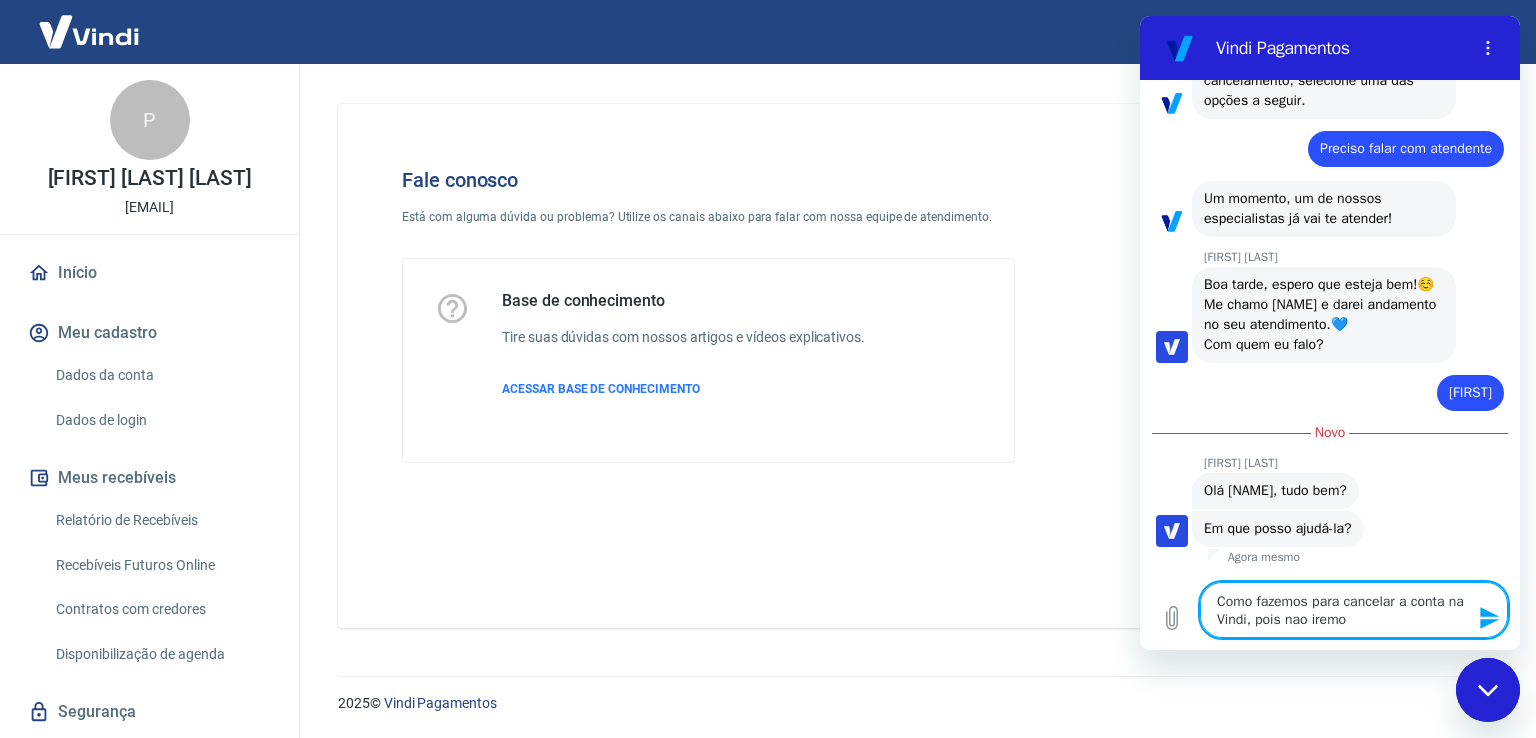 type on "Como fazemos para cancelar a conta na Vindi, pois nao iremos" 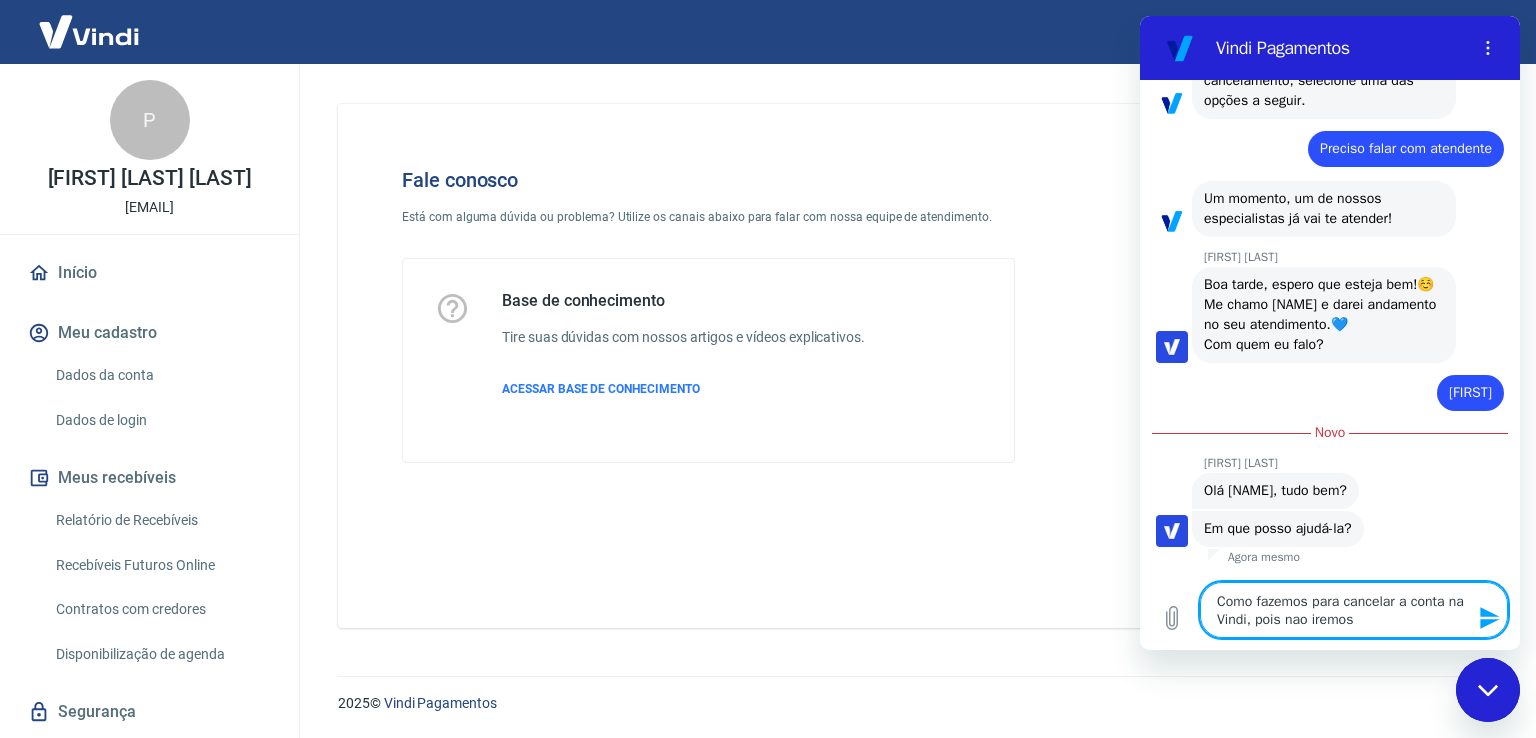 type on "Como fazemos para cancelar a conta na Vindi, pois nao iremos" 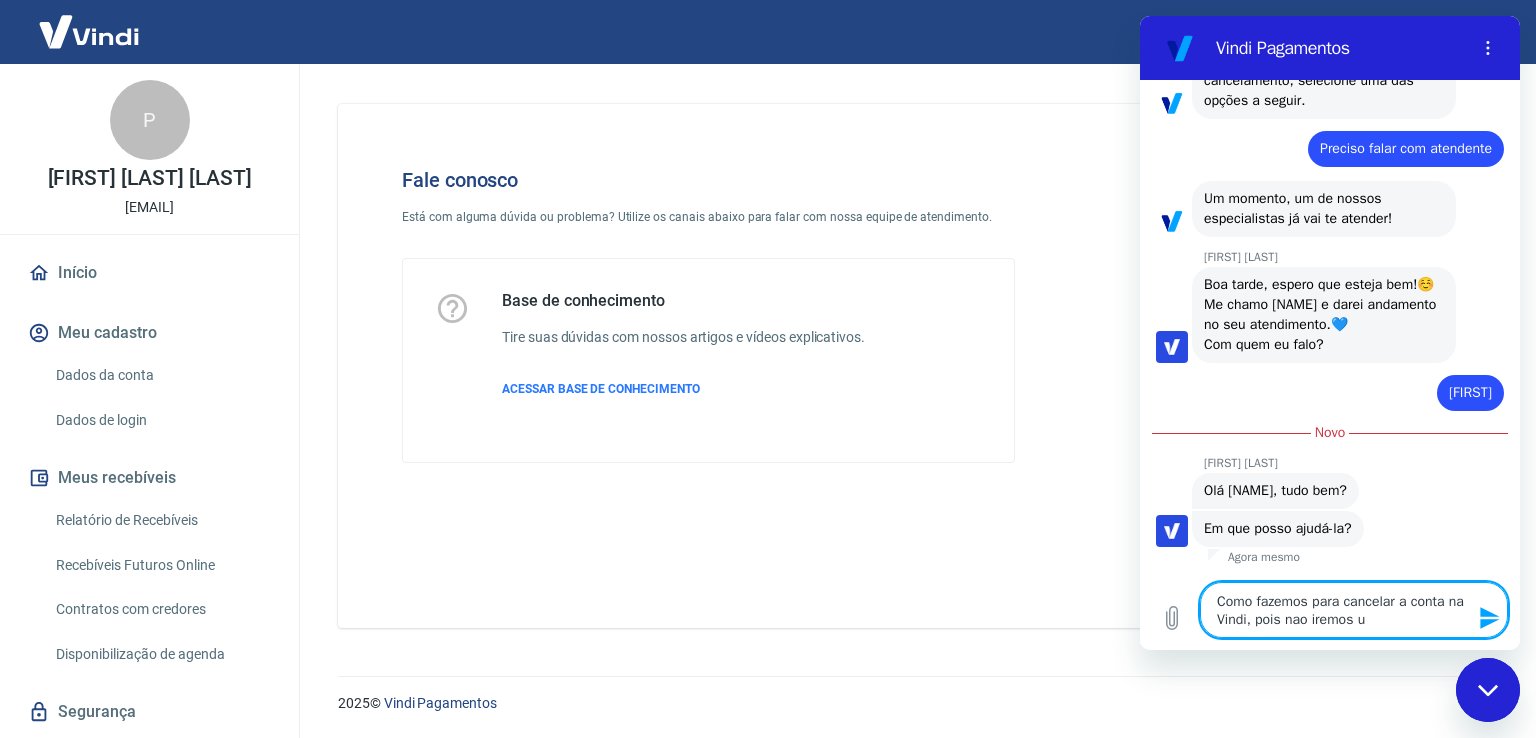 type on "Como fazemos para cancelar a conta na Vindi, pois nao iremos ut" 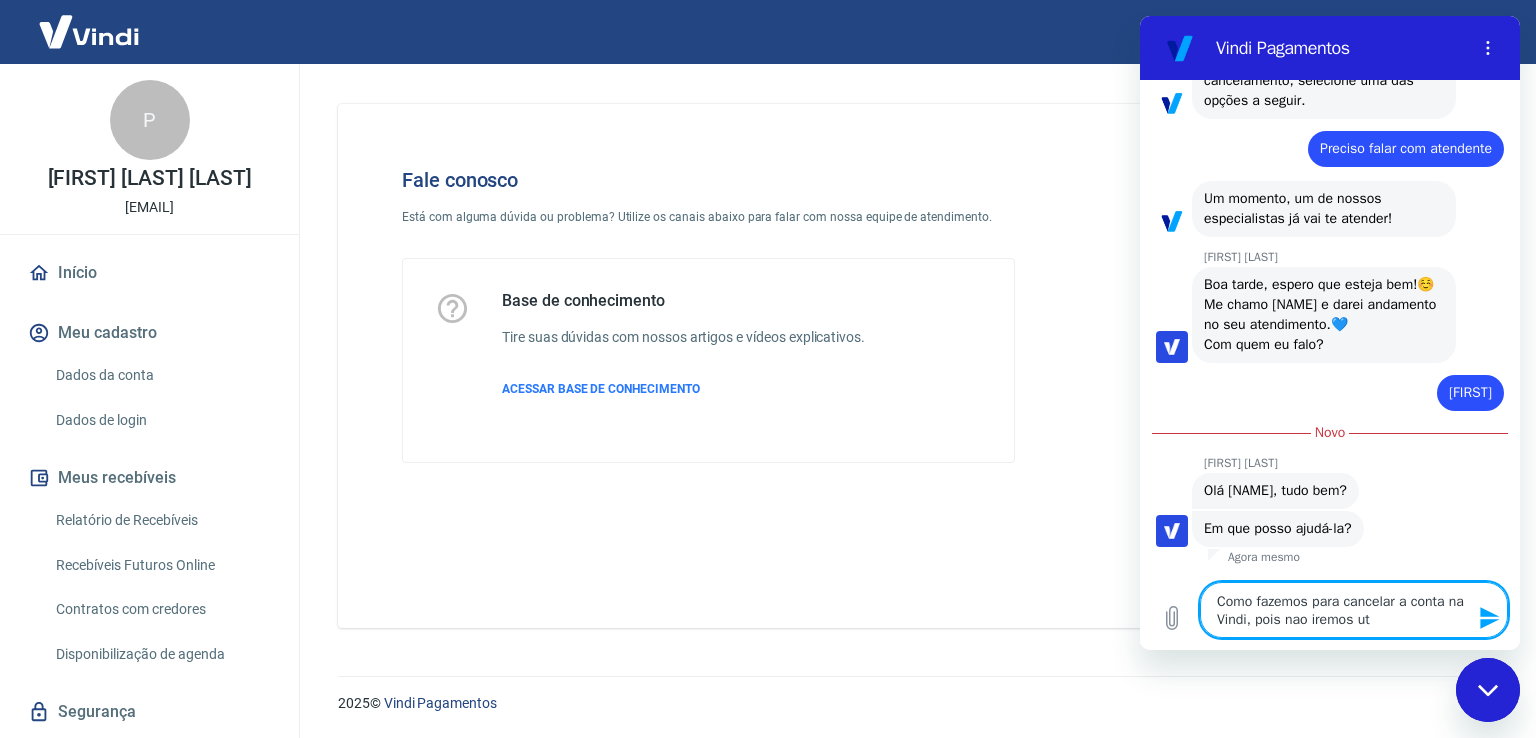 type on "Como fazemos para cancelar a conta na Vindi, pois nao iremos uti" 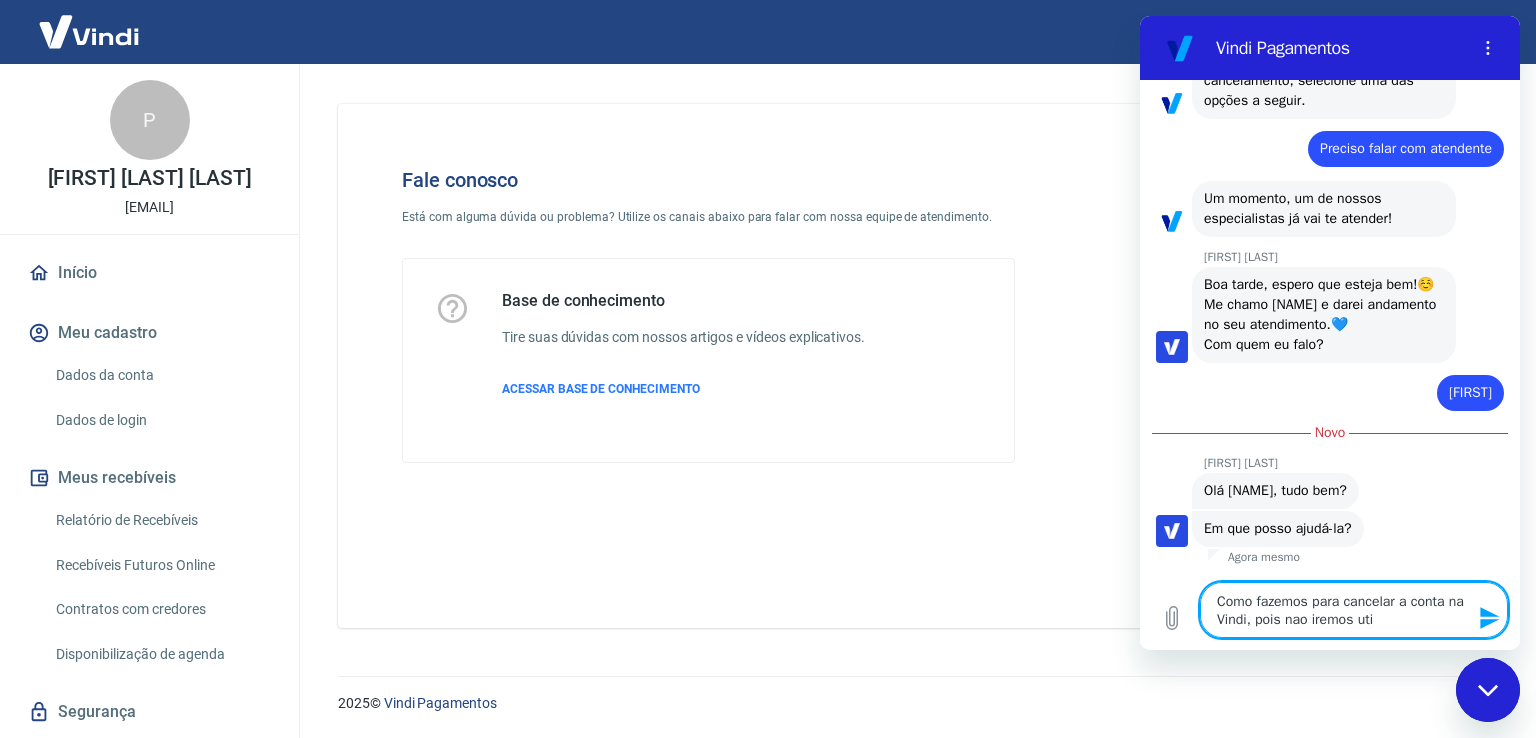 type on "Como fazemos para cancelar a conta na Vindi, pois nao iremos util" 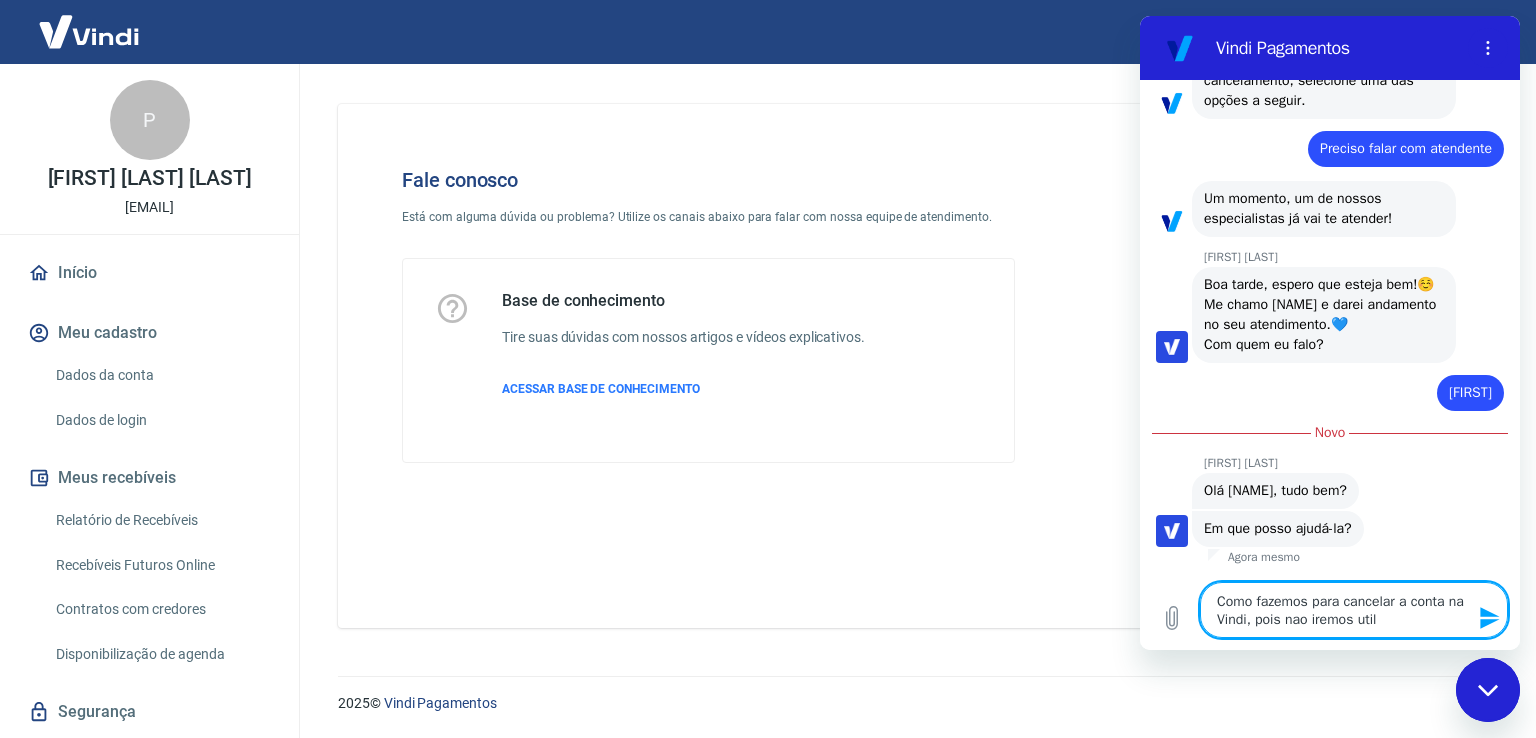 type on "Como fazemos para cancelar a conta na Vindi, pois nao iremos utili" 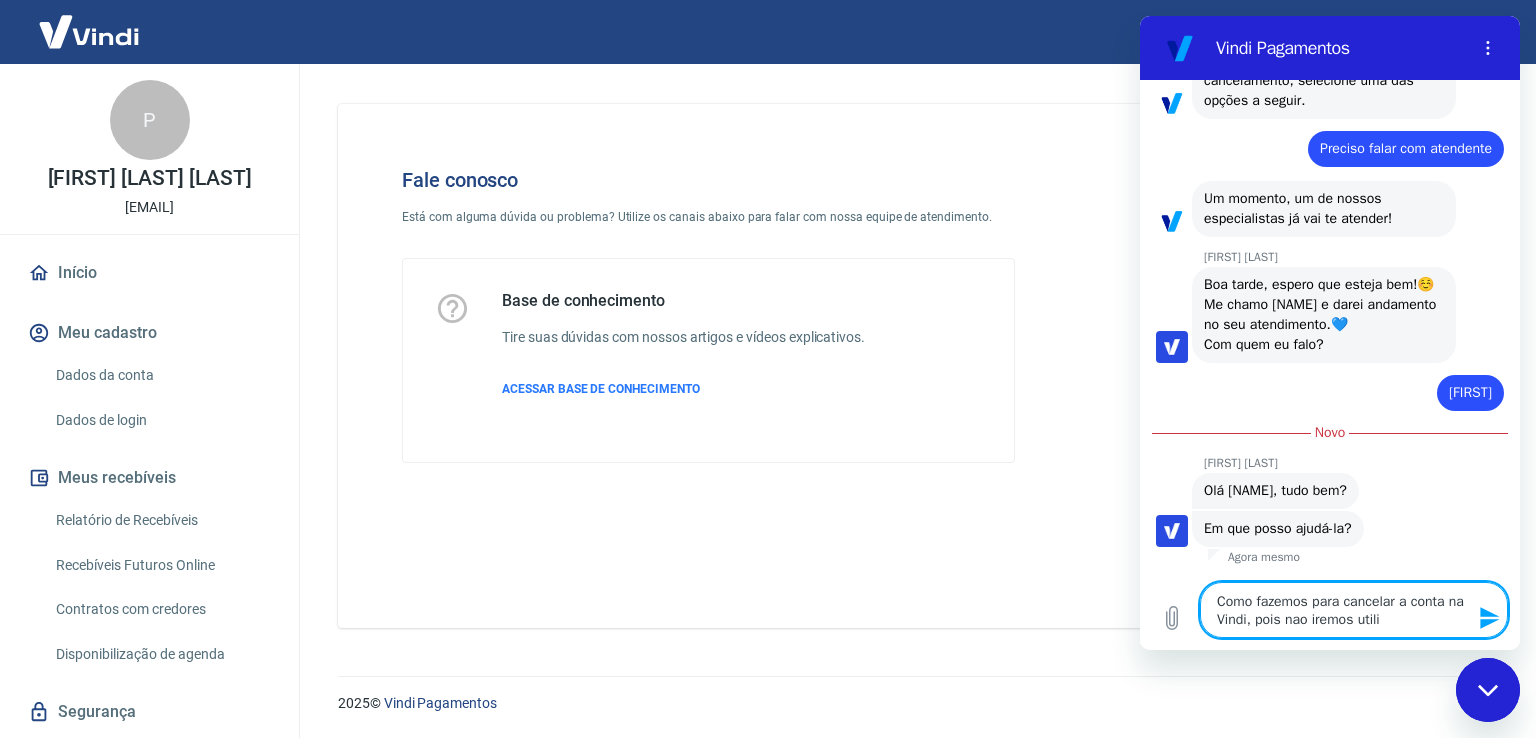 type on "Como fazemos para cancelar a conta na Vindi, pois nao iremos utiliz" 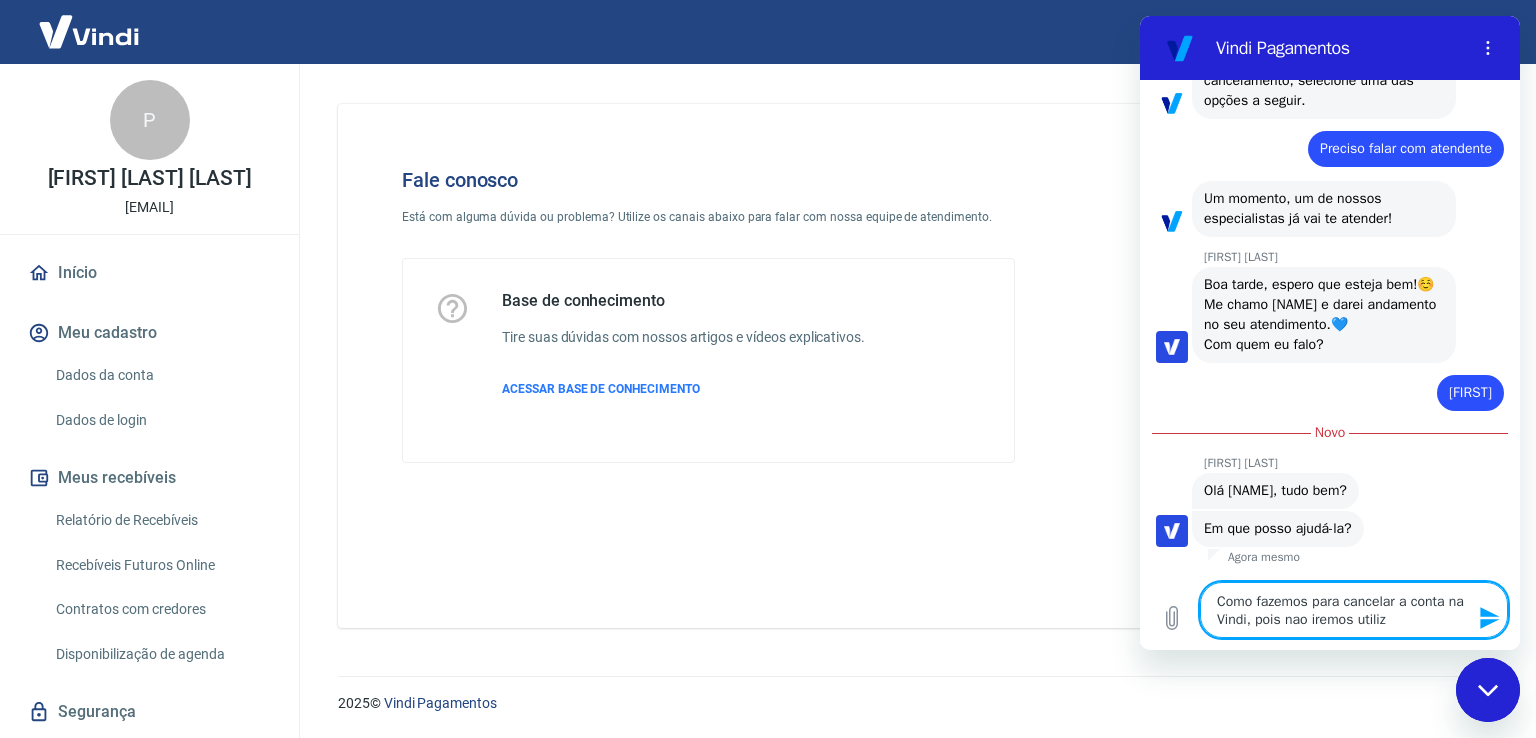 type on "Como fazemos para cancelar a conta na Vindi, pois nao iremos utiliza" 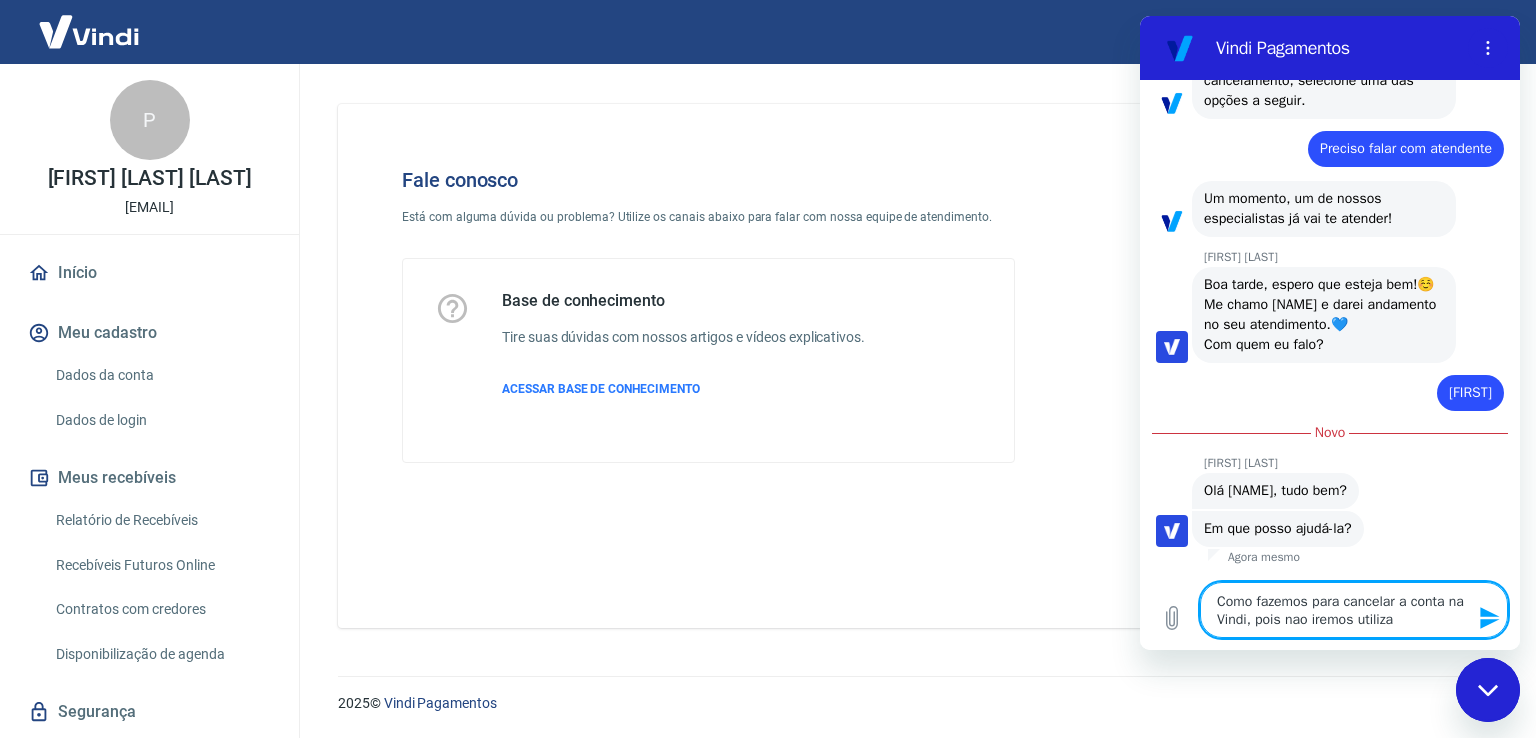 type on "Como fazemos para cancelar a conta na Vindi, pois nao iremos utilizar" 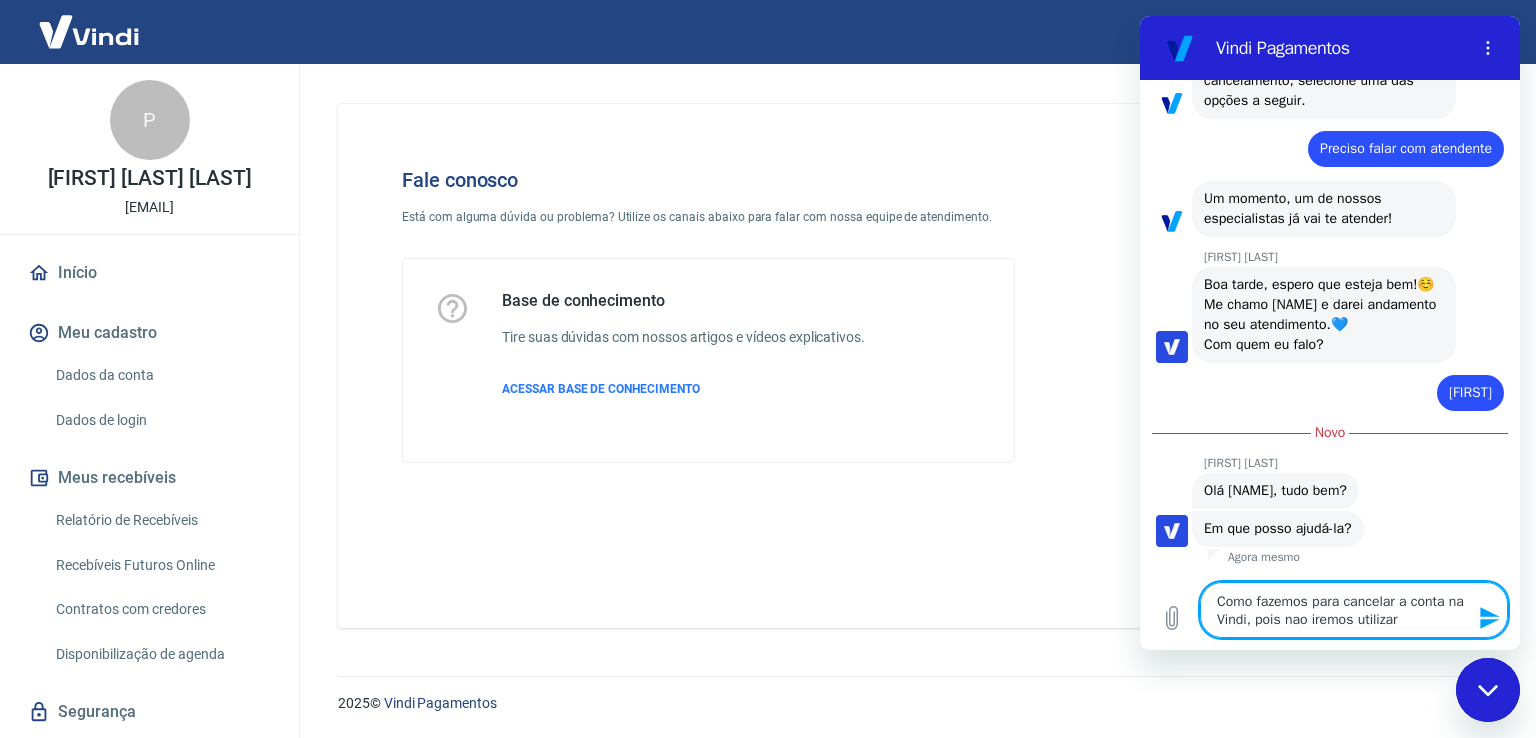 type on "Como fazemos para cancelar a conta na Vindi, pois nao iremos utilizar" 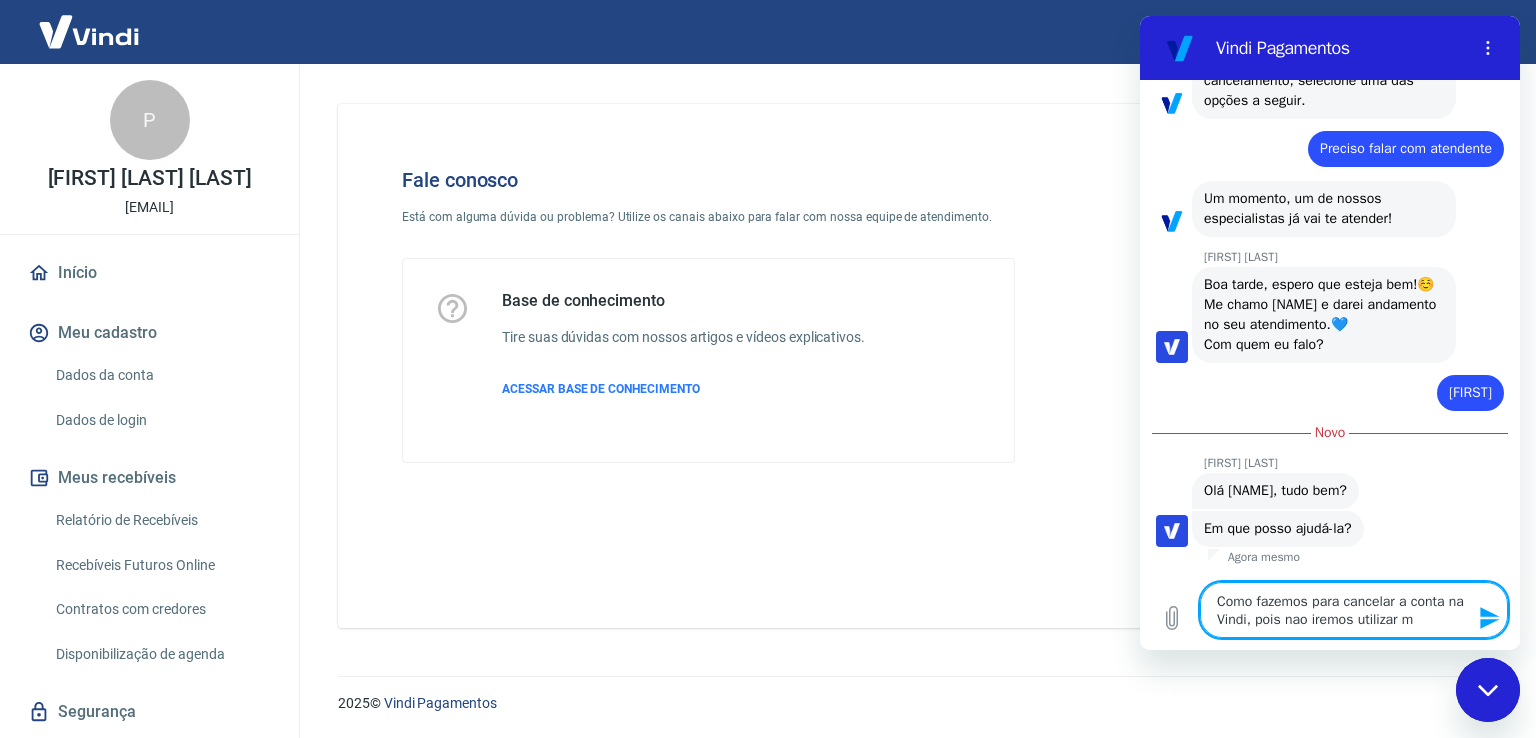 type on "Como fazemos para cancelar a conta na Vindi, pois nao iremos utilizar ma" 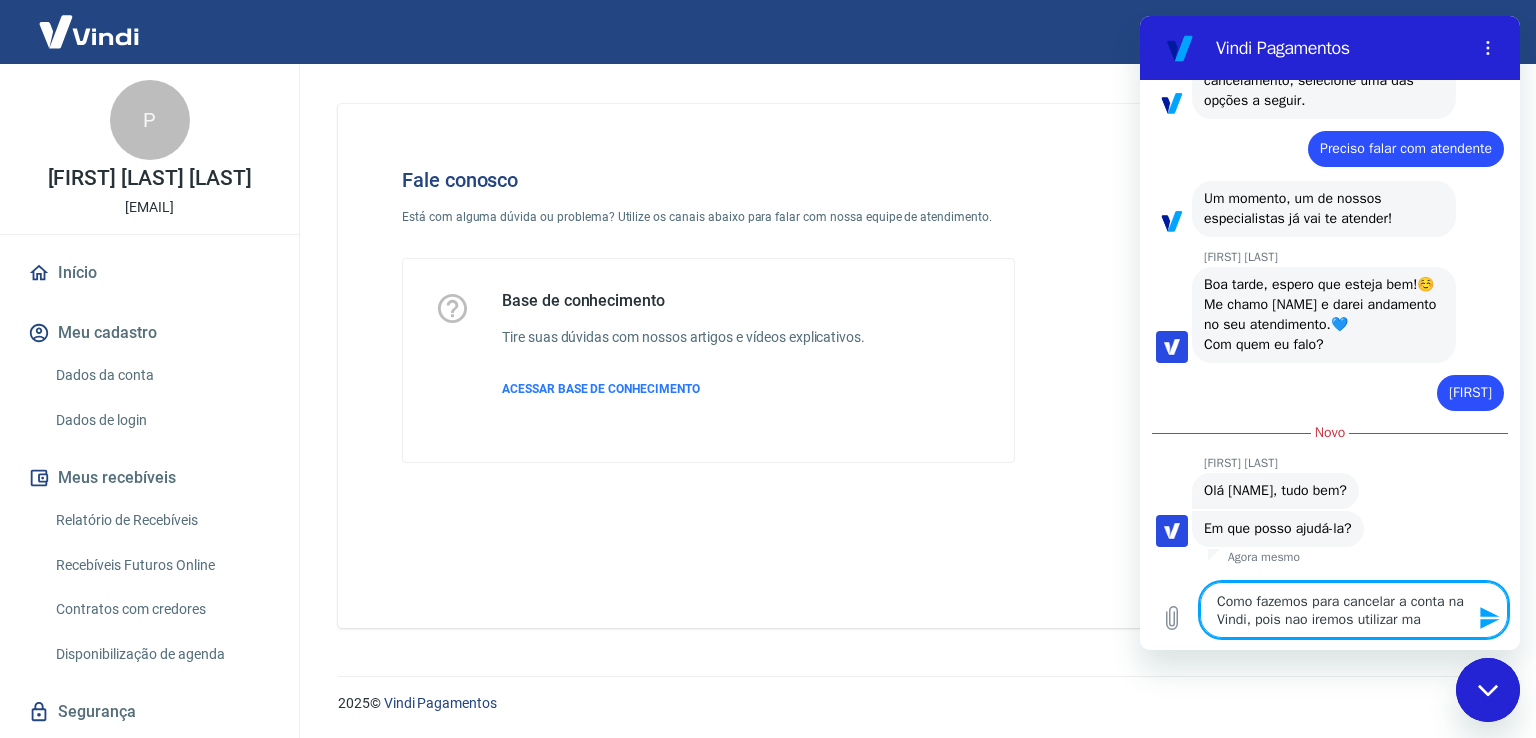 type on "Como fazemos para cancelar a conta na Vindi, pois nao iremos utilizar mai" 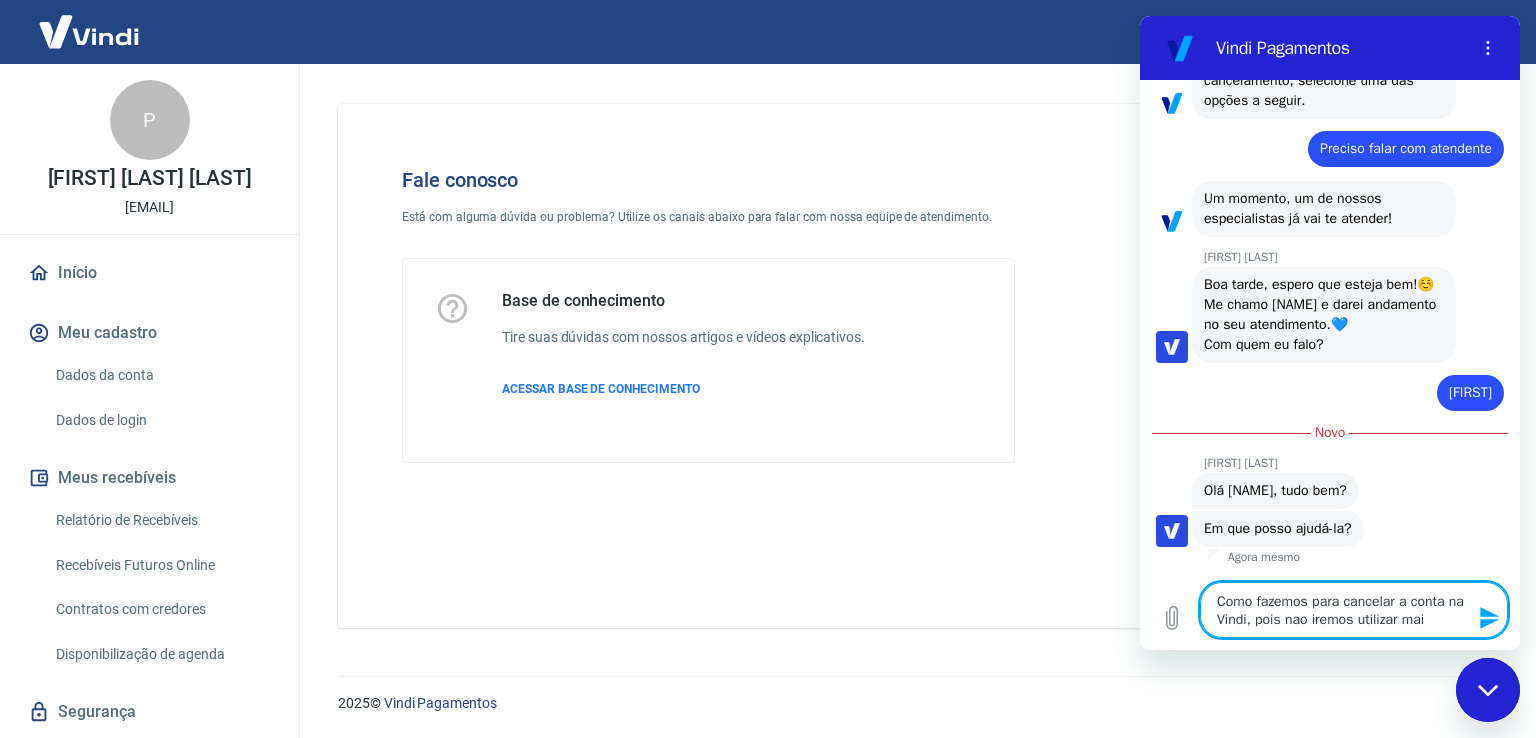 type on "Como fazemos para cancelar a conta na Vindi, pois nao iremos utilizar mais" 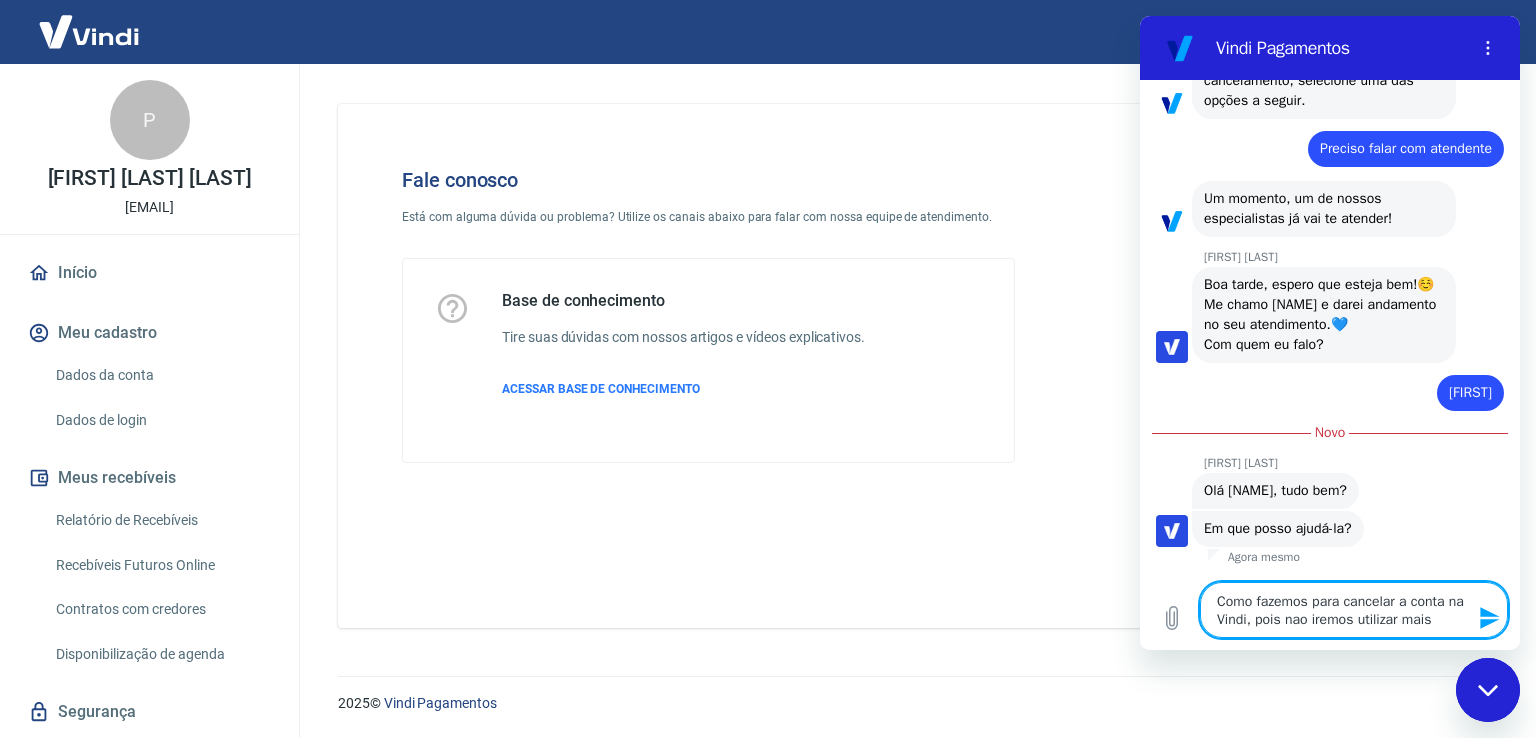 type on "Como fazemos para cancelar a conta na Vindi, pois nao iremos utilizar mais" 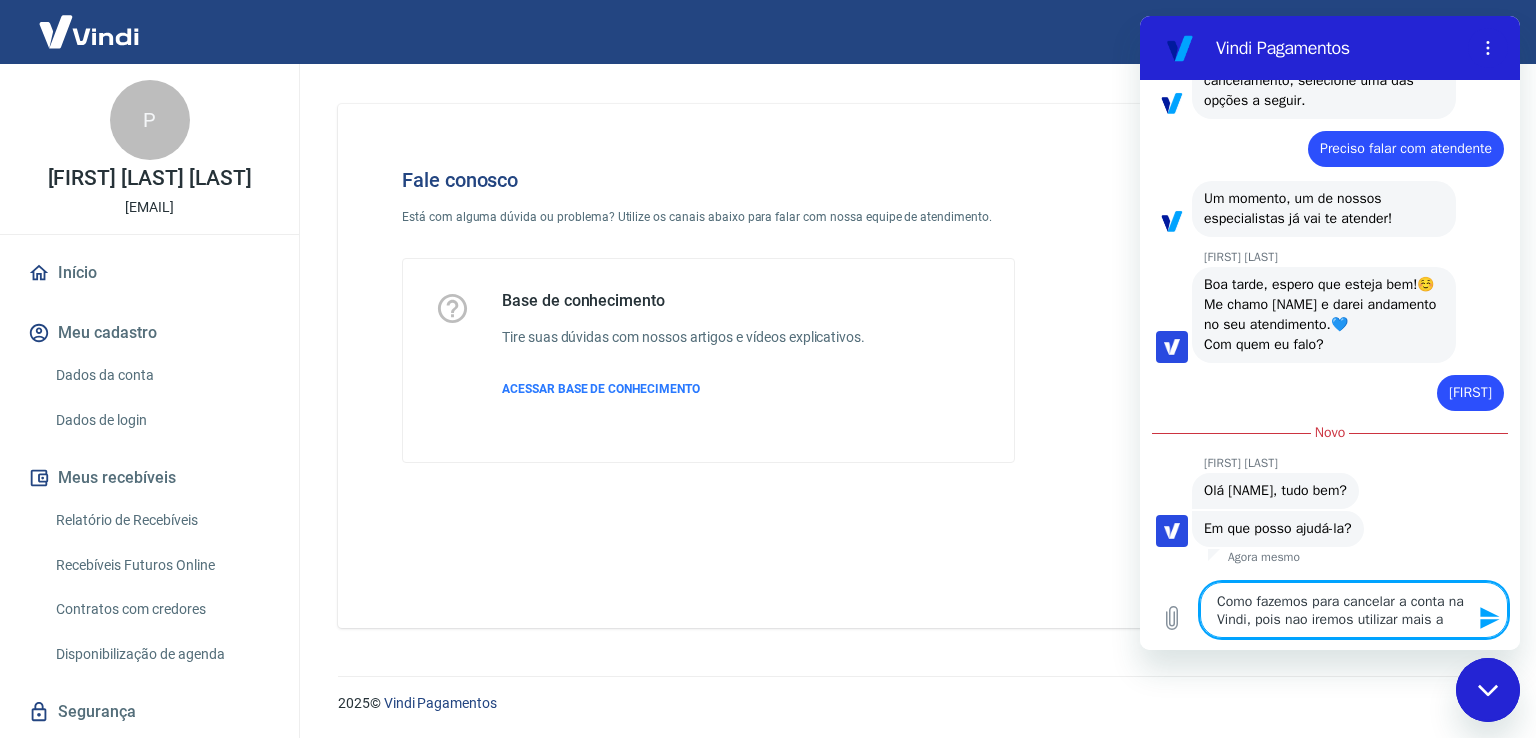 type on "Como fazemos para cancelar a conta na Vindi, pois nao iremos utilizar mais a" 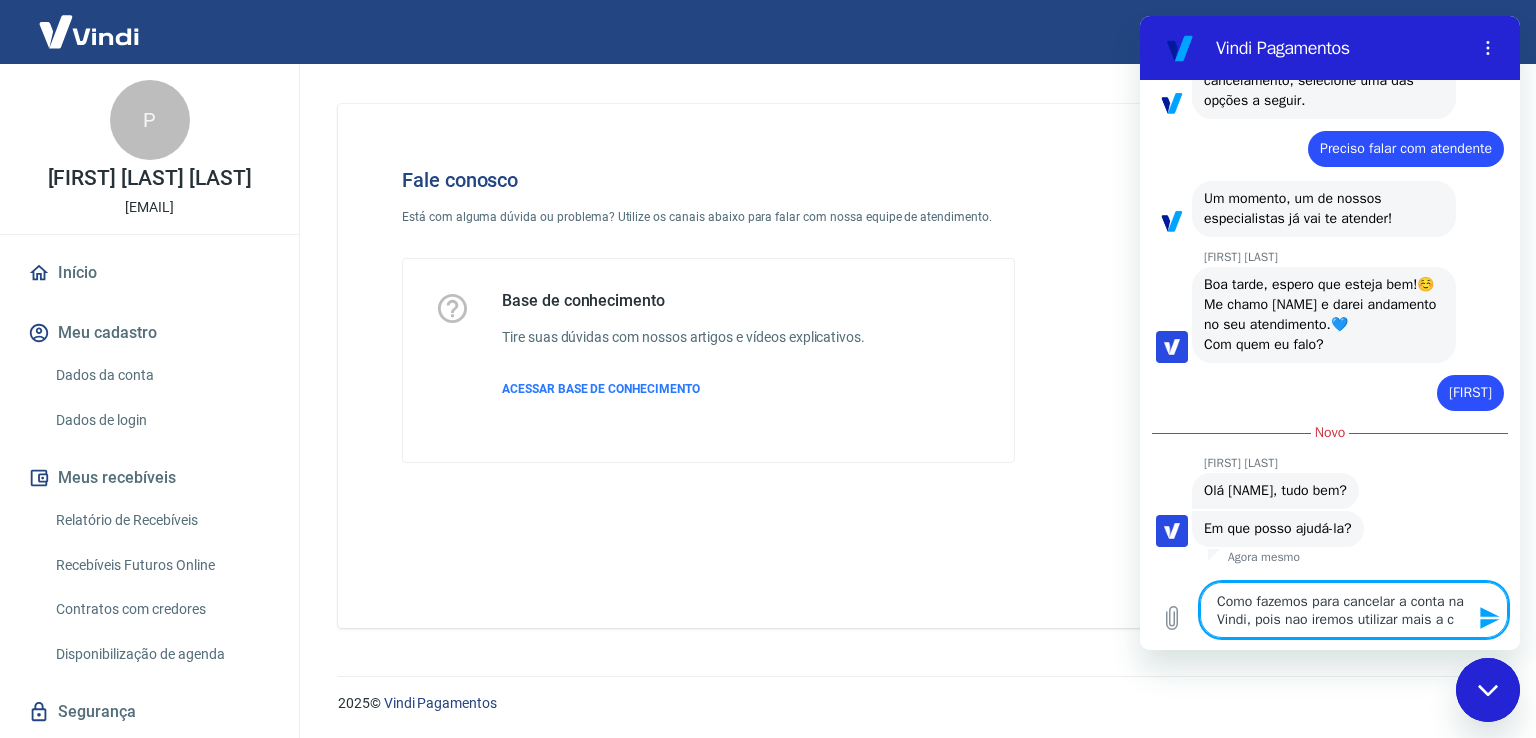 type on "Como fazemos para cancelar a conta na Vindi, pois nao iremos utilizar mais a co" 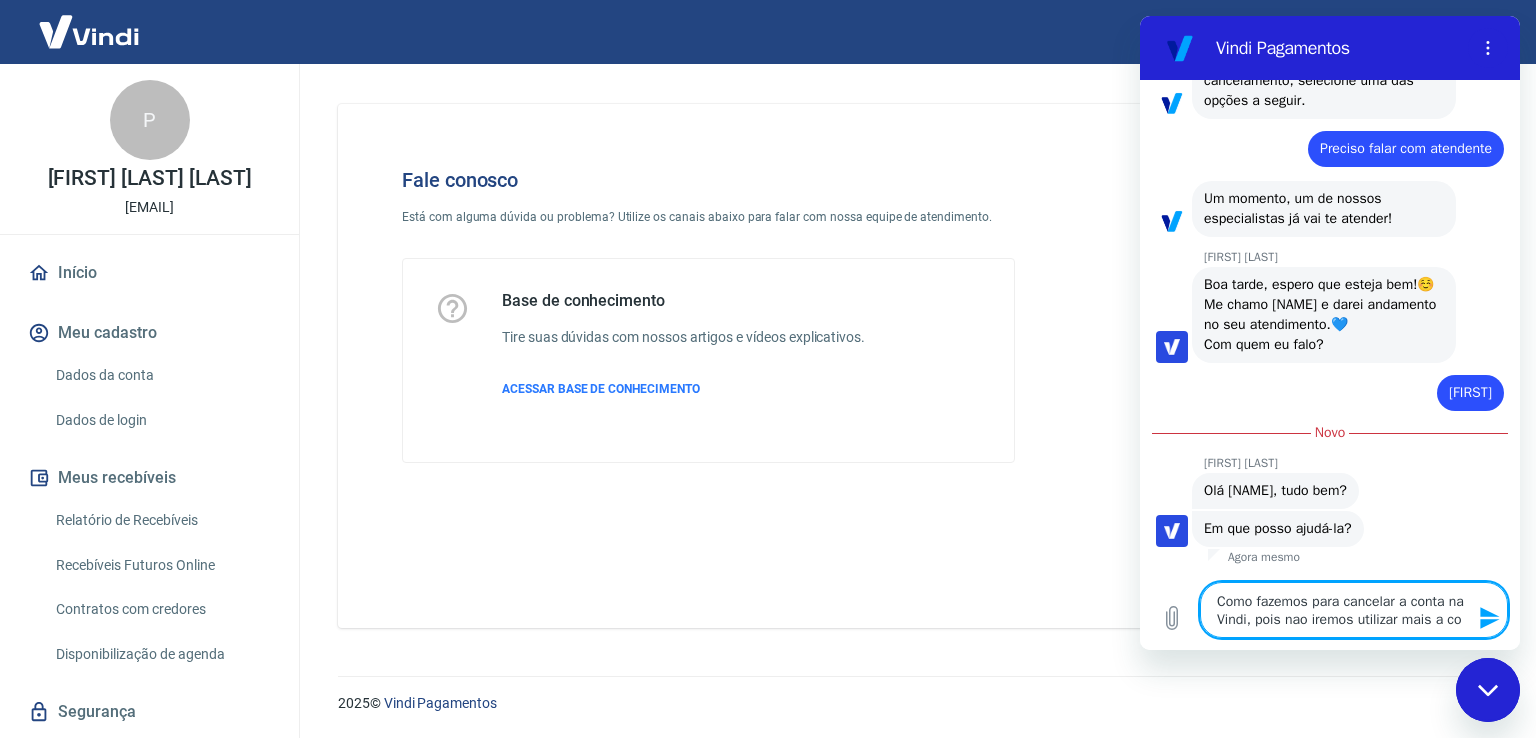 type on "Como fazemos para cancelar a conta na Vindi, pois nao iremos utilizar mais a con" 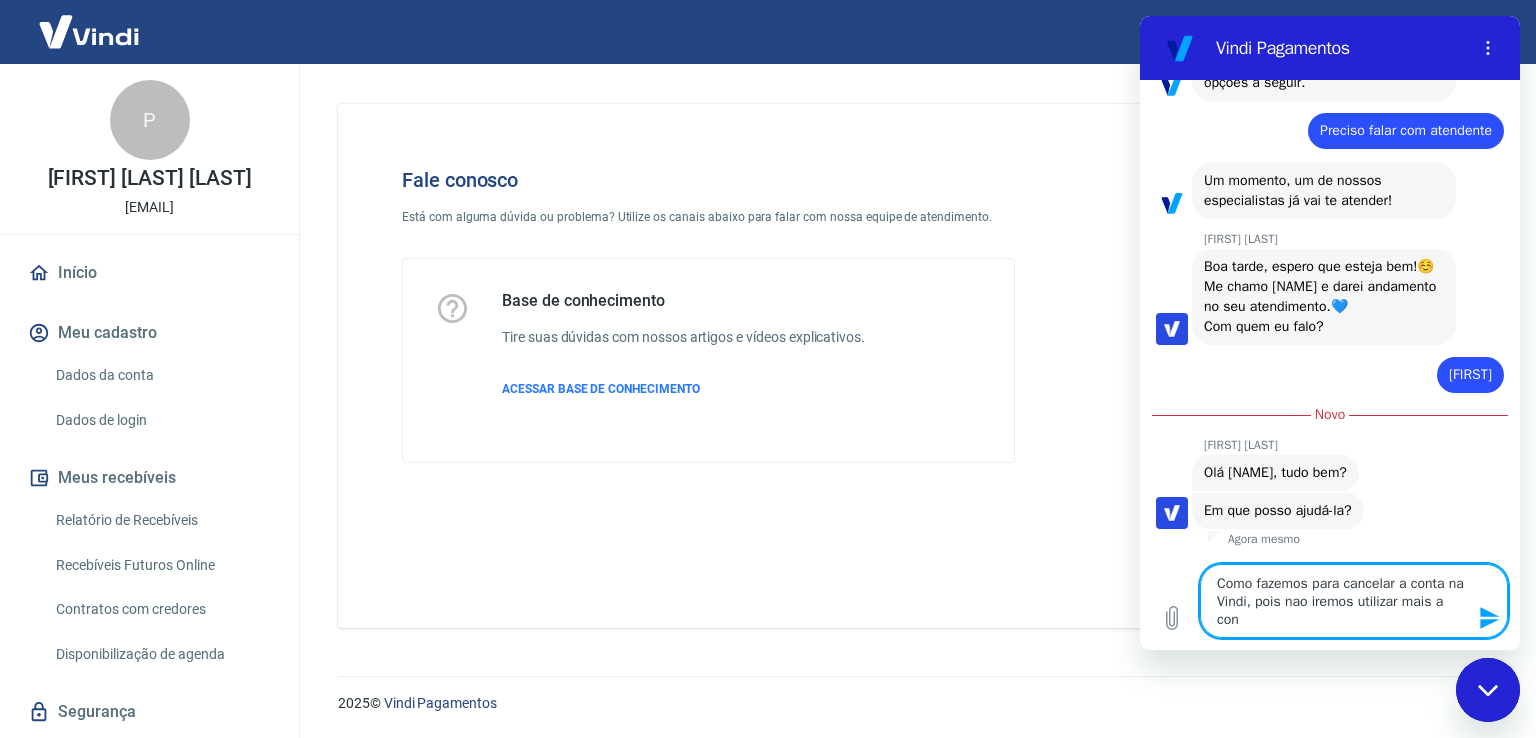 type on "Como fazemos para cancelar a conta na Vindi, pois nao iremos utilizar mais a cont" 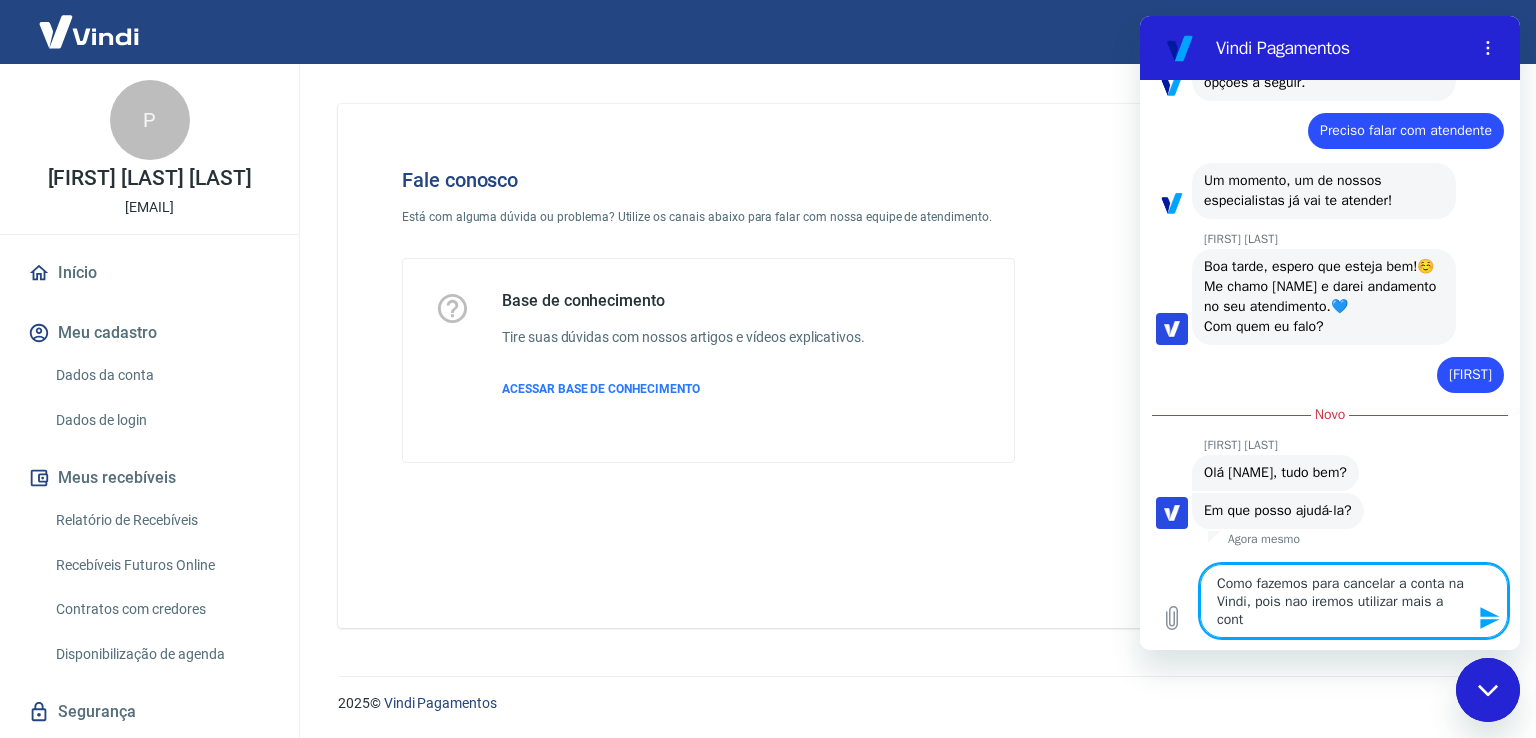 type on "Como fazemos para cancelar a conta na Vindi, pois nao iremos utilizar mais a conta" 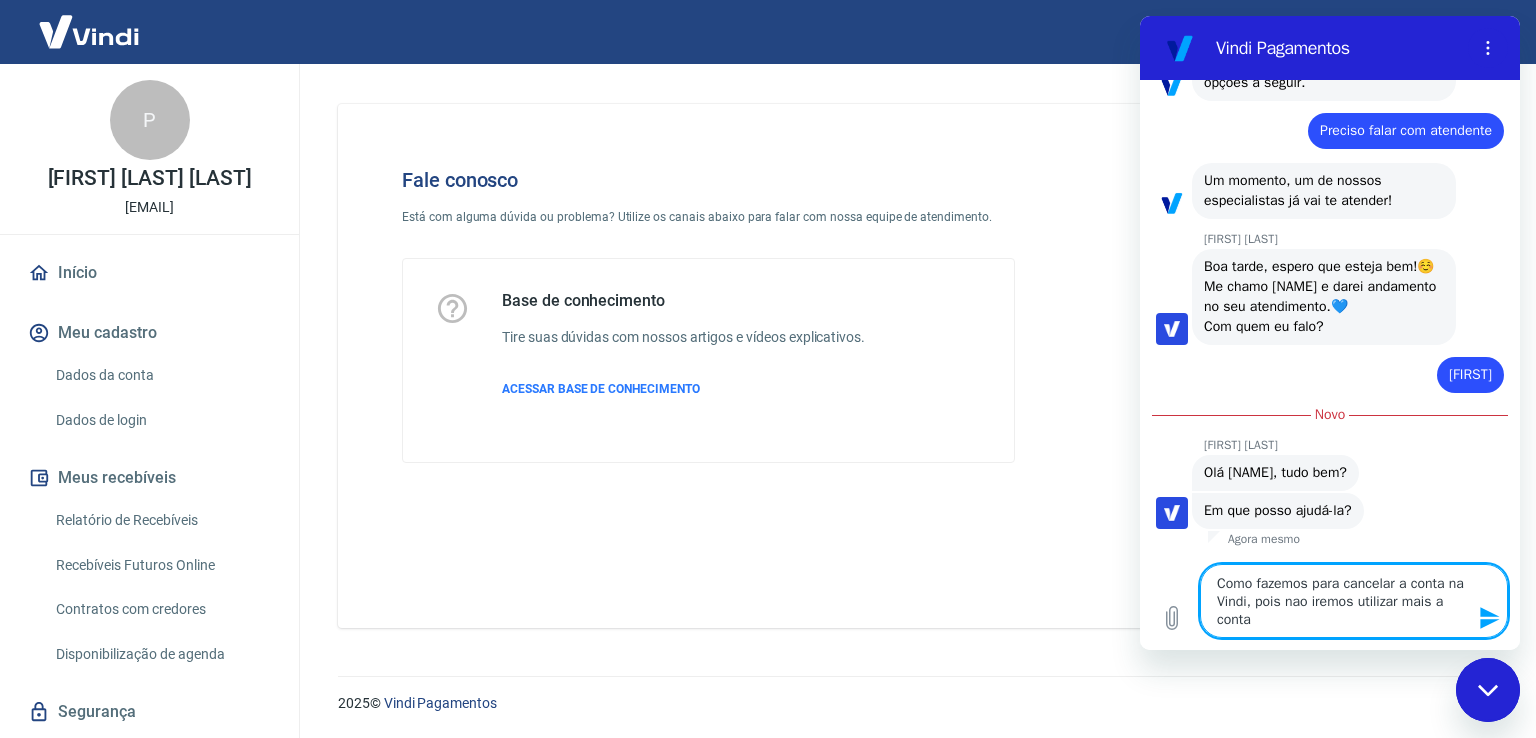 type on "Como fazemos para cancelar a conta na Vindi, pois nao iremos utilizar mais a conta" 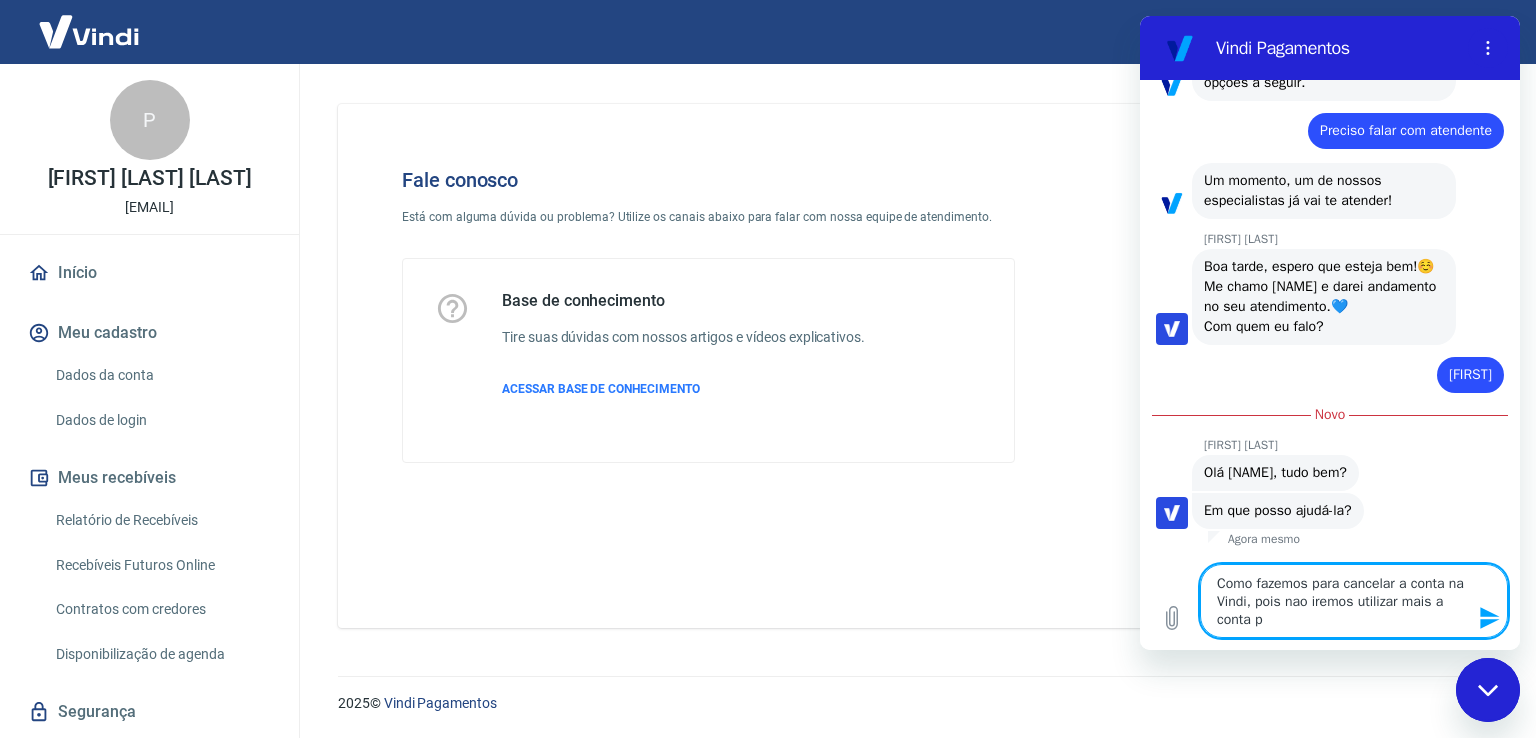 type on "Como fazemos para cancelar a conta na Vindi, pois nao iremos utilizar mais a conta pa" 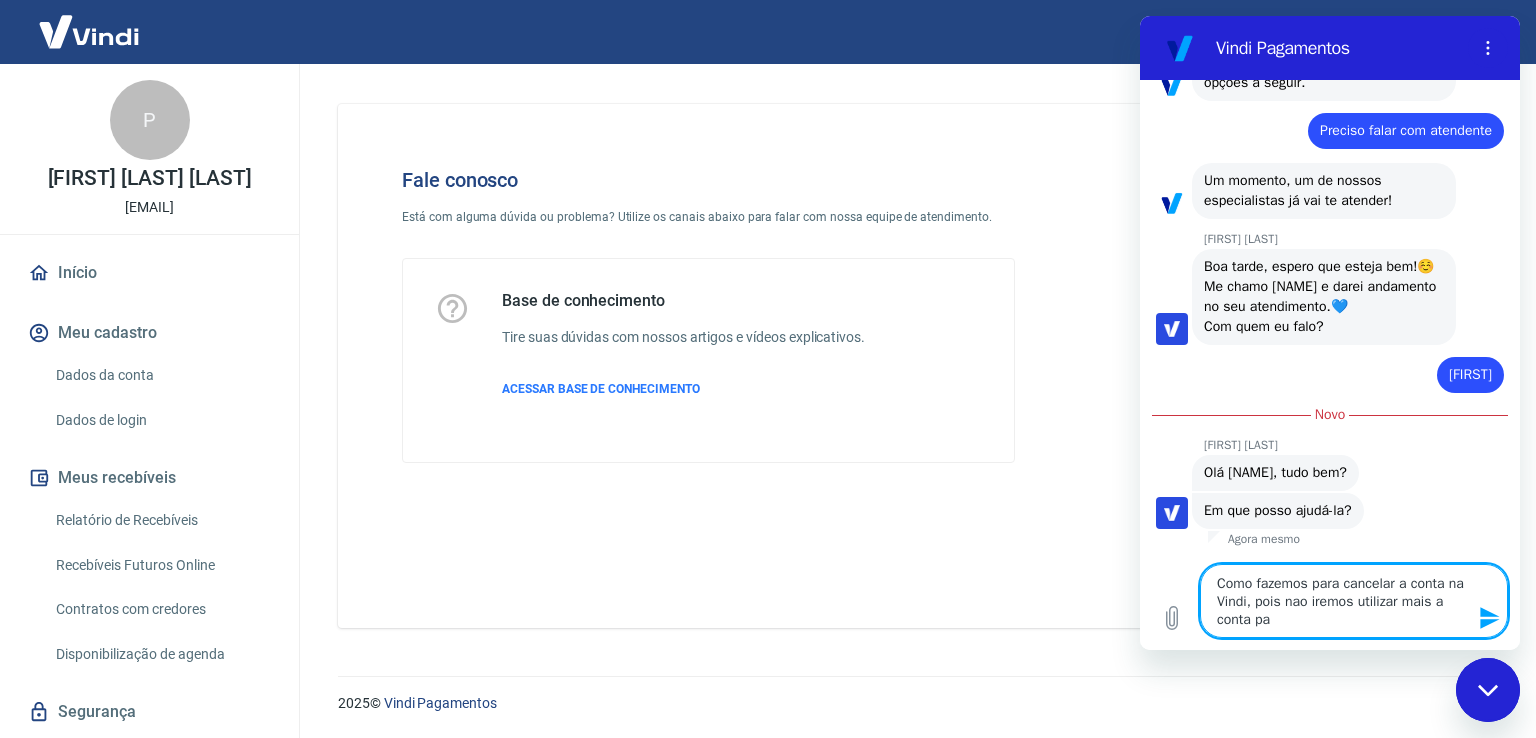 type on "Como fazemos para cancelar a conta na Vindi, pois nao iremos utilizar mais a conta par" 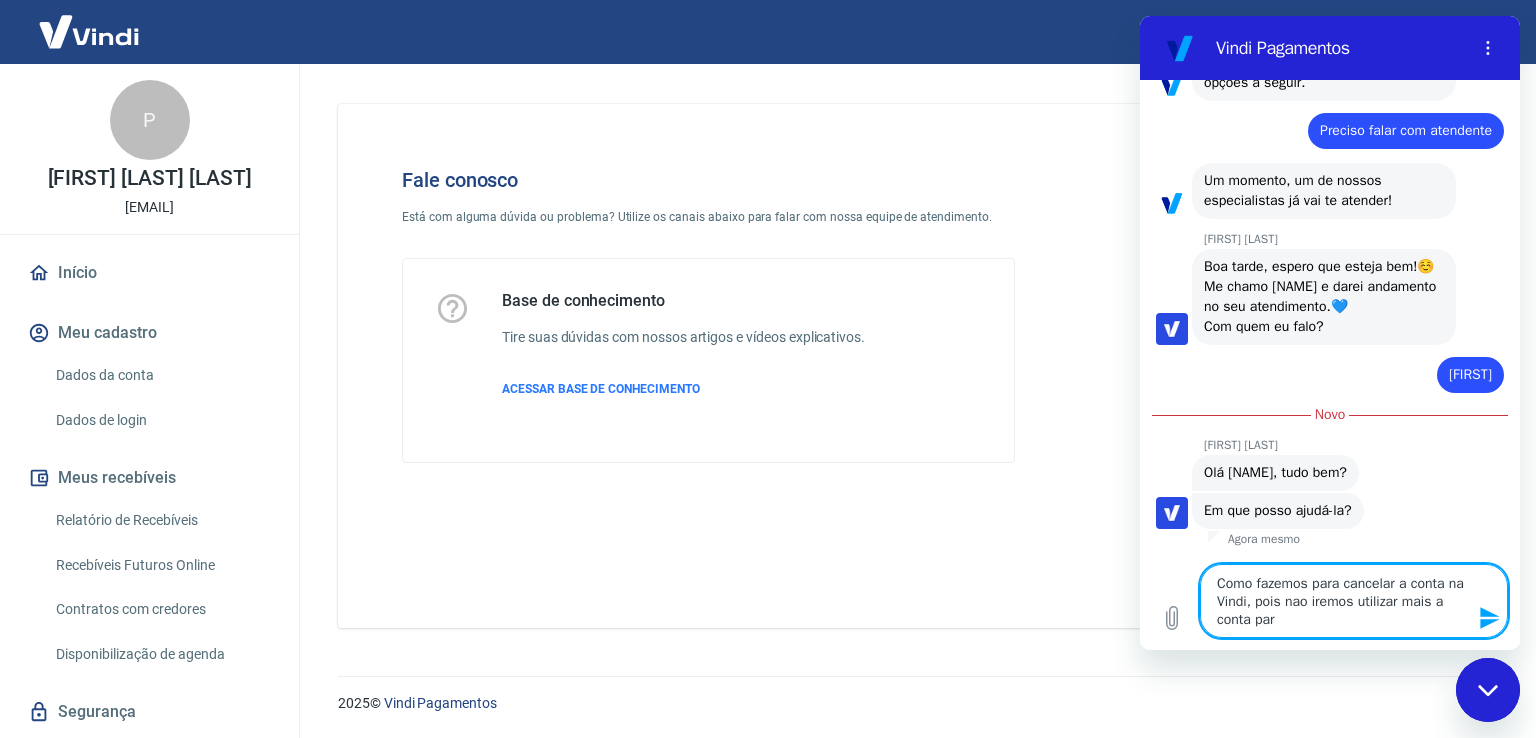 type on "Como fazemos para cancelar a conta na Vindi, pois nao iremos utilizar mais a conta para" 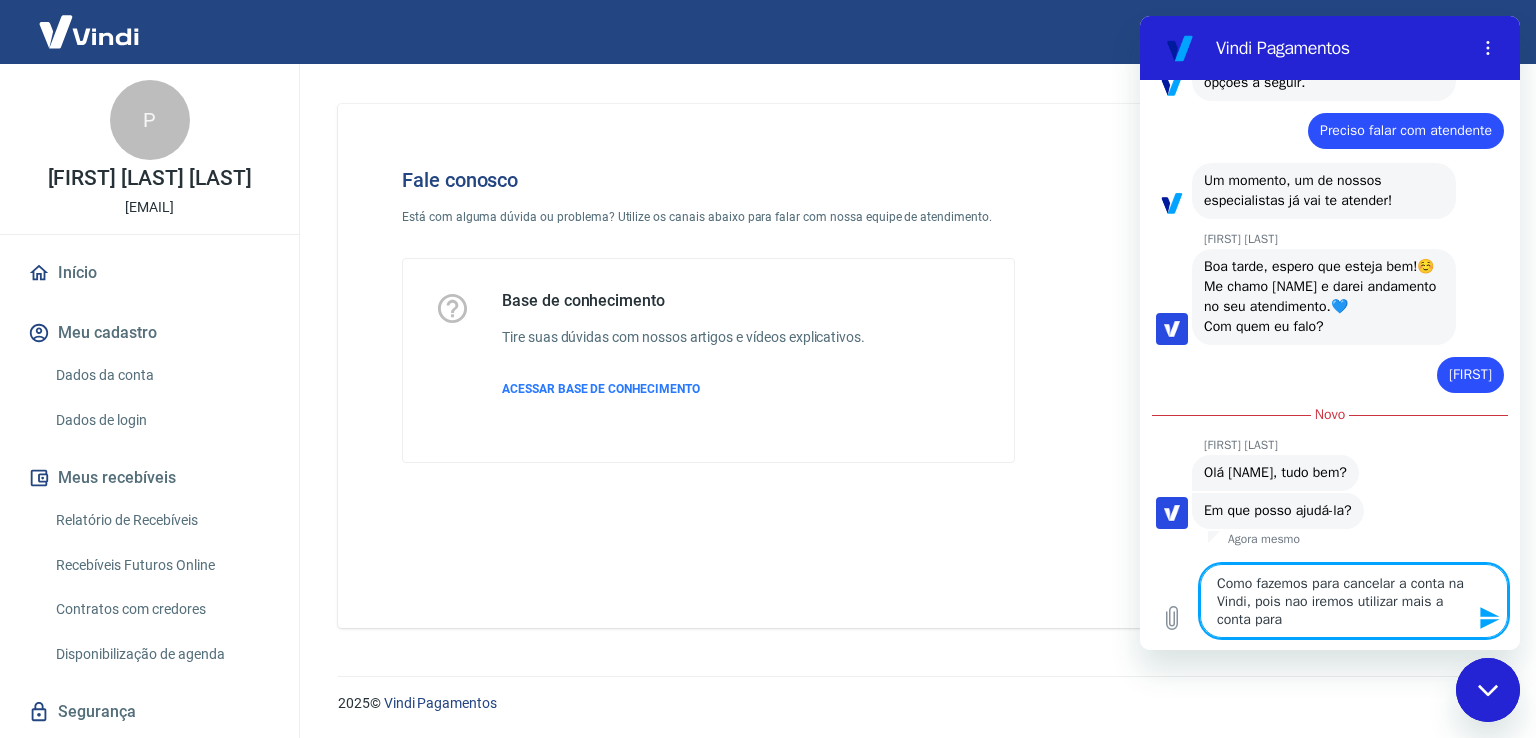 type on "Como fazemos para cancelar a conta na Vindi, pois nao iremos utilizar mais a conta para" 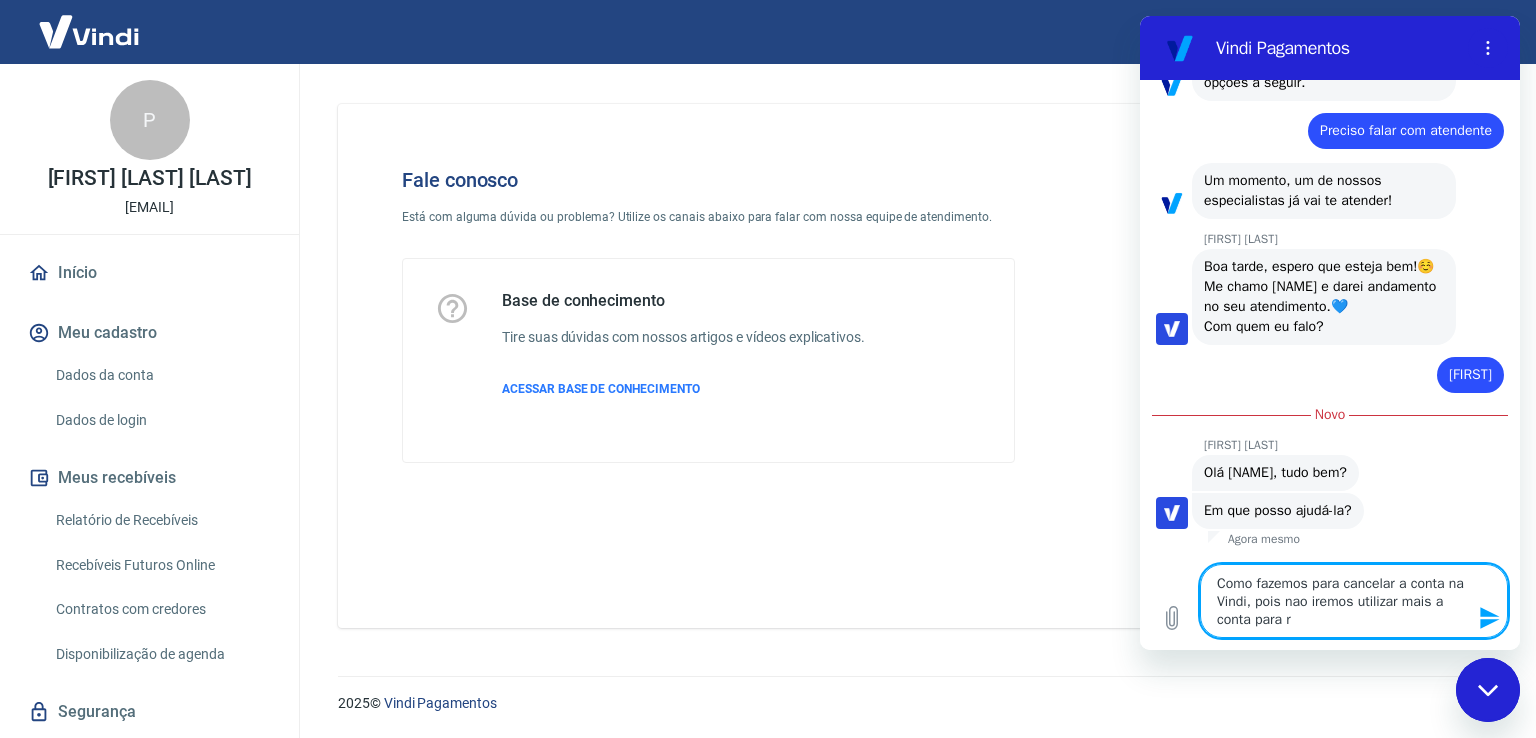 type on "x" 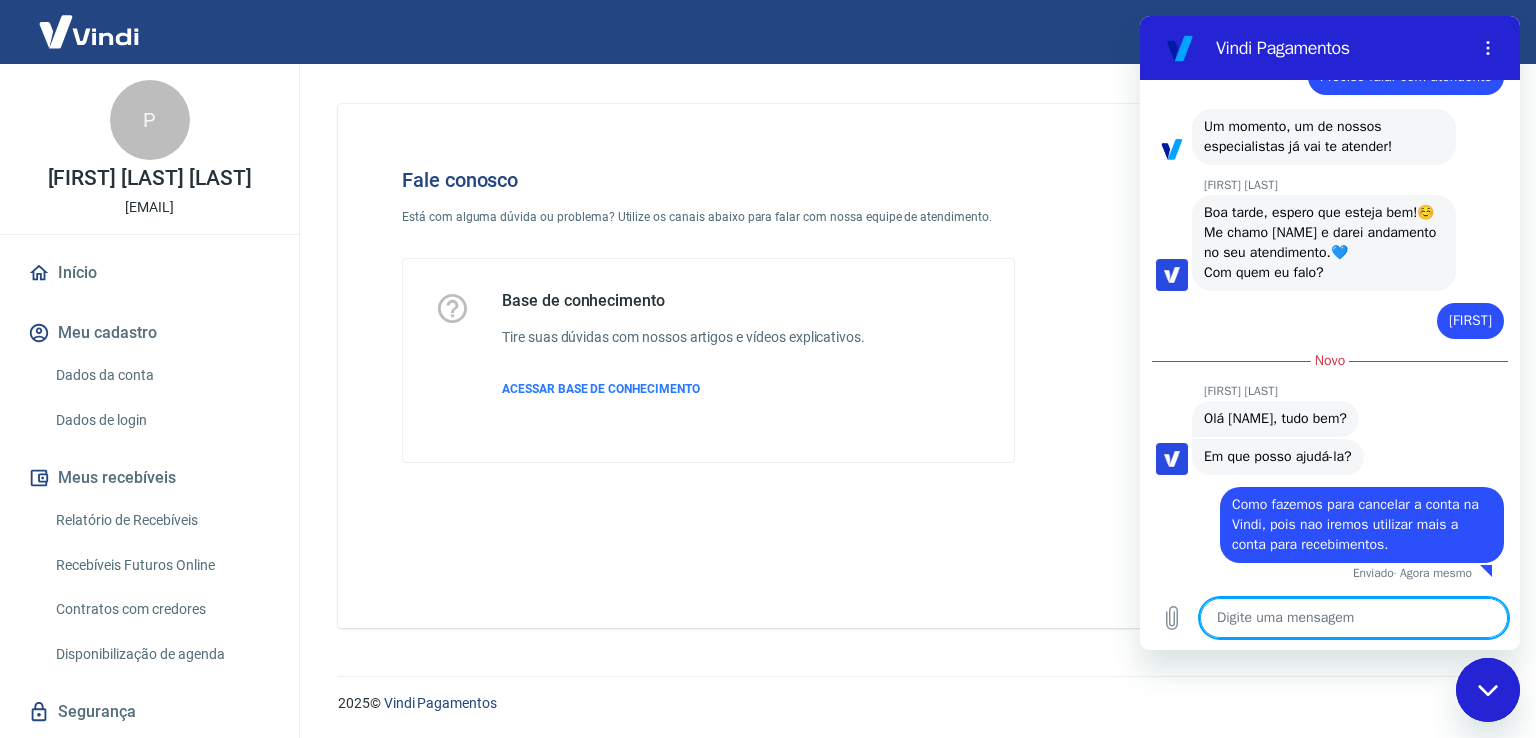 scroll, scrollTop: 3588, scrollLeft: 0, axis: vertical 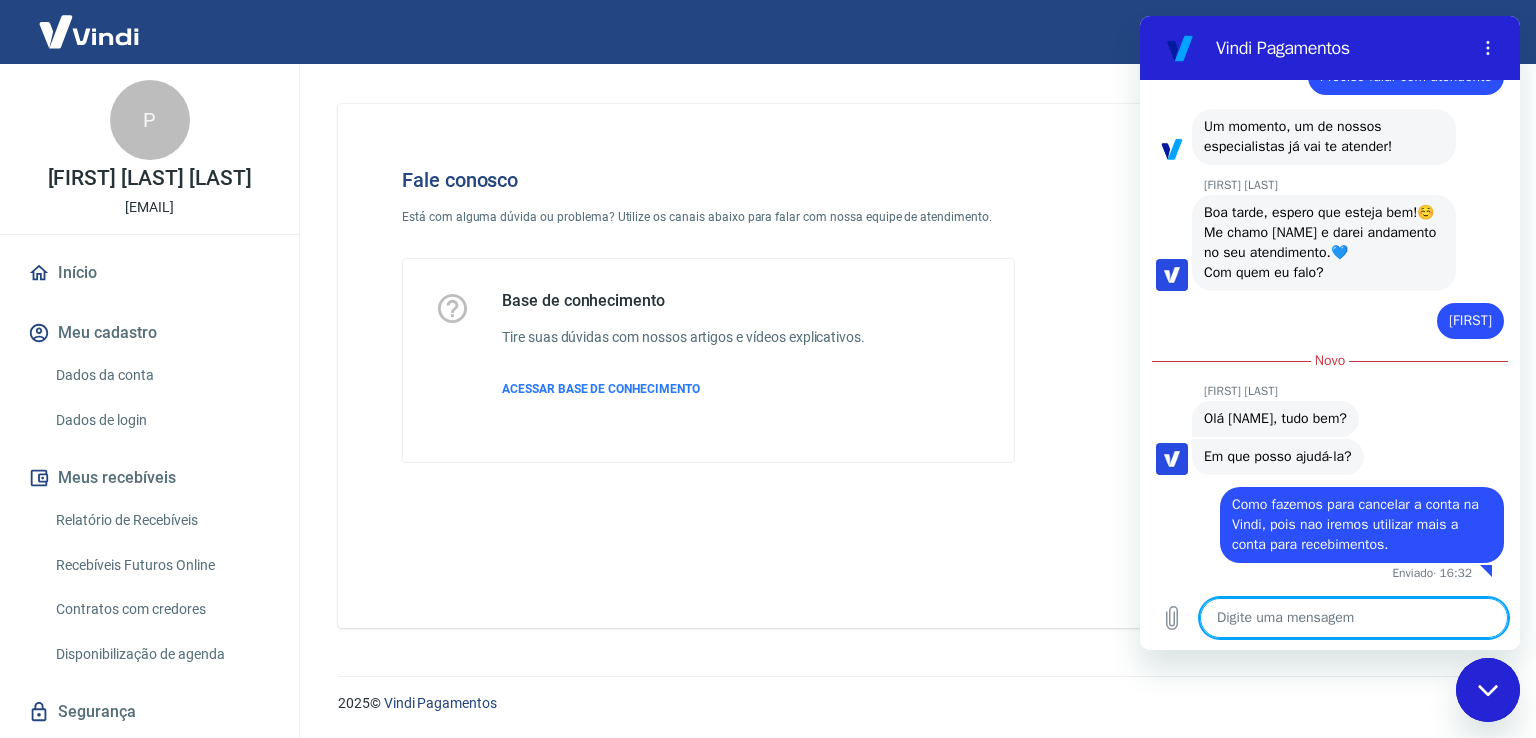 click at bounding box center [1488, 690] 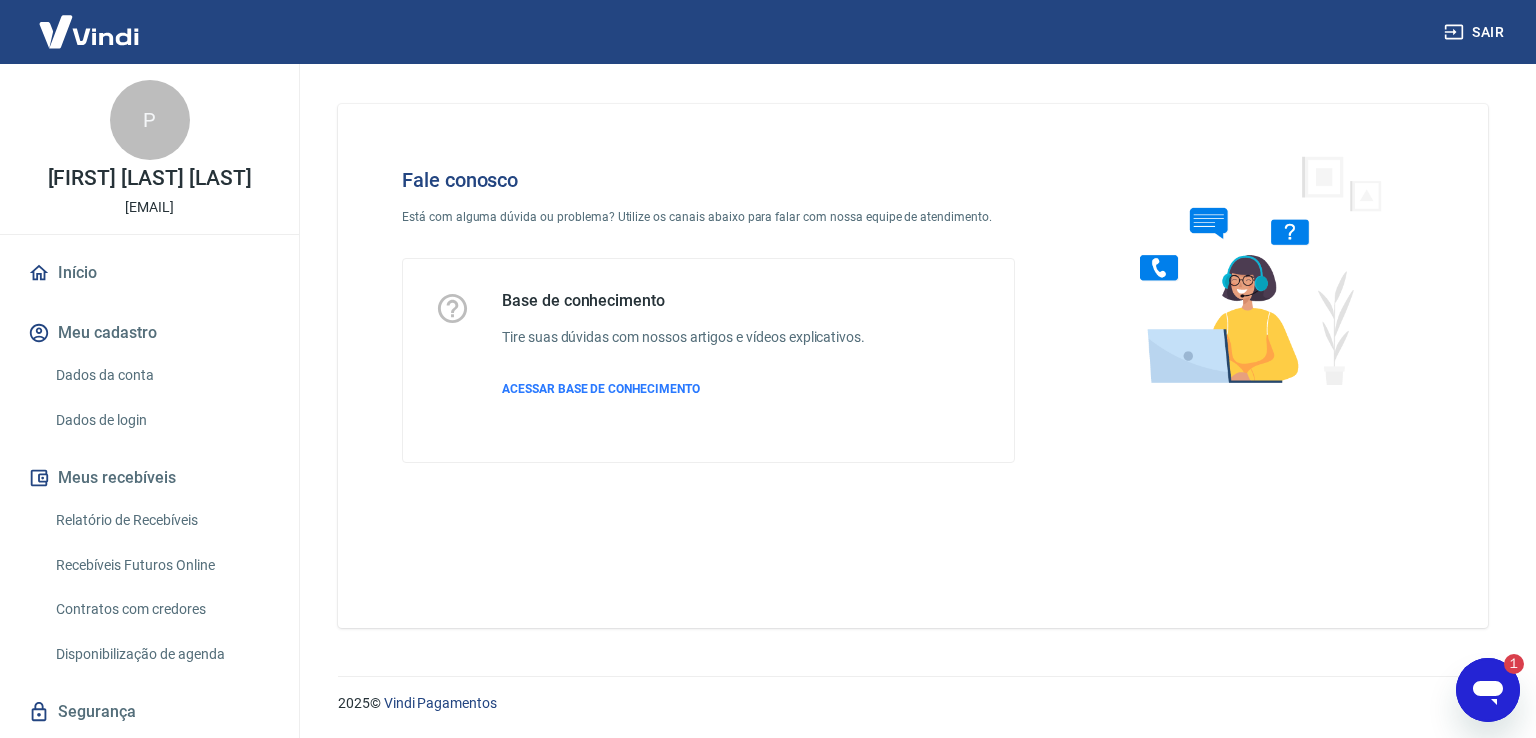 scroll, scrollTop: 0, scrollLeft: 0, axis: both 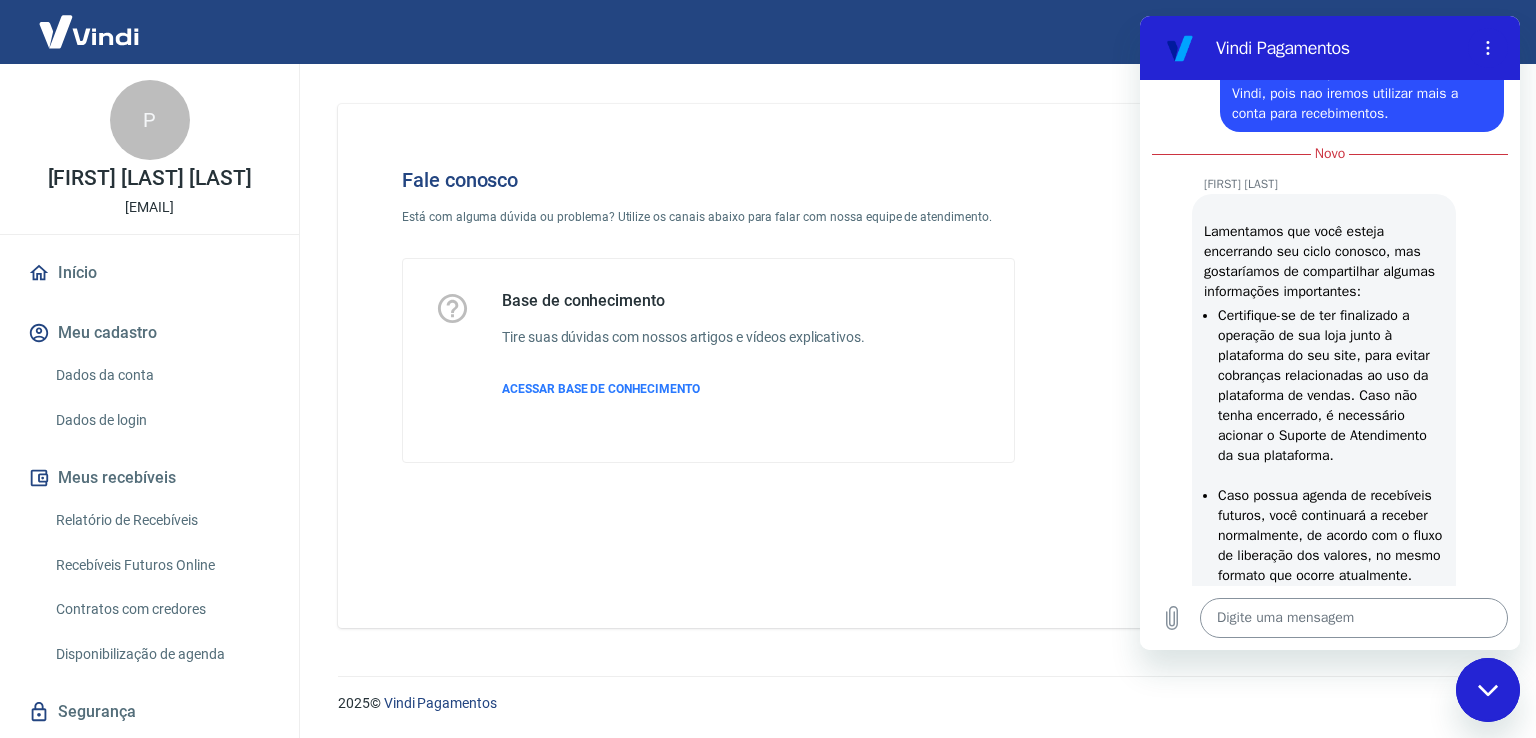 click at bounding box center (1354, 618) 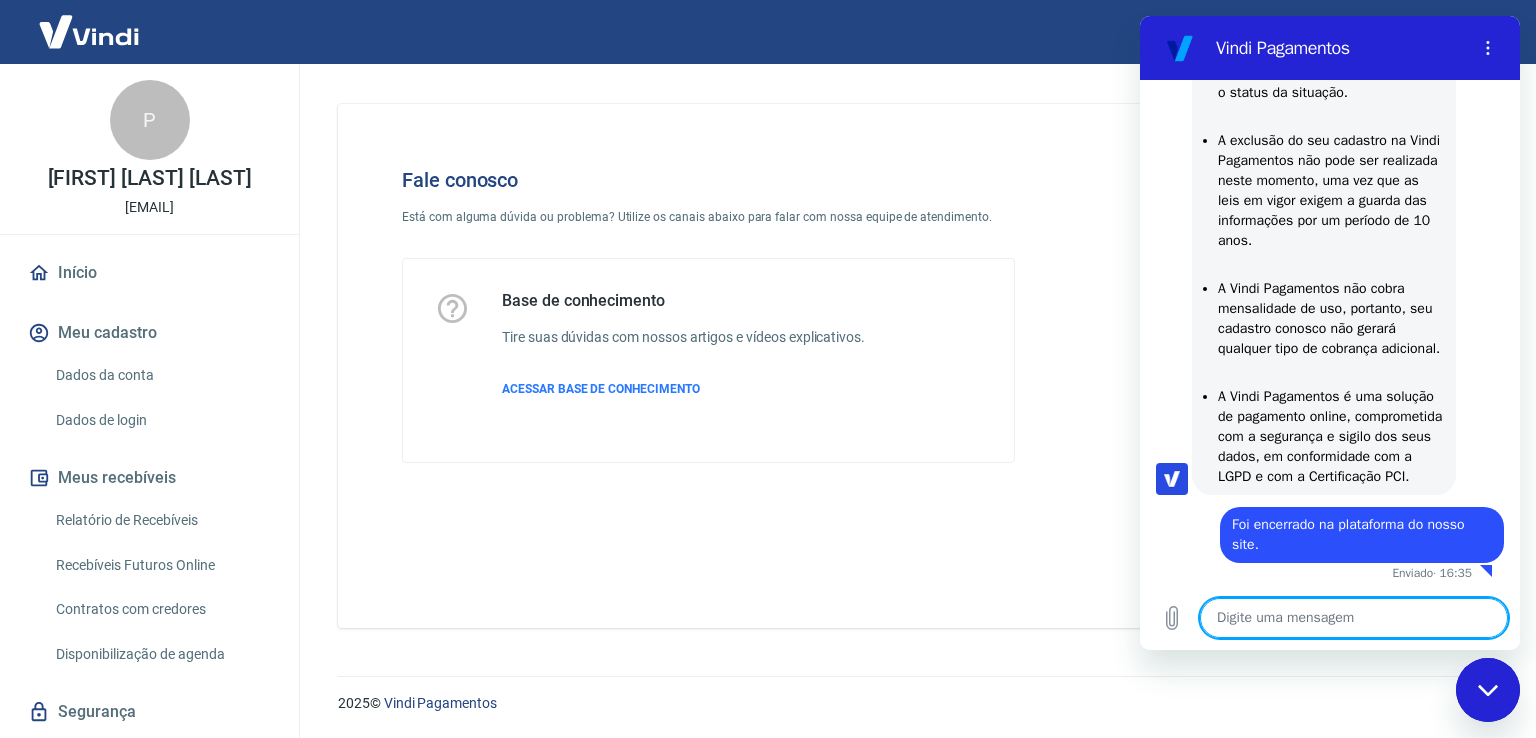 scroll, scrollTop: 4798, scrollLeft: 0, axis: vertical 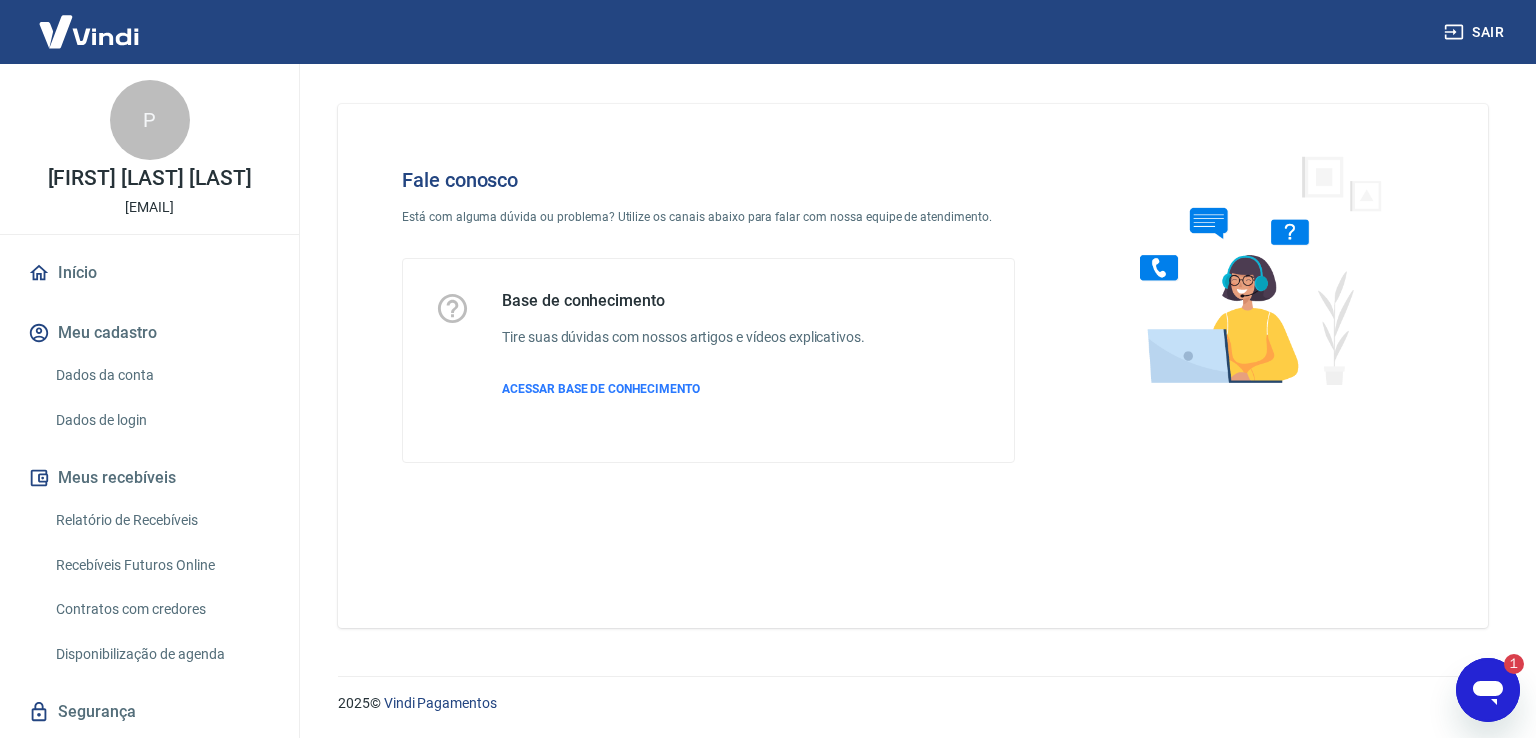 click 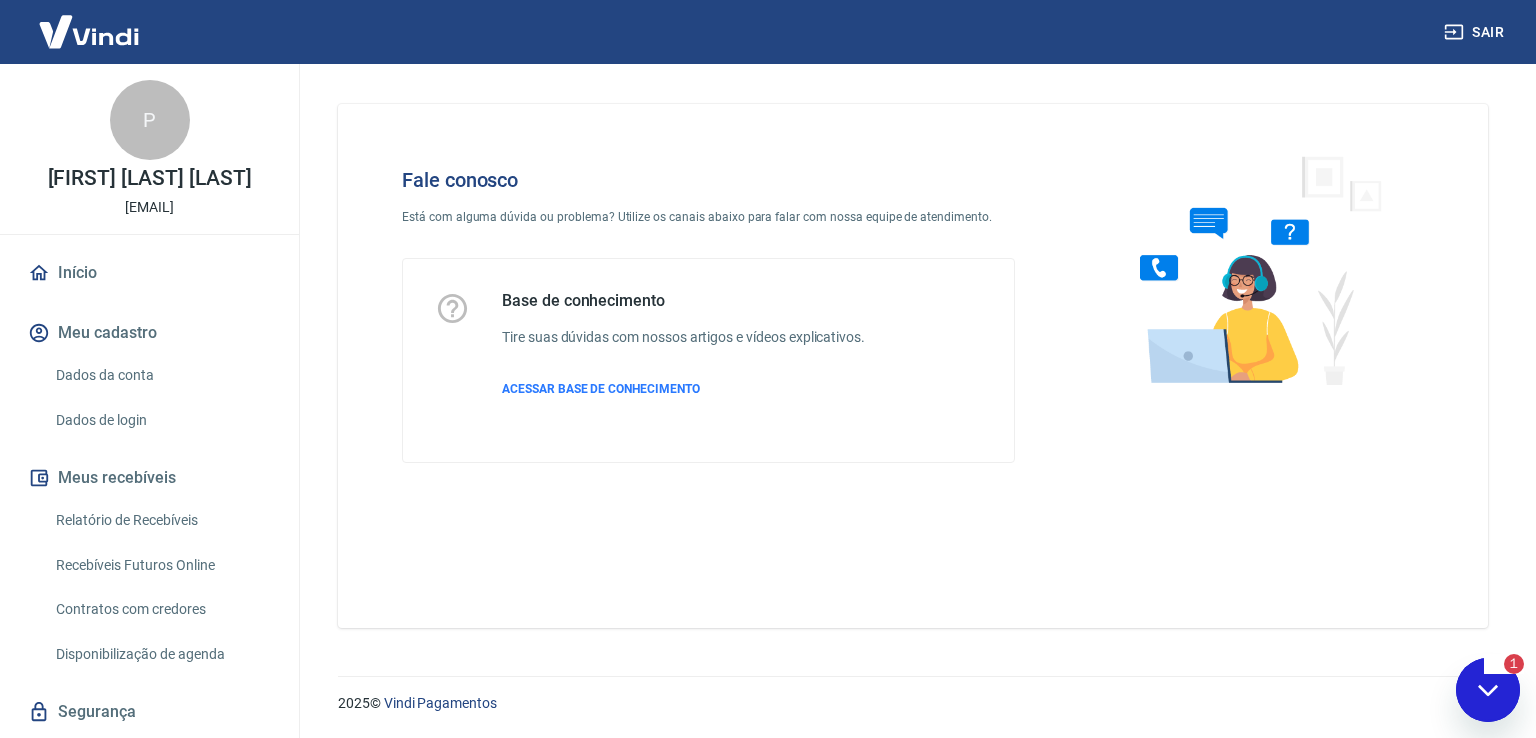 scroll, scrollTop: 0, scrollLeft: 0, axis: both 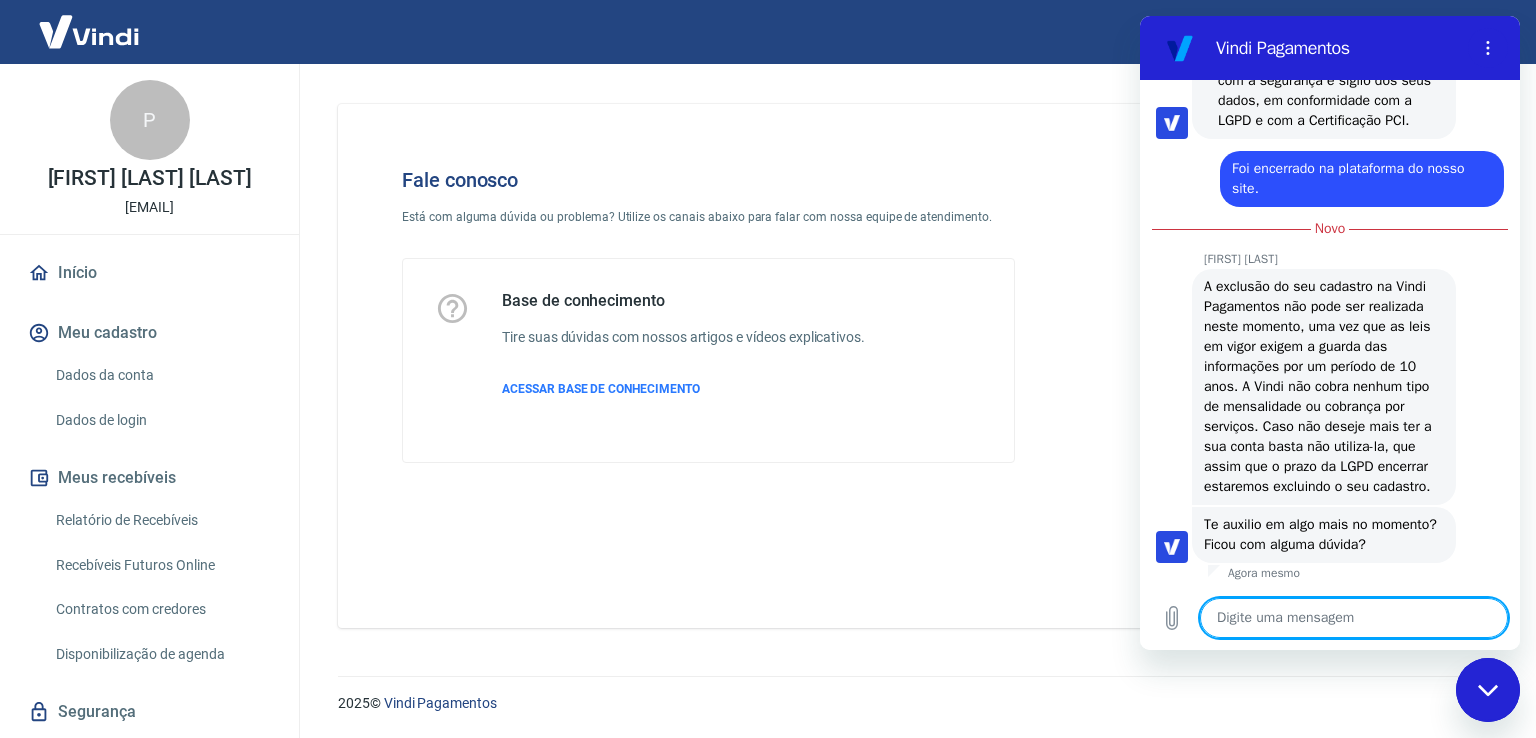click at bounding box center [1354, 618] 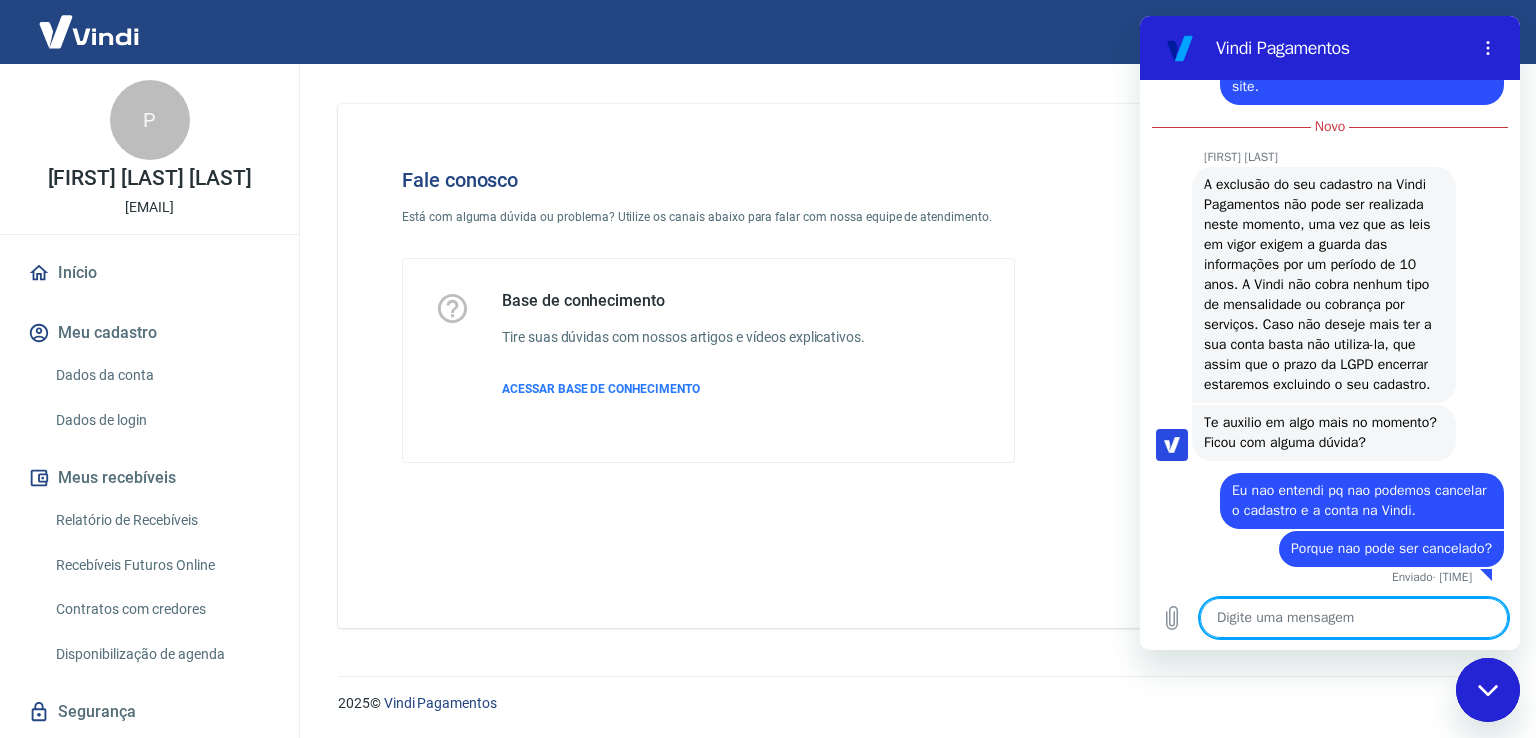 scroll, scrollTop: 5268, scrollLeft: 0, axis: vertical 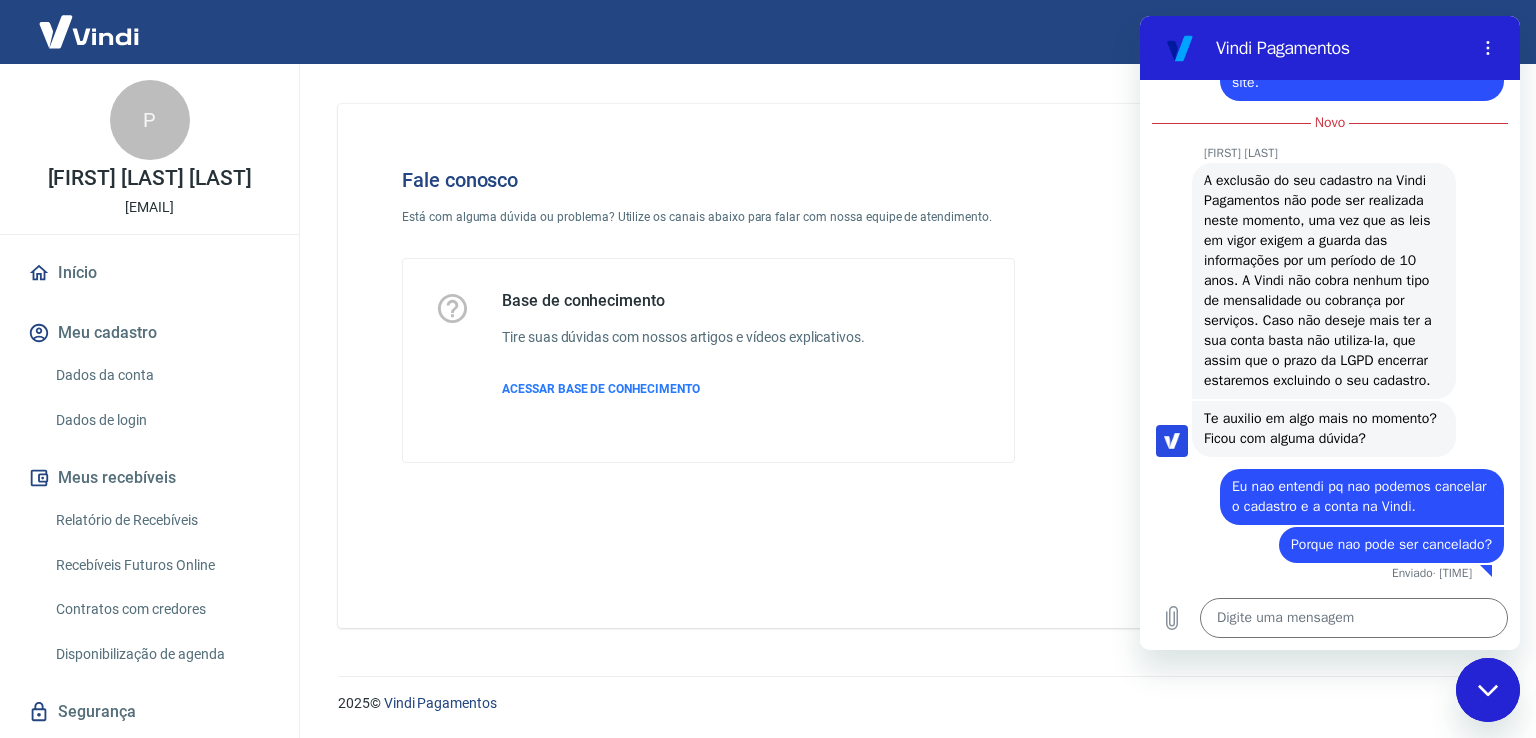 click at bounding box center [1488, 690] 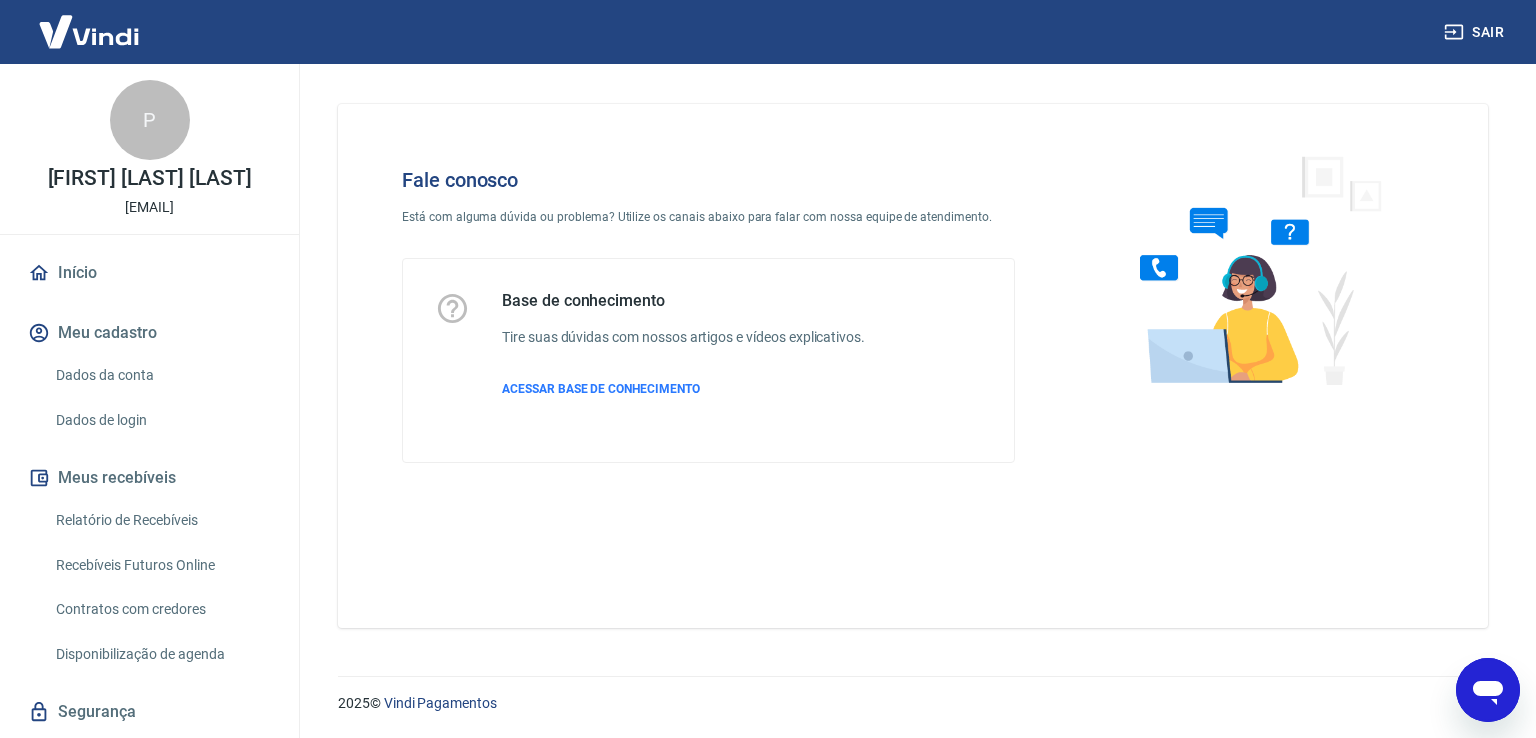 click 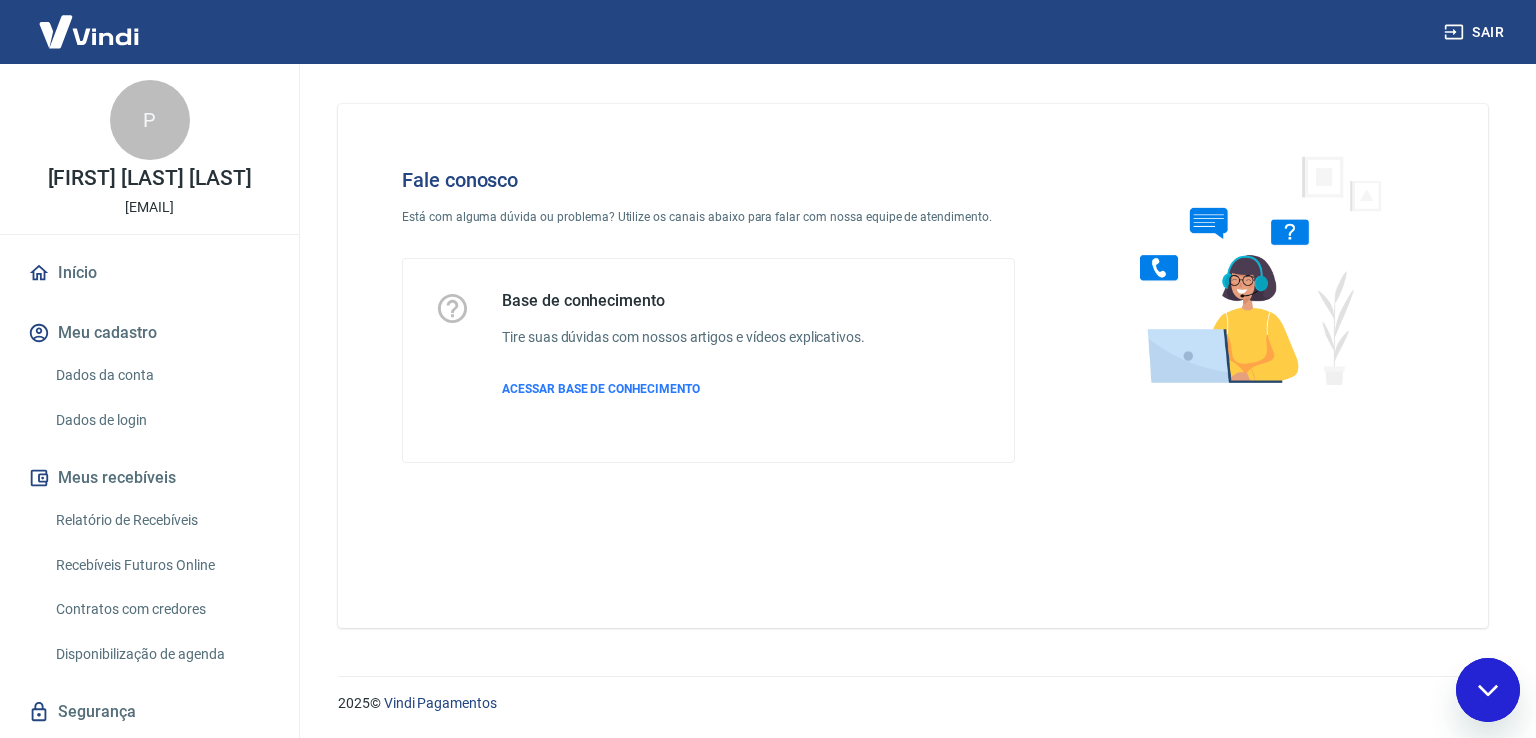 scroll, scrollTop: 0, scrollLeft: 0, axis: both 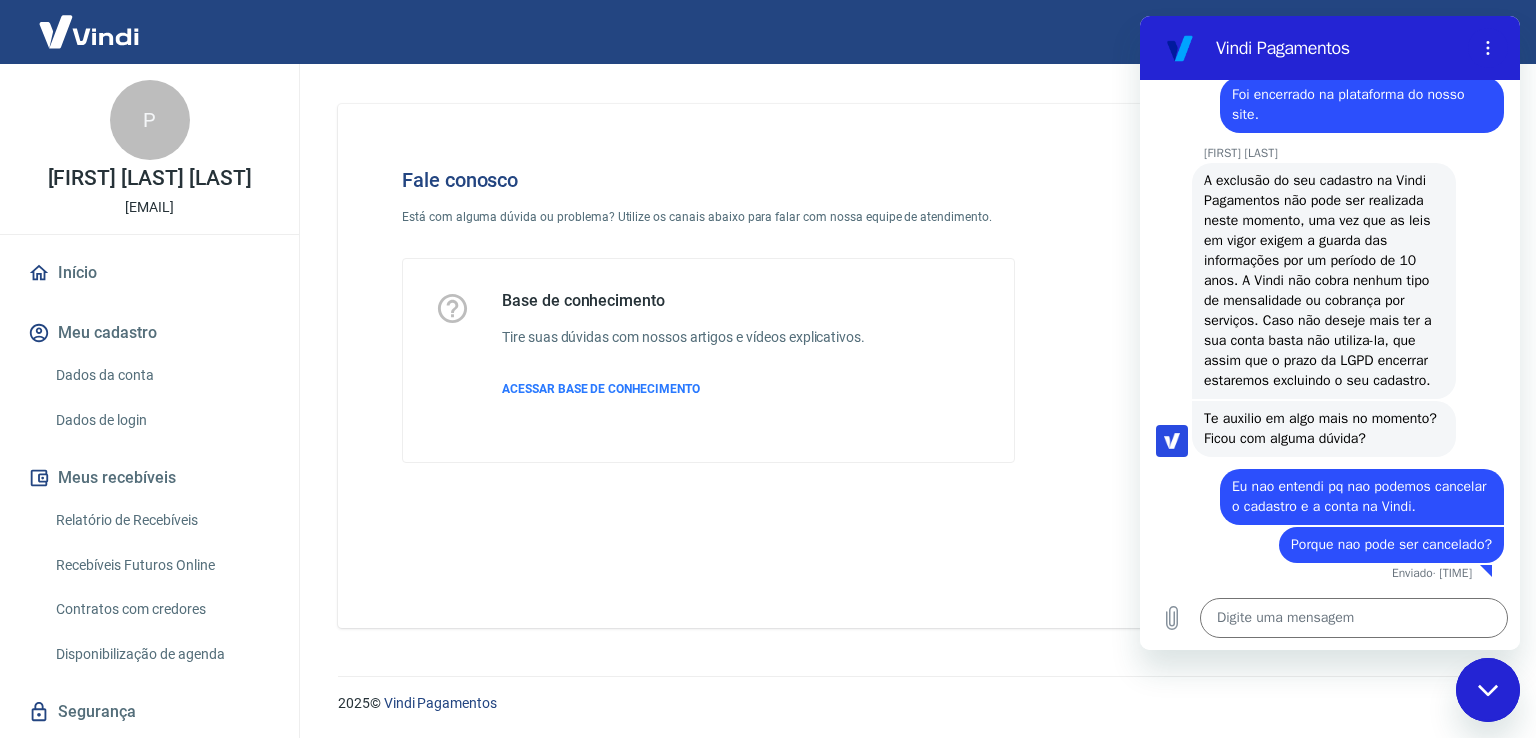 drag, startPoint x: 1486, startPoint y: 681, endPoint x: 1471, endPoint y: 675, distance: 16.155495 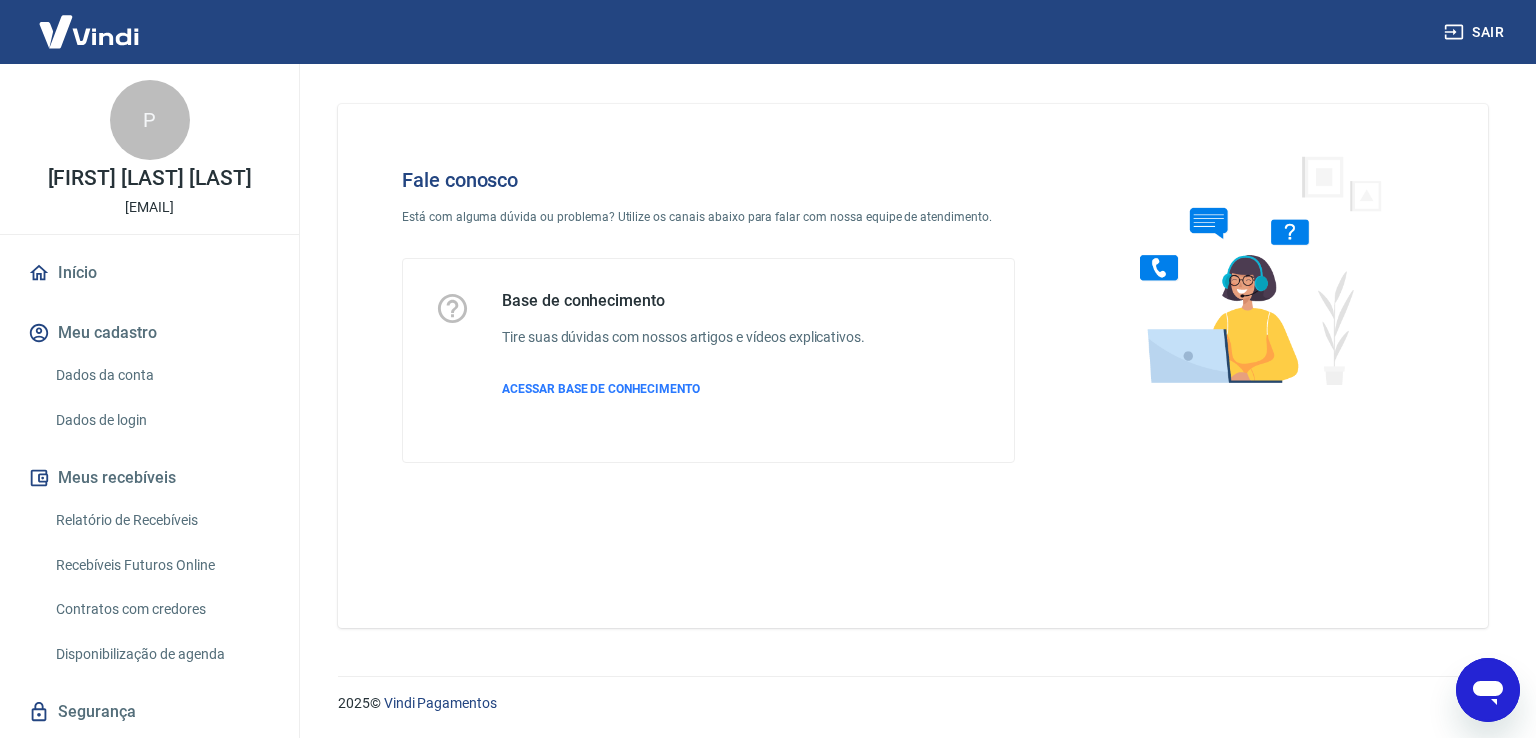 scroll, scrollTop: 5468, scrollLeft: 0, axis: vertical 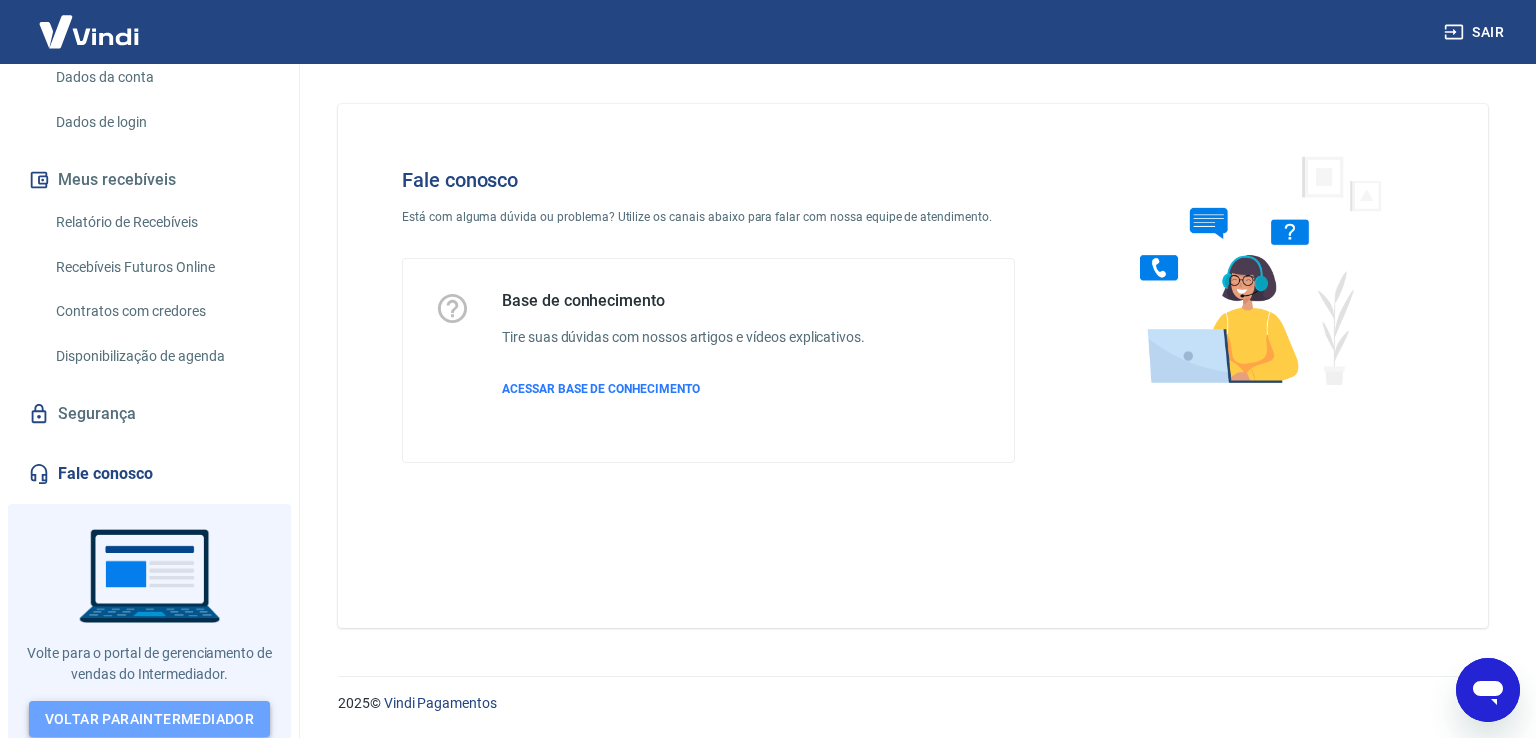 click on "Voltar para  Intermediador" at bounding box center (150, 719) 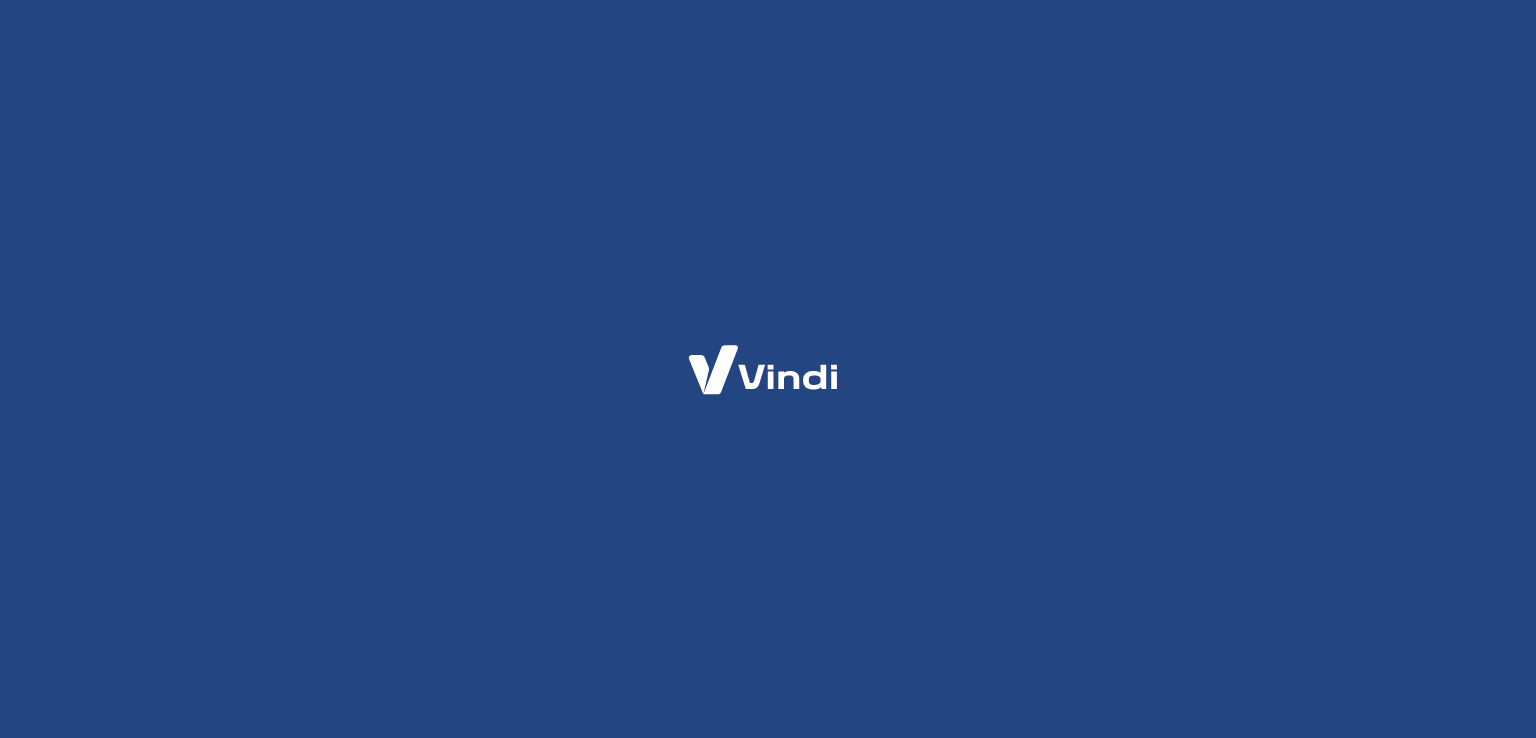 scroll, scrollTop: 0, scrollLeft: 0, axis: both 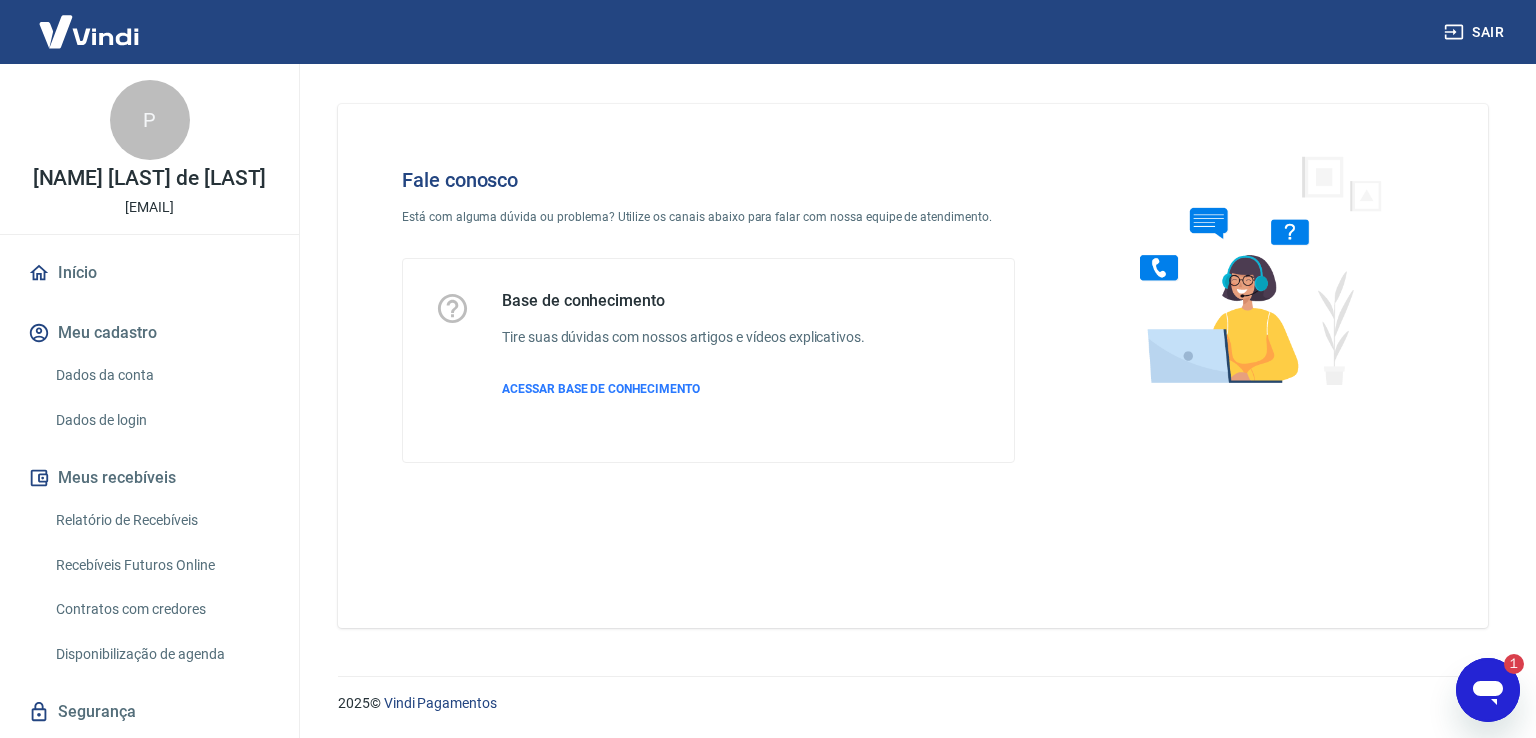 click 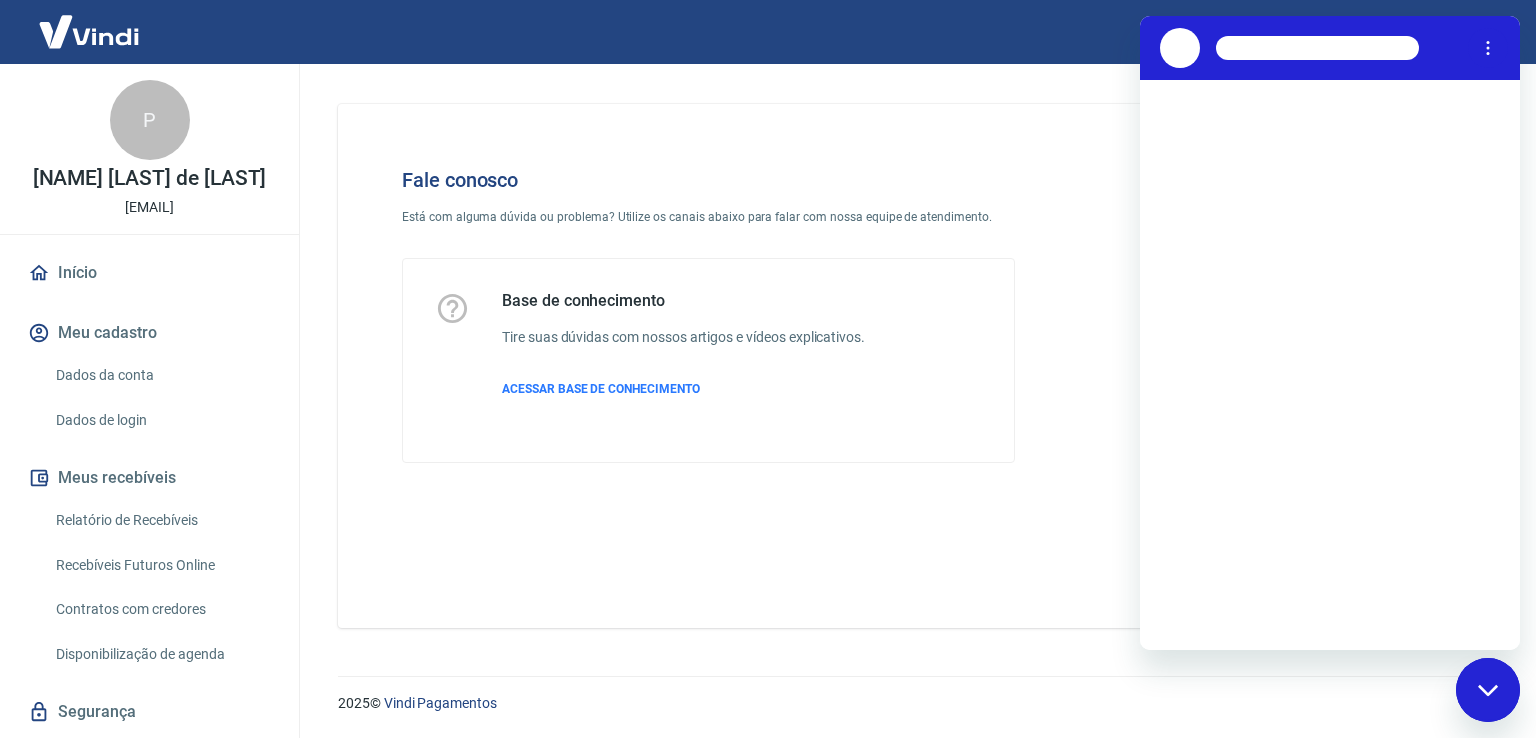 scroll, scrollTop: 0, scrollLeft: 0, axis: both 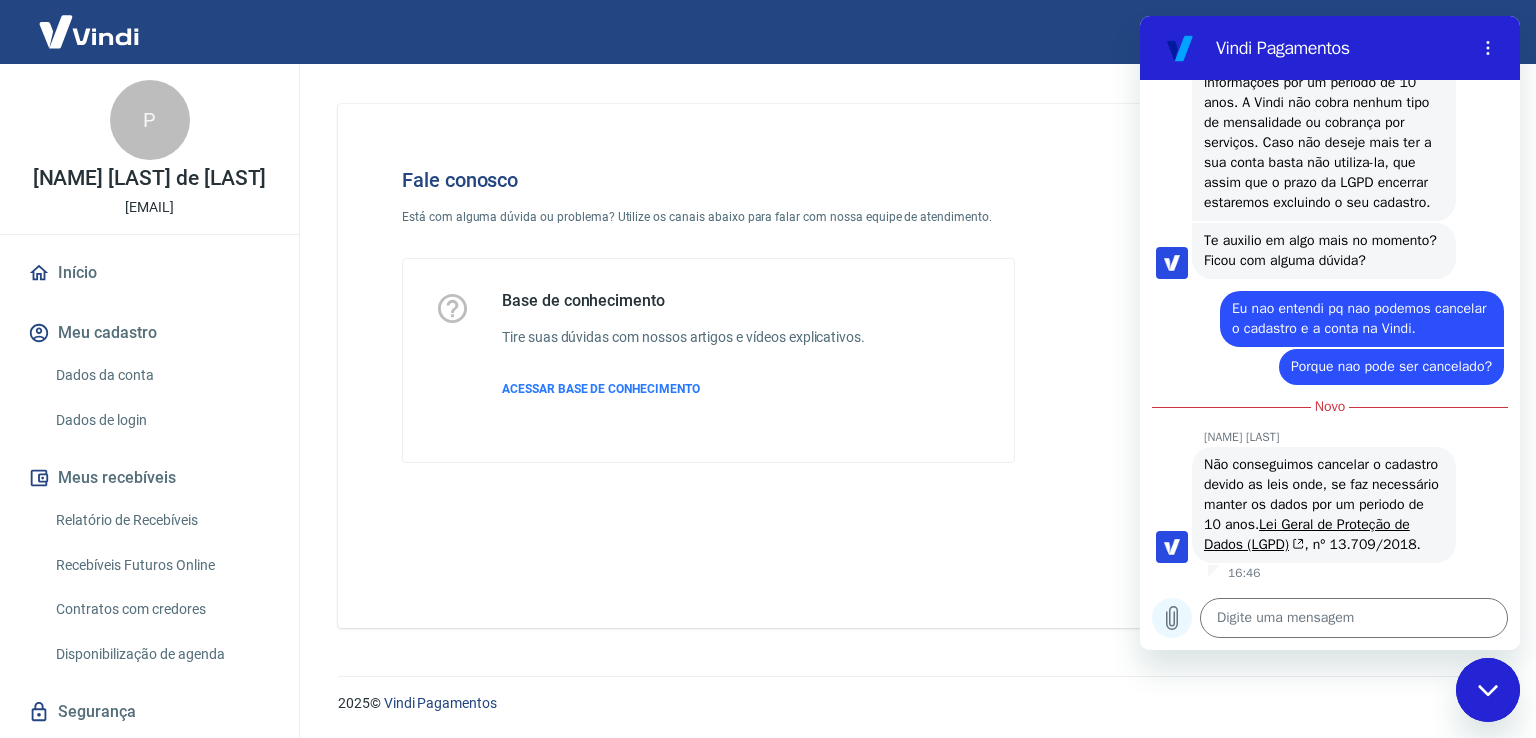 click 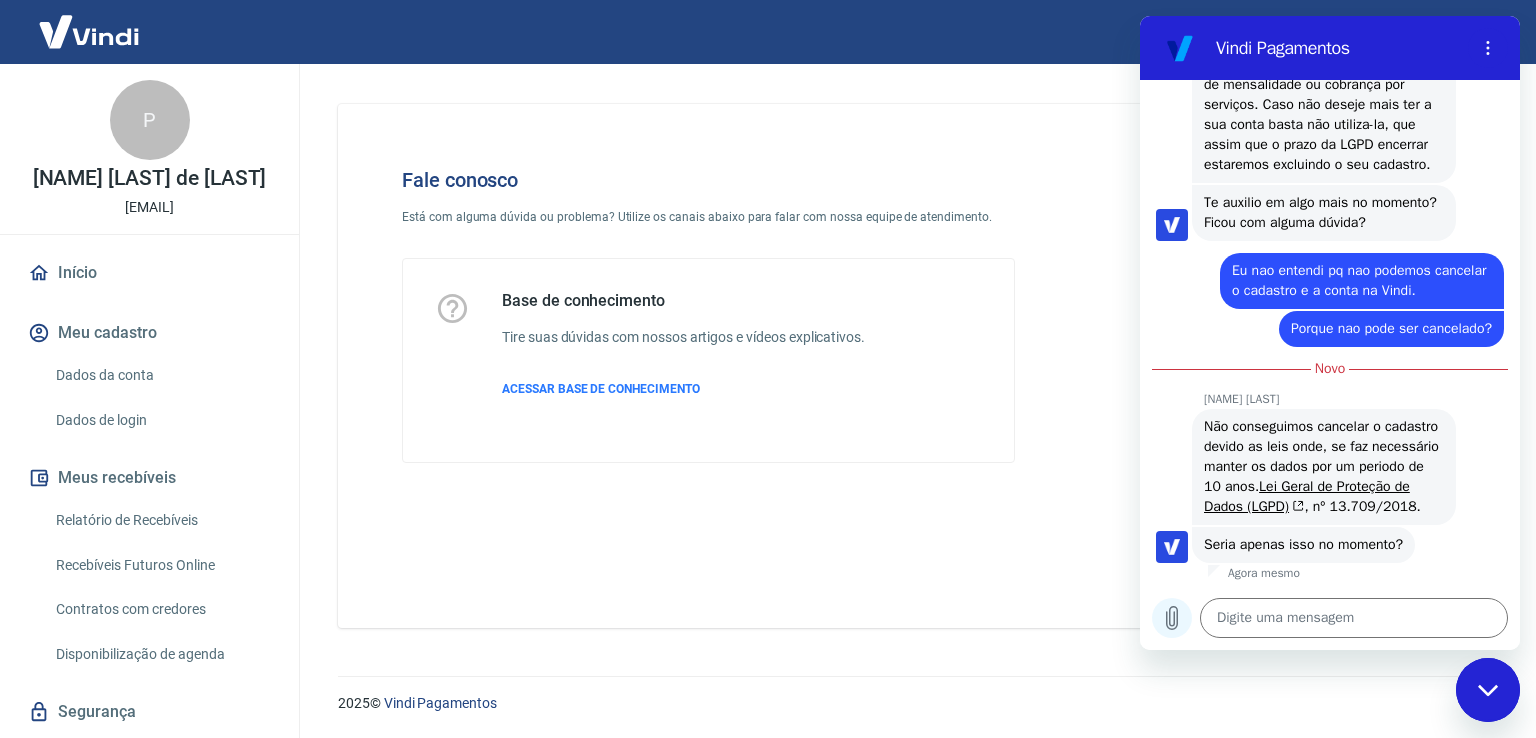 scroll, scrollTop: 5472, scrollLeft: 0, axis: vertical 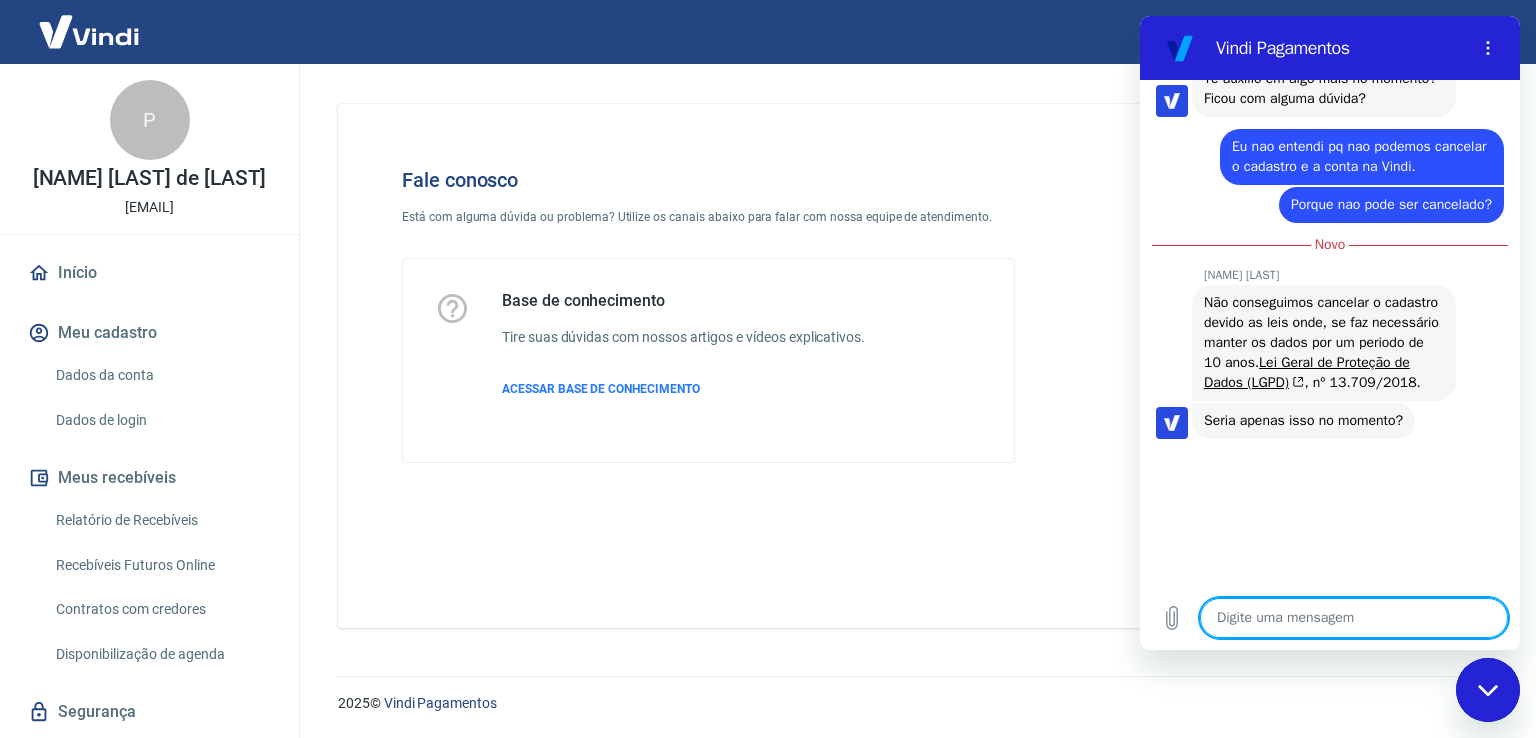 type on "x" 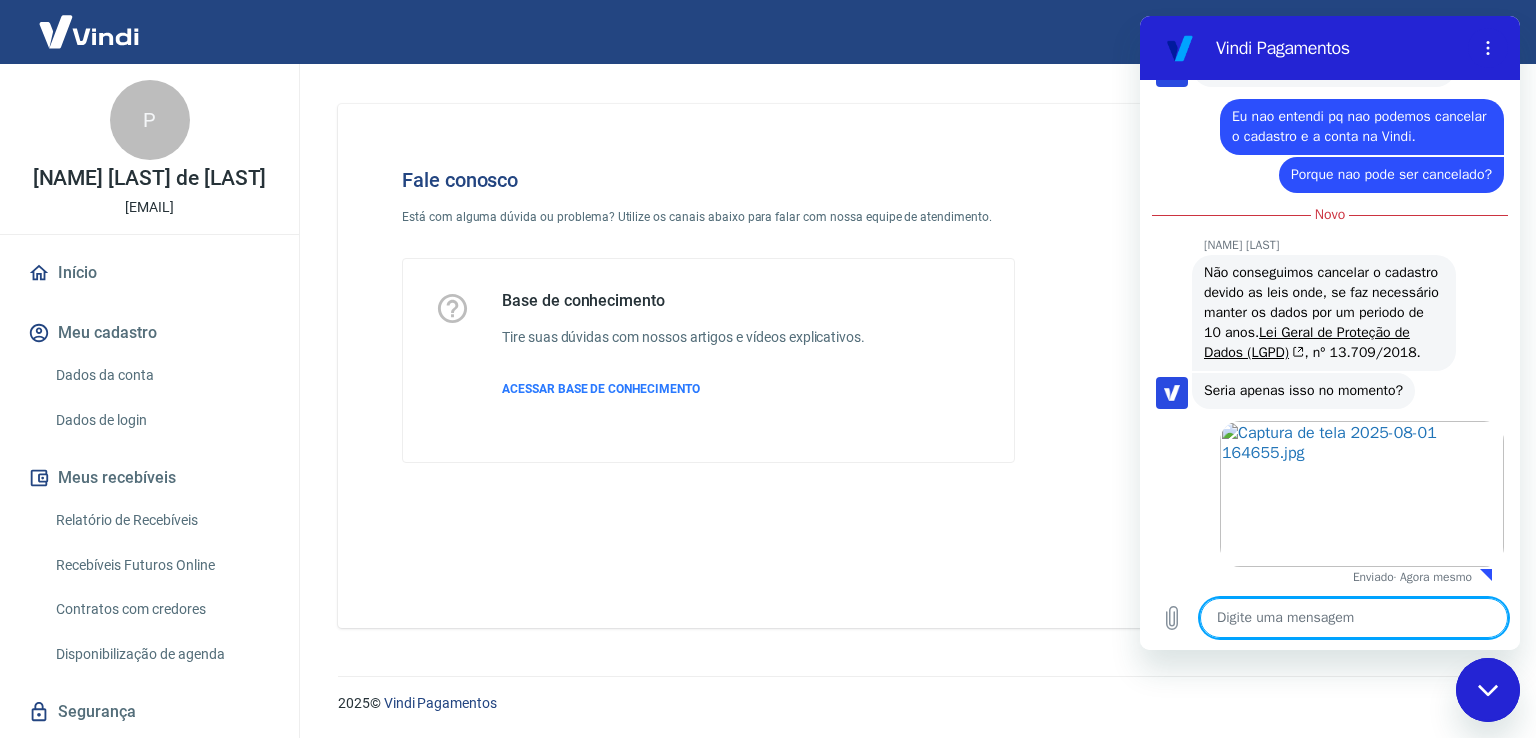scroll, scrollTop: 5630, scrollLeft: 0, axis: vertical 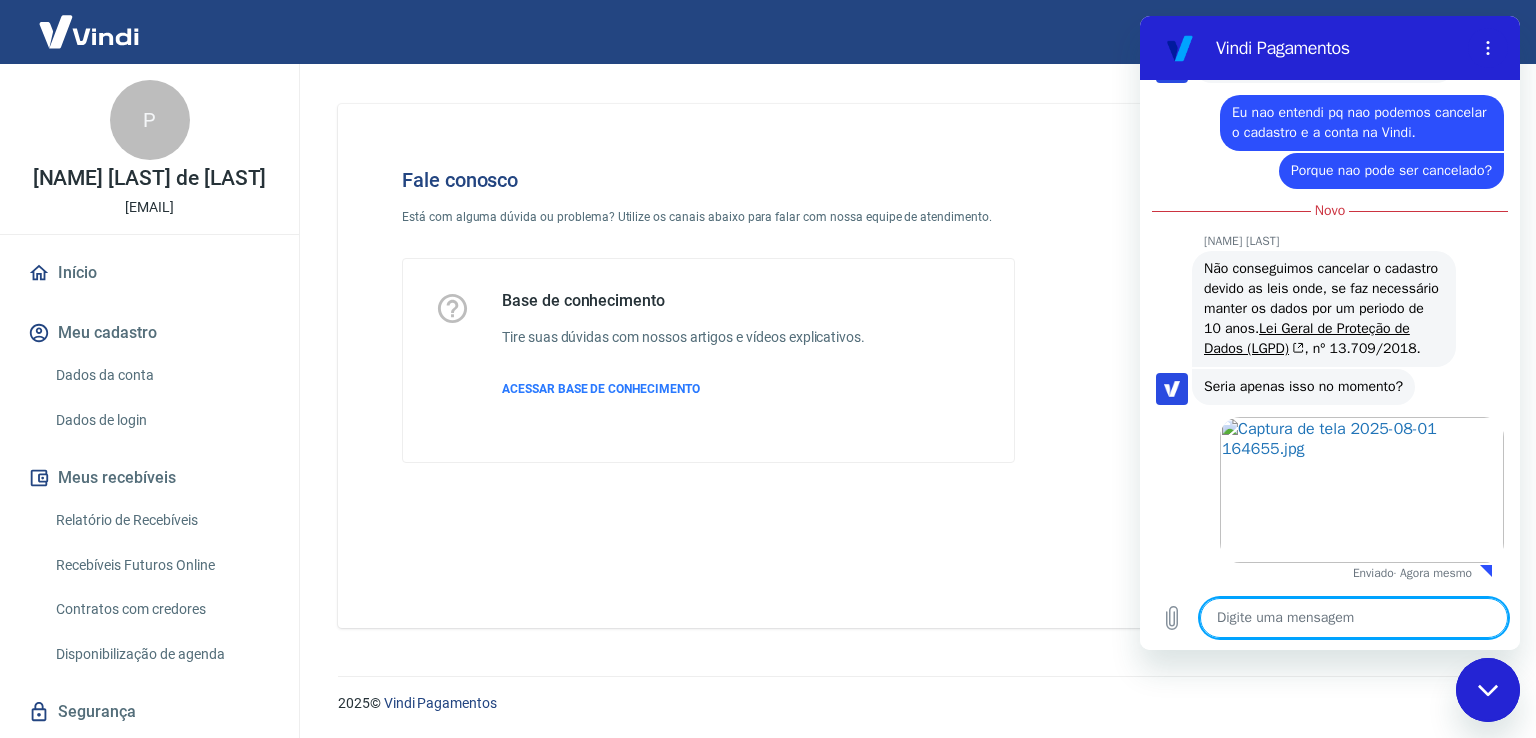 type on "E" 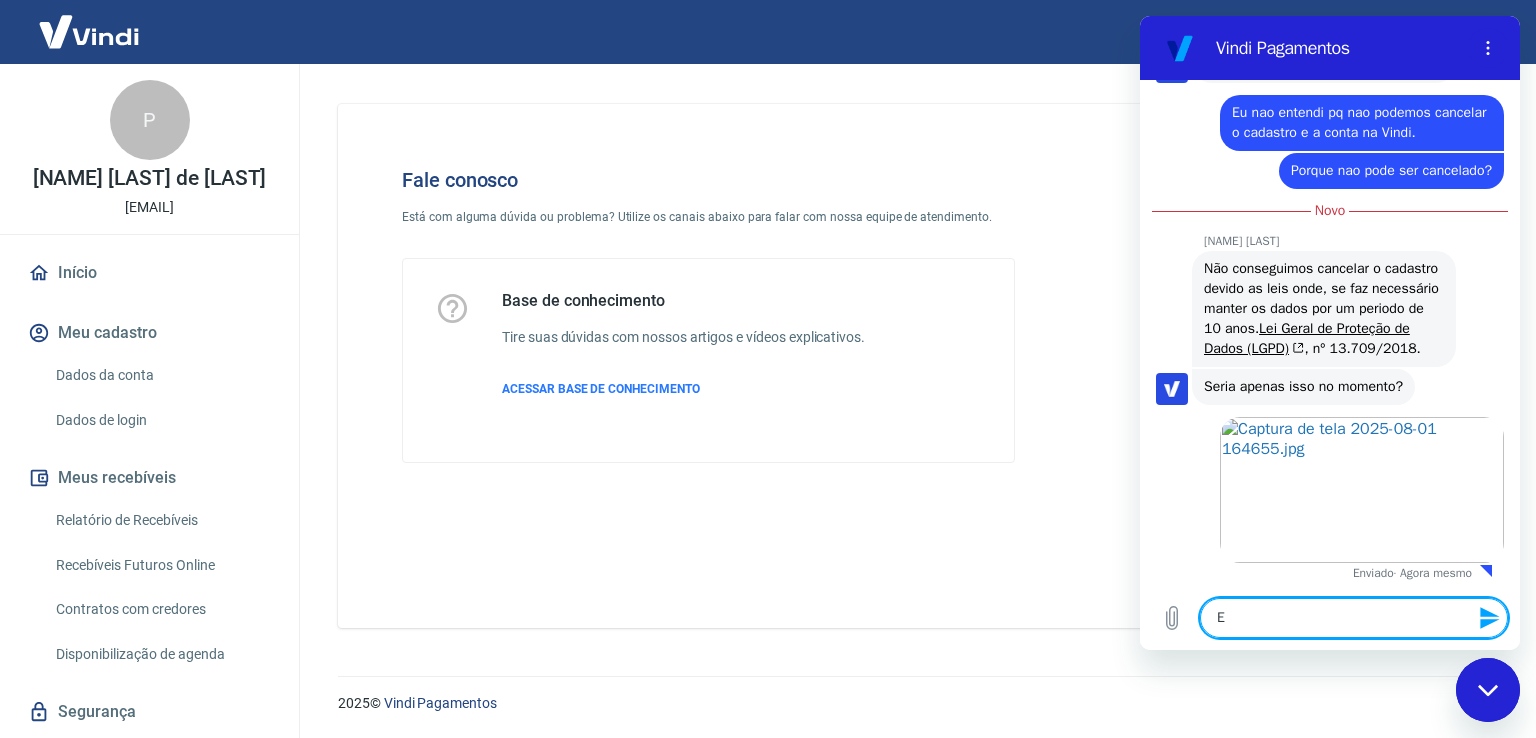 type on "E" 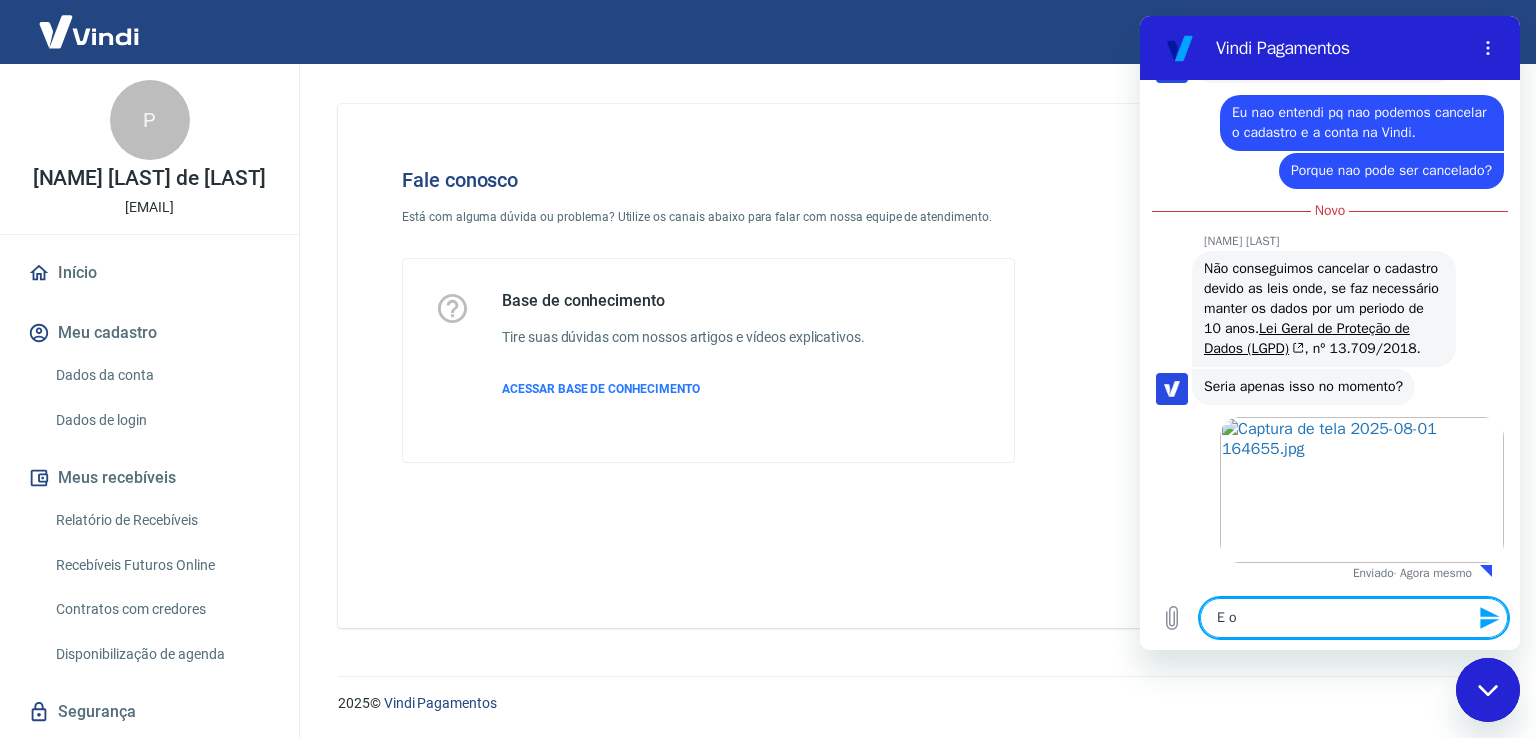 type on "E o" 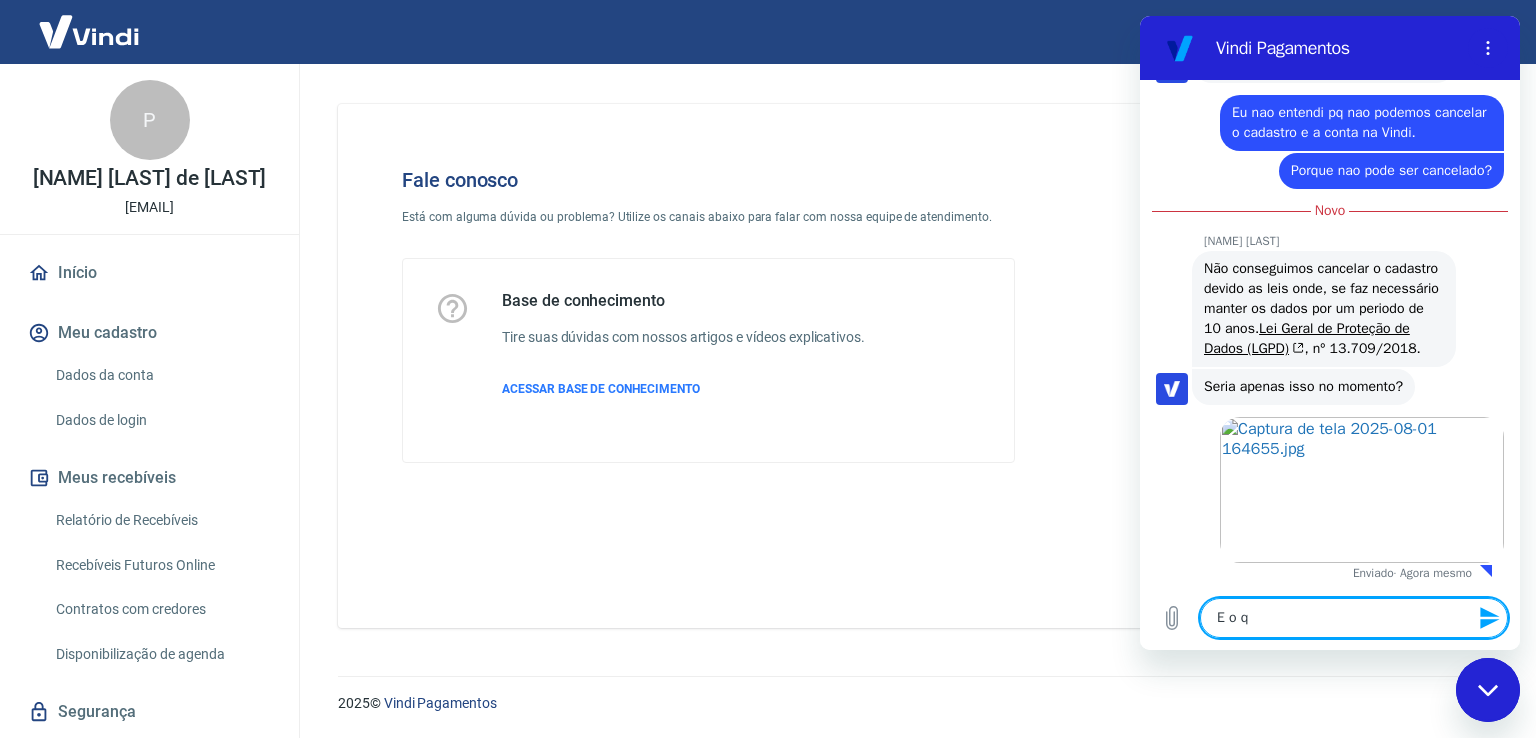type on "E o qu" 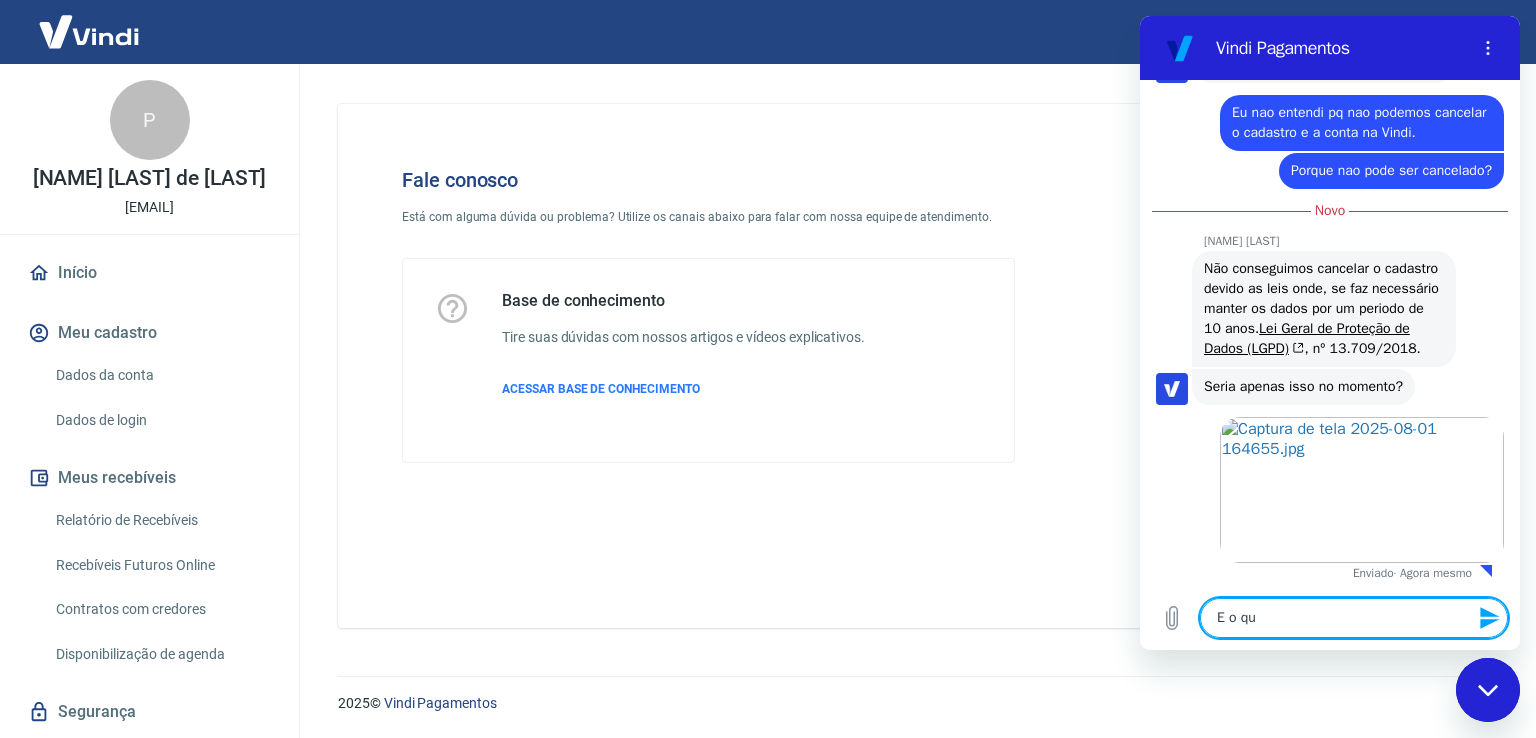 type on "E o que" 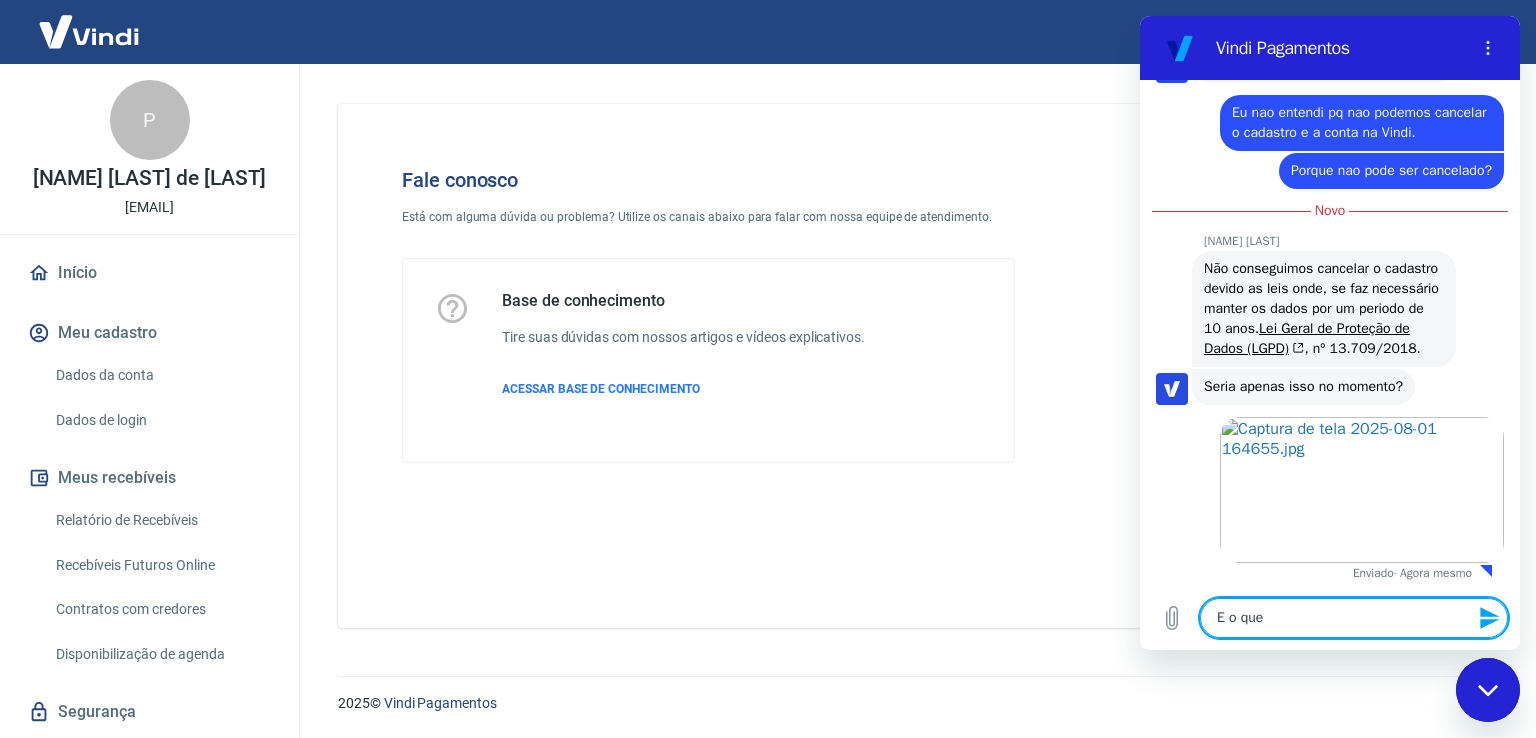 type on "E o que" 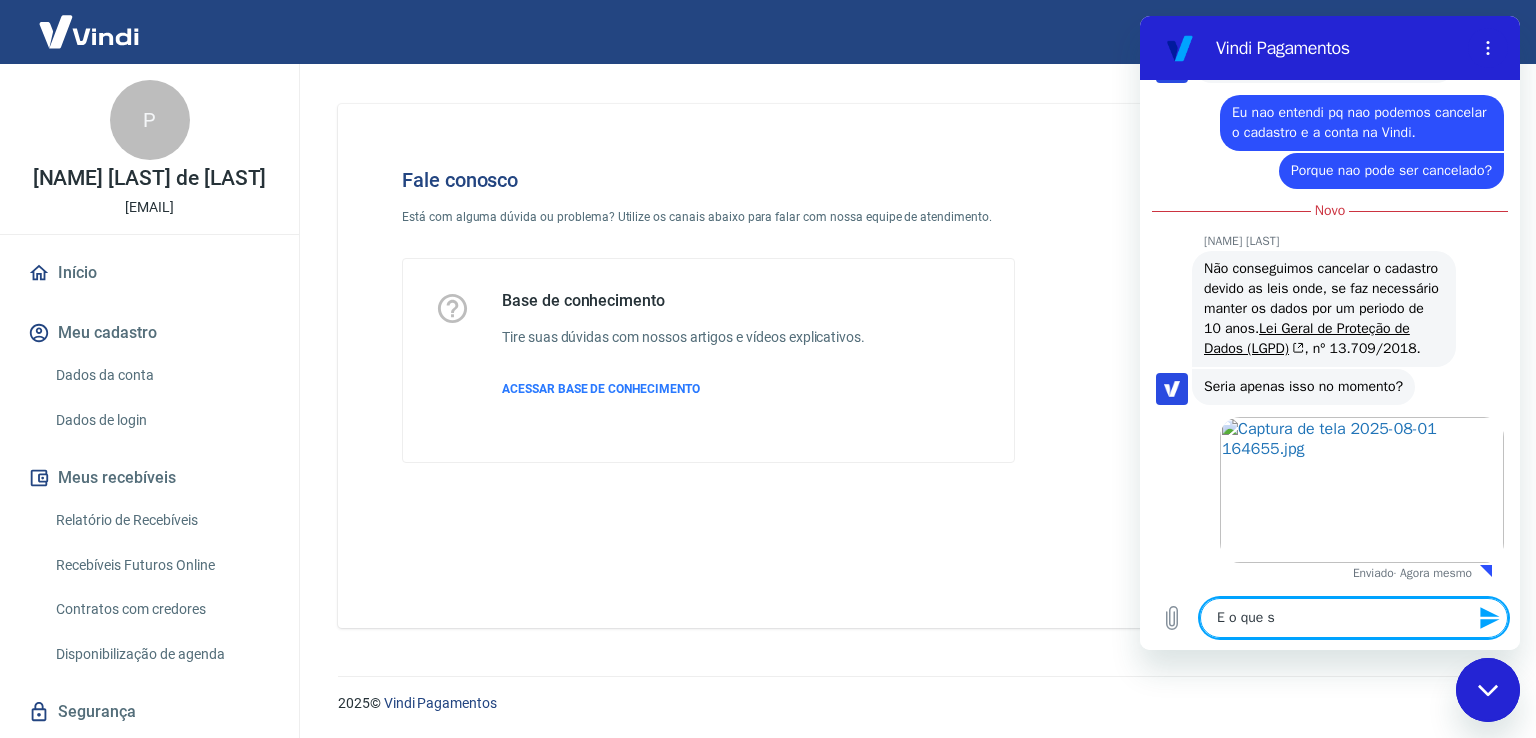 type on "E o que se" 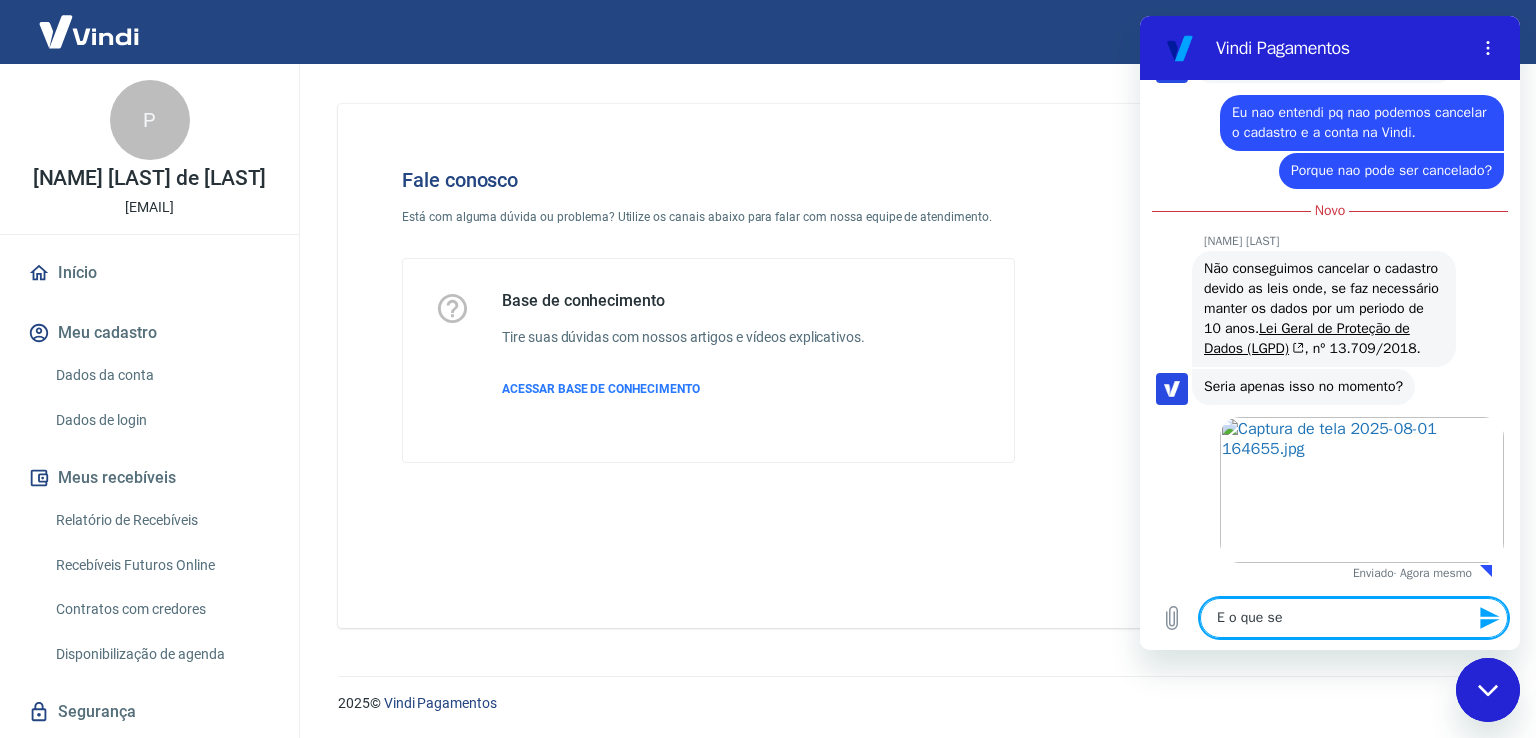 type on "E o que ser" 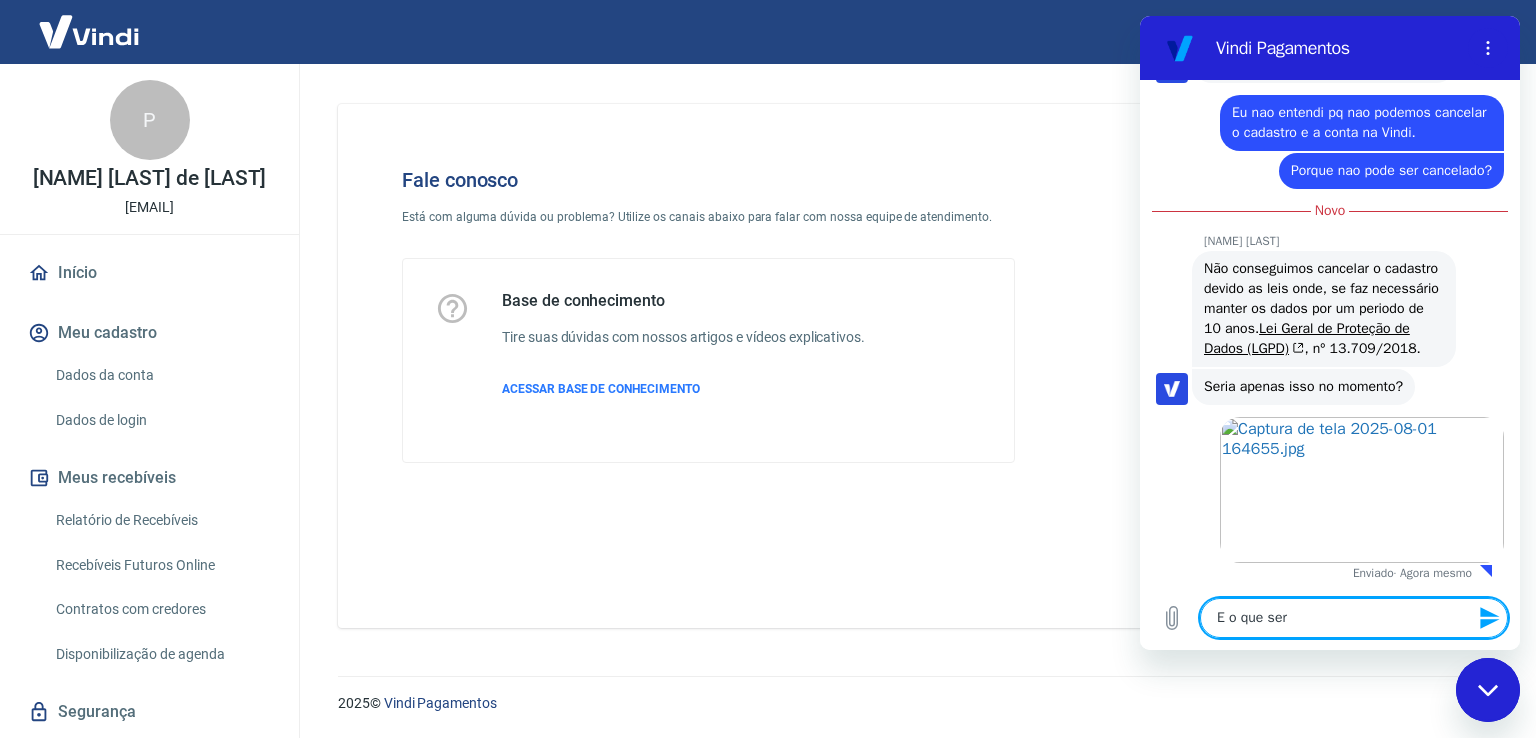 type on "E o que seri" 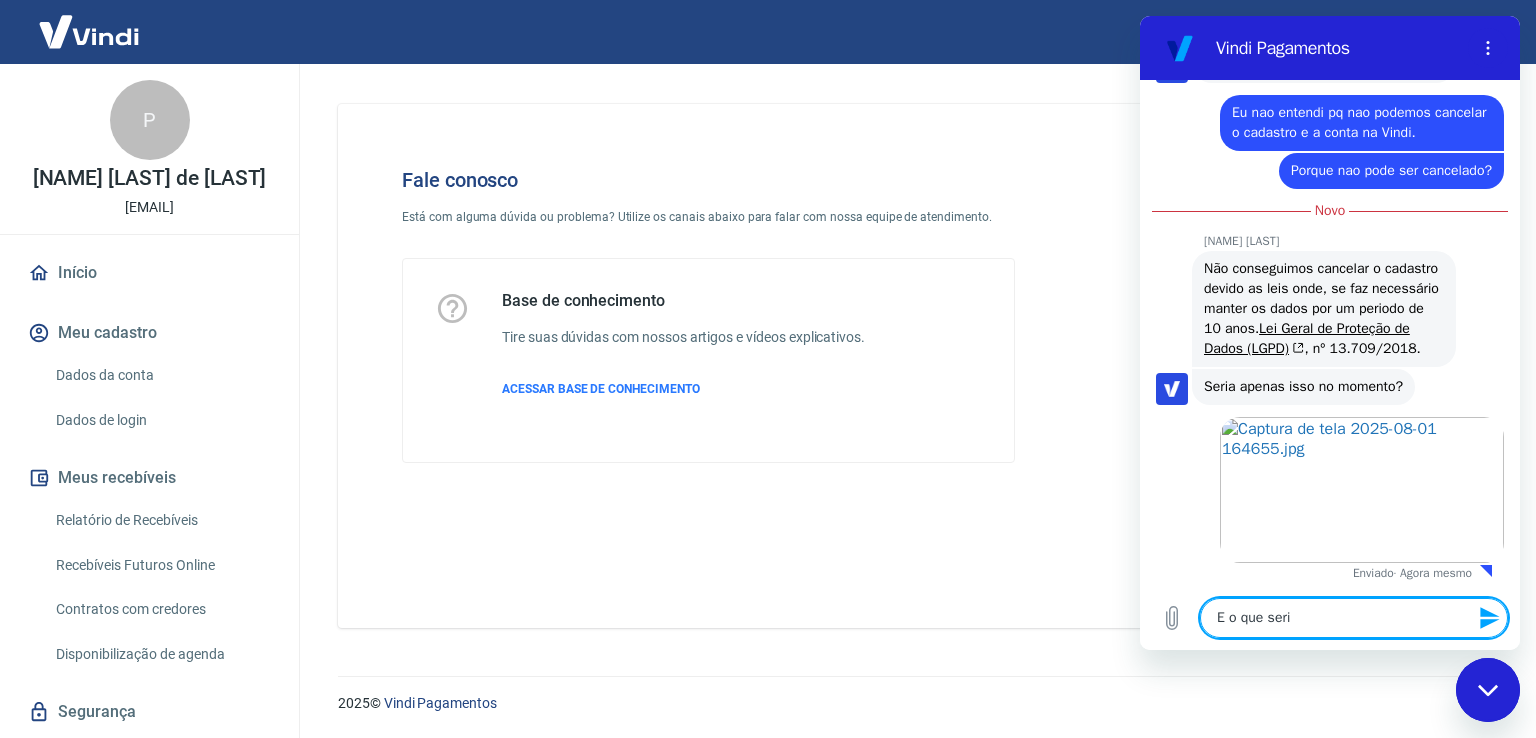 type on "E o que seria" 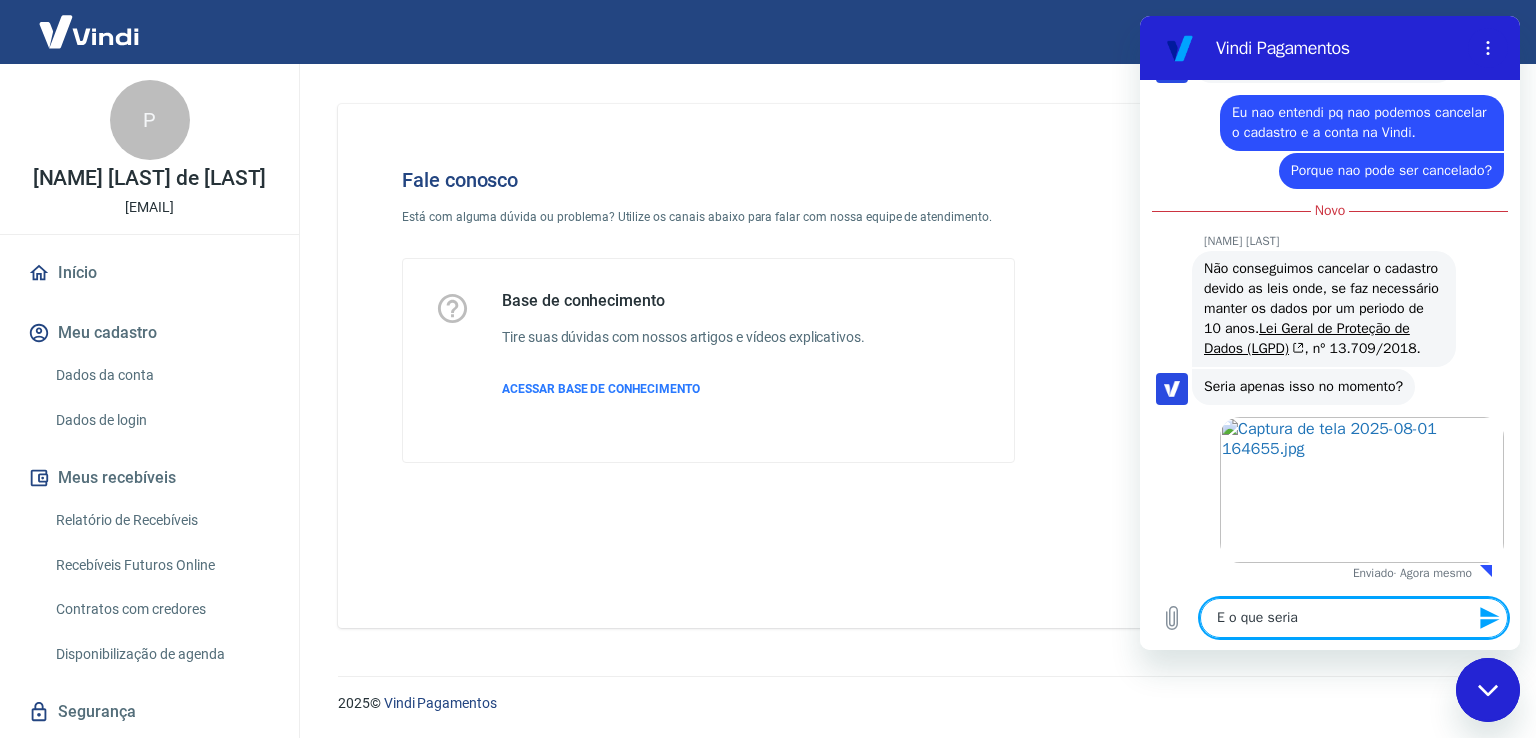type on "E o que seria" 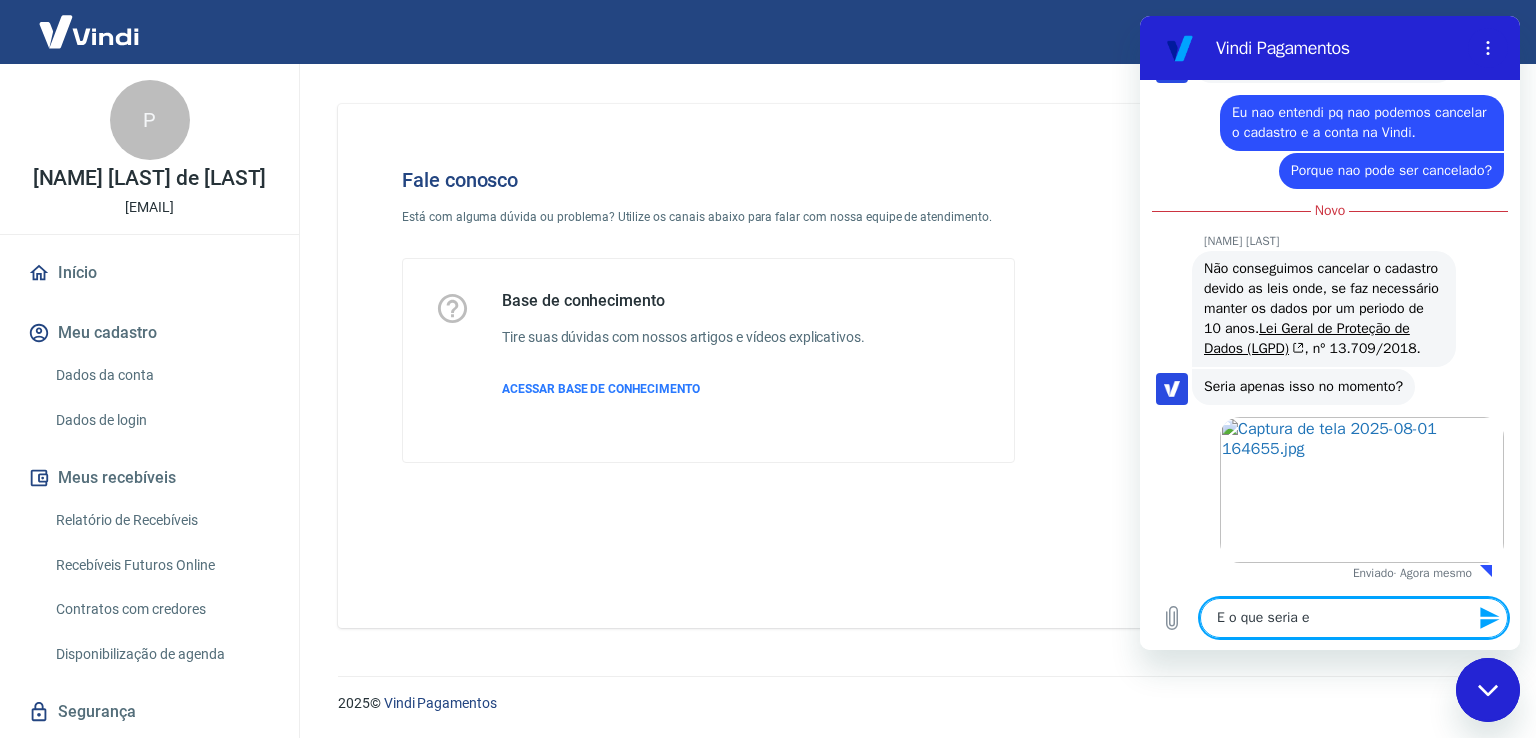 type on "E o que seria es" 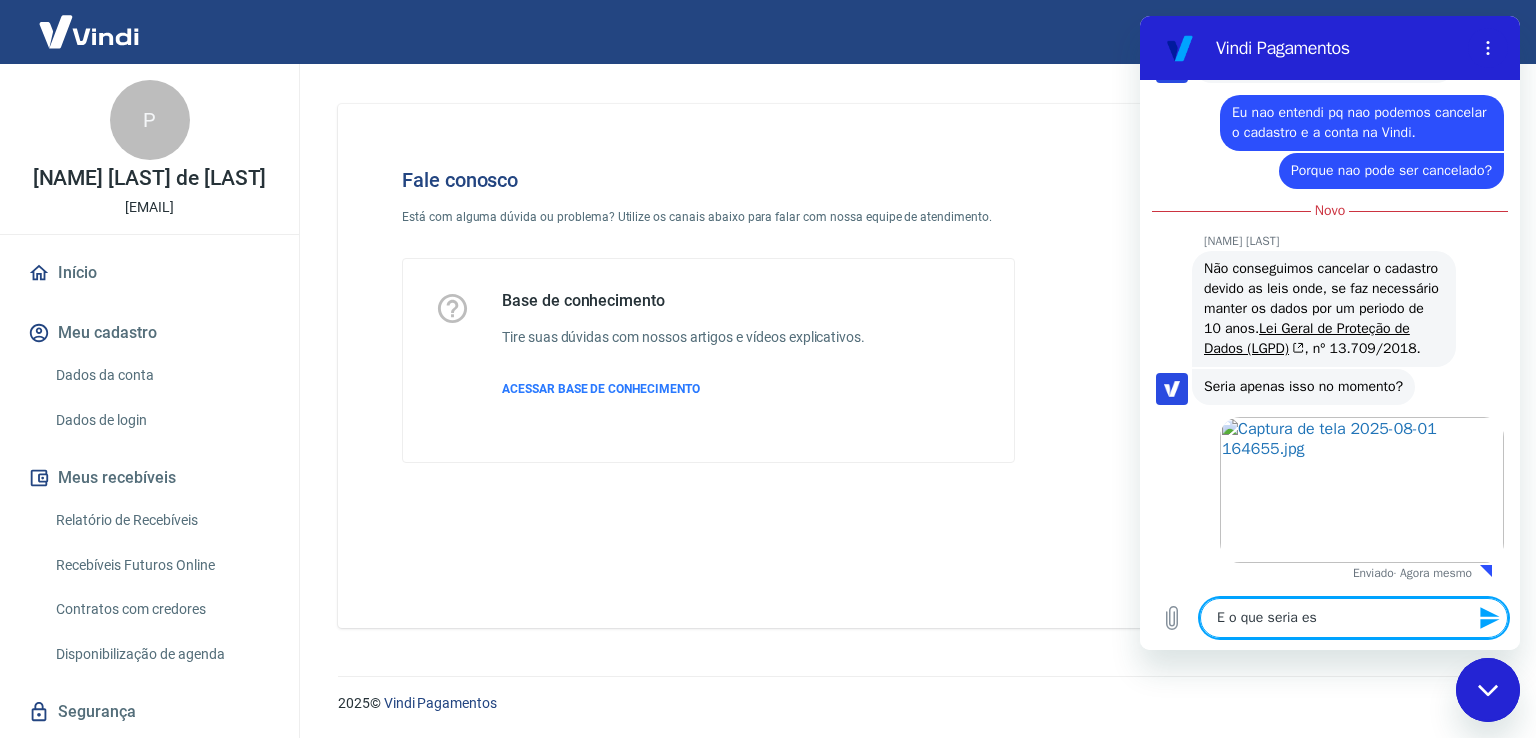 type on "E o que seria ess" 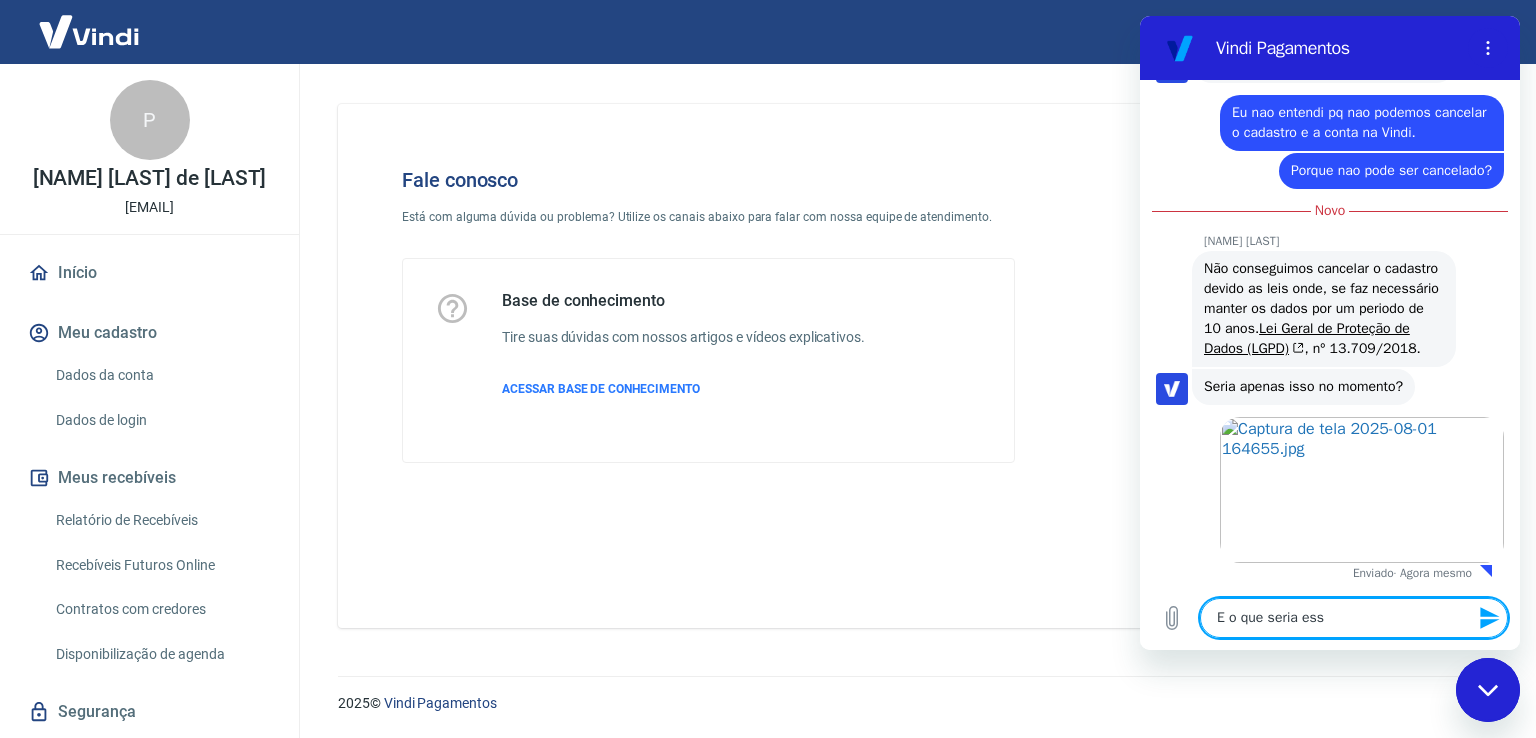 type on "E o que seria essa" 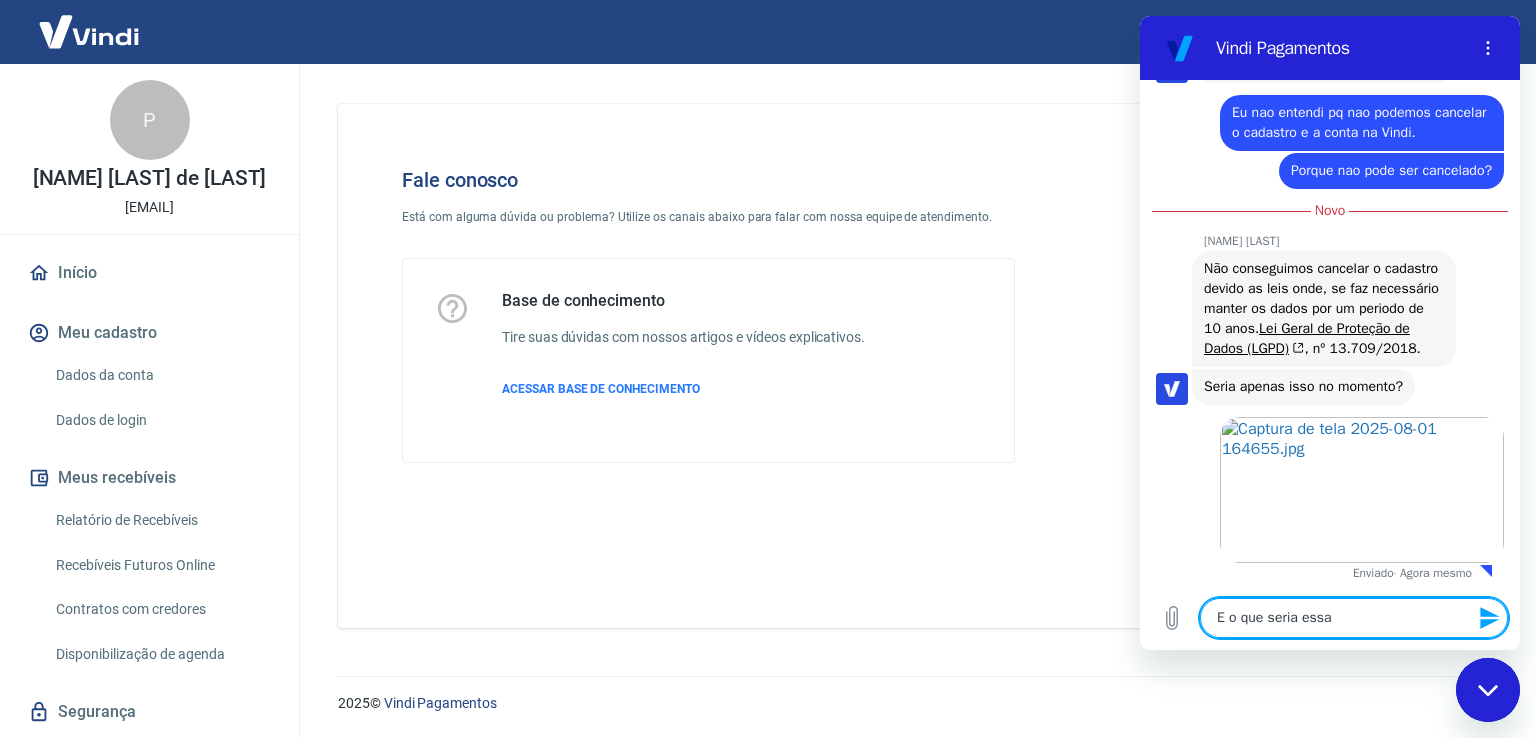 type on "E o que seria essa" 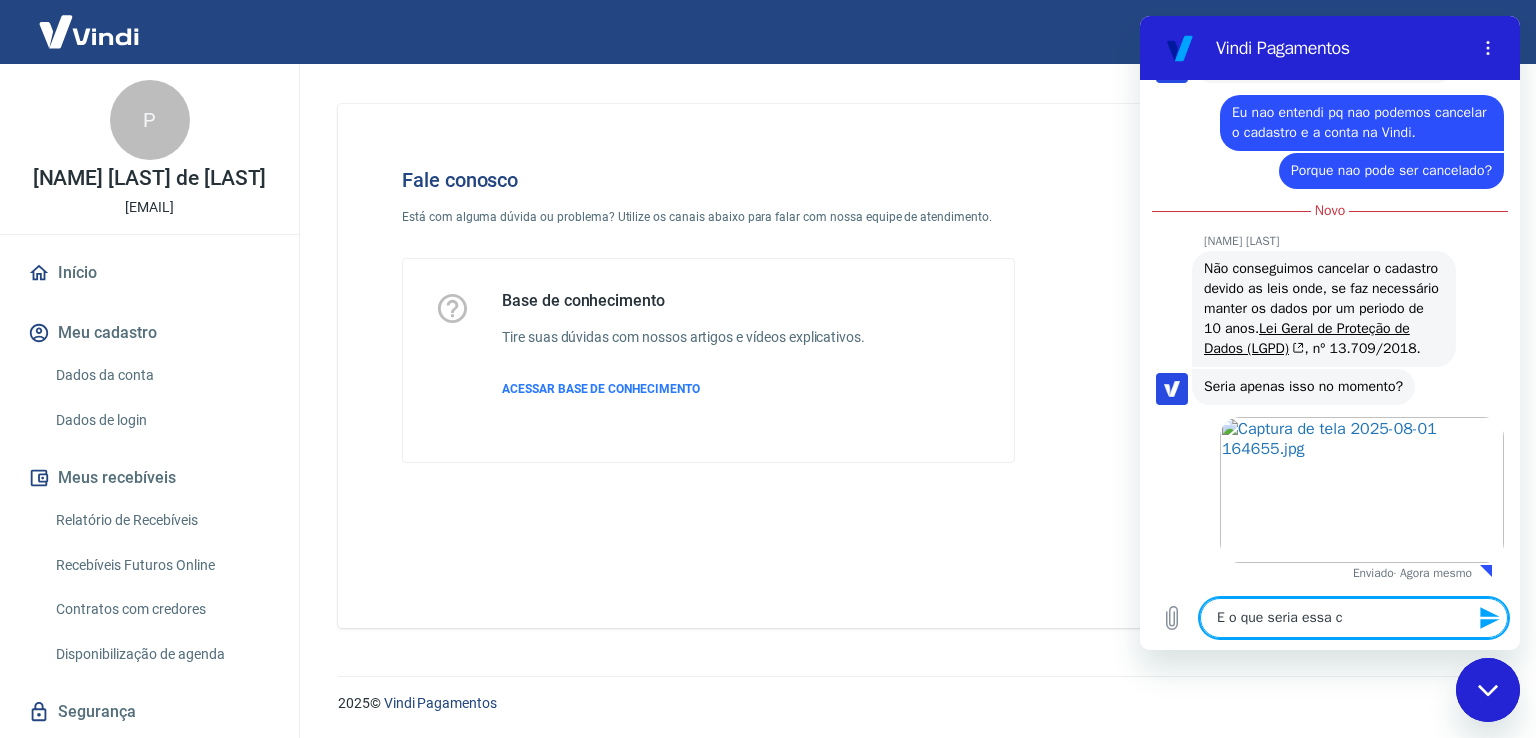 type on "E o que seria essa co" 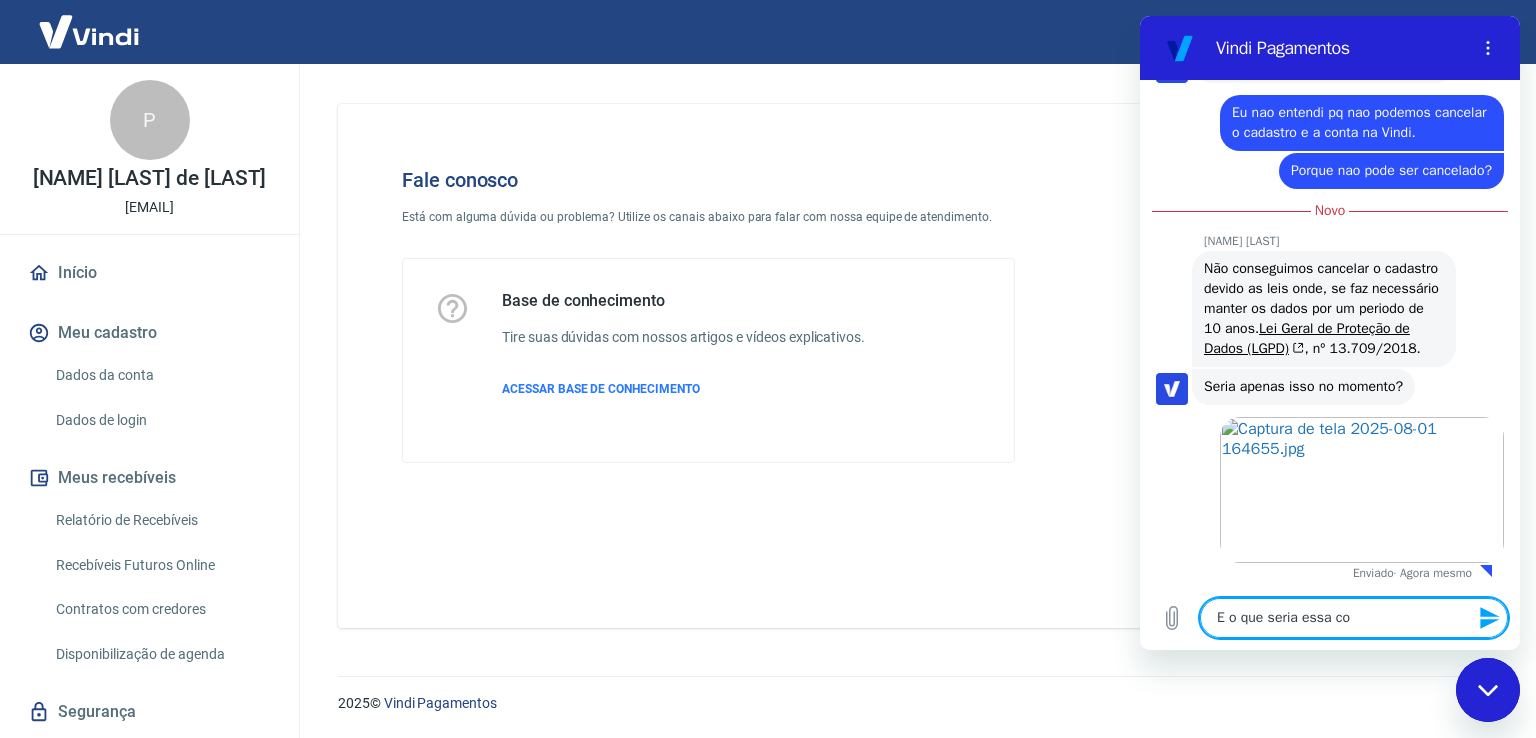 type on "E o que seria essa cob" 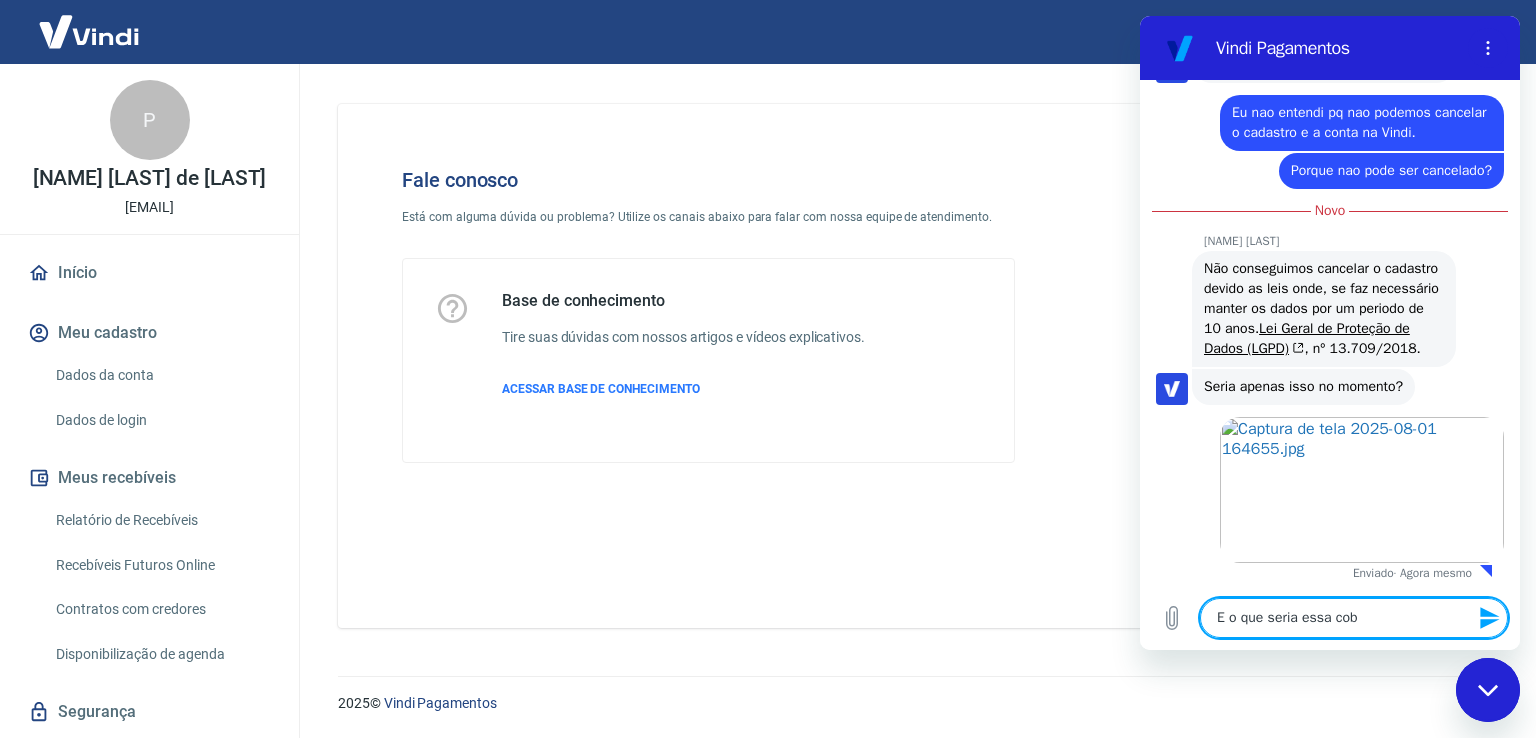 type on "E o que seria essa cobr" 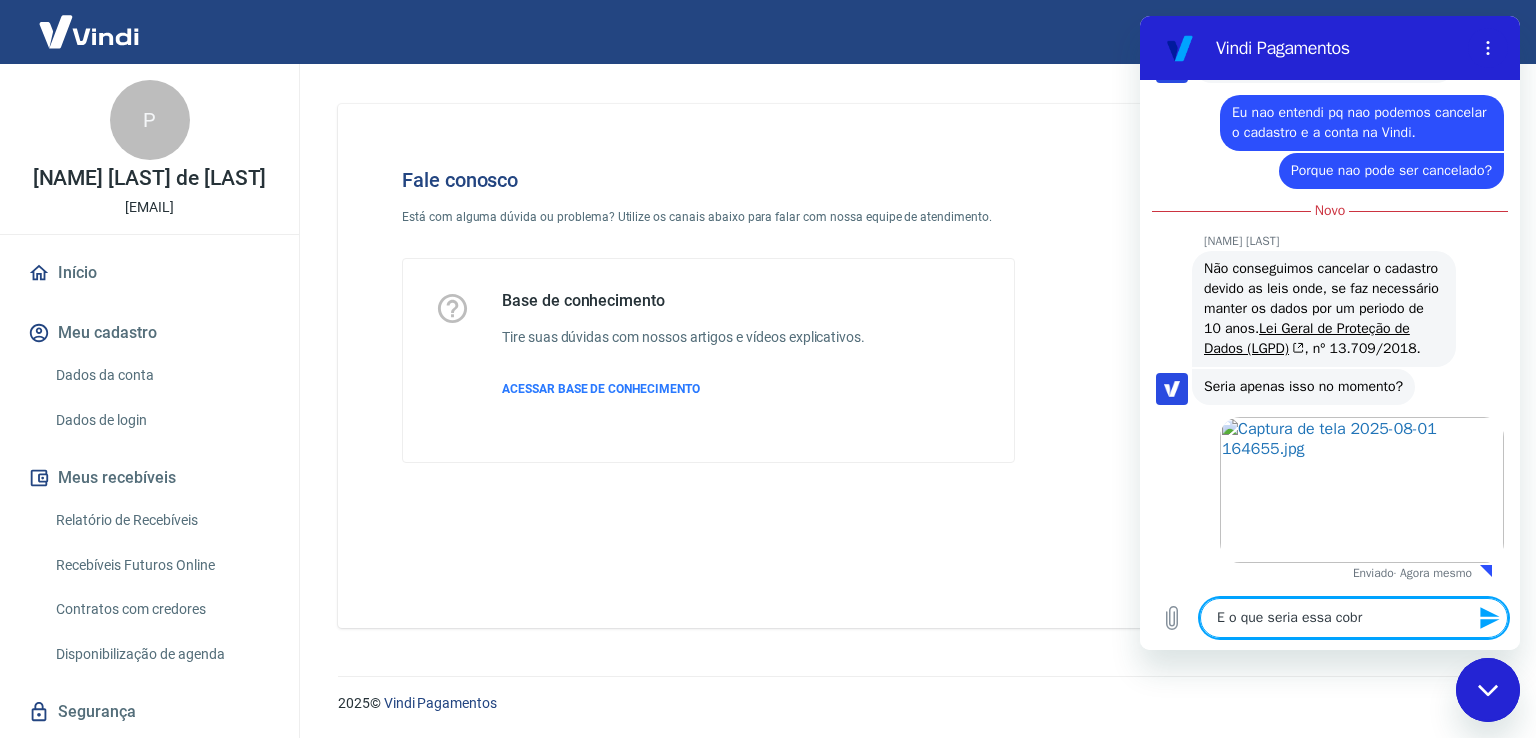 type on "E o que seria essa cobra" 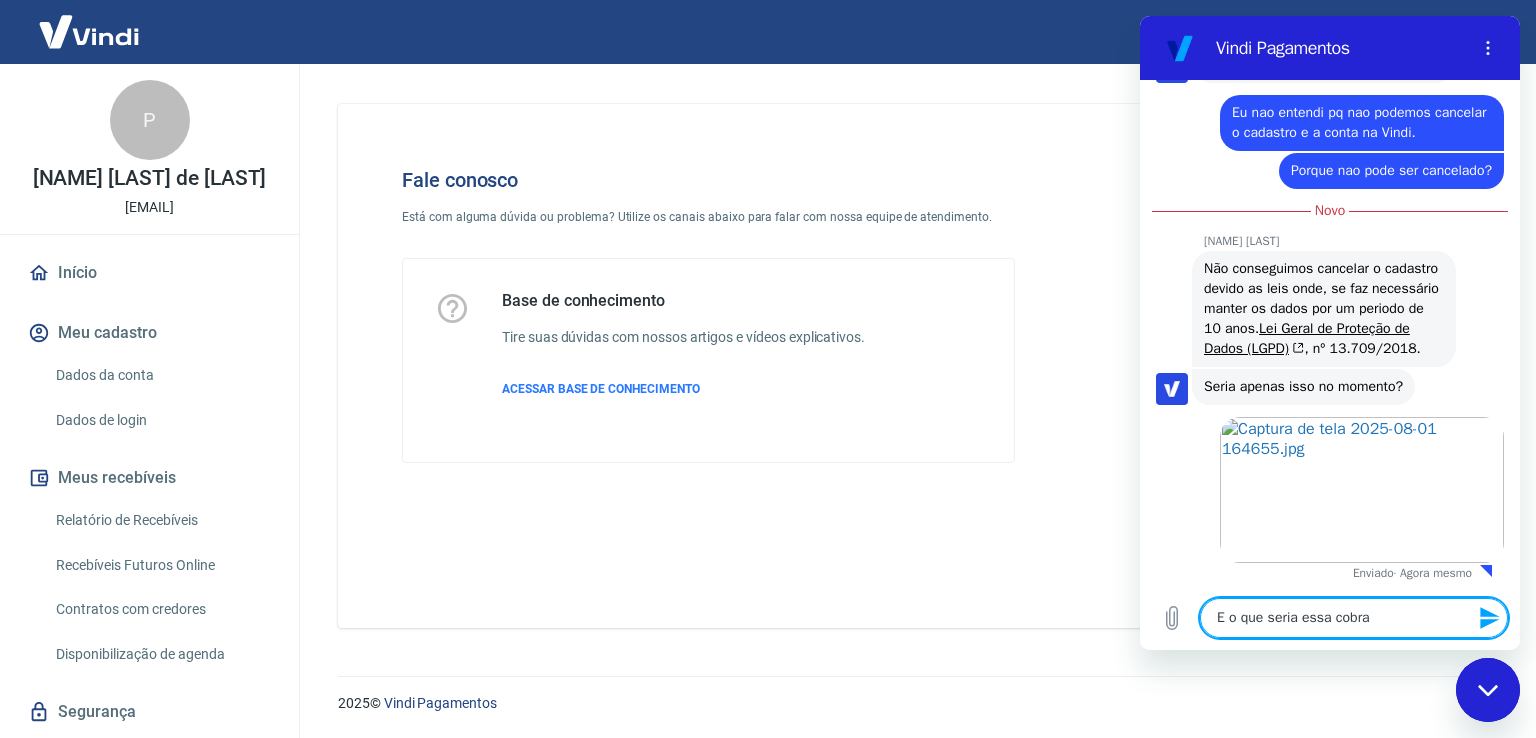 type on "E o que seria essa cobran" 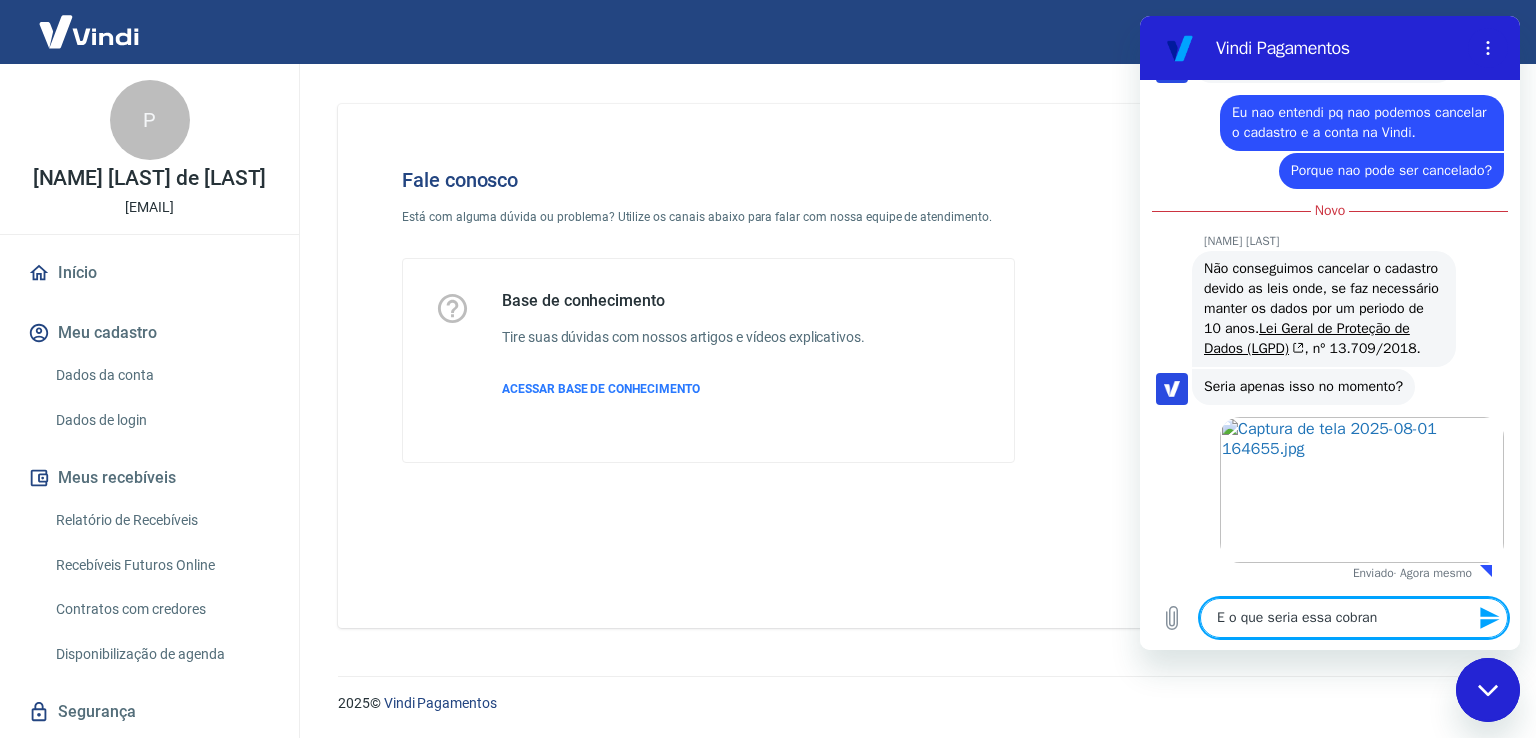 type on "E o que seria essa cobranç" 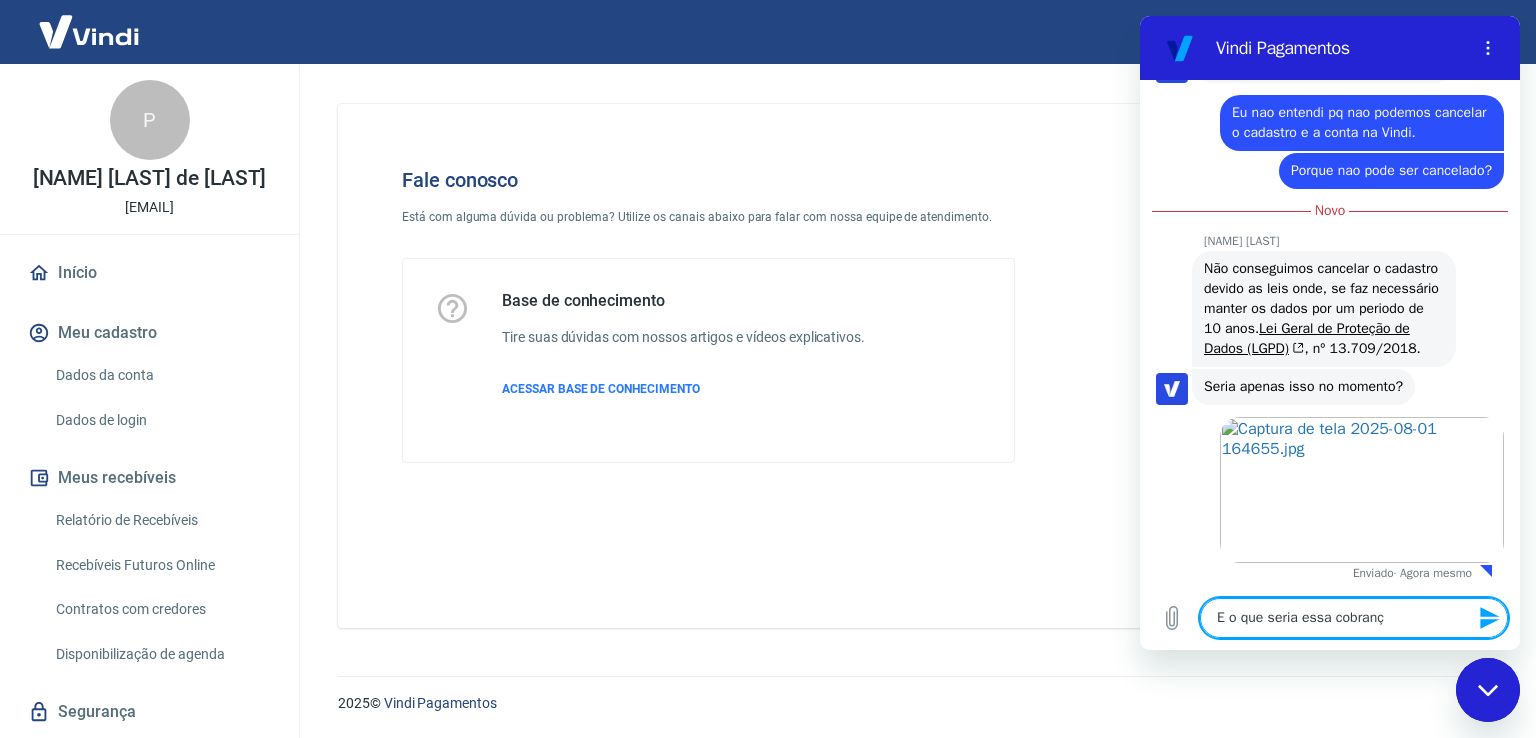 type on "E o que seria essa cobrança" 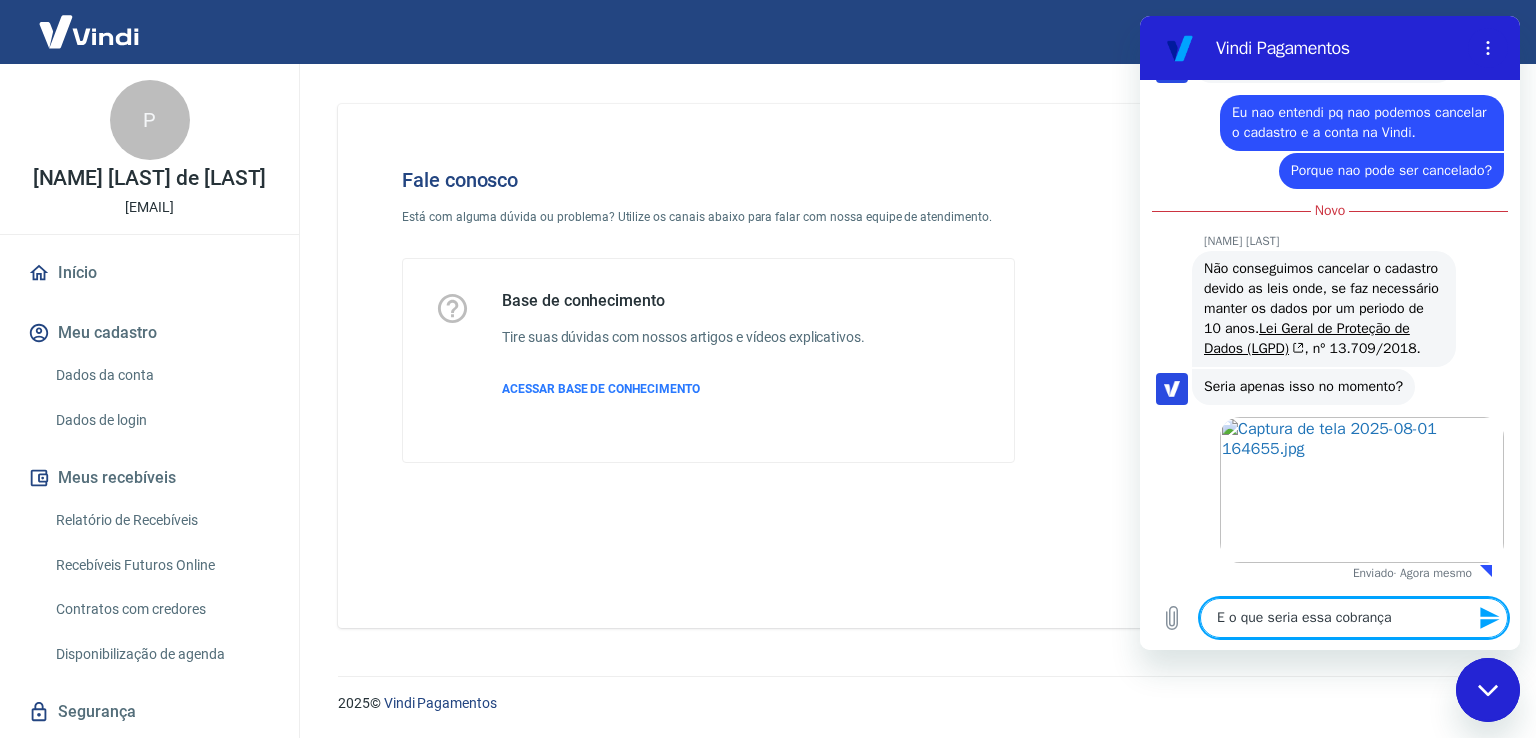 type on "E o que seria essa cobrança" 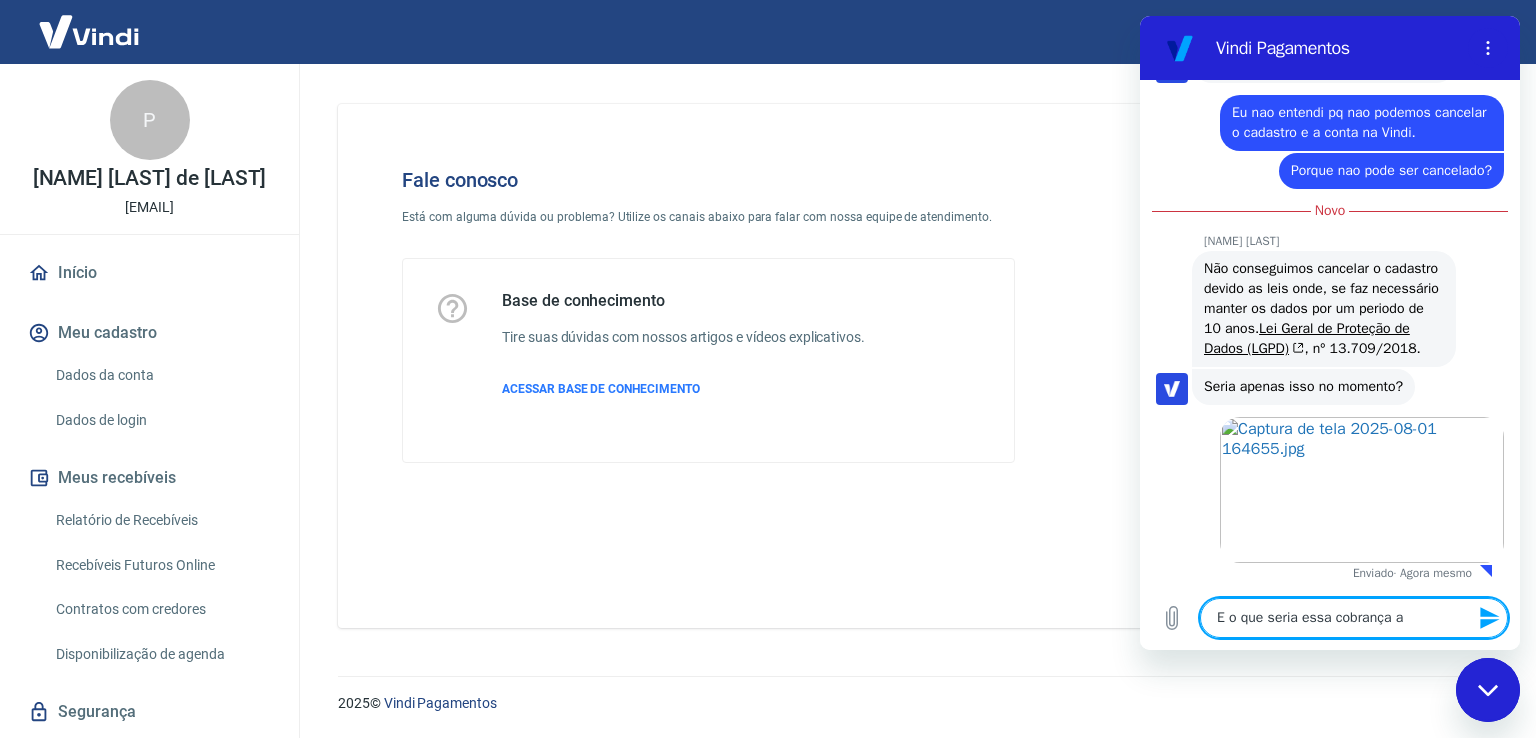 type on "E o que seria essa cobrança ac" 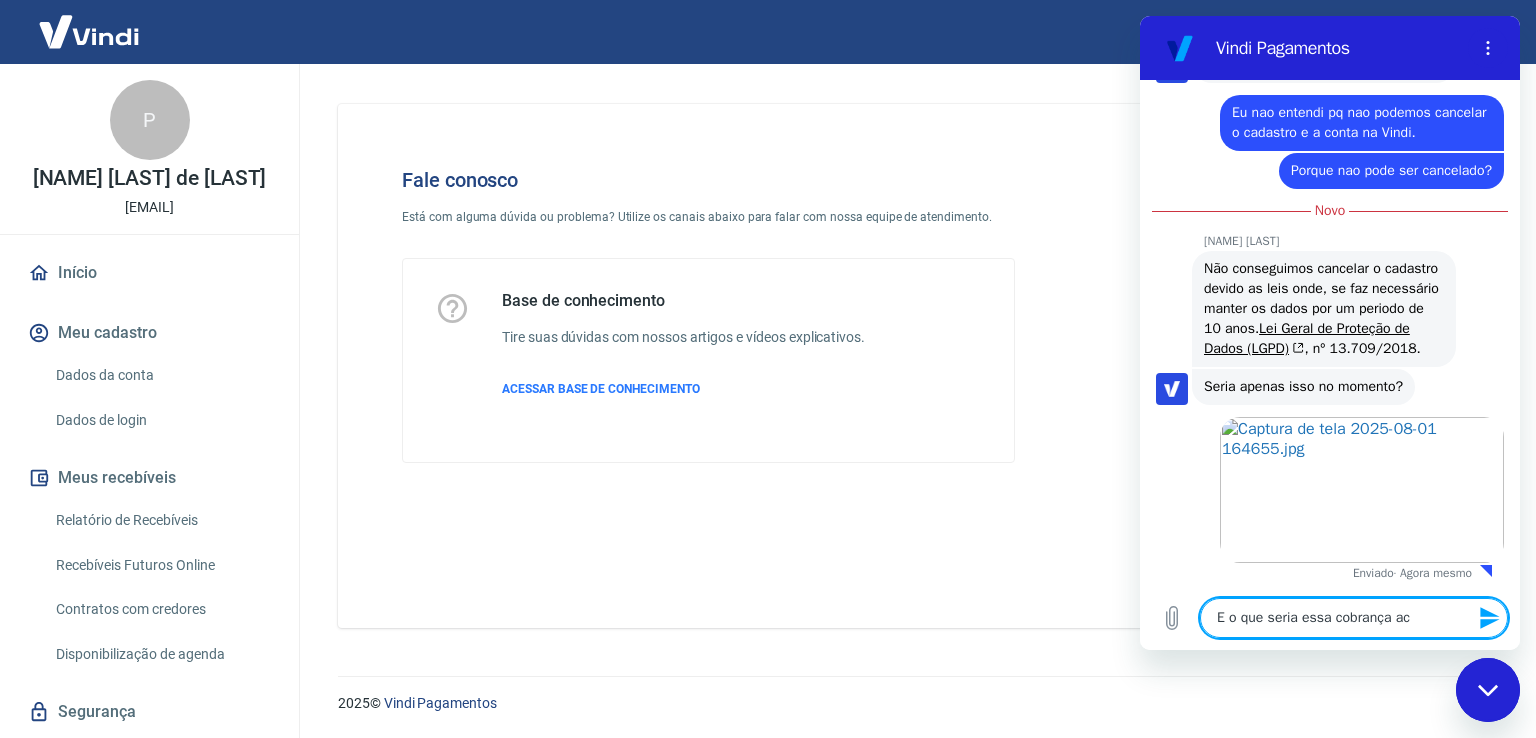 type on "E o que seria essa cobrança aci" 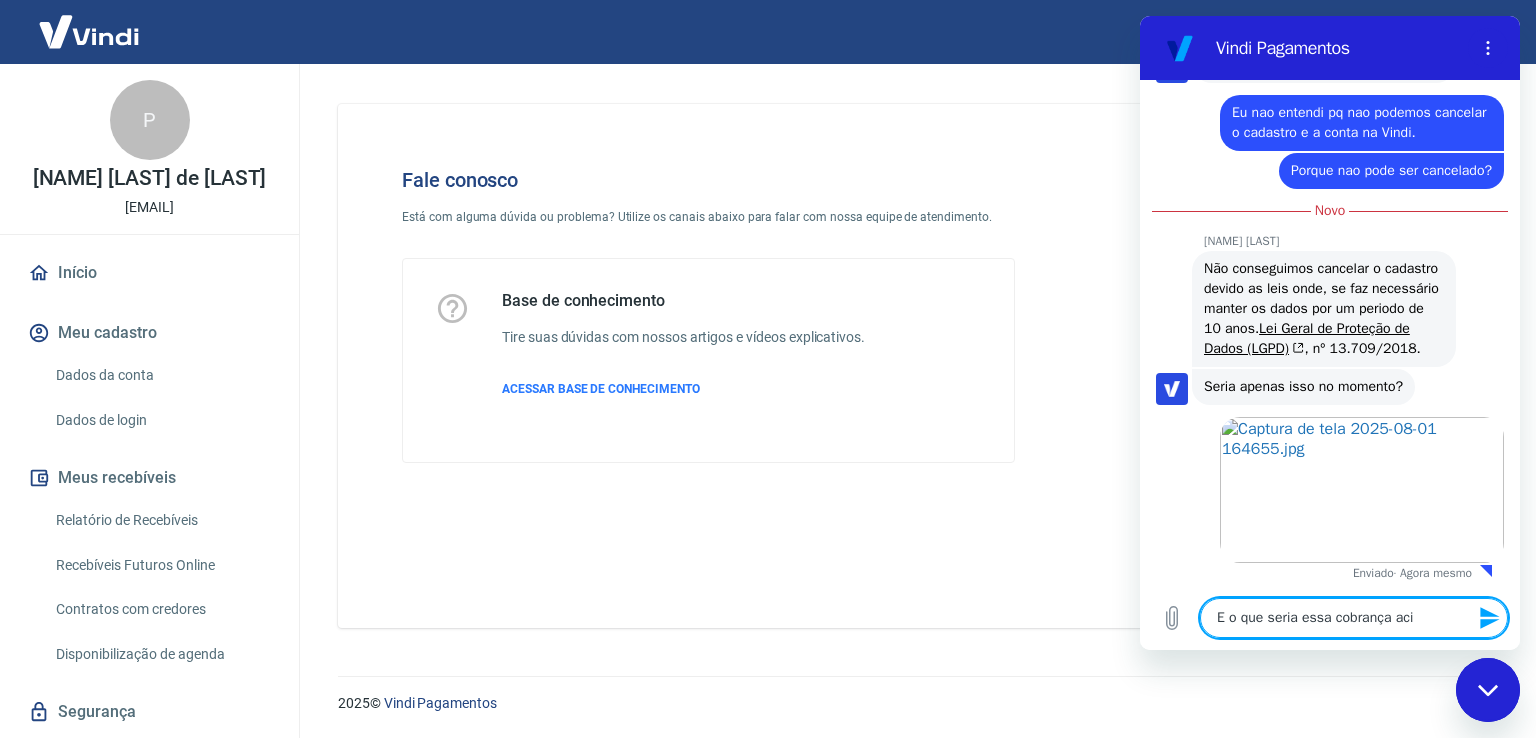 type on "E o que seria essa cobrança acim" 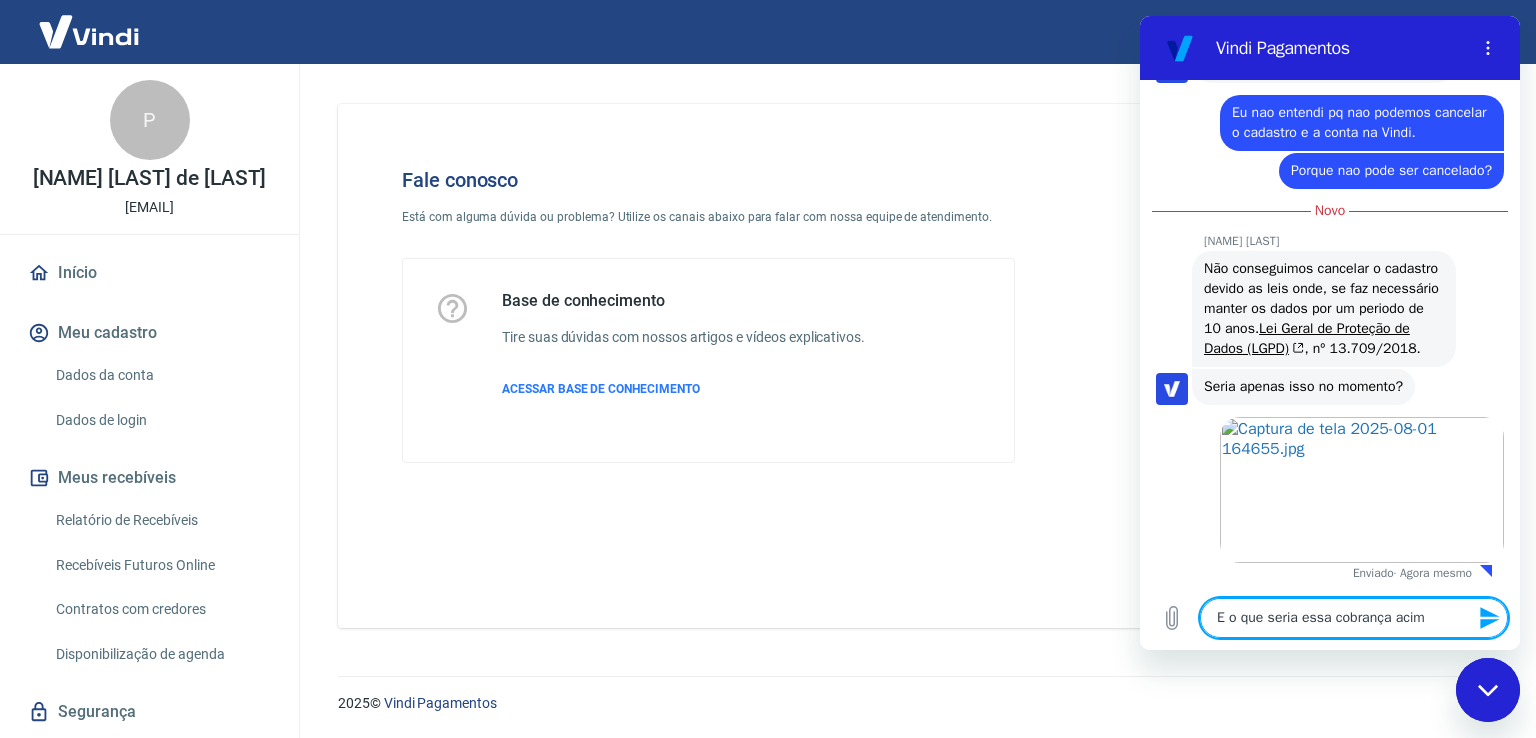 type on "E o que seria essa cobrança acima" 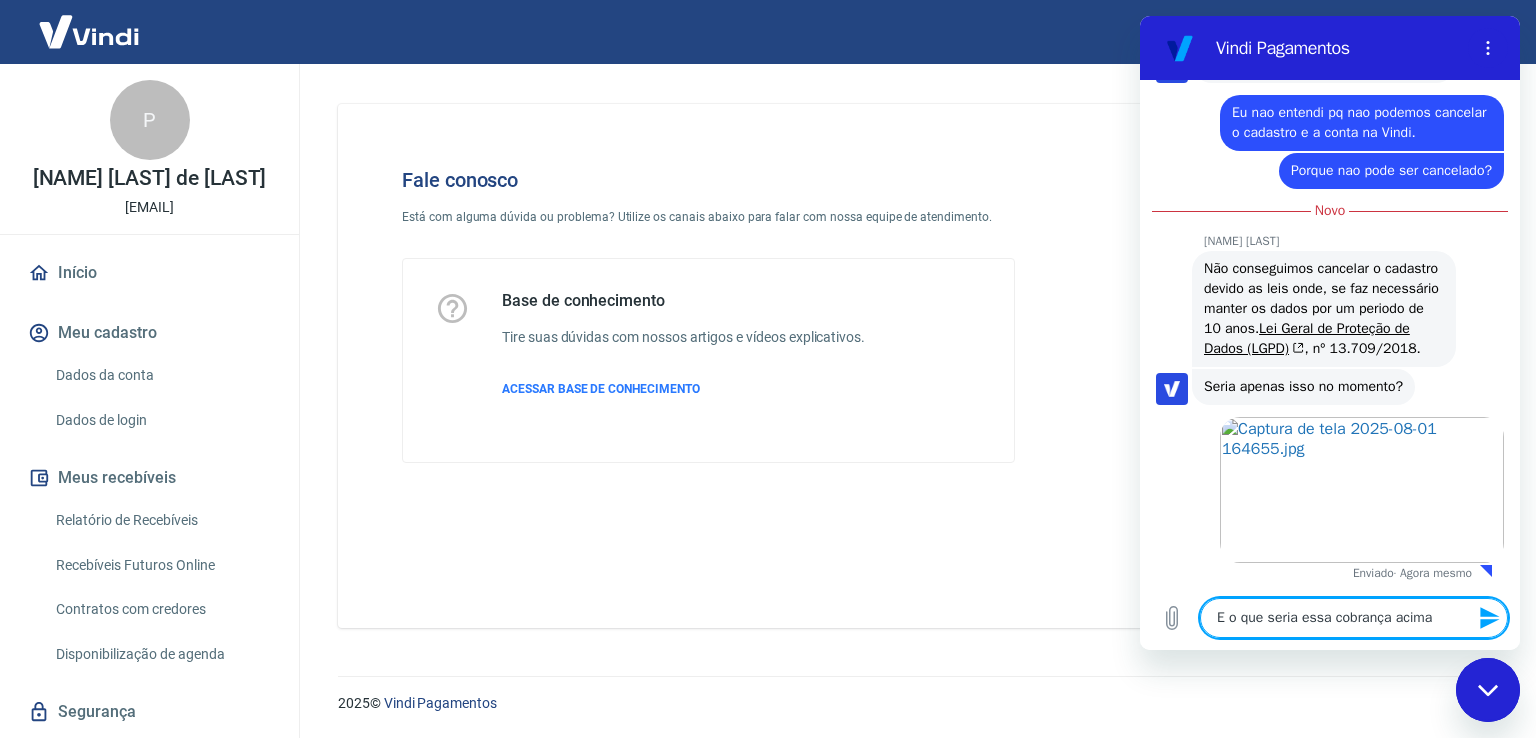type on "E o que seria essa cobrança acima" 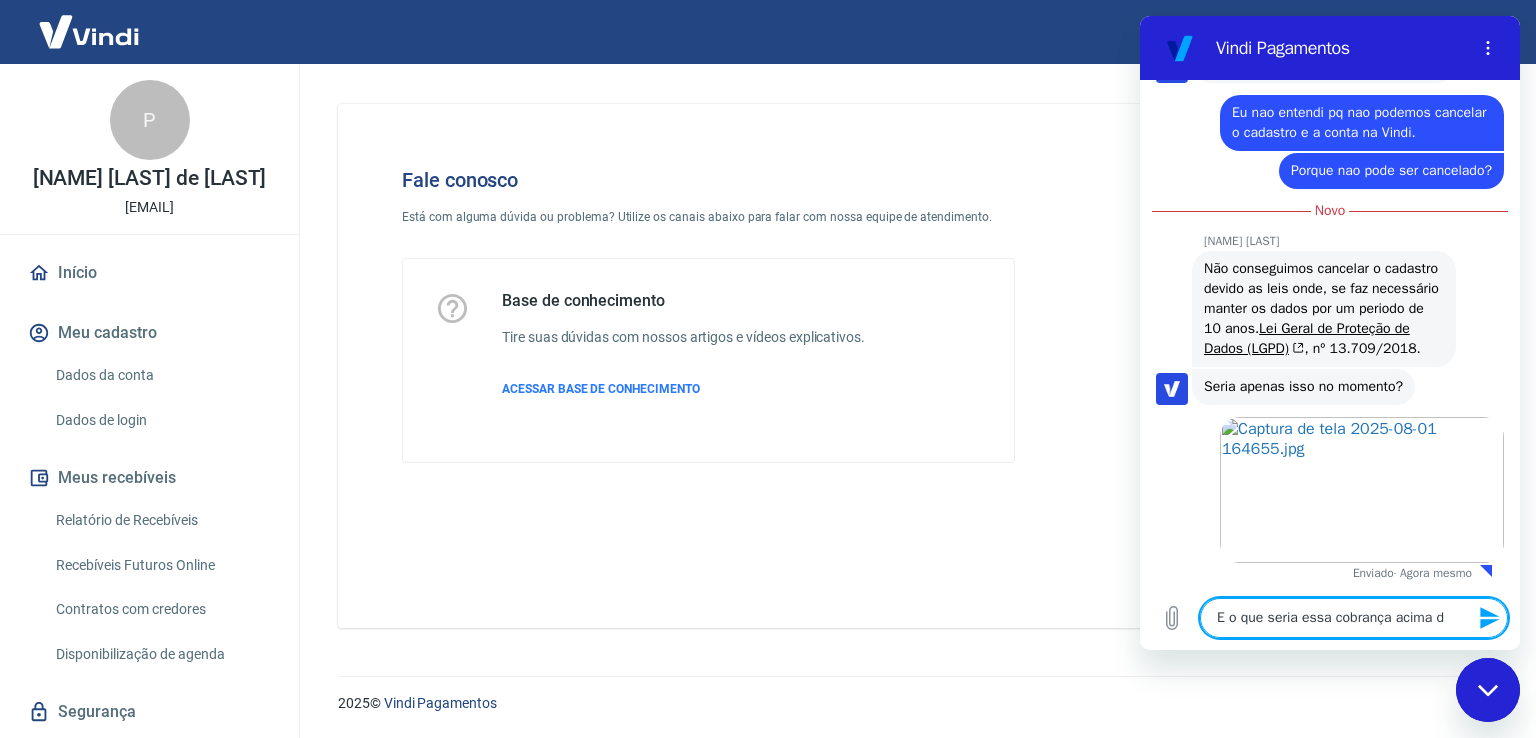 type on "E o que seria essa cobrança acima do" 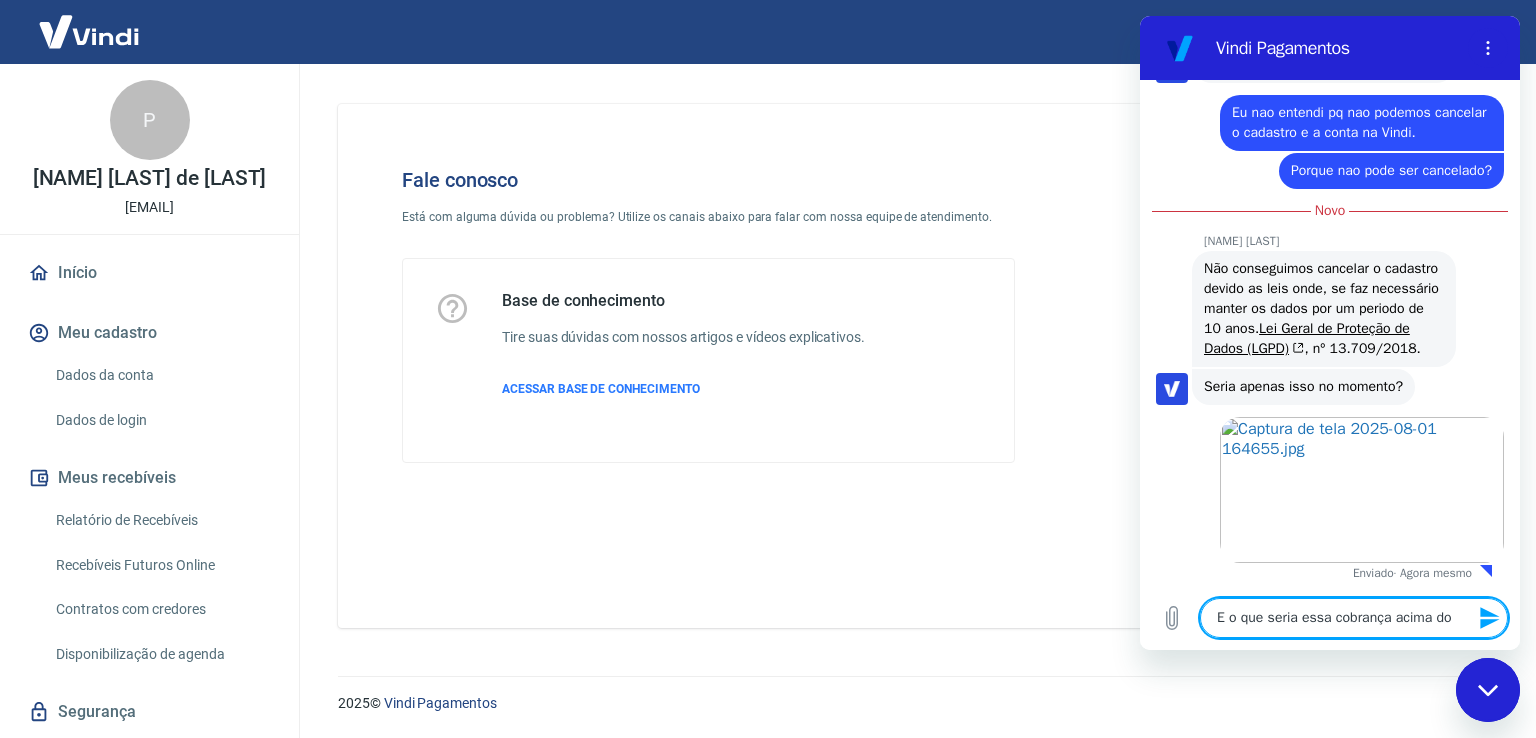 type on "E o que seria essa cobrança acima do" 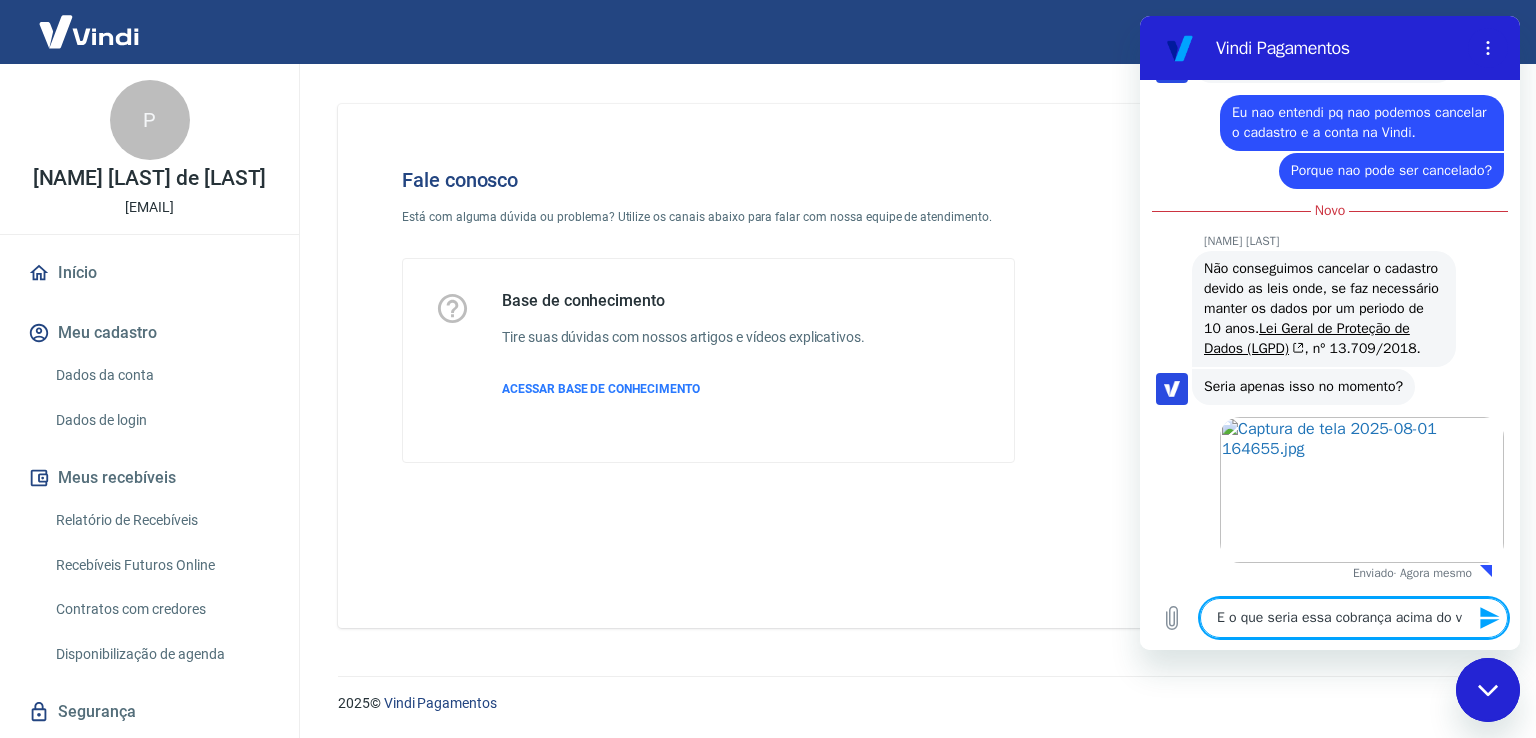 type on "E o que seria essa cobrança acima do ve" 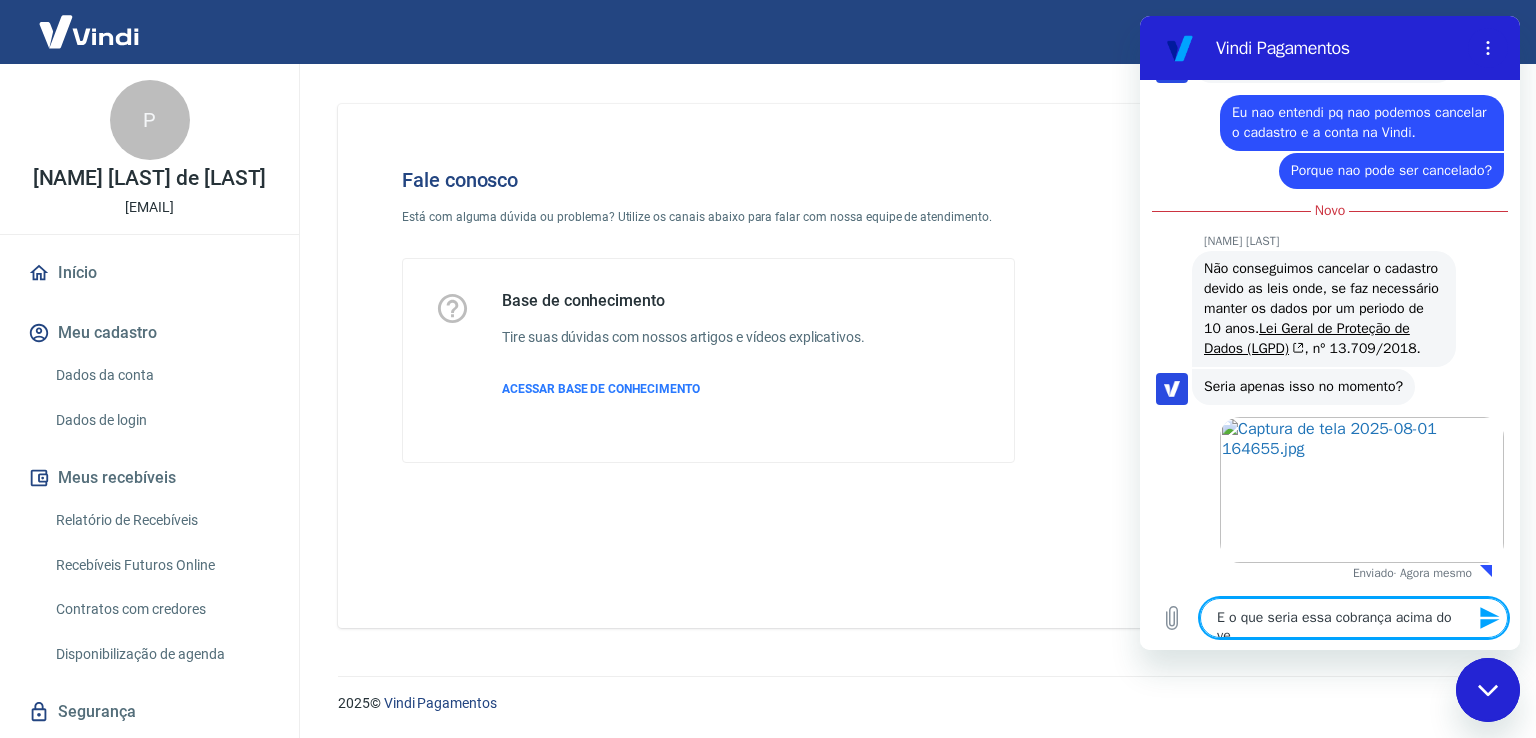 type on "E o que seria essa cobrança acima do ven" 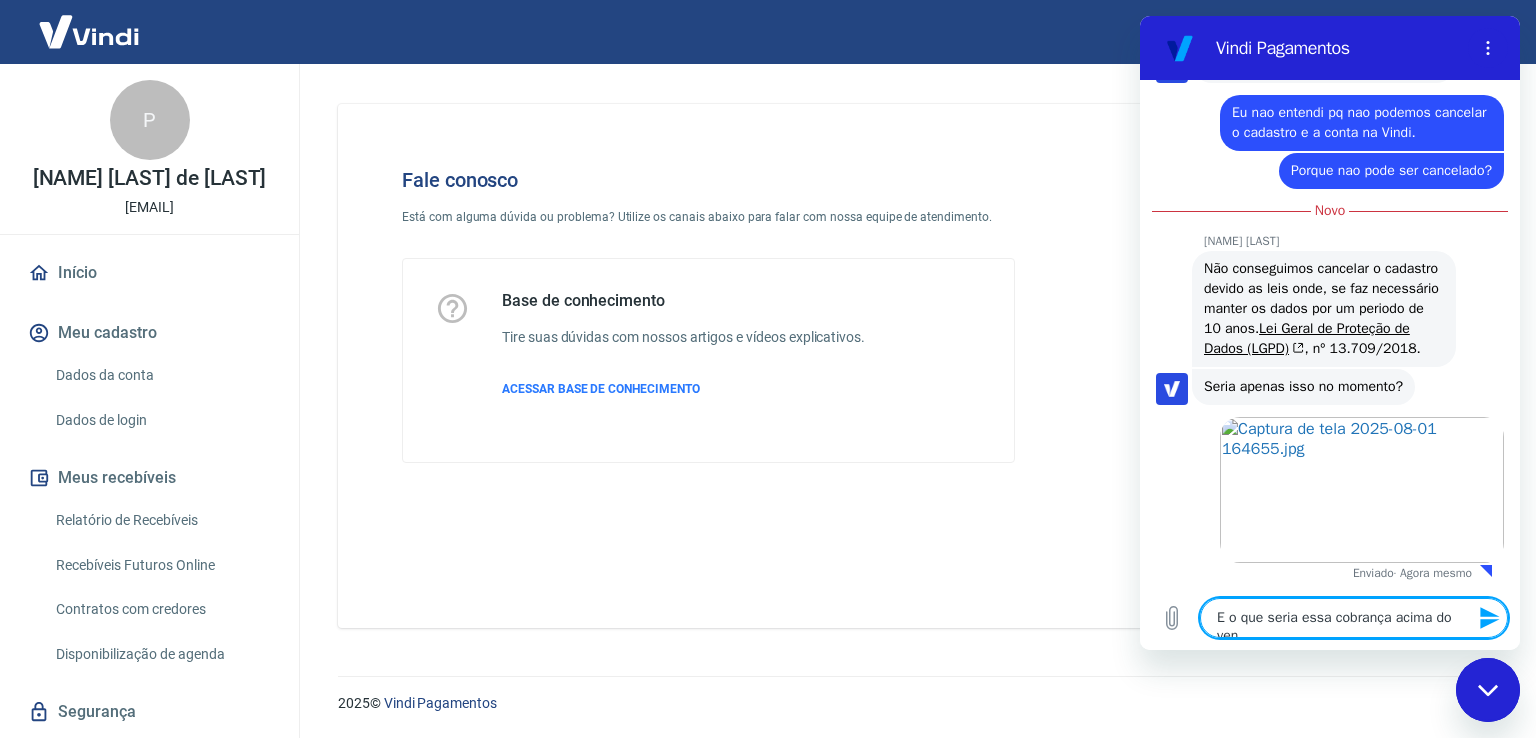 type on "E o que seria essa cobrança acima do venc" 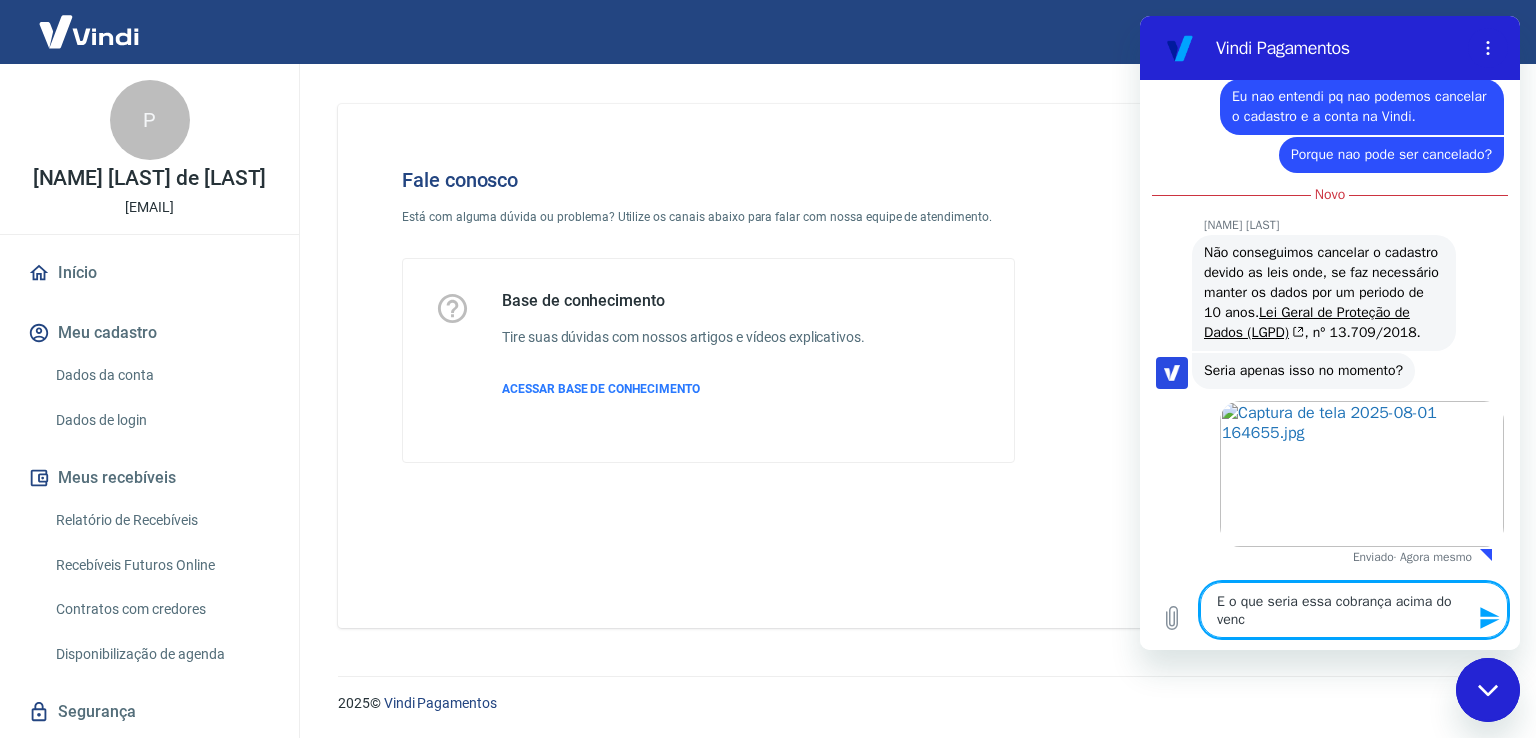 type on "E o que seria essa cobrança acima do venci" 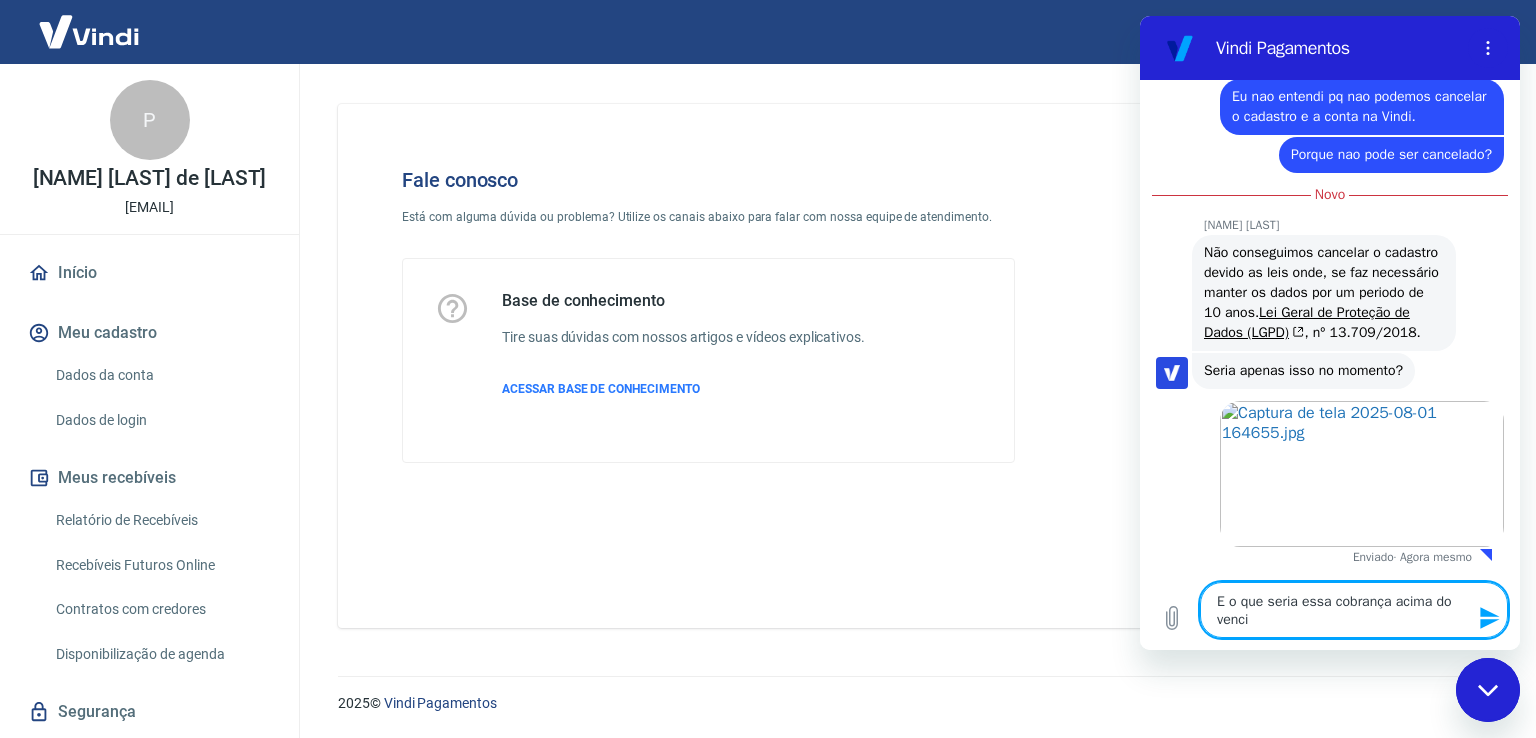 type on "E o que seria essa cobrança acima do vencim" 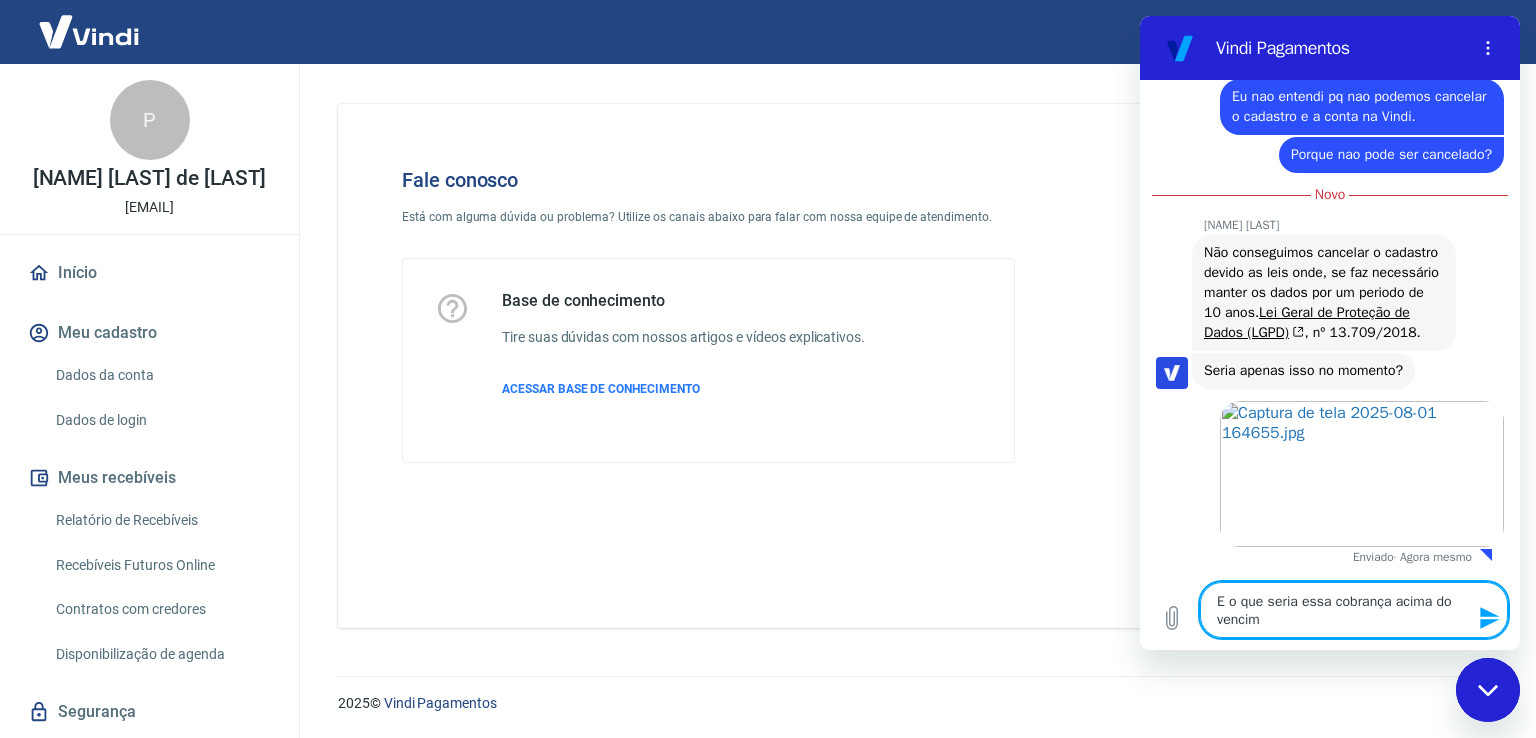 type on "E o que seria essa cobrança acima do vencime" 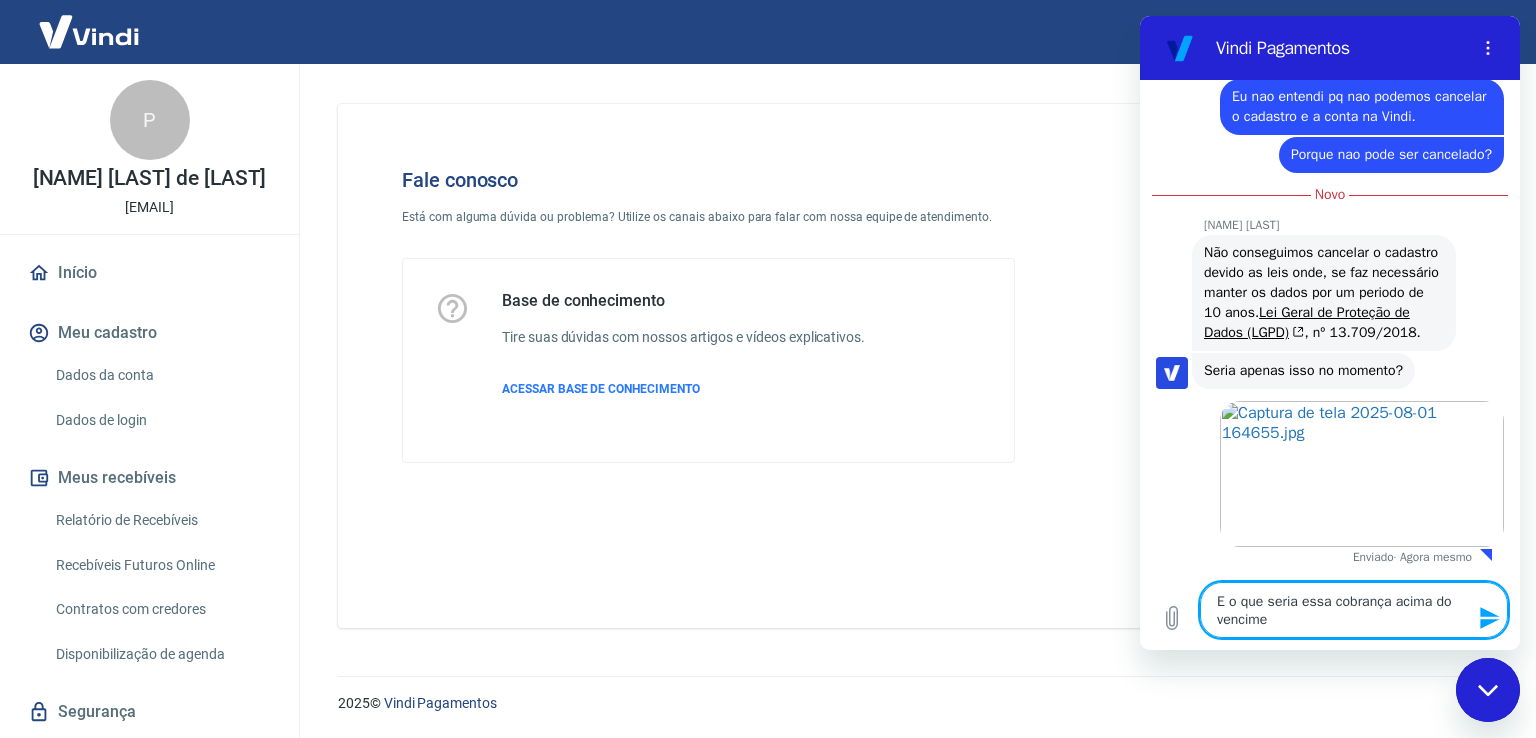 type on "E o que seria essa cobrança acima do vencimen" 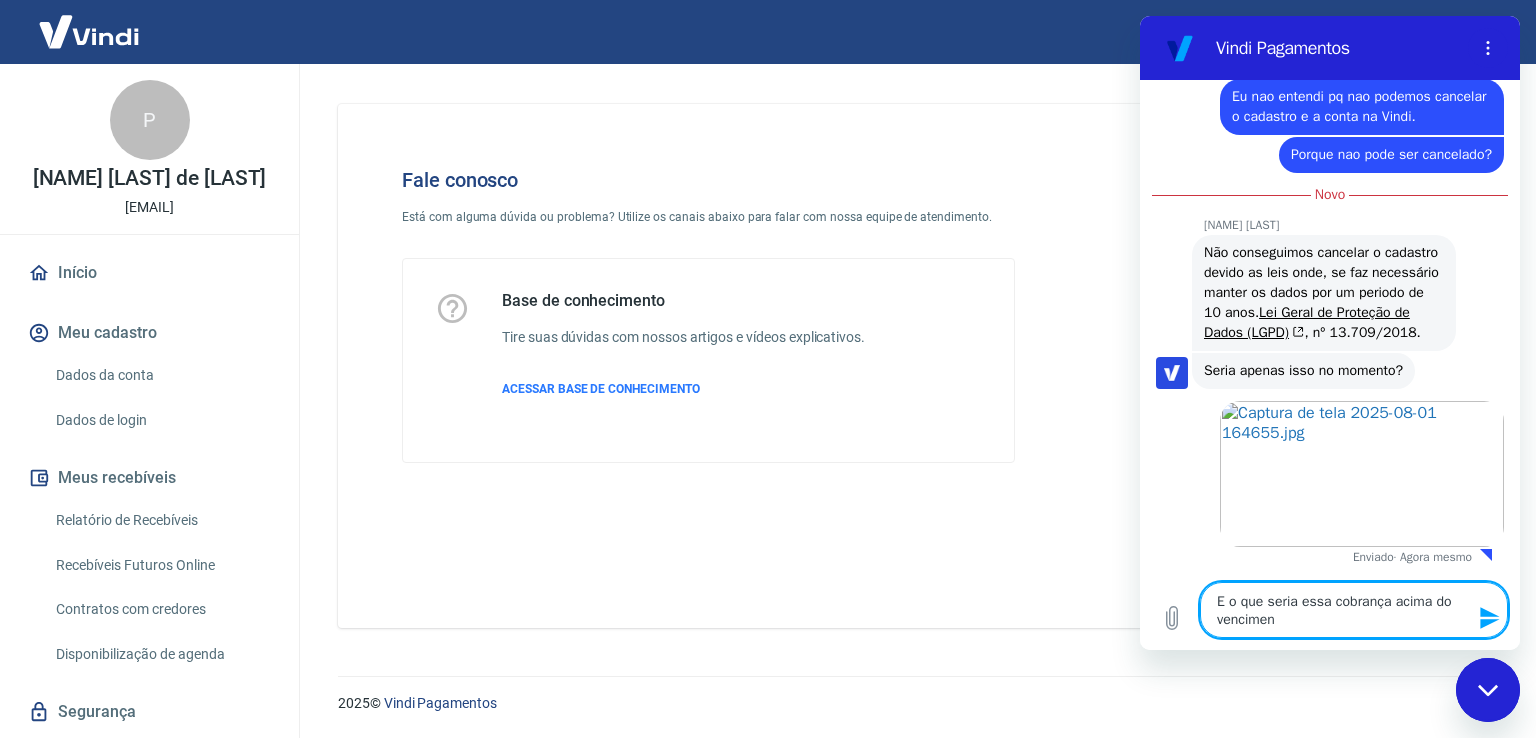 type on "E o que seria essa cobrança acima do venciment" 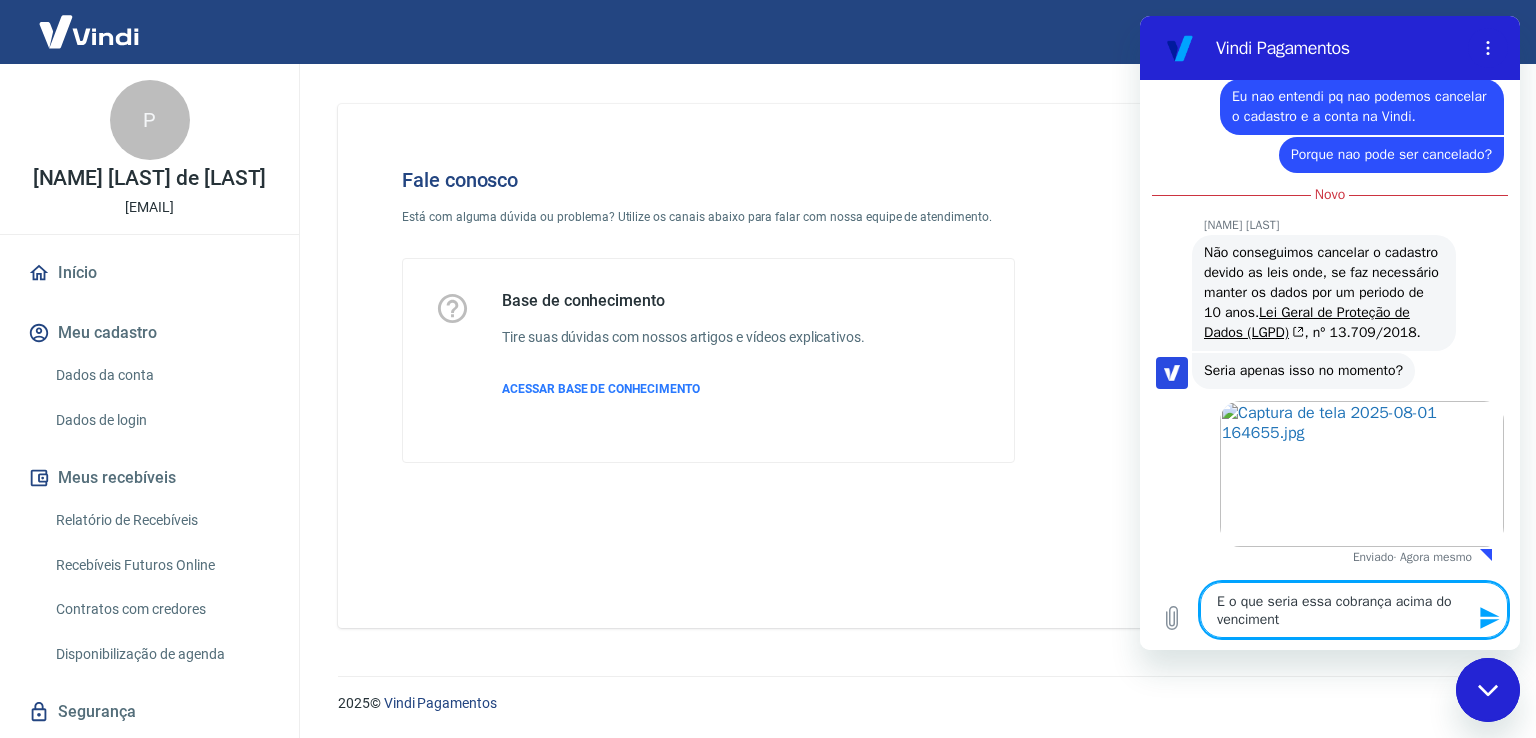 type on "E o que seria essa cobrança acima do vencimento" 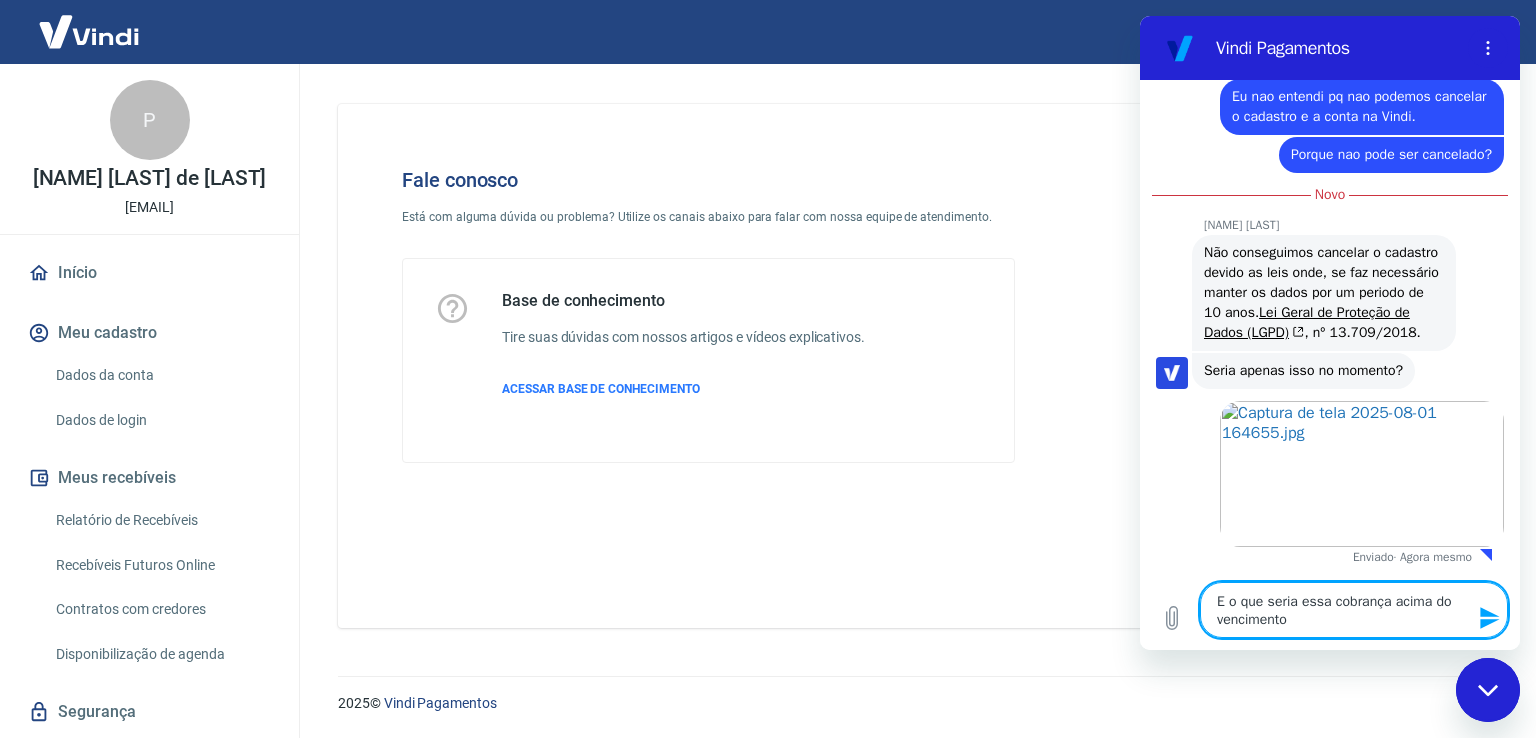 type on "E o que seria essa cobrança acima do vencimento" 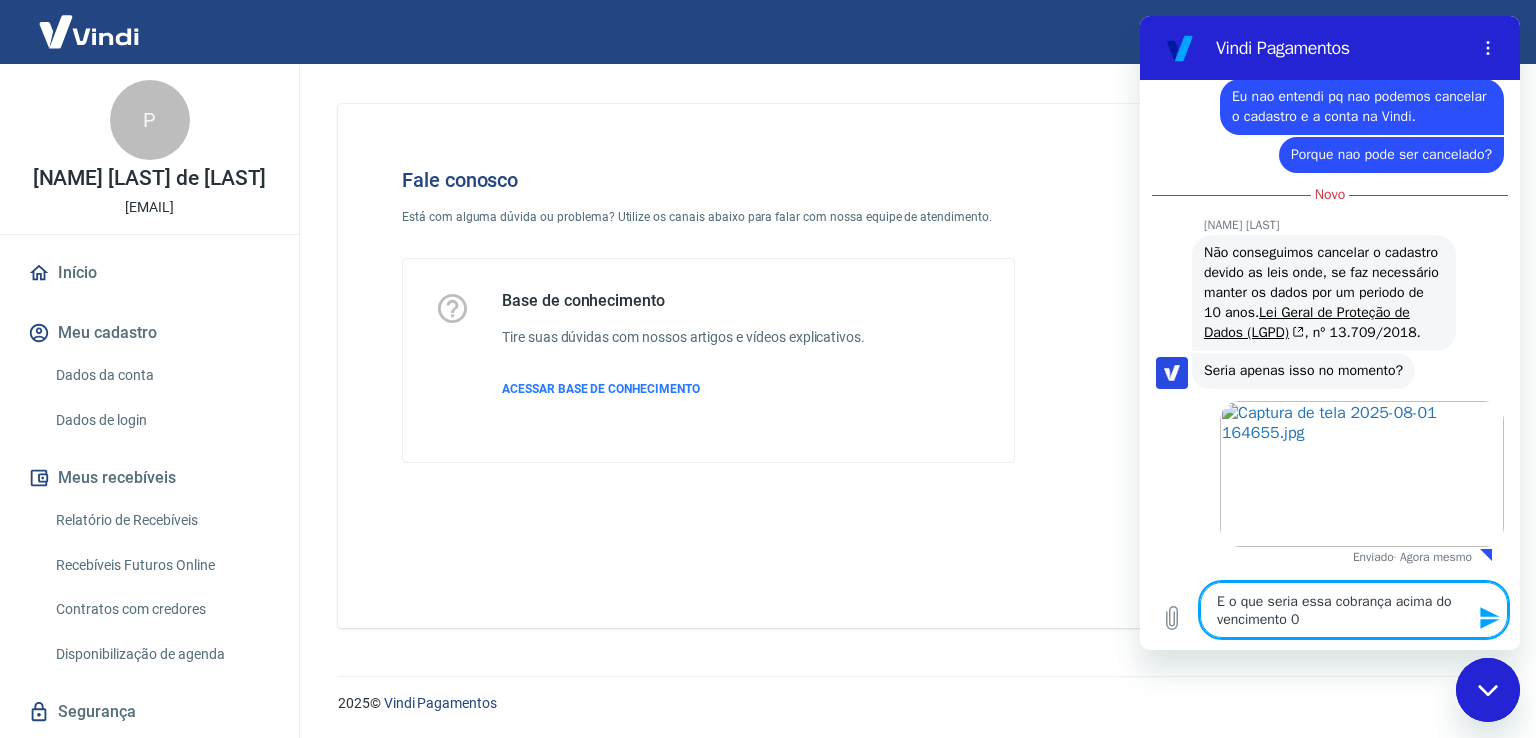 type on "E o que seria essa cobrança acima do vencimento 08" 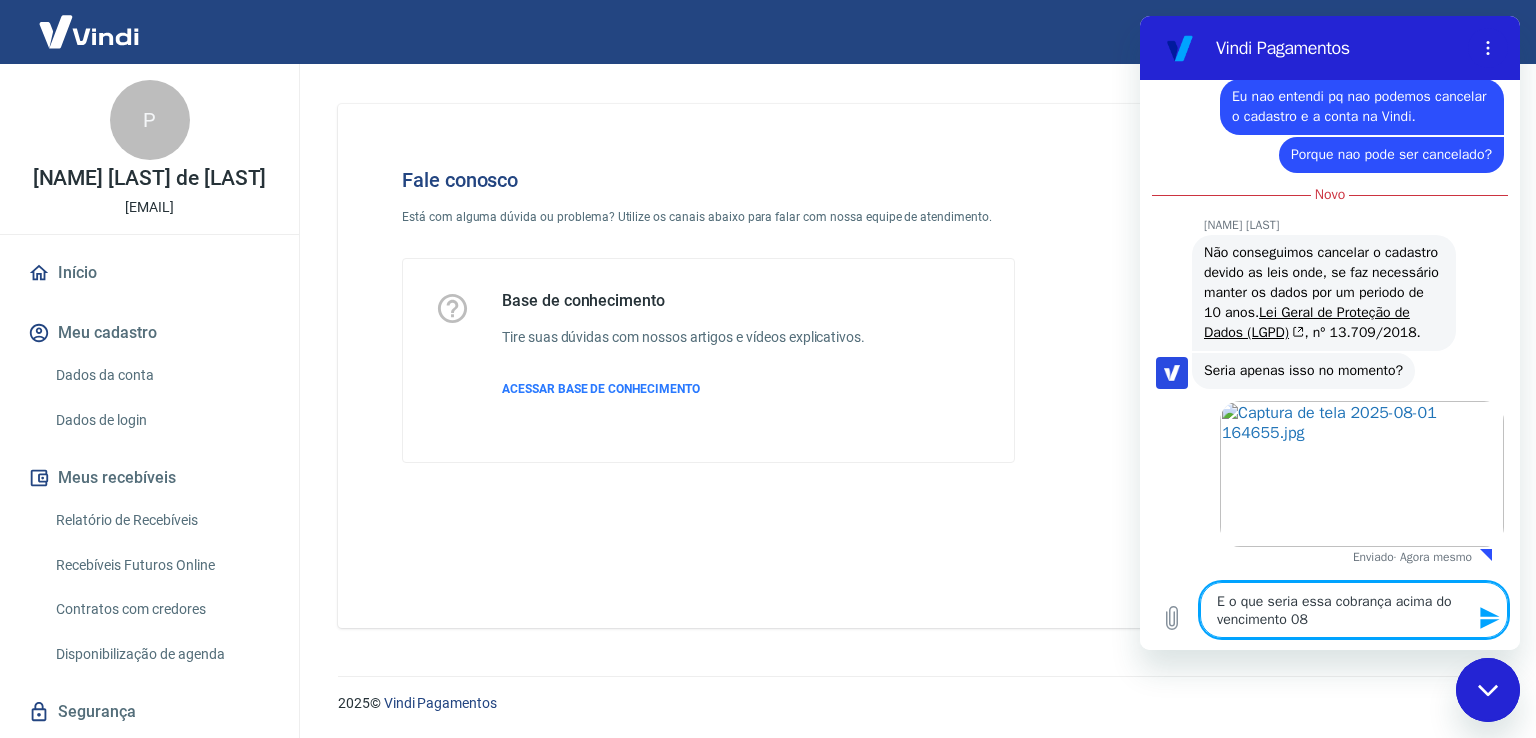 type on "E o que seria essa cobrança acima do vencimento 08/" 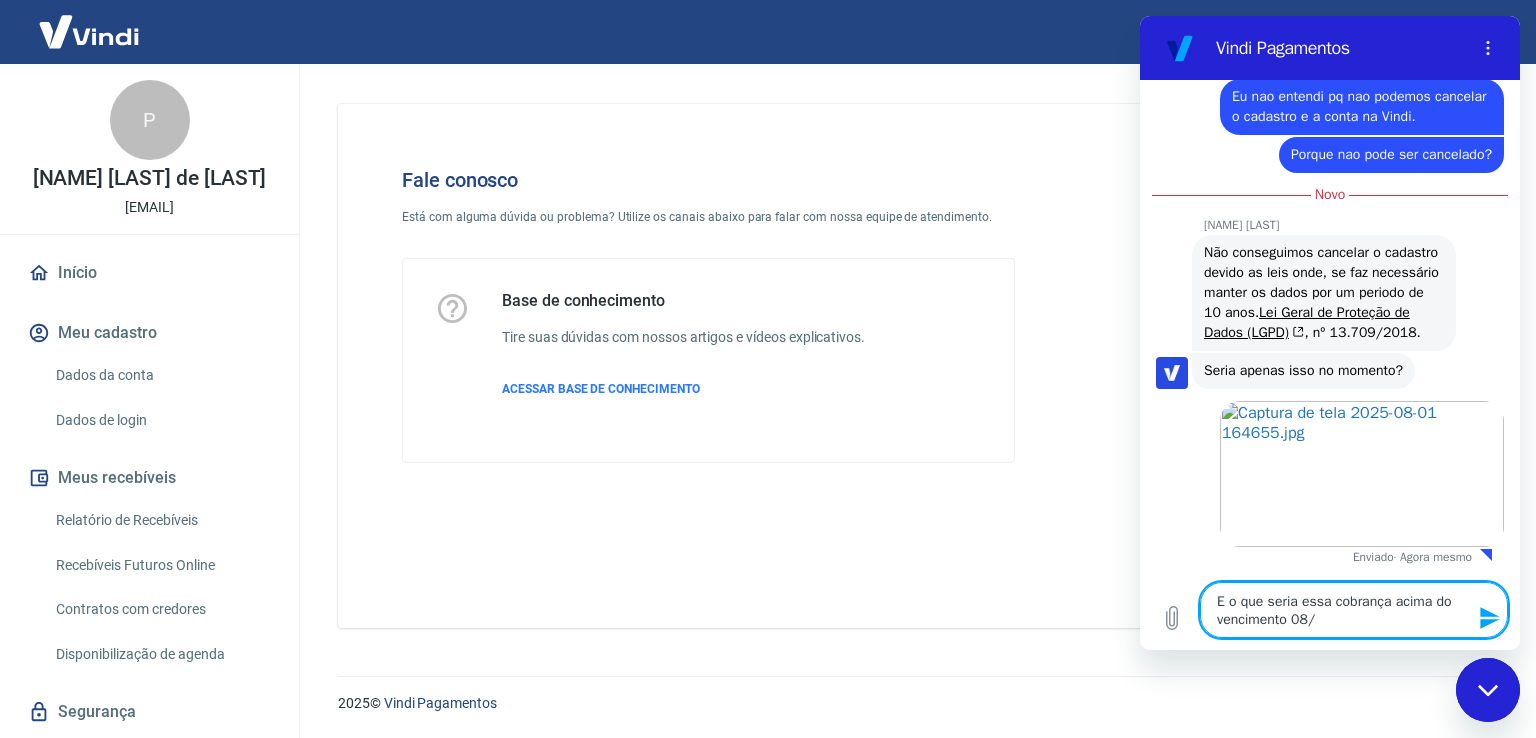 type on "E o que seria essa cobrança acima do vencimento 08/0" 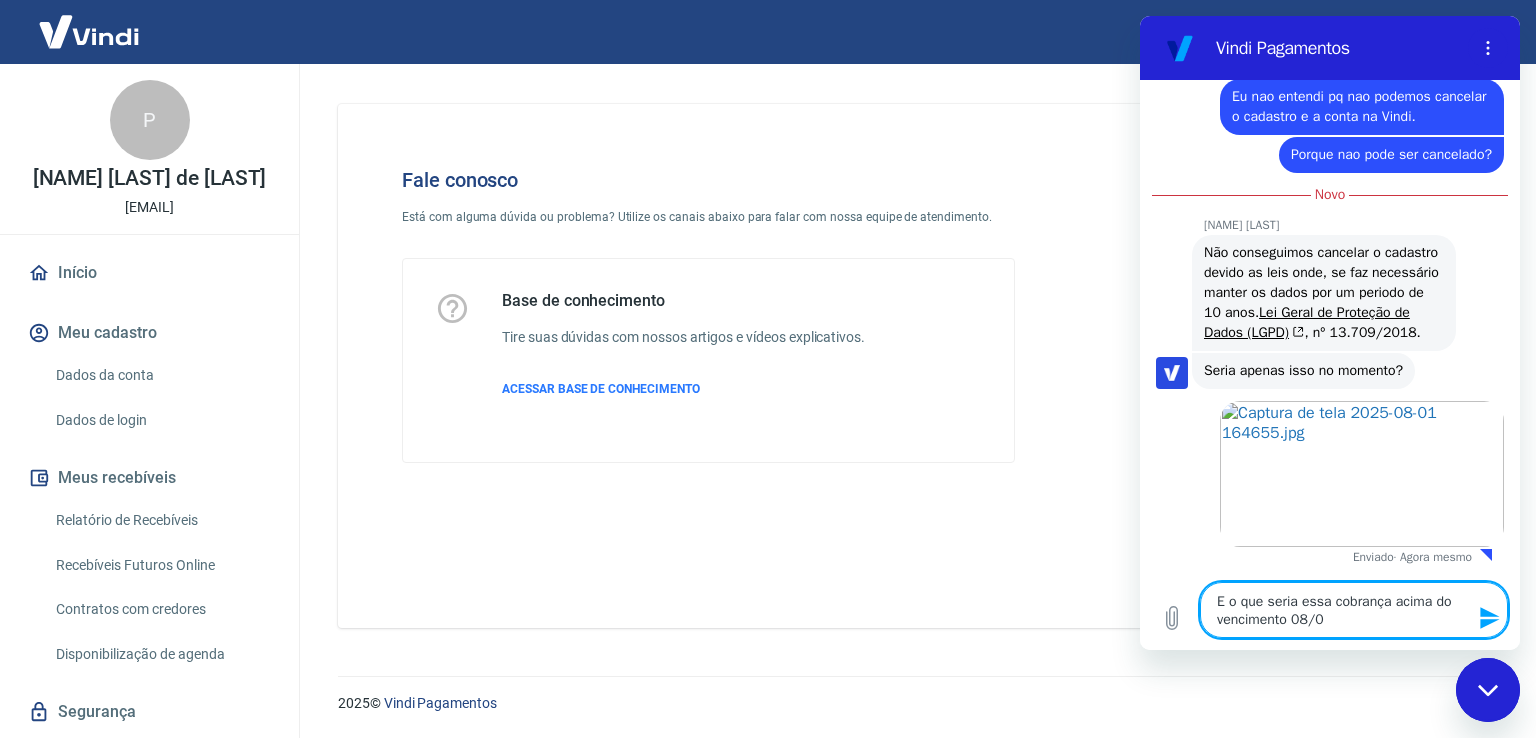 type on "E o que seria essa cobrança acima do vencimento 08/07" 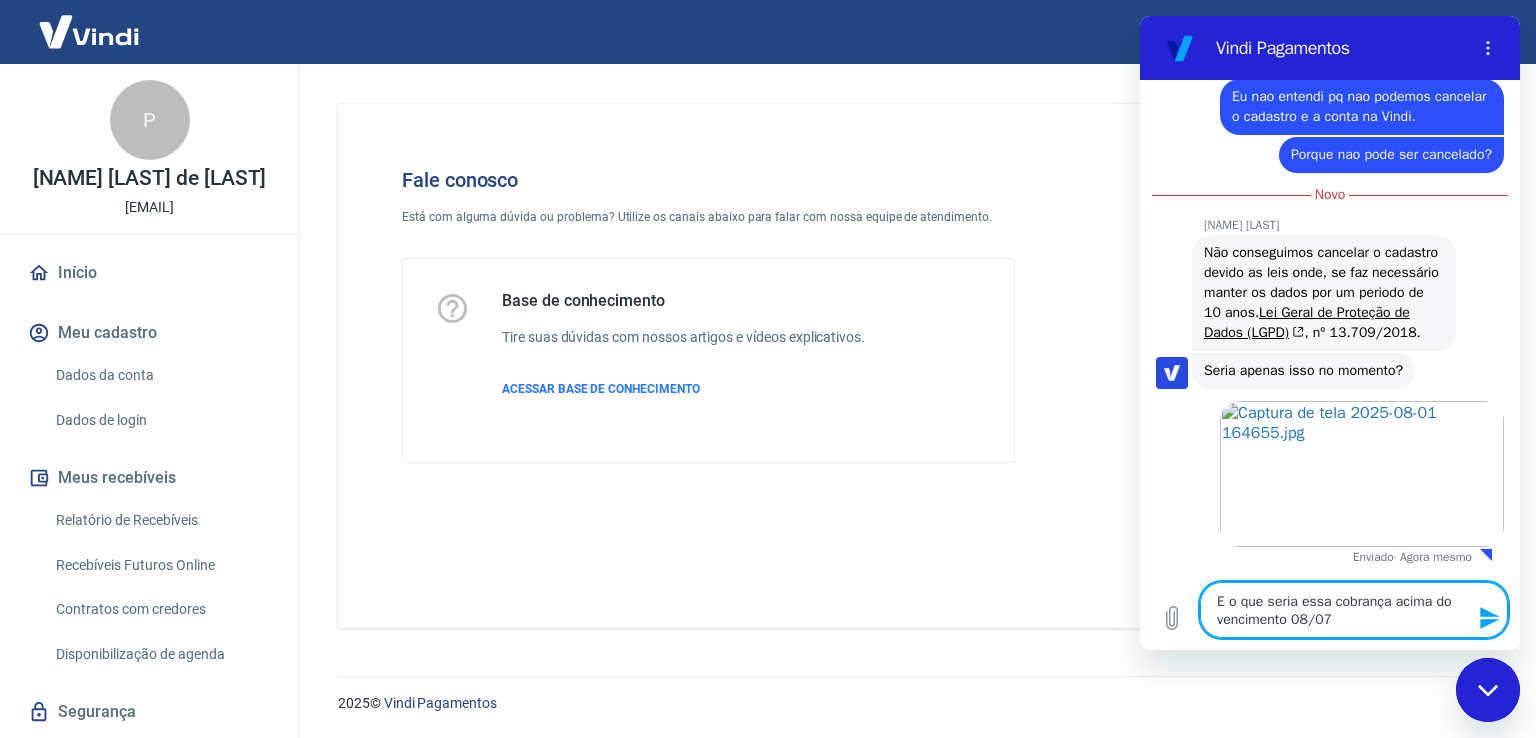 type on "E o que seria essa cobrança acima do vencimento 08/07" 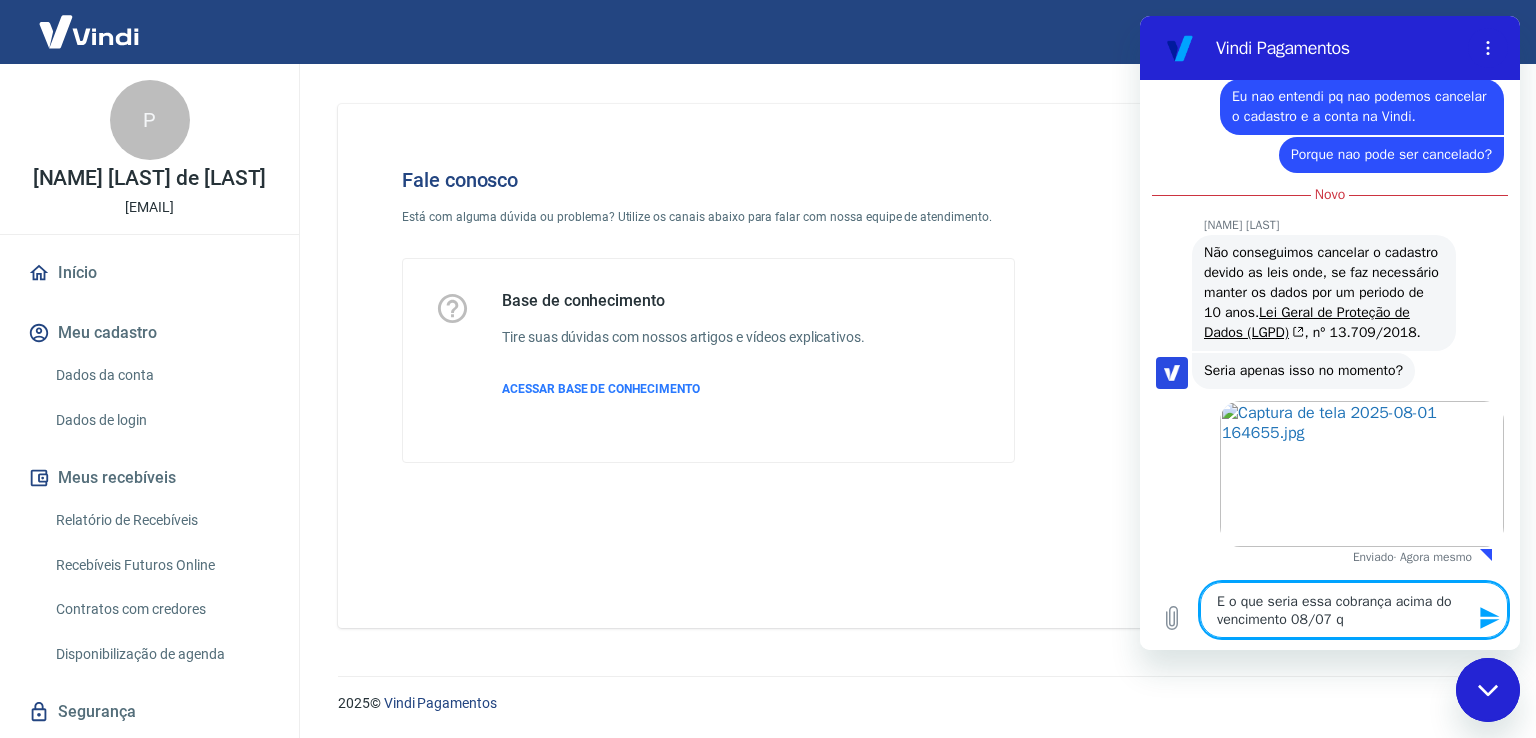 type on "E o que seria essa cobrança acima do vencimento 08/07 qu" 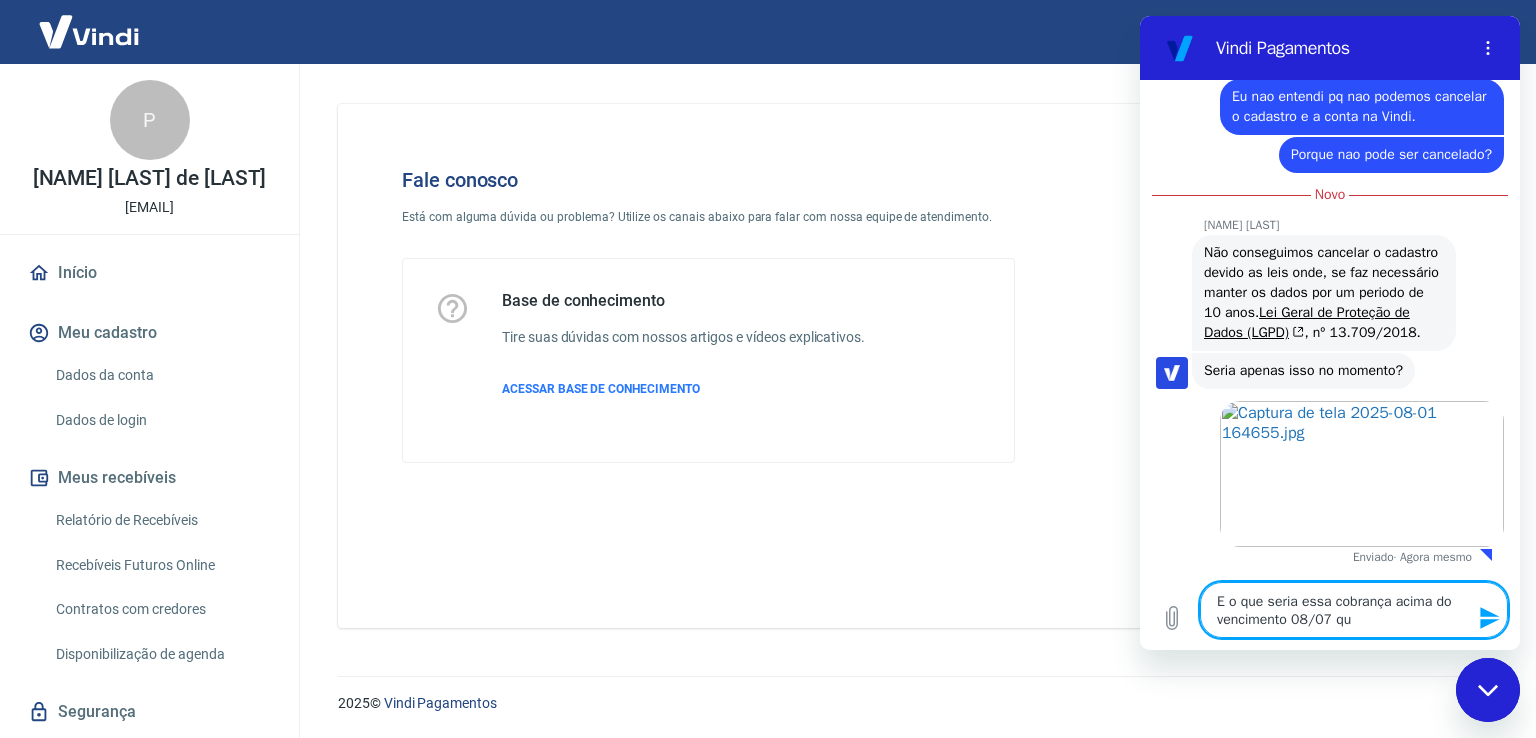 type on "E o que seria essa cobrança acima do vencimento 08/07 que" 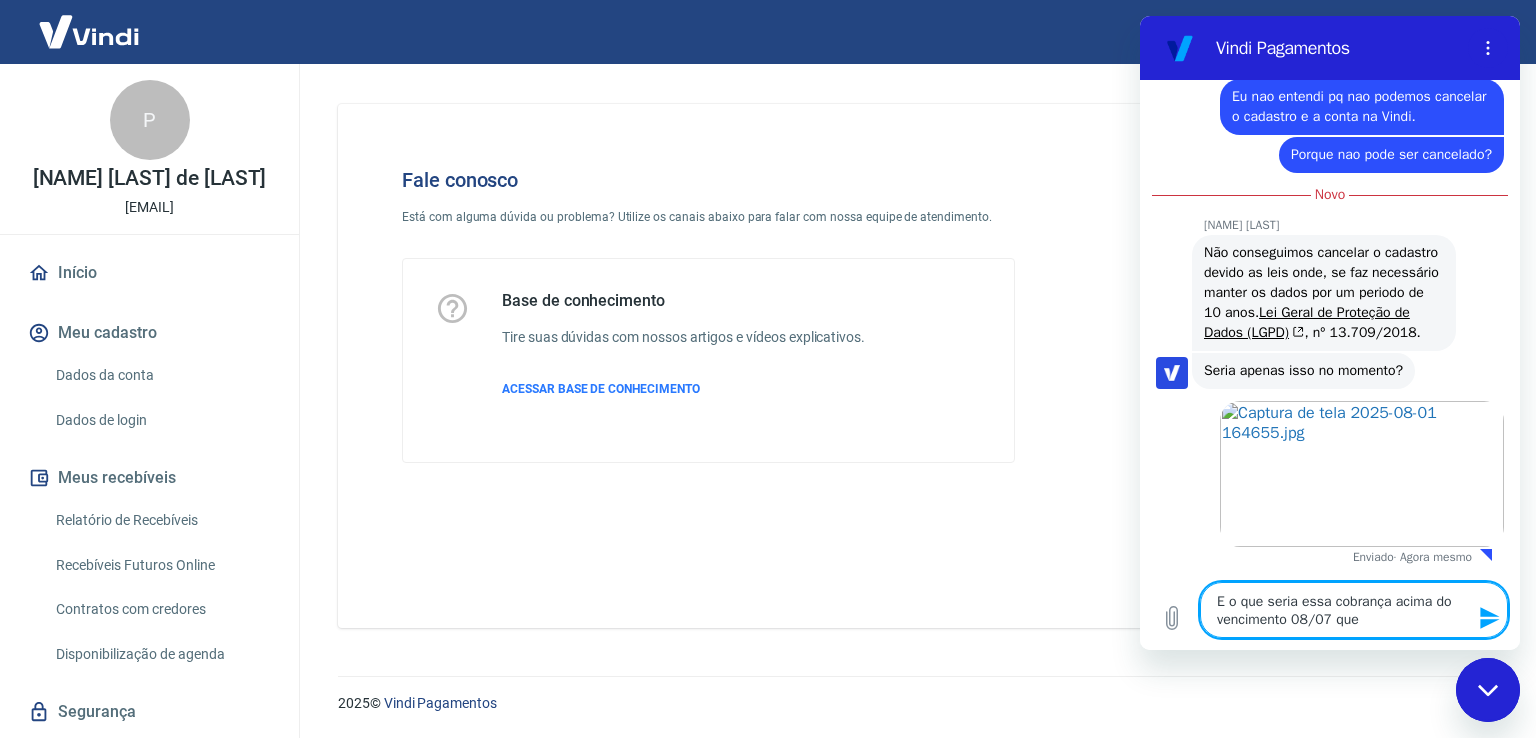 type on "E o que seria essa cobrança acima do vencimento 08/07 que" 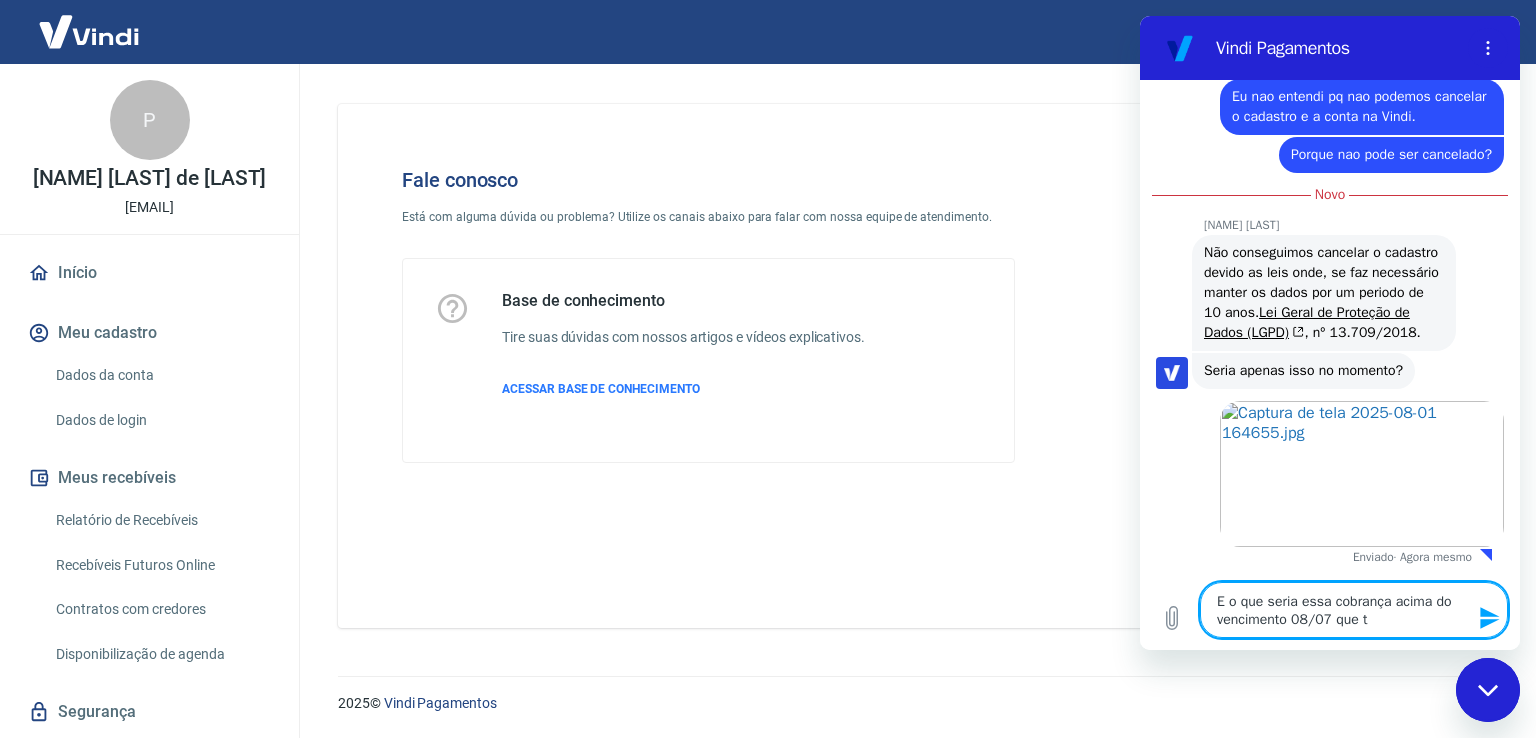 type on "E o que seria essa cobrança acima do vencimento 08/07 que ti" 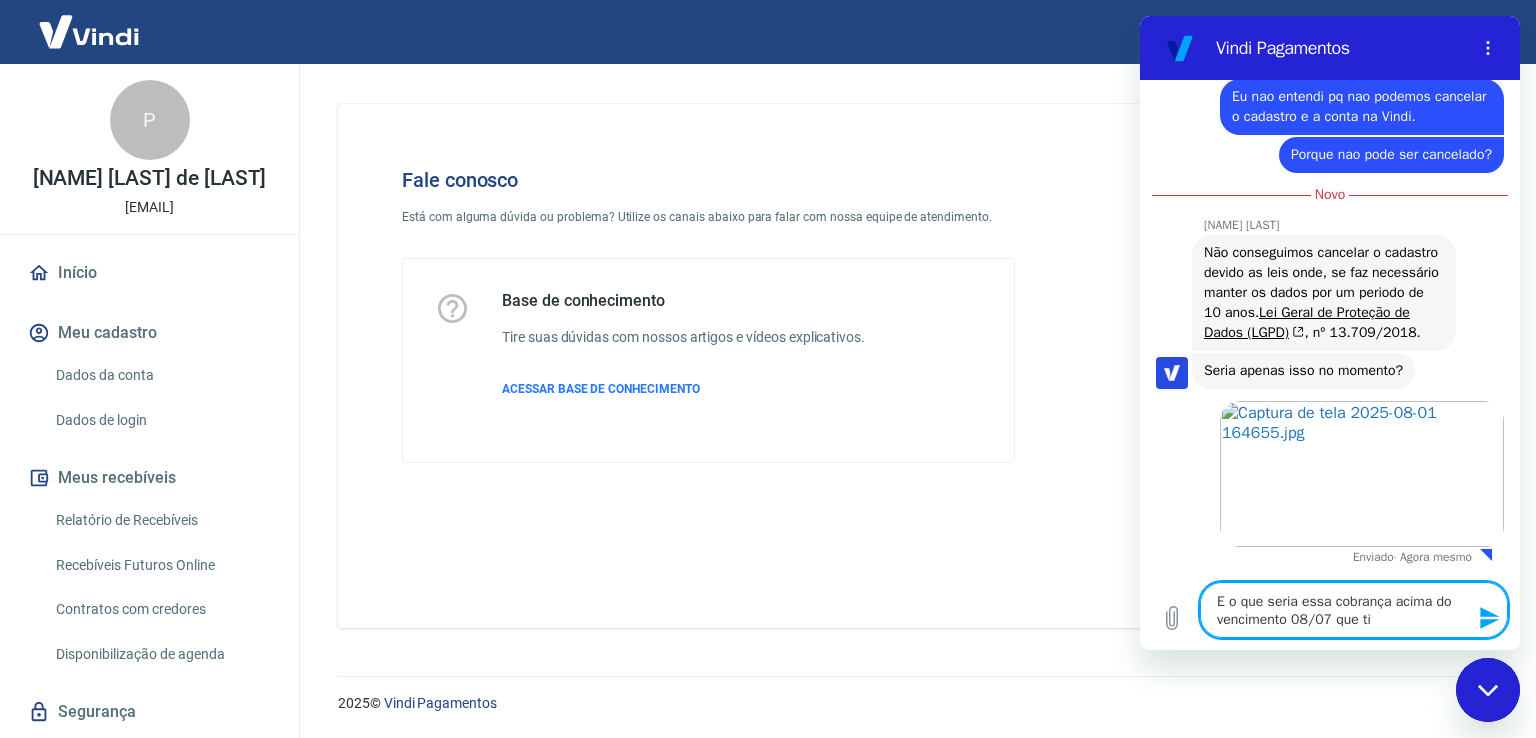type on "E o que seria essa cobrança acima do vencimento 08/07 que tir" 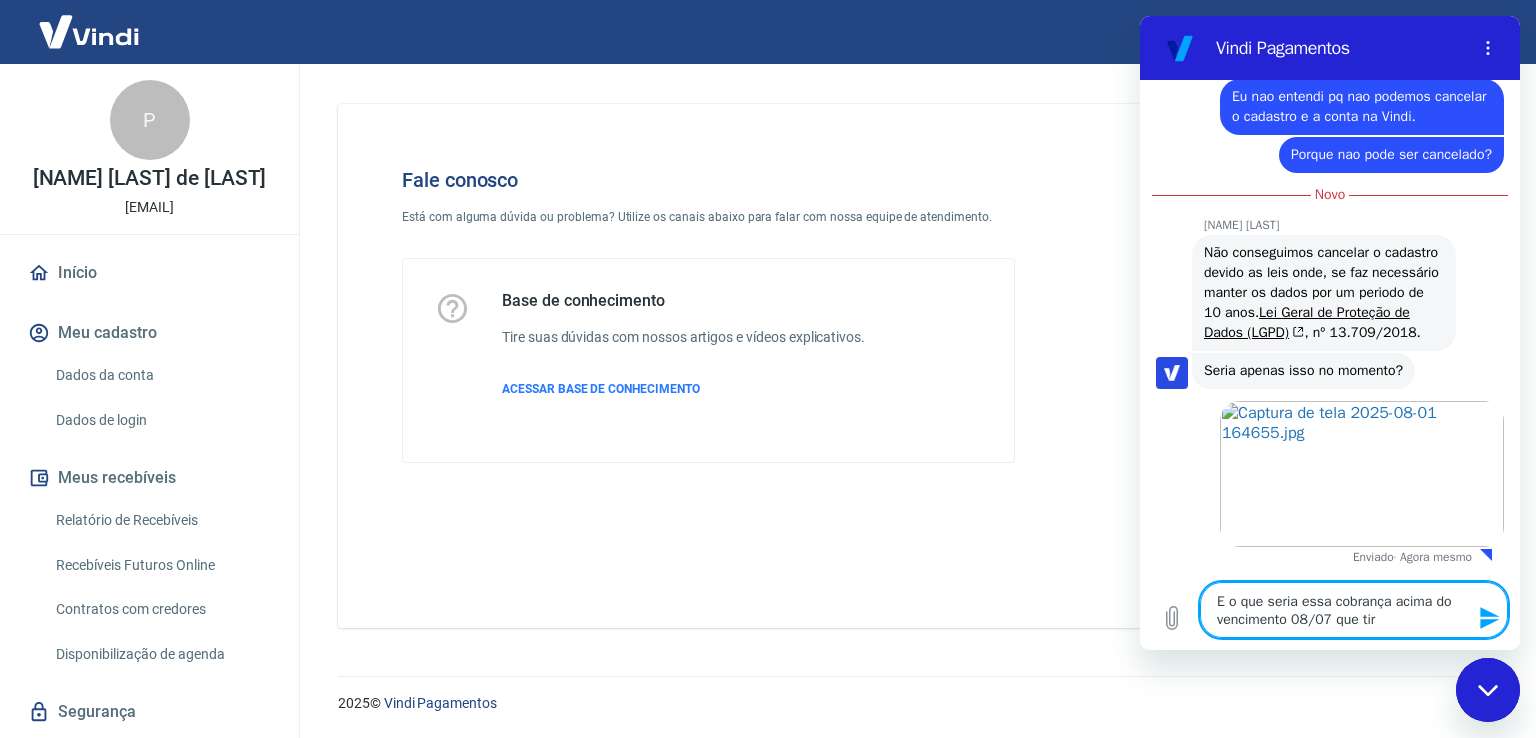 type on "x" 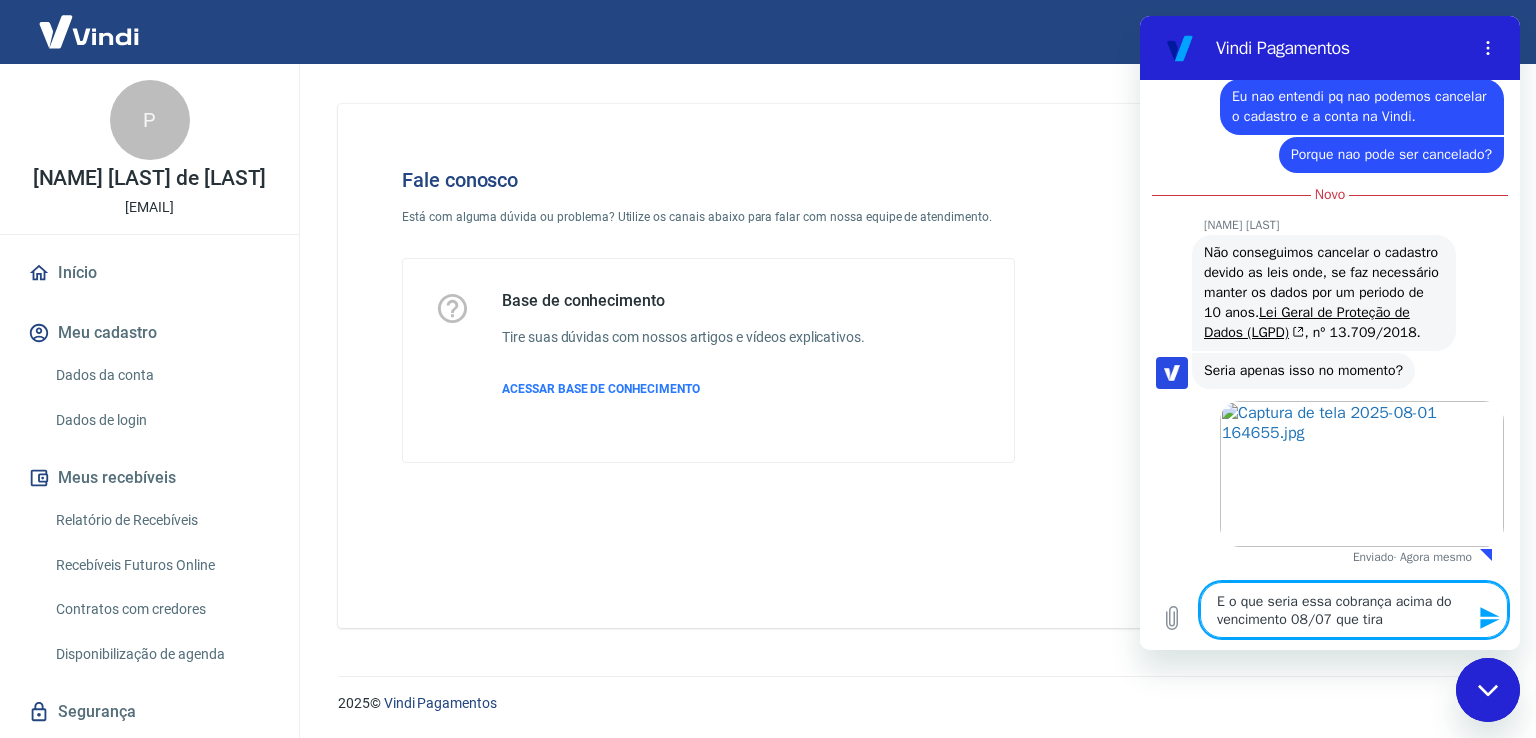 type on "E o que seria essa cobrança acima do vencimento 08/07 que tiram" 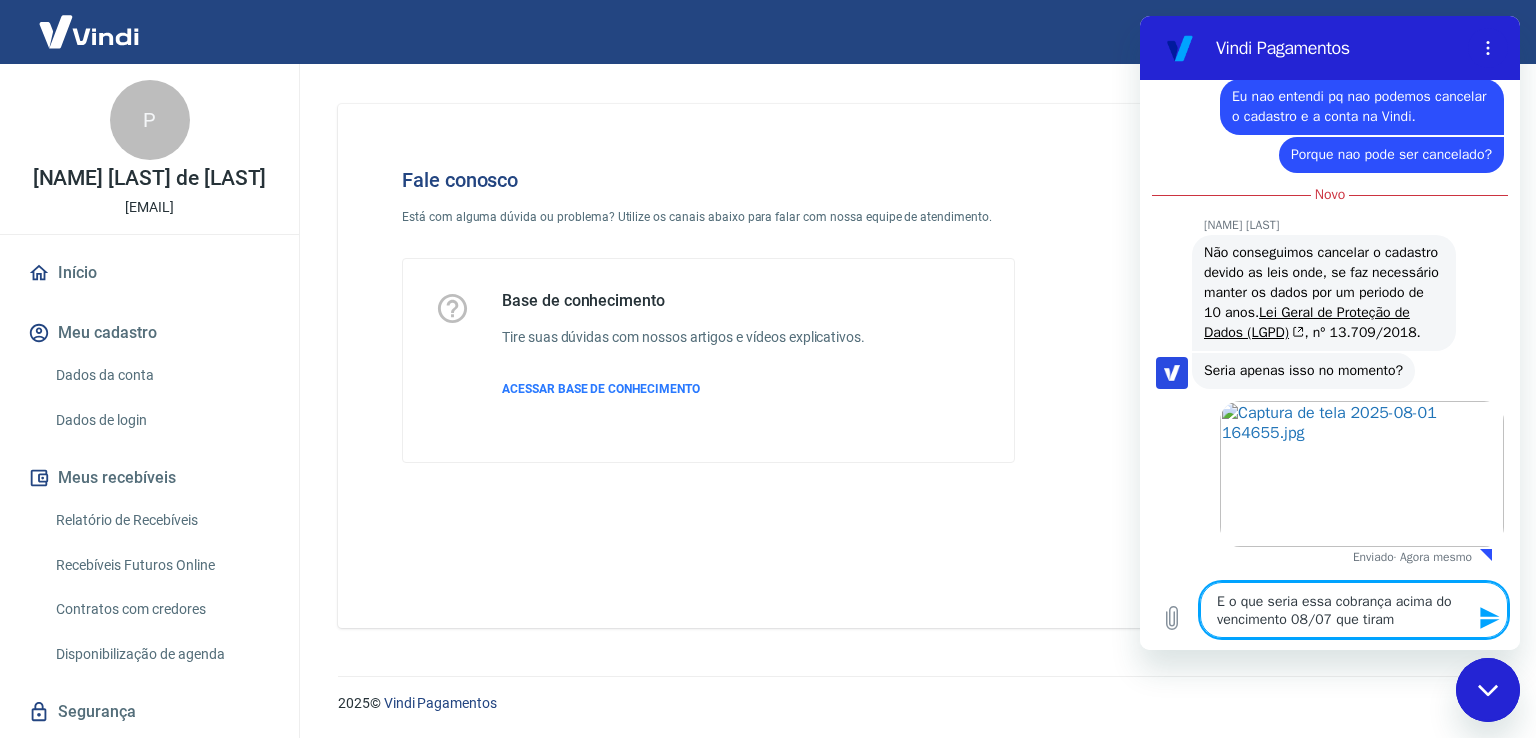 type on "E o que seria essa cobrança acima do vencimento 08/07 que tiramos" 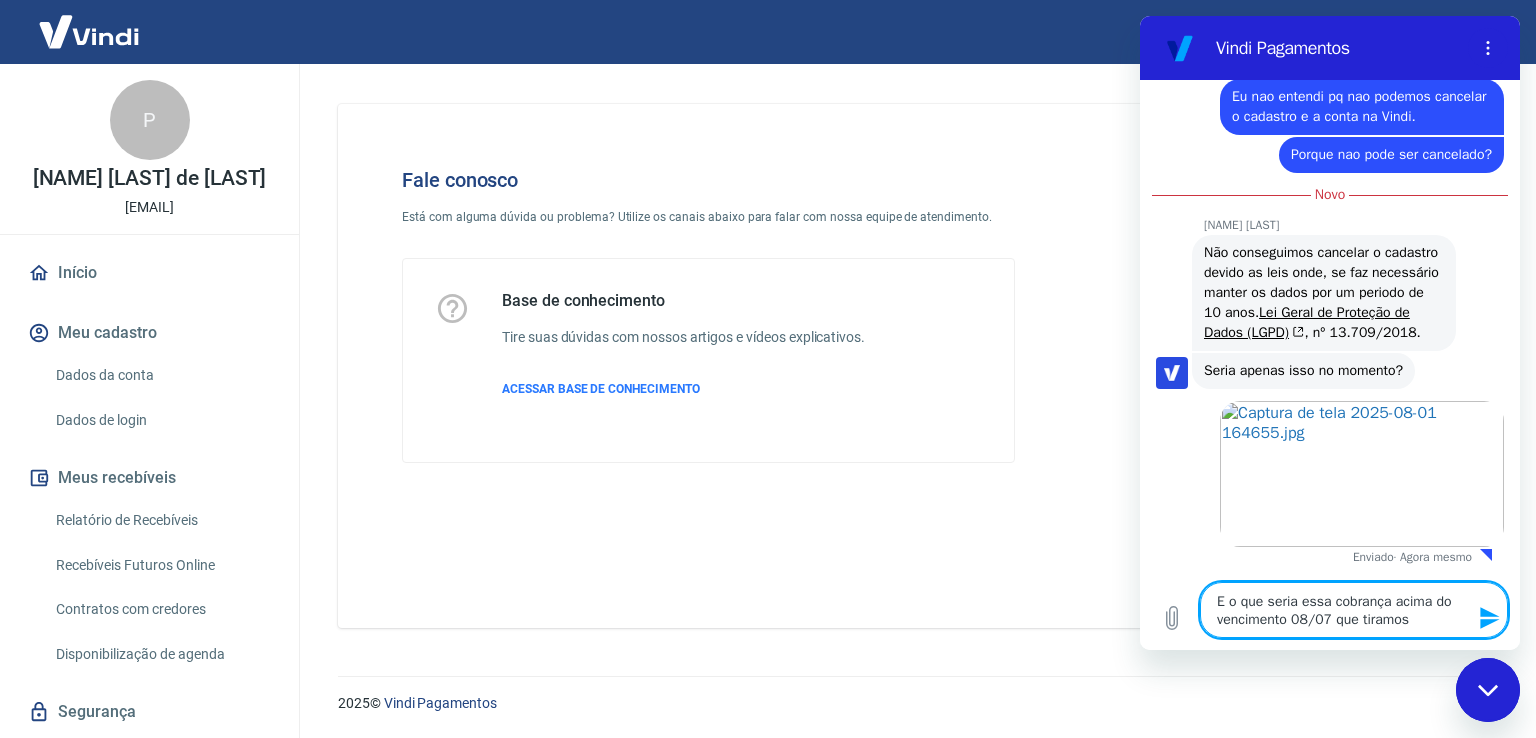 type on "x" 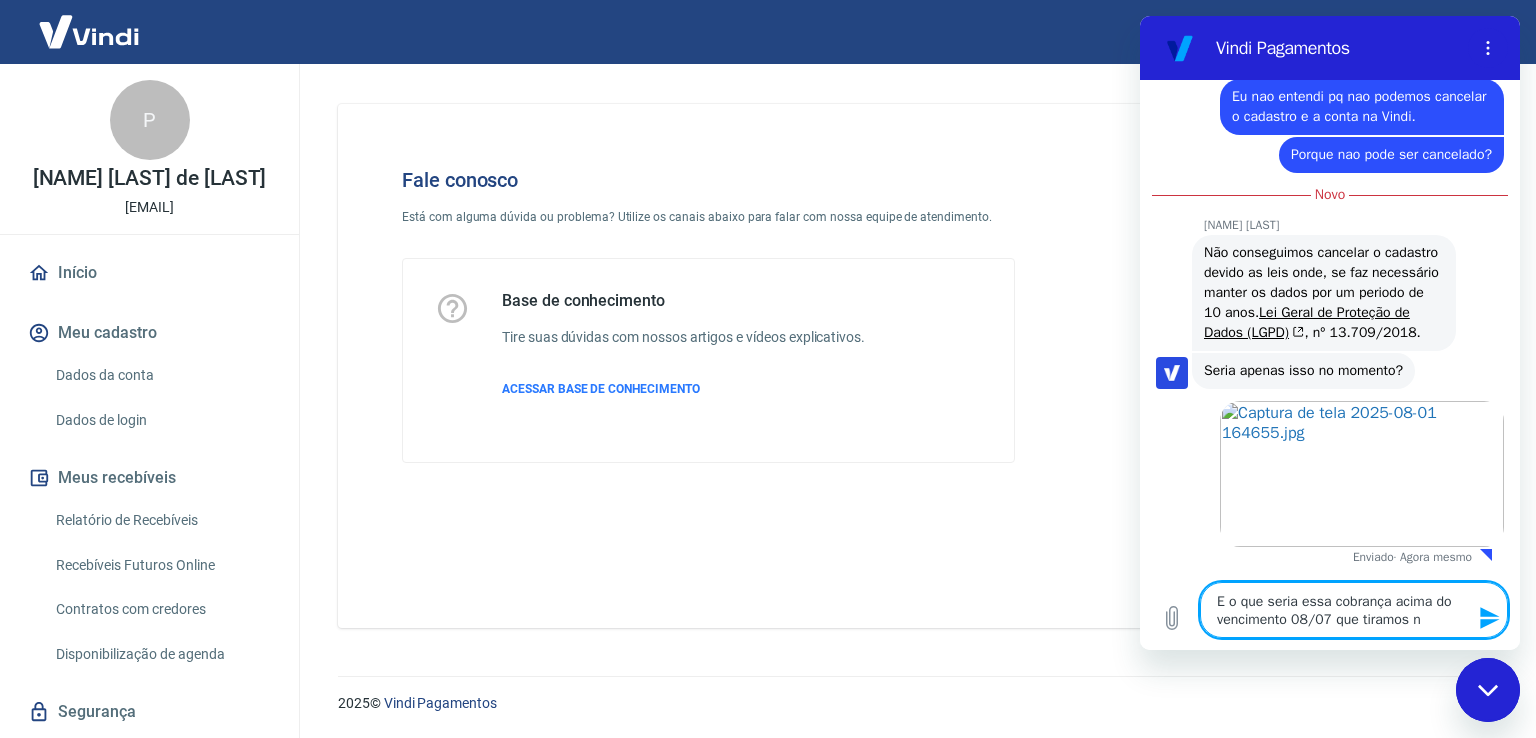 type on "E o que seria essa cobrança acima do vencimento 08/07 que tiramos na" 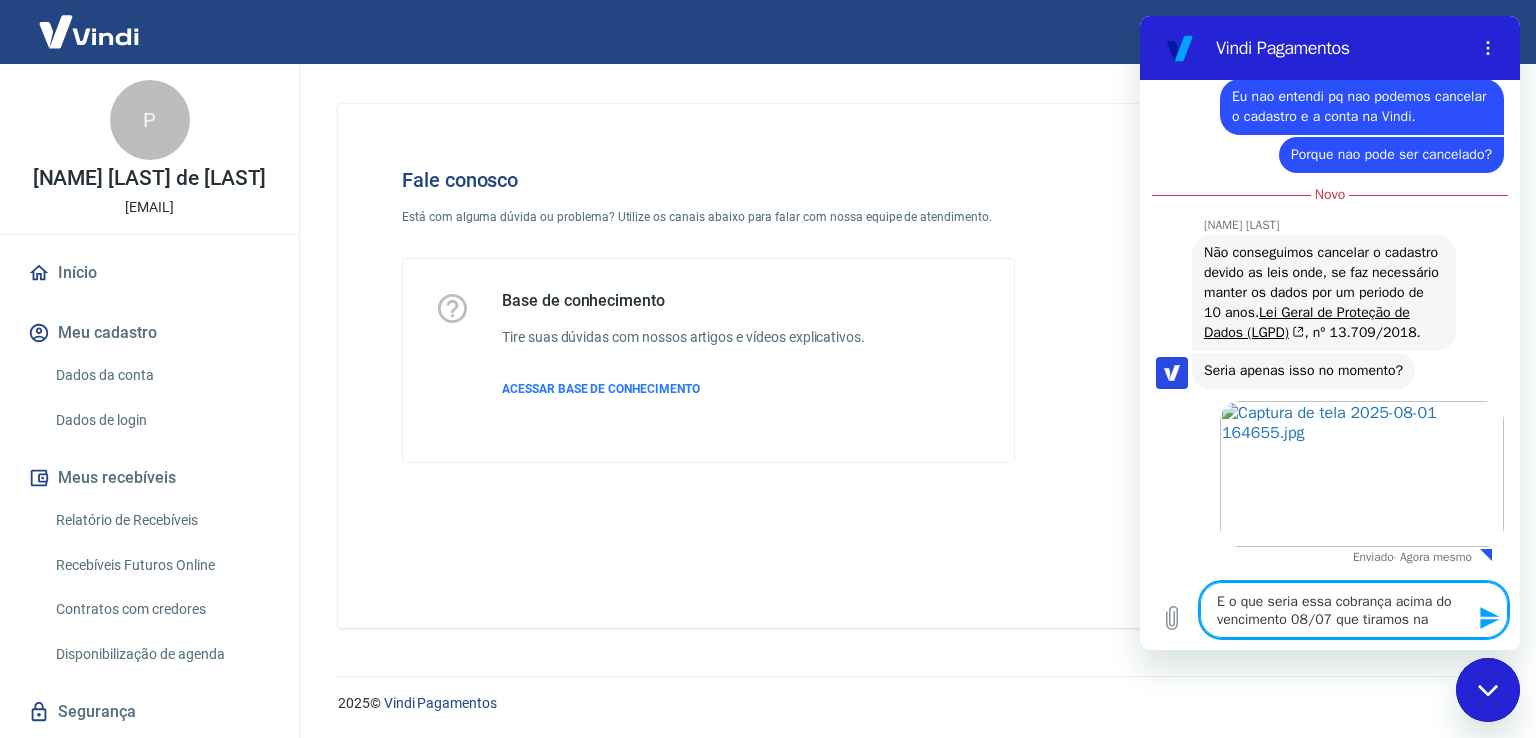 type on "E o que seria essa cobrança acima do vencimento 08/07 que tiramos na" 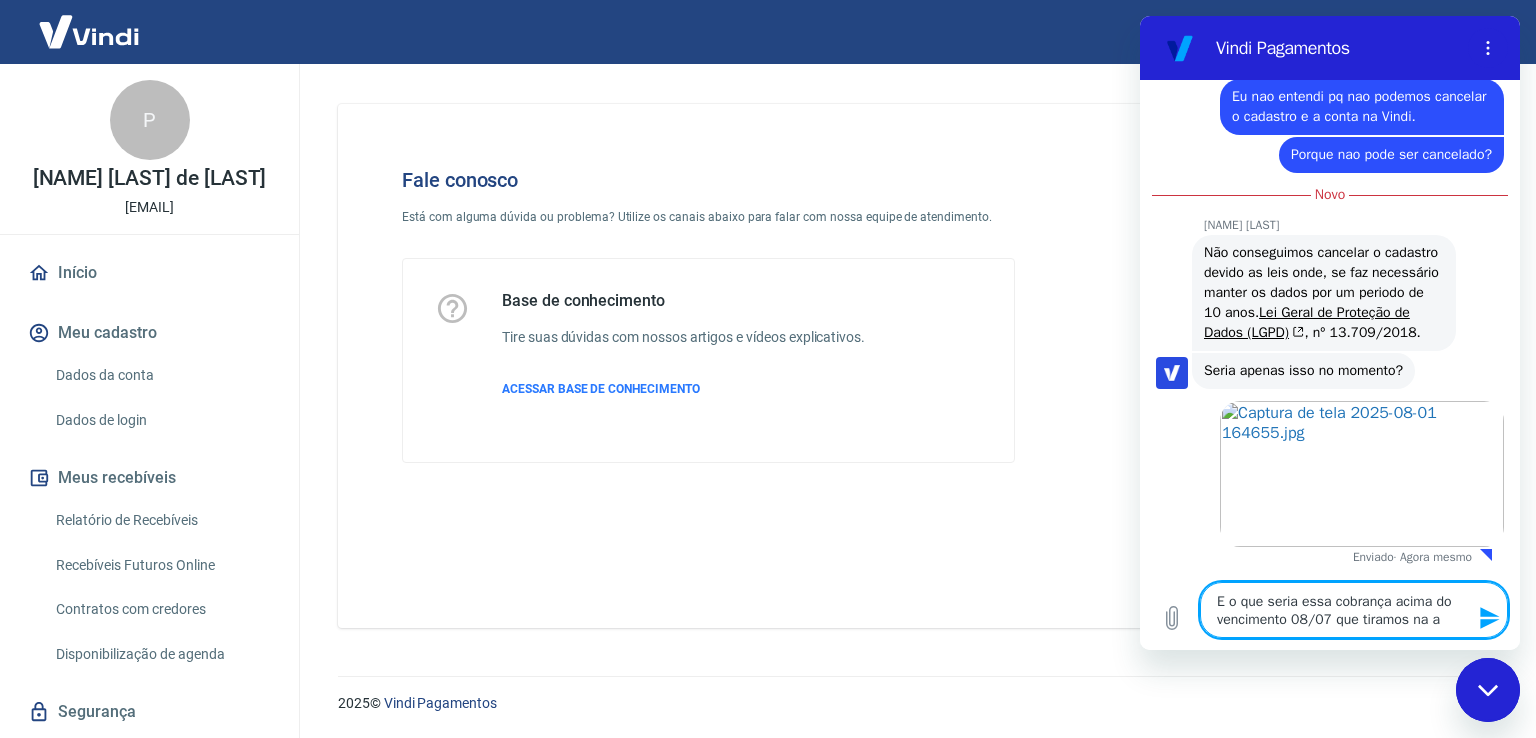 type on "E o que seria essa cobrança acima do vencimento 08/07 que tiramos na ab" 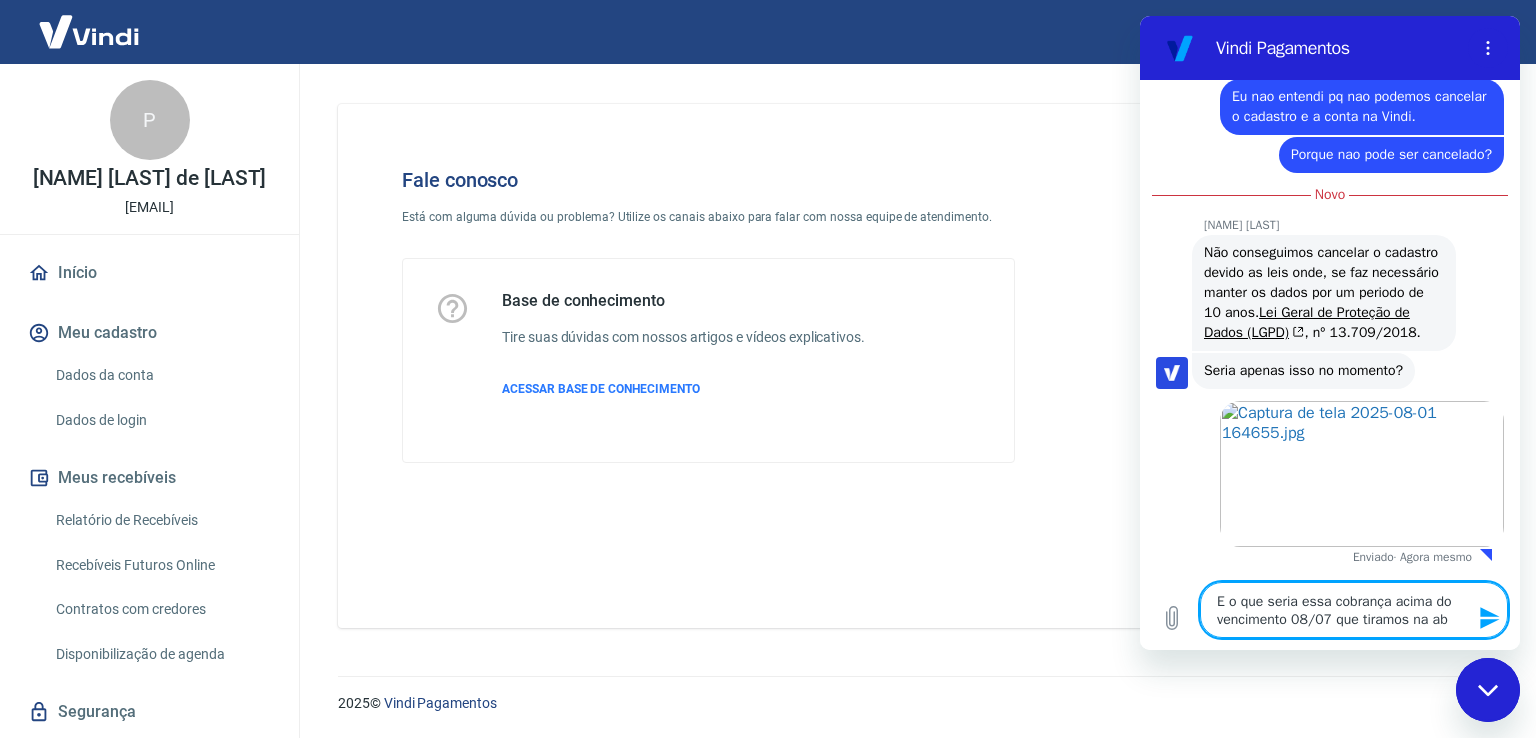 type on "E o que seria essa cobrança acima do vencimento 08/07 que tiramos na aba" 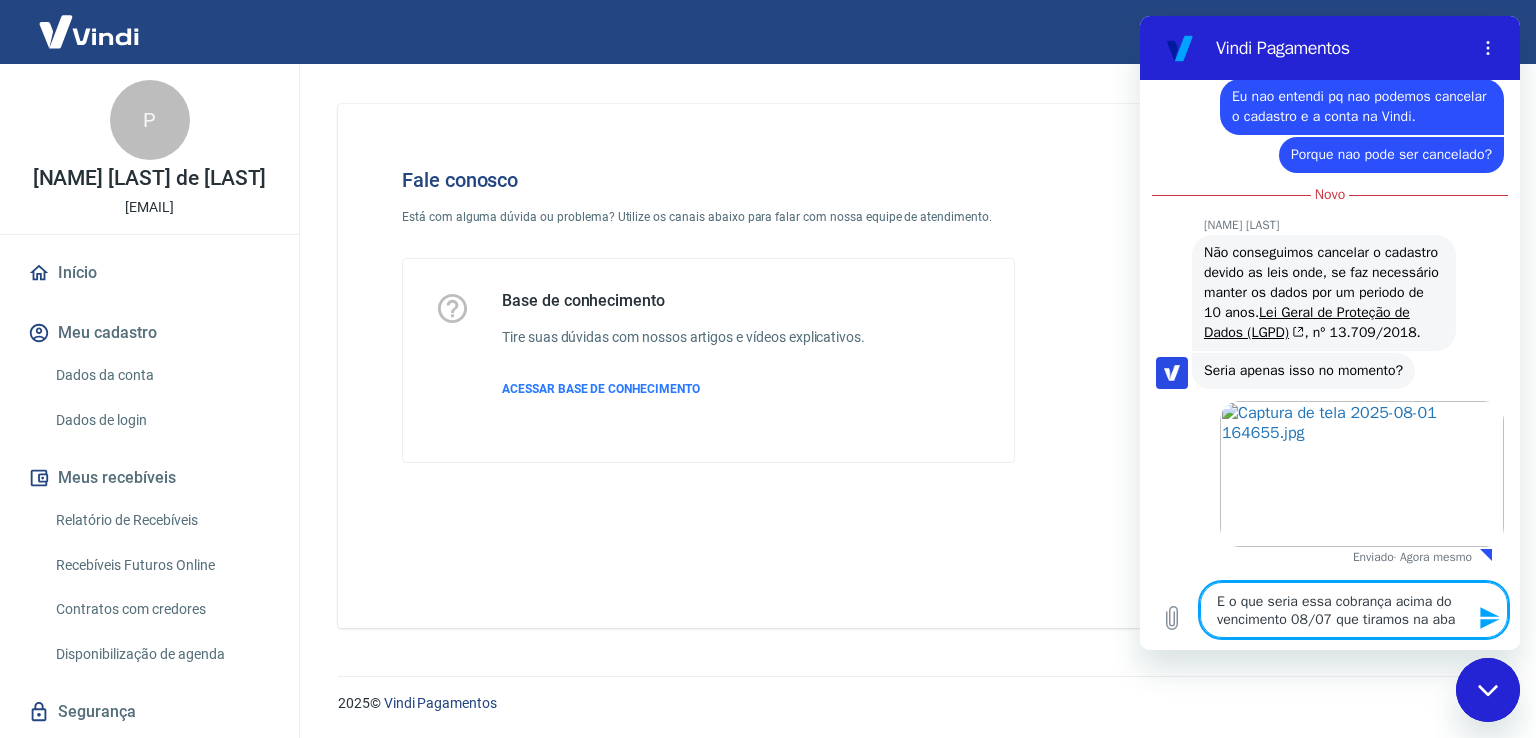 type on "E o que seria essa cobrança acima do vencimento 08/07 que tiramos na aba" 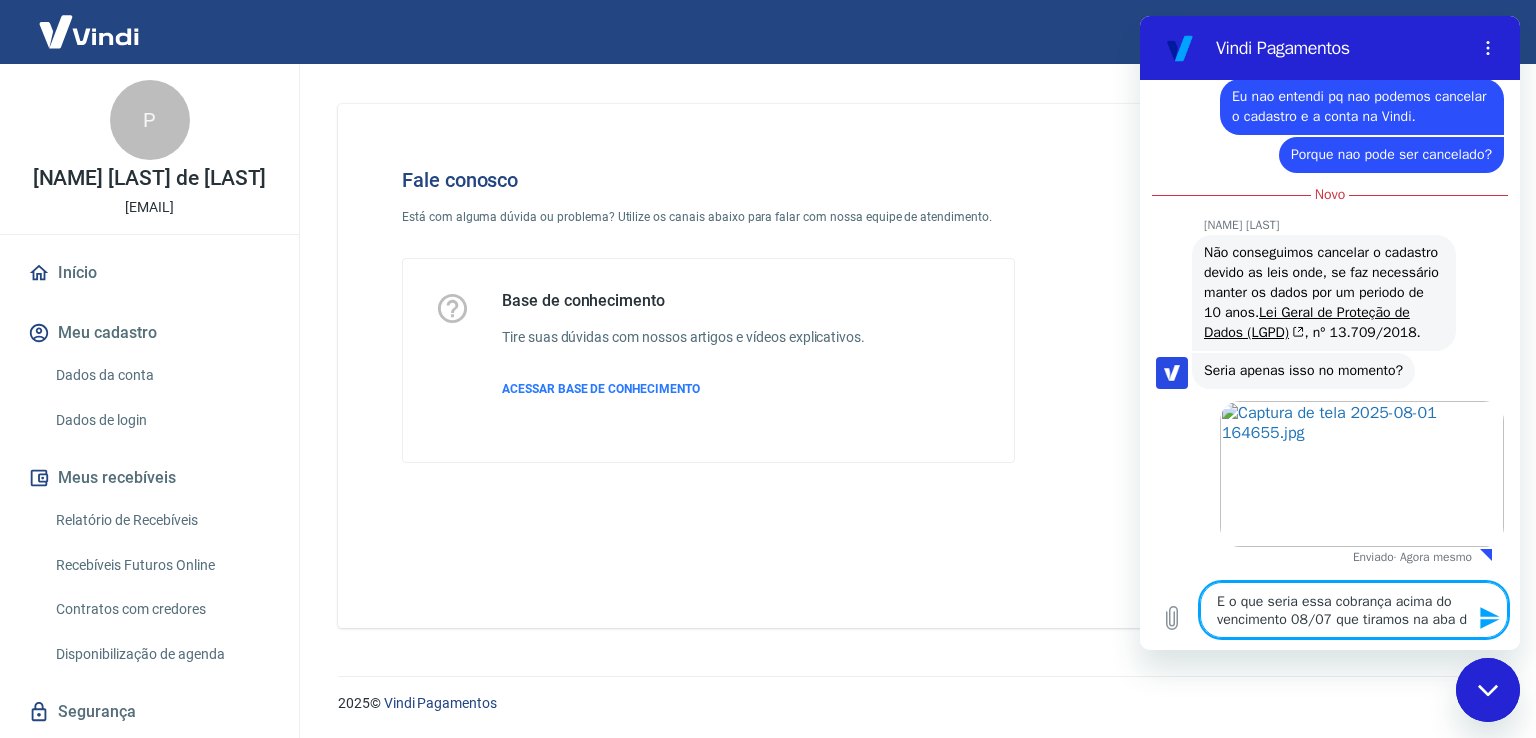 type on "E o que seria essa cobrança acima do vencimento 08/07 que tiramos na aba de" 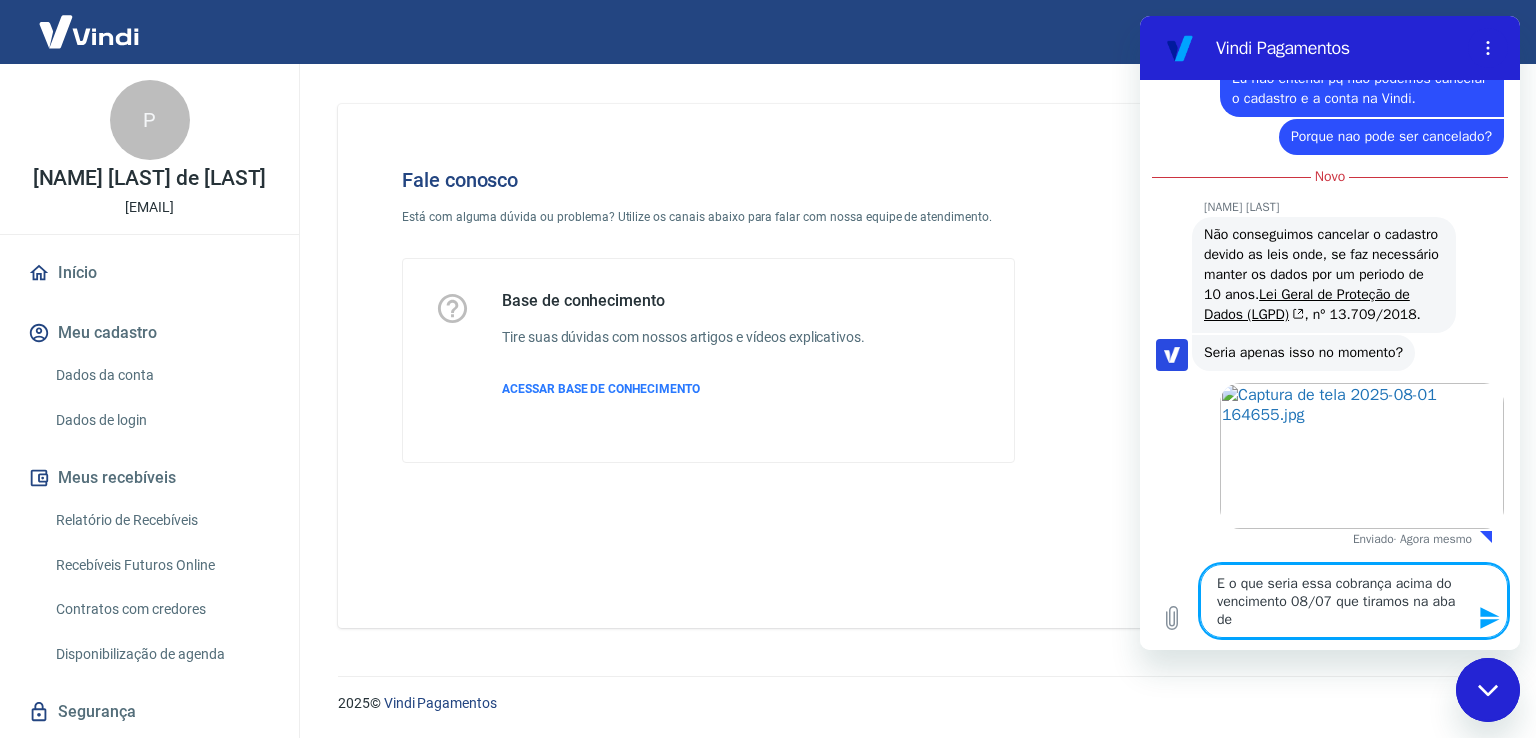 type on "E o que seria essa cobrança acima do vencimento 08/07 que tiramos na aba de" 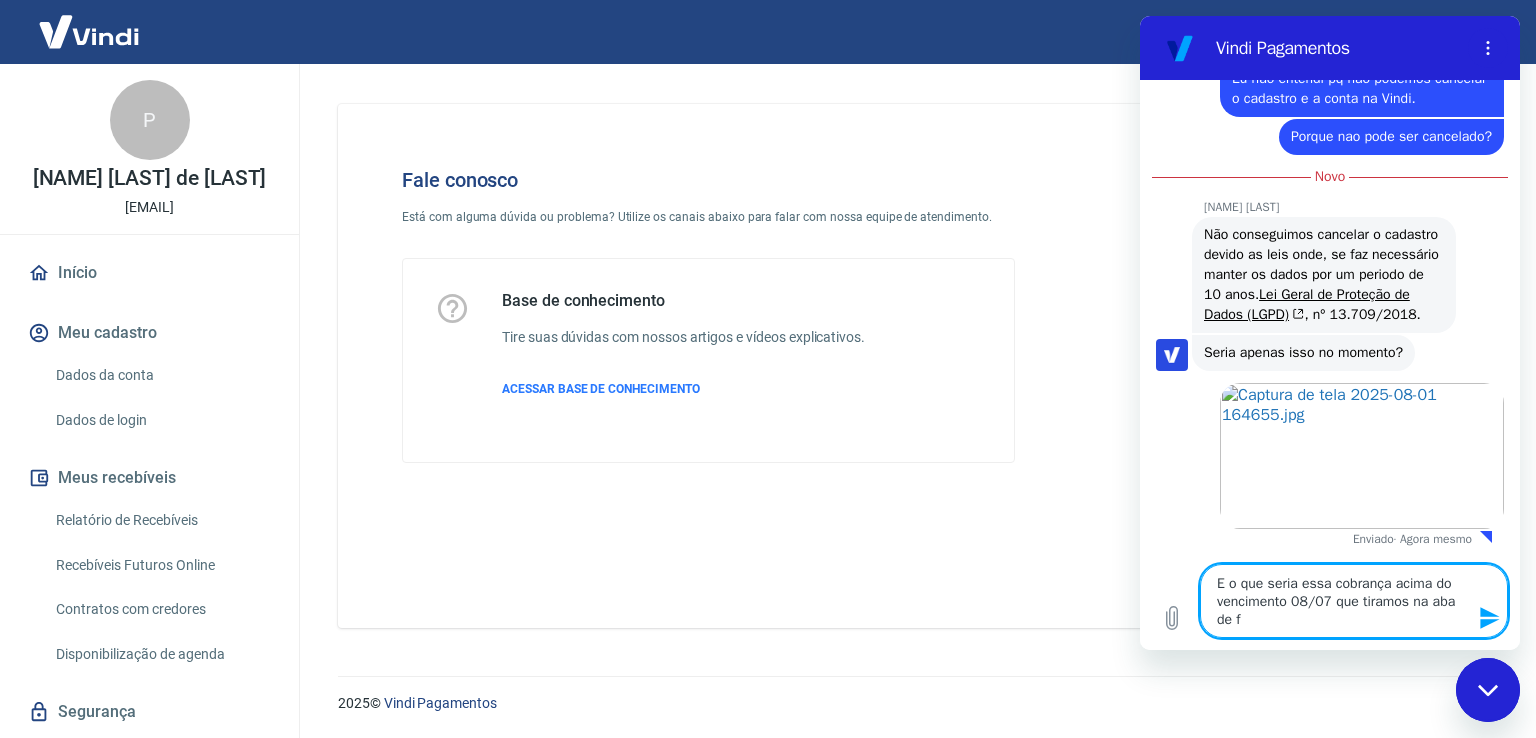 type on "E o que seria essa cobrança acima do vencimento 08/07 que tiramos na aba de fa" 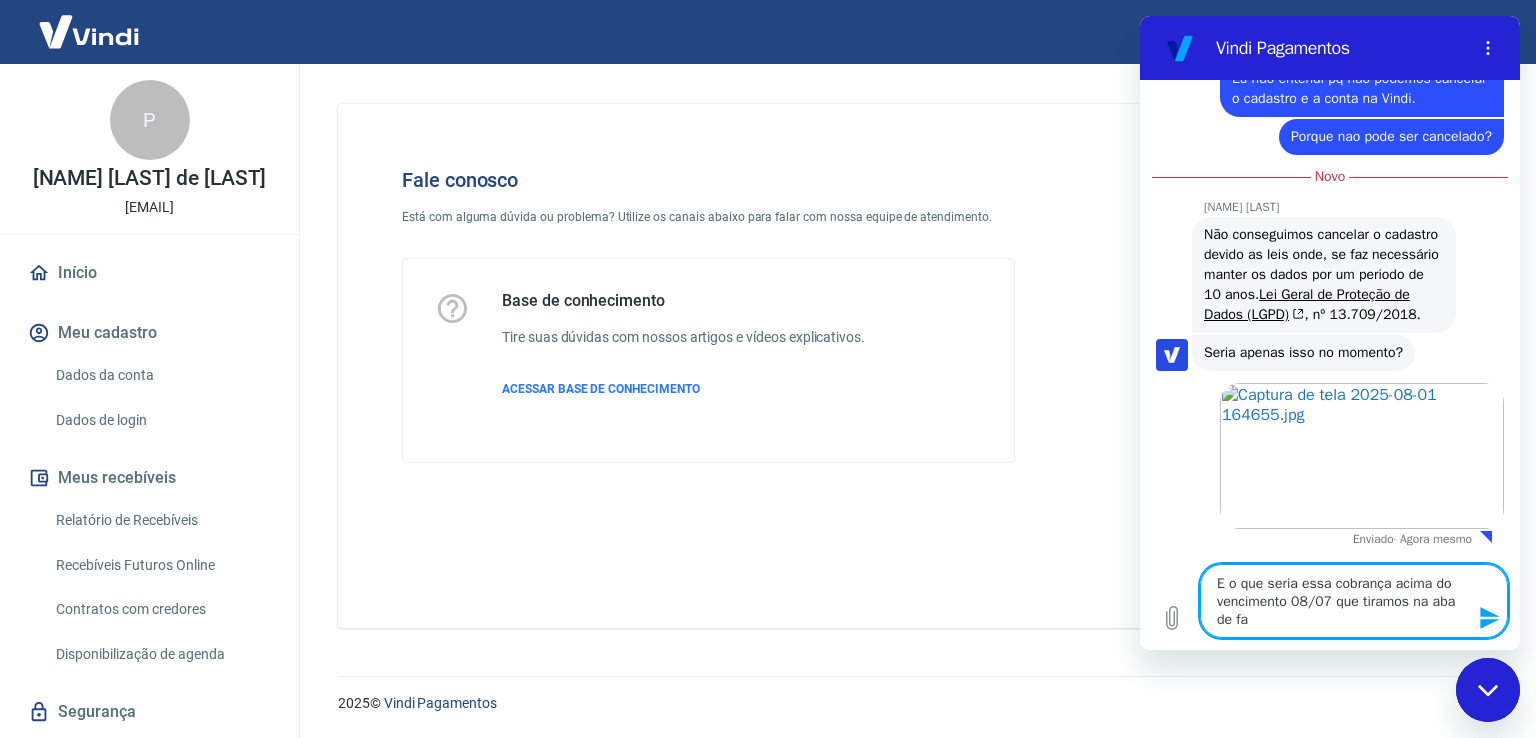 type on "E o que seria essa cobrança acima do vencimento 08/07 que tiramos na aba de fat" 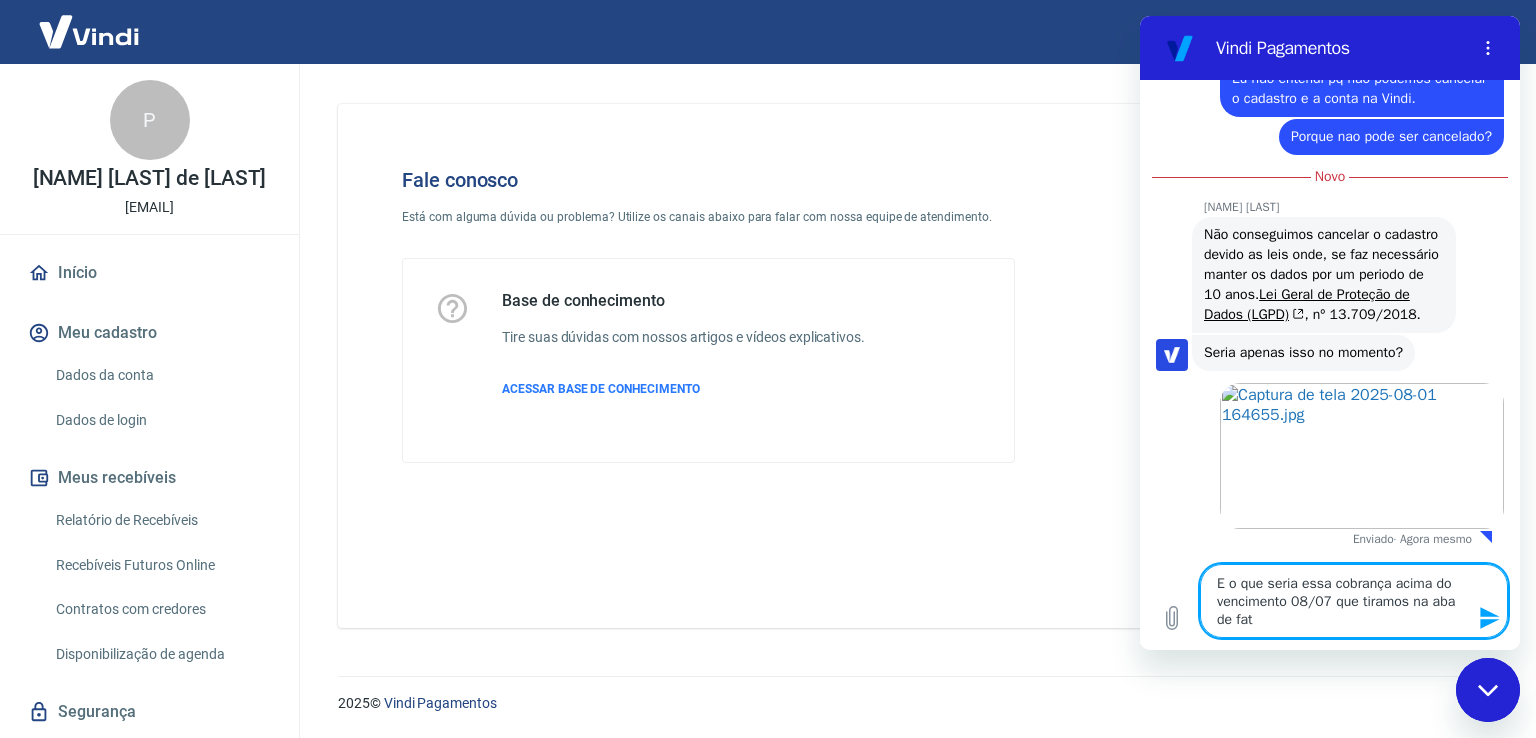 type on "x" 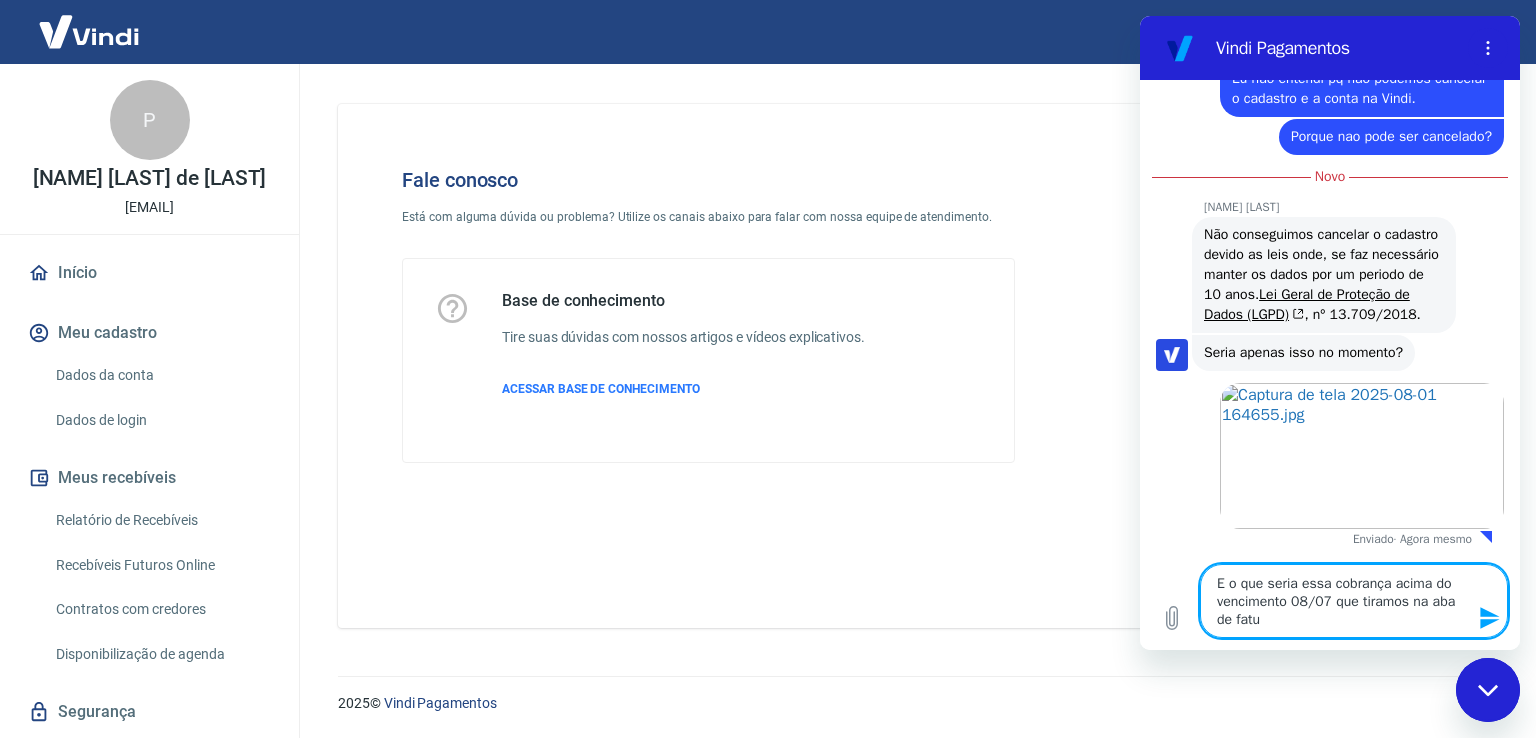 type on "x" 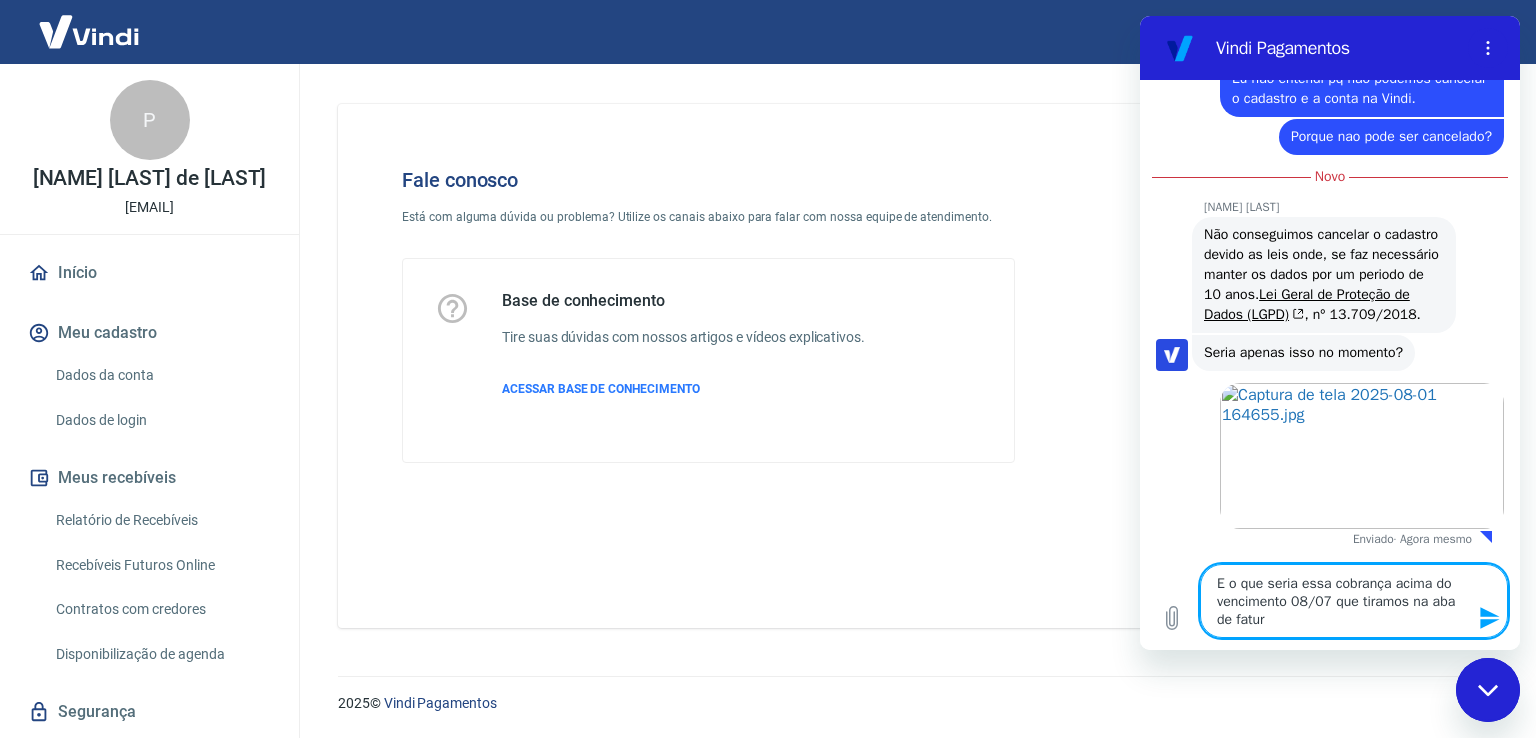 type on "E o que seria essa cobrança acima do vencimento 08/07 que tiramos na aba de fatura" 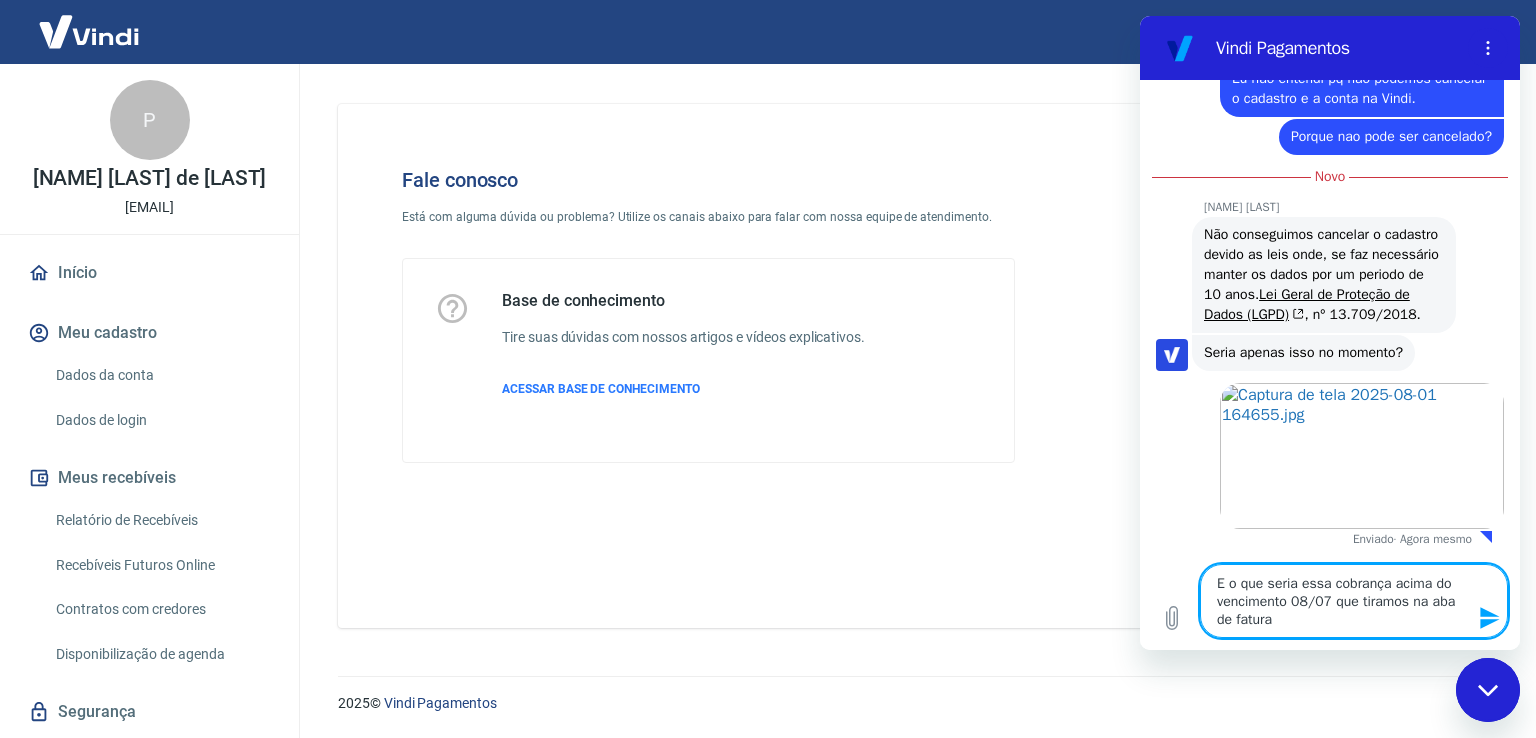 type on "E o que seria essa cobrança acima do vencimento 08/07 que tiramos na aba de faturas" 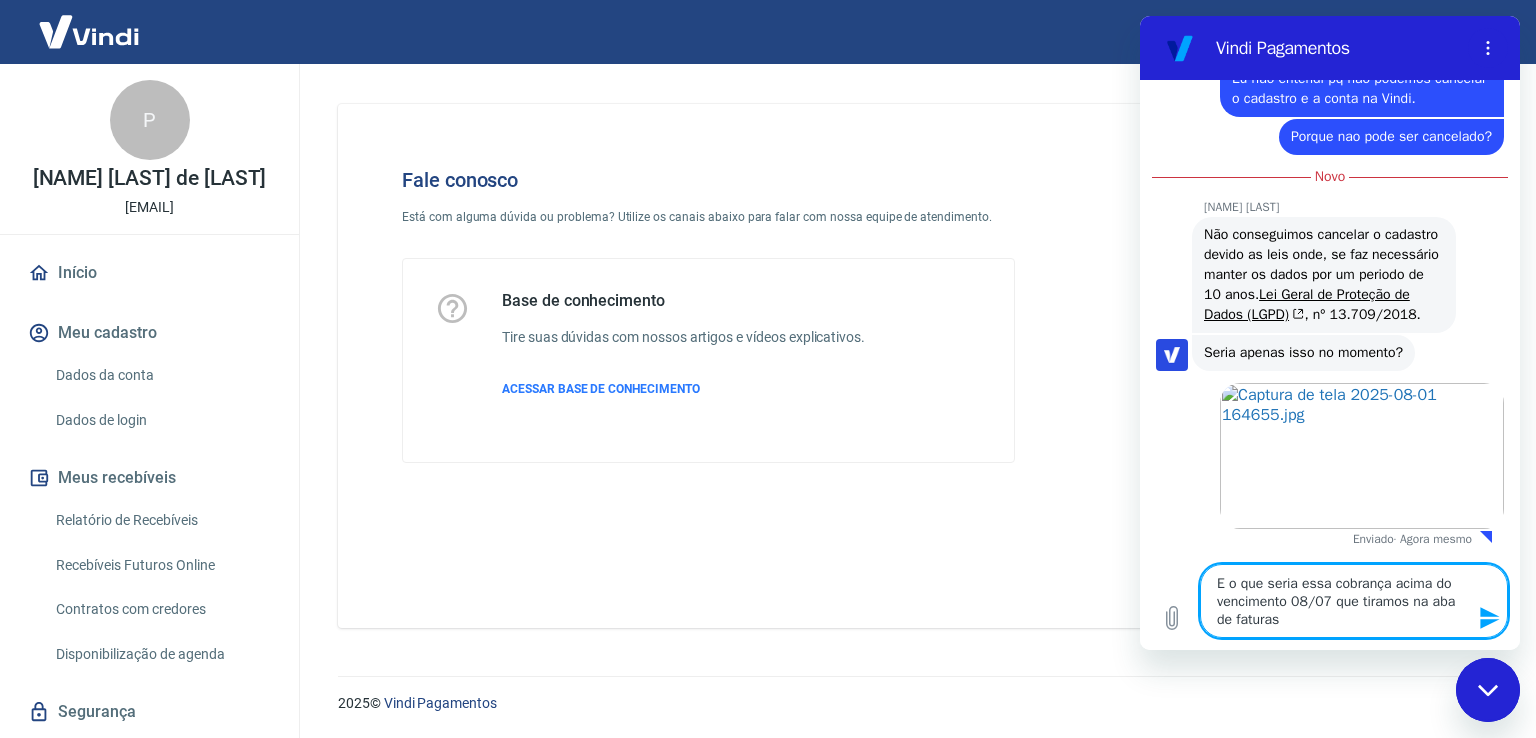type on "E o que seria essa cobrança acima do vencimento 08/07 que tiramos na aba de faturas?" 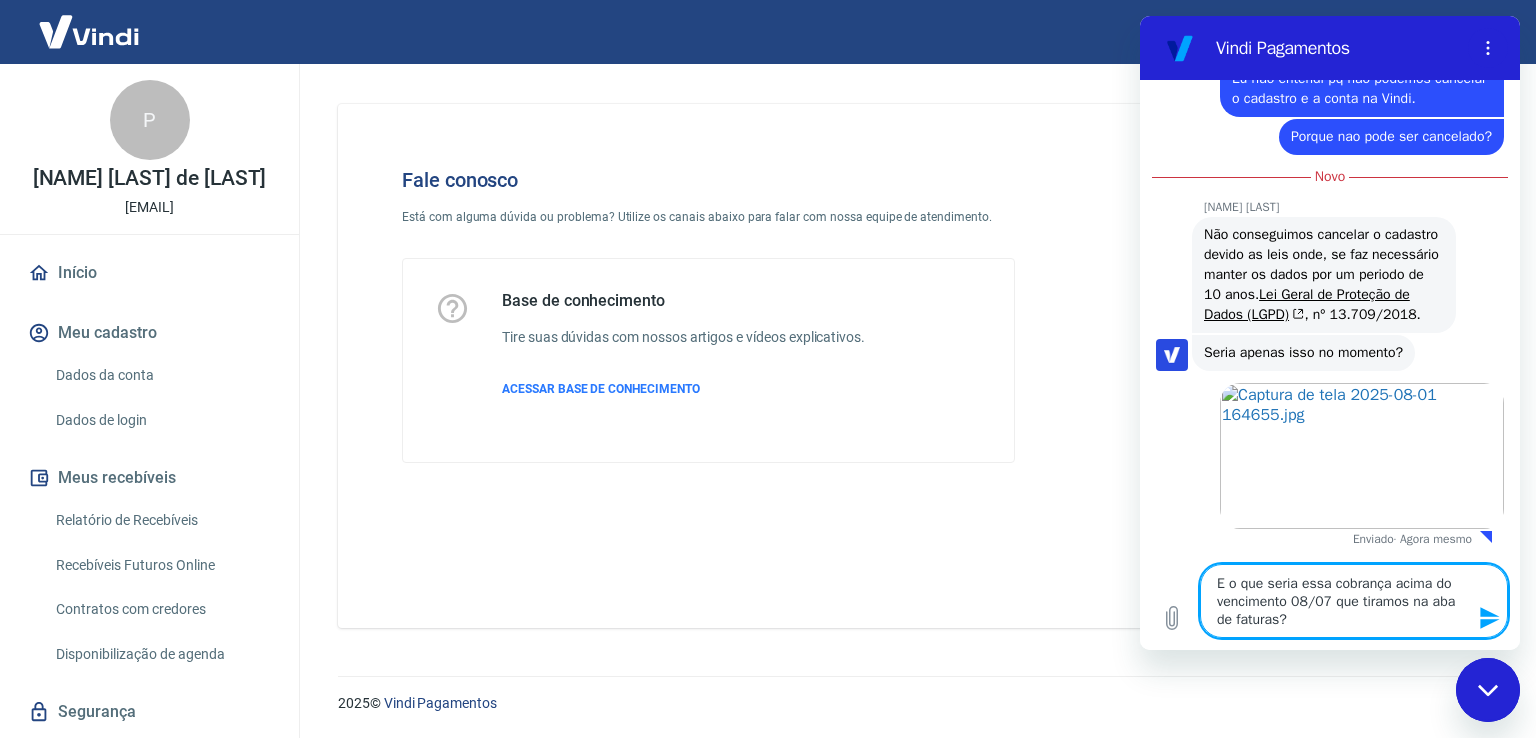 type 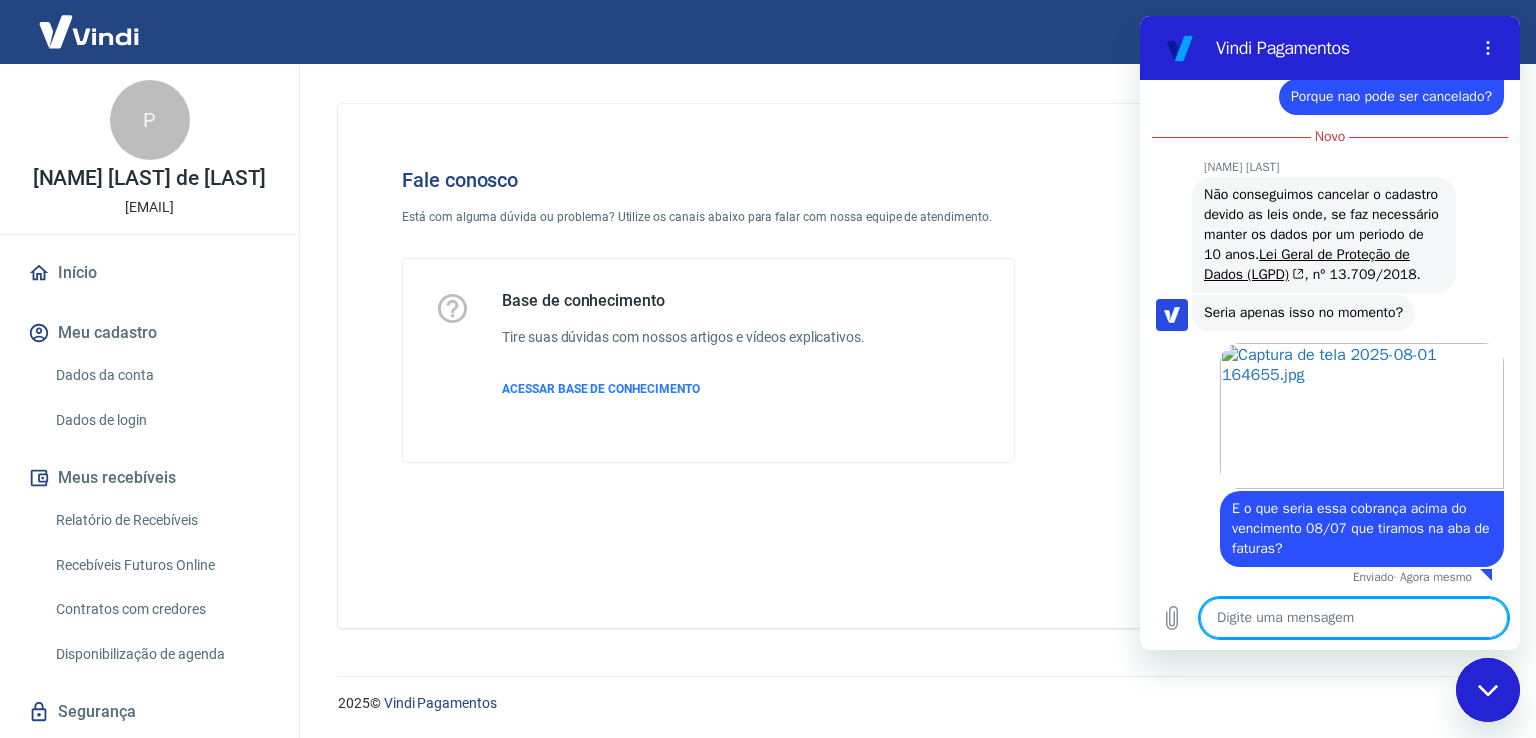 scroll, scrollTop: 5708, scrollLeft: 0, axis: vertical 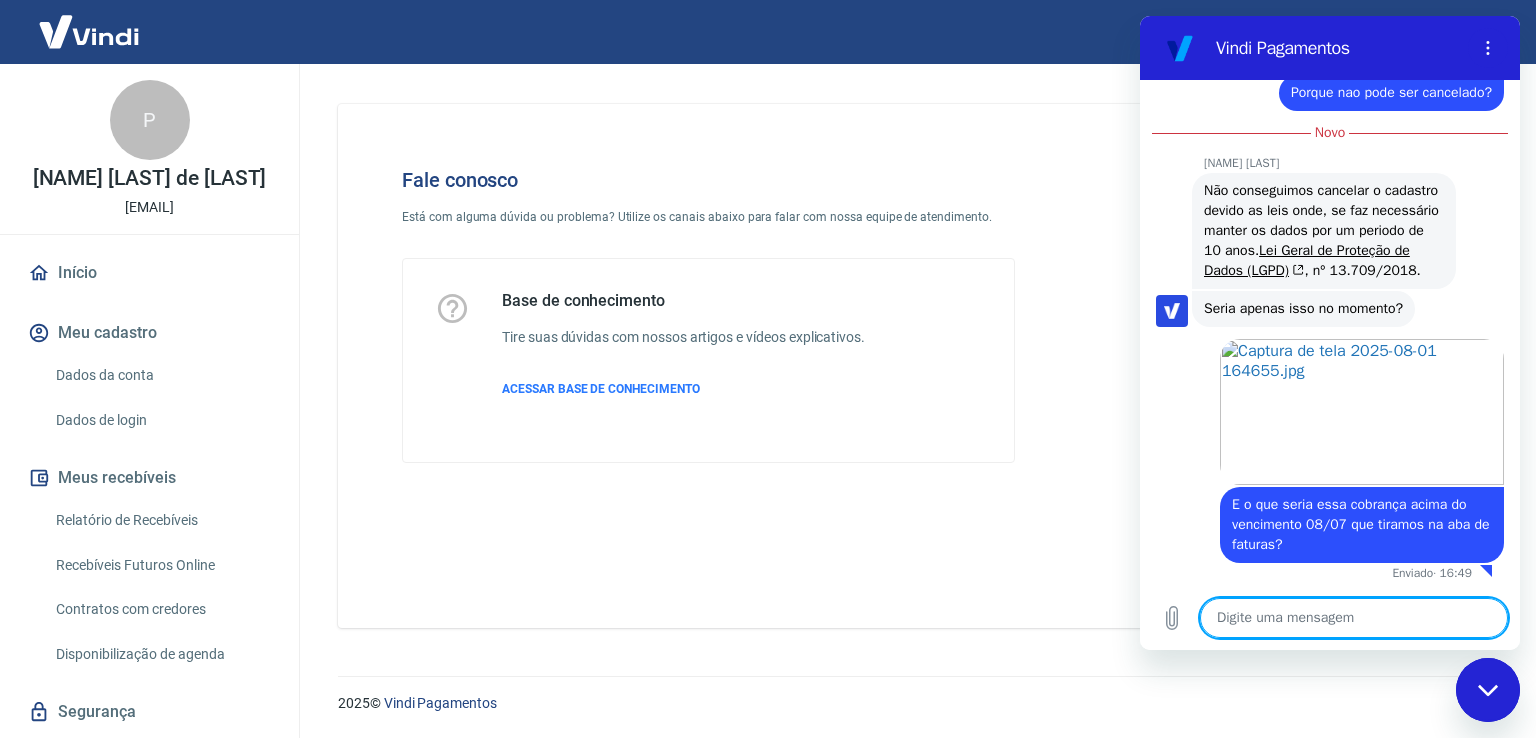 click at bounding box center (1488, 690) 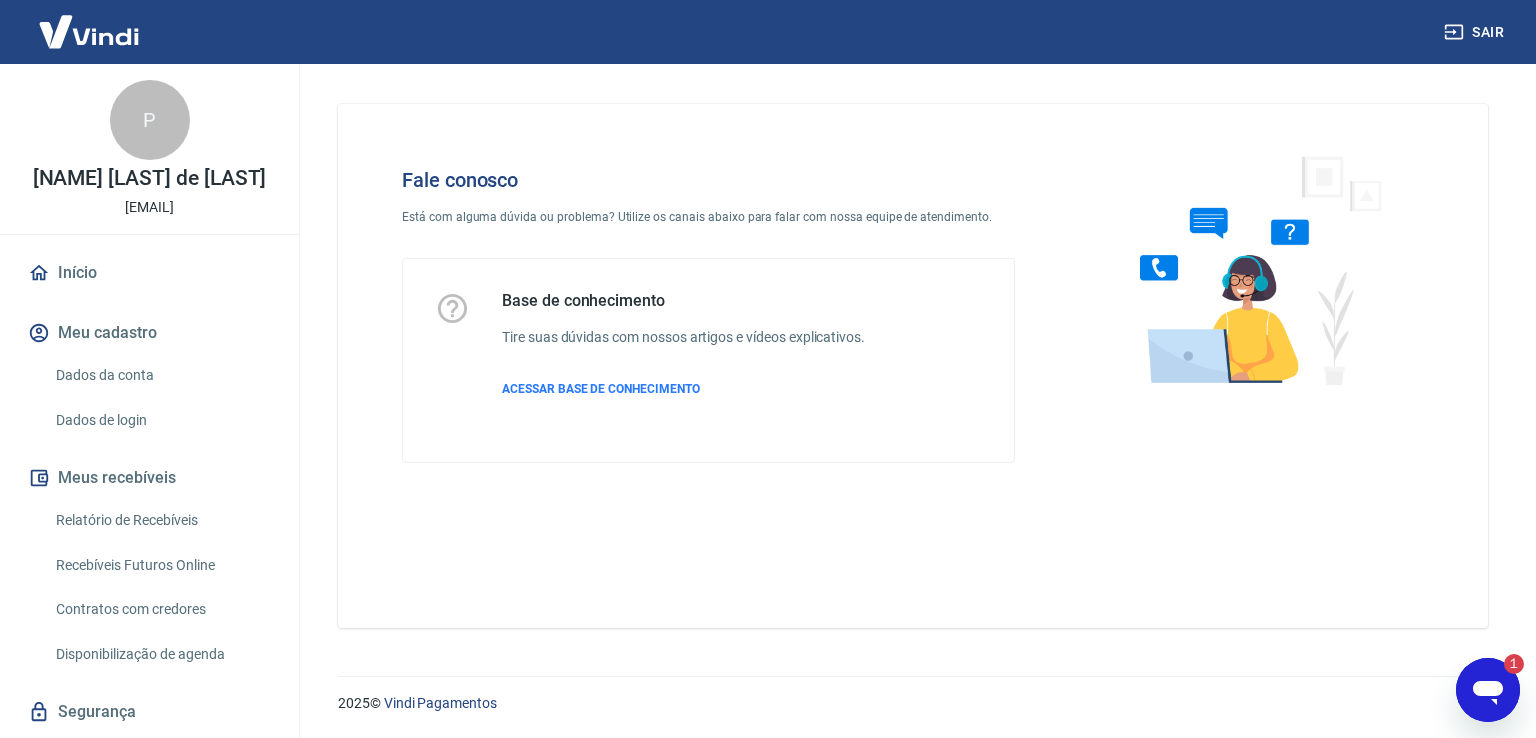 scroll, scrollTop: 0, scrollLeft: 0, axis: both 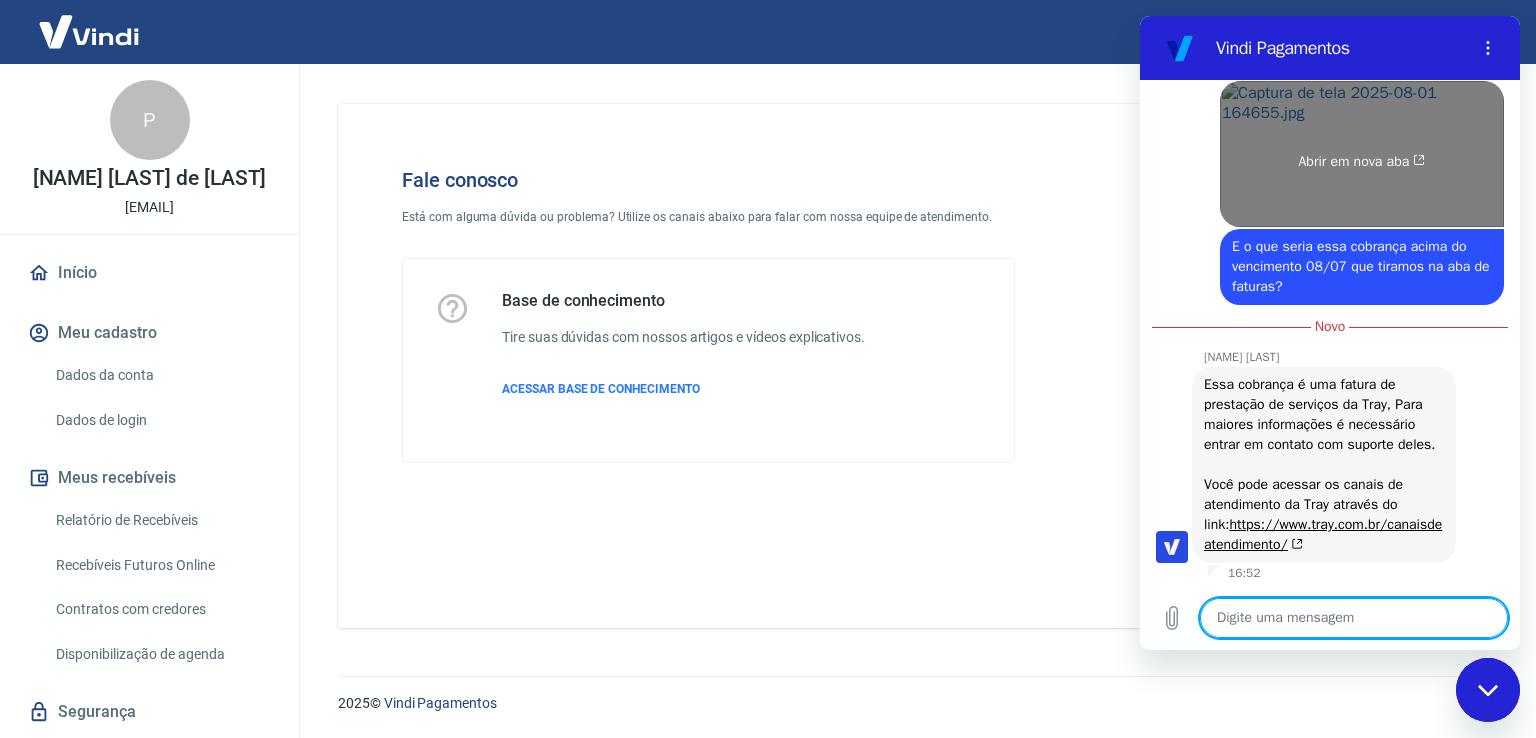type on "x" 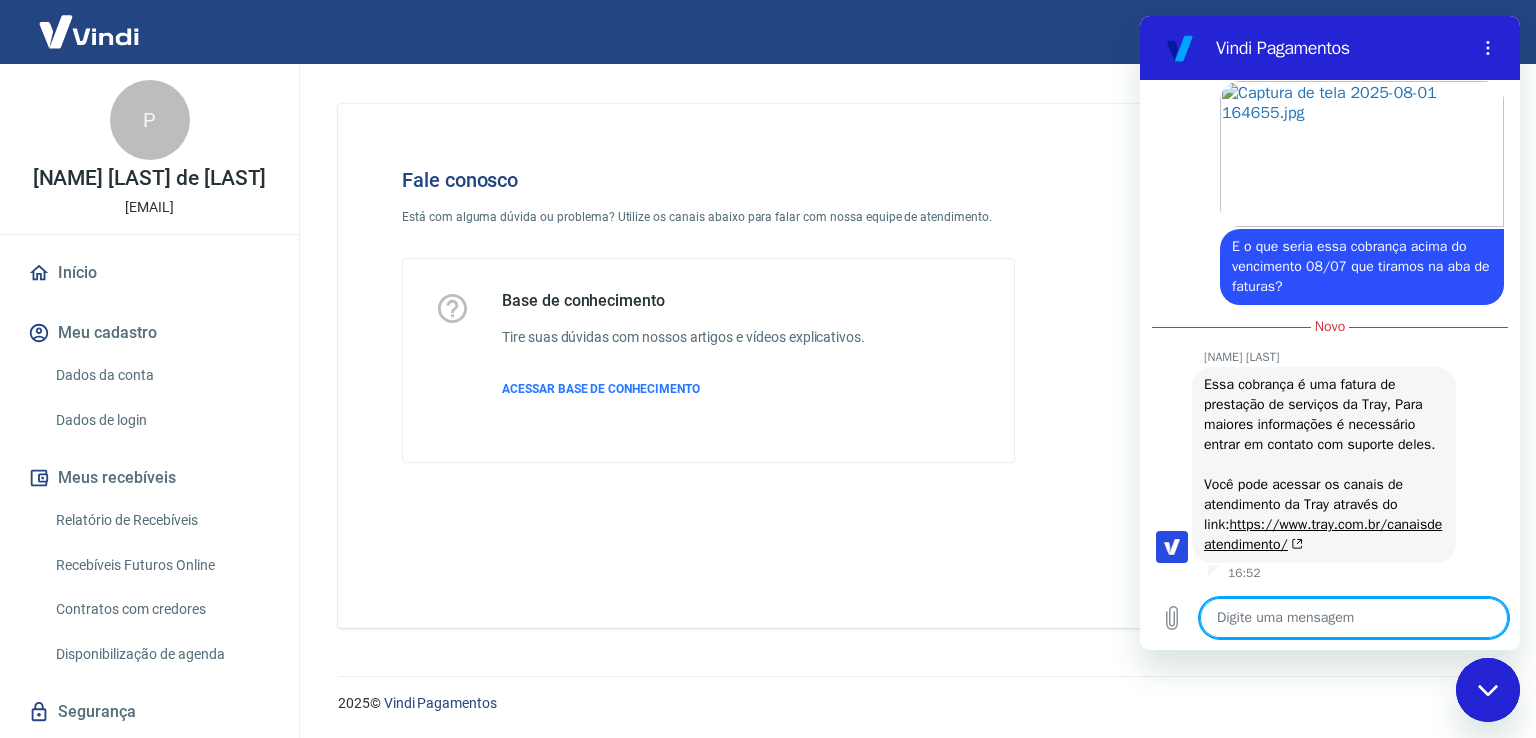 click at bounding box center [1354, 618] 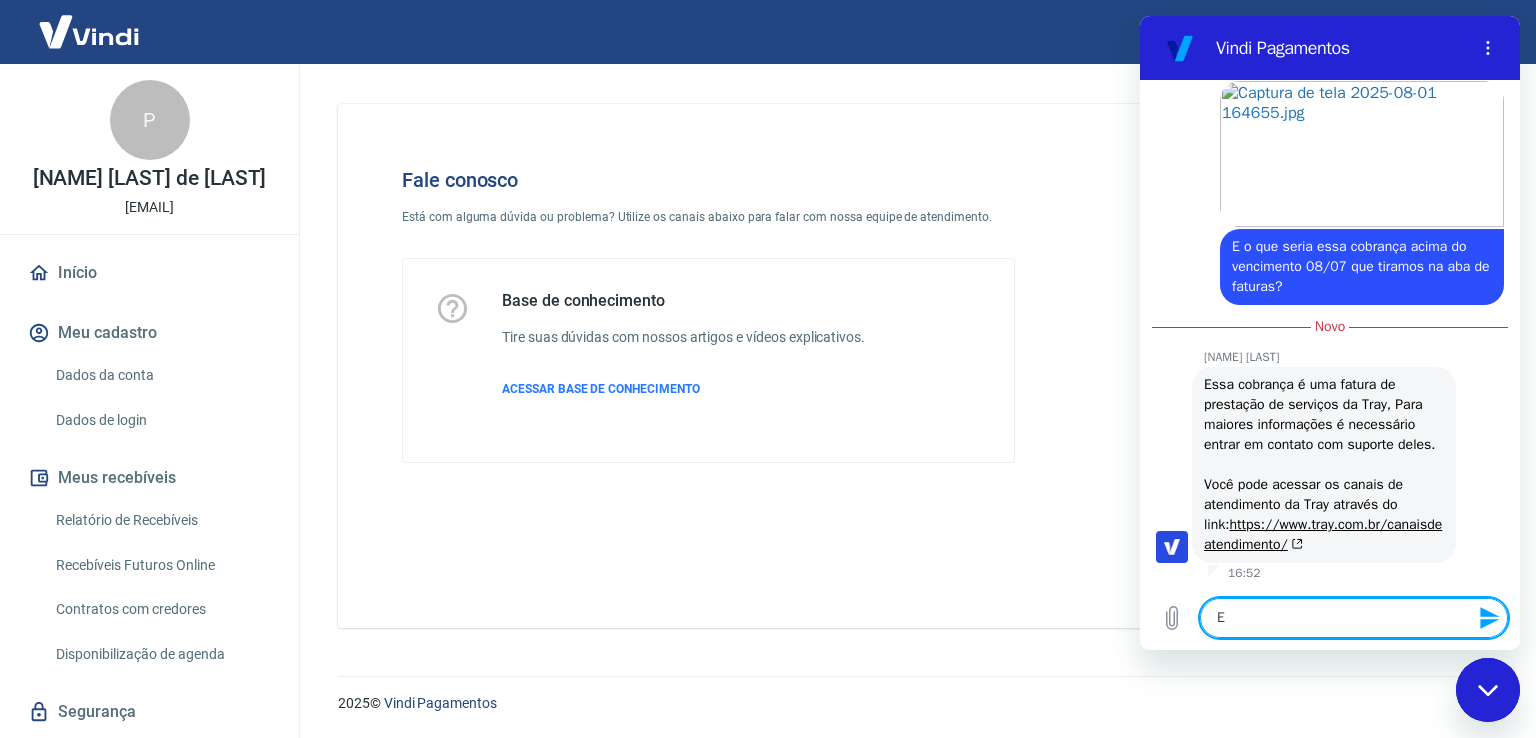 type on "En" 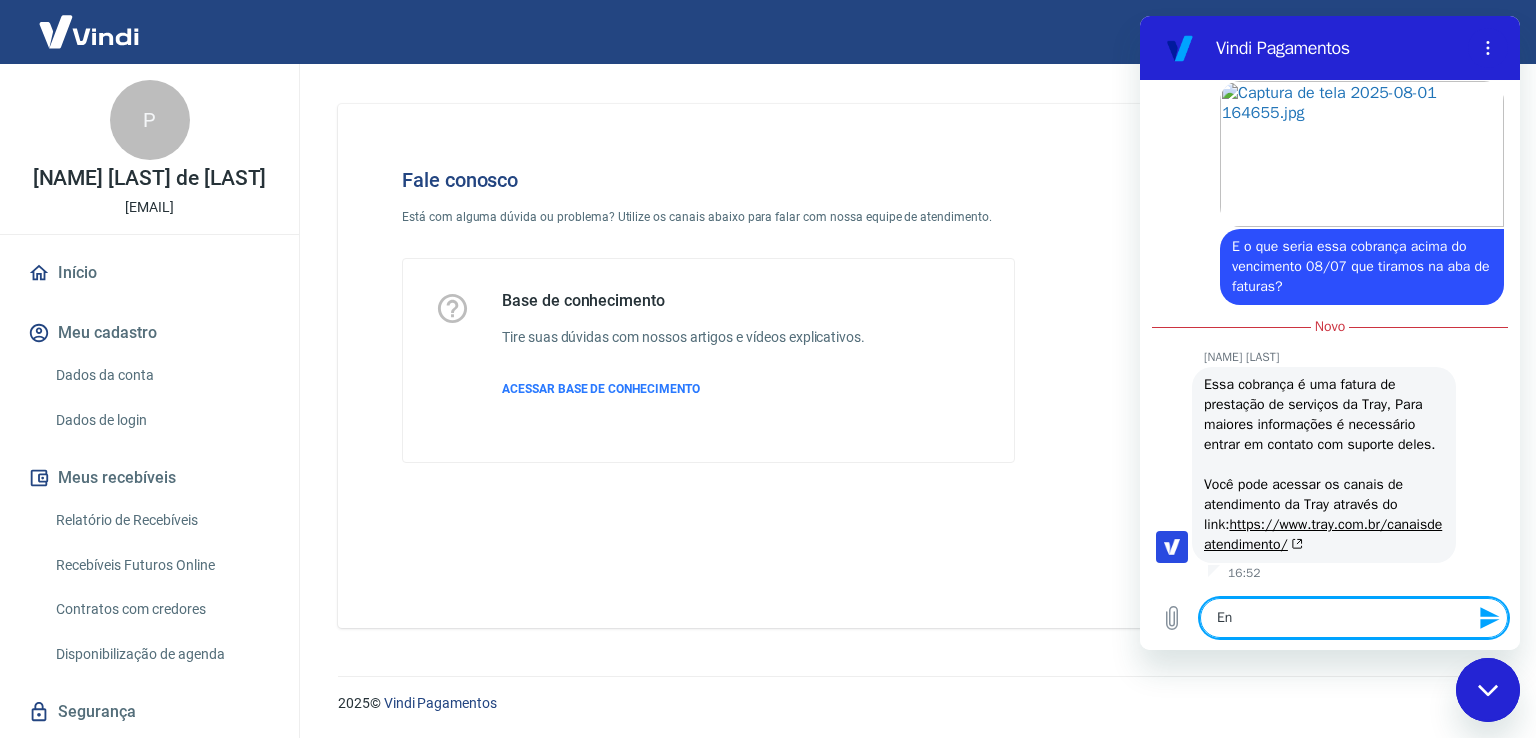 type on "Ent" 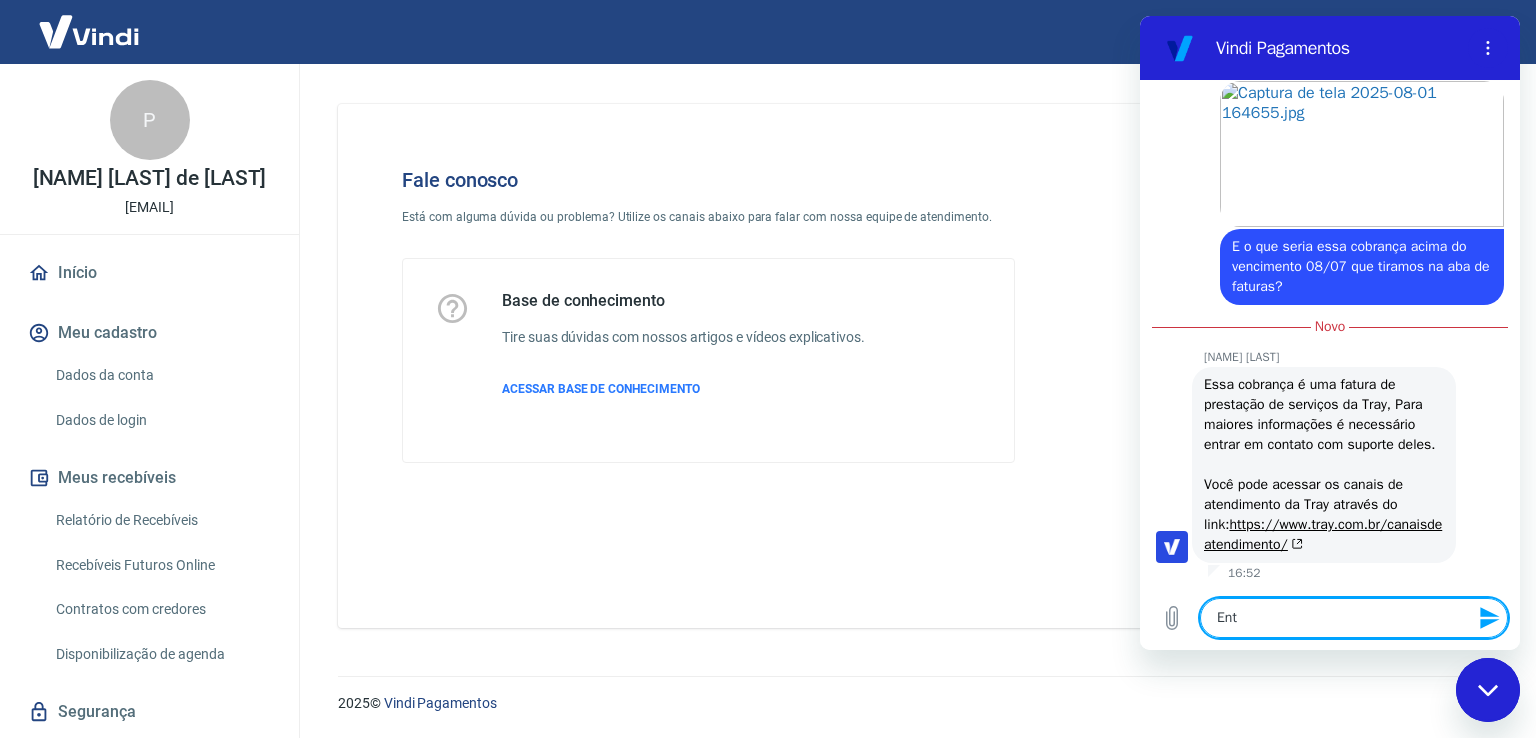 type on "x" 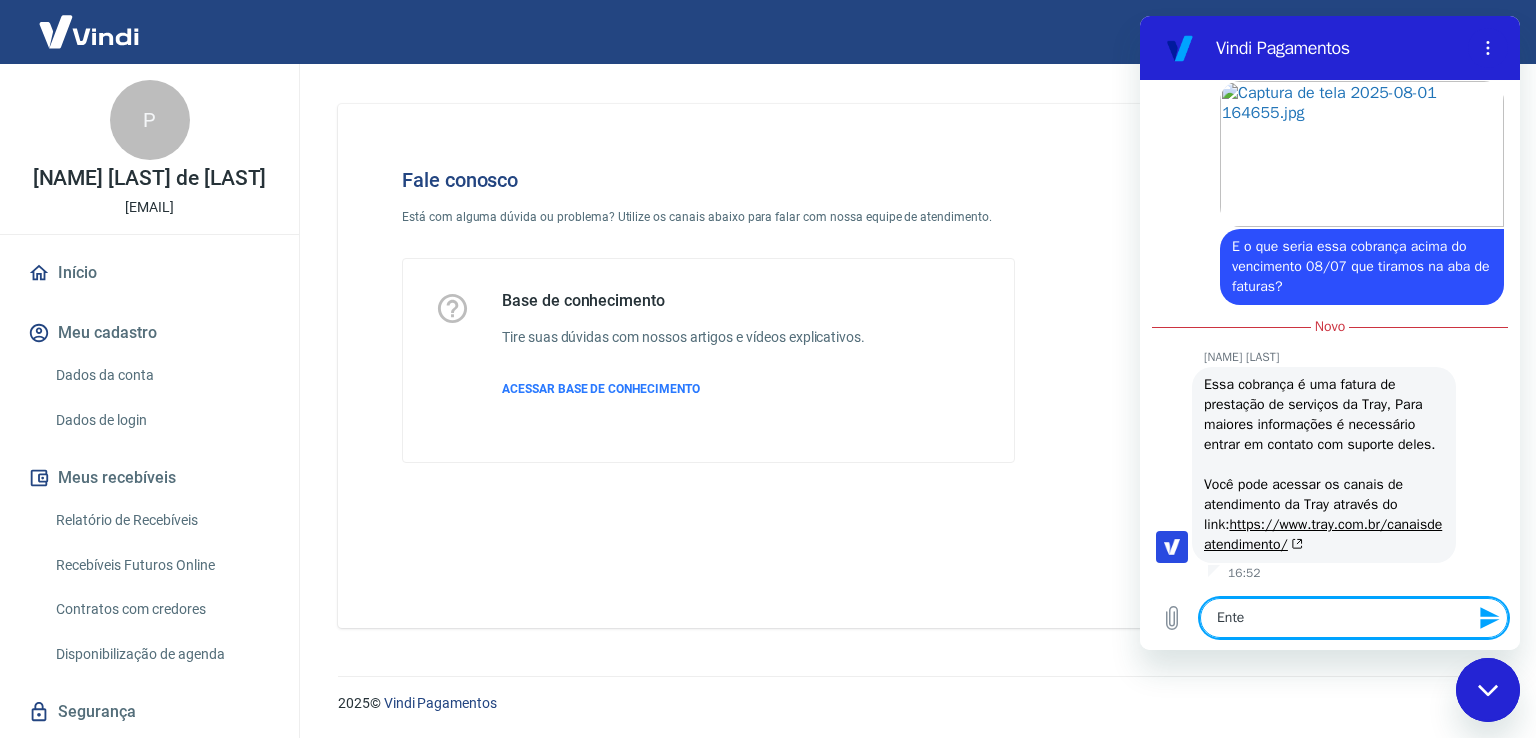type on "Enten" 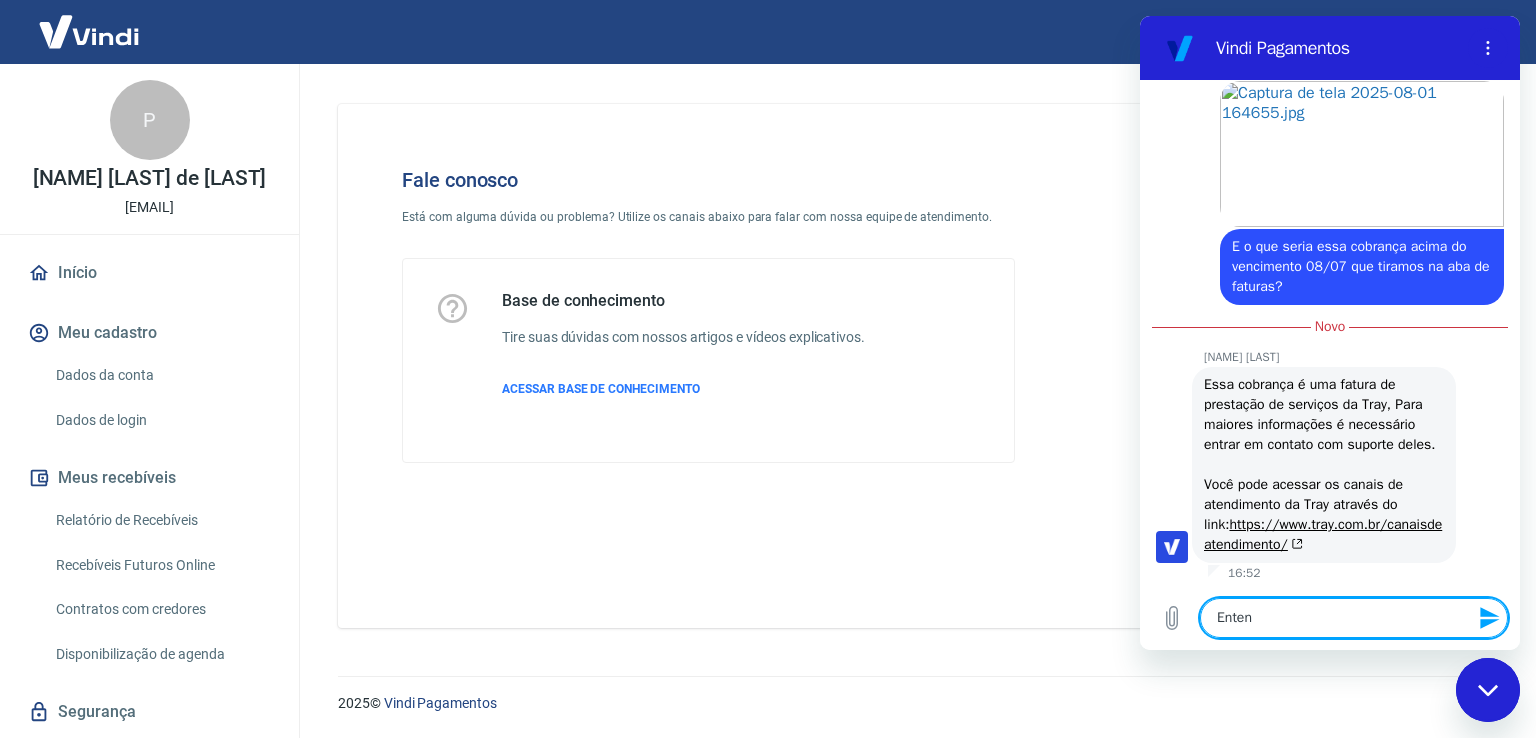 type on "Entend" 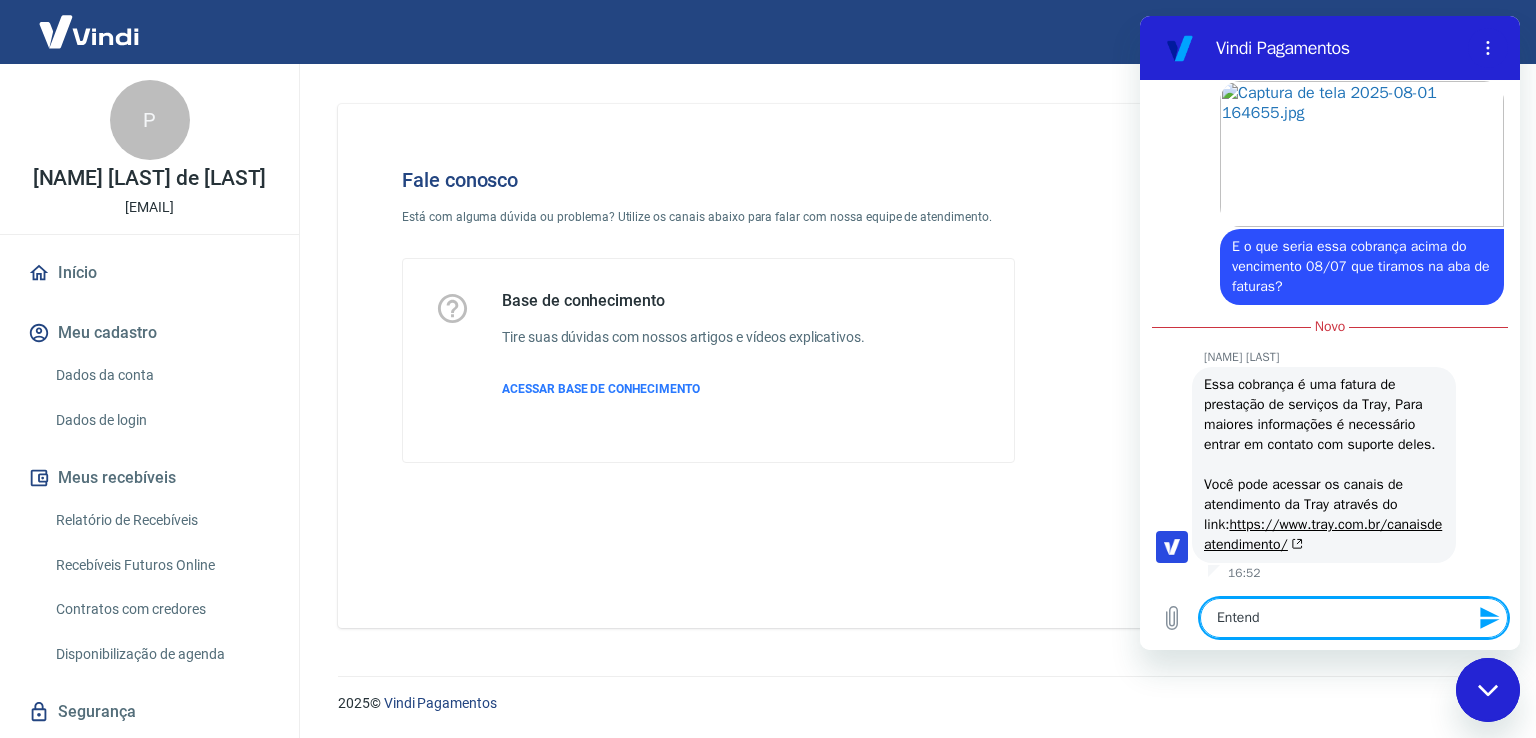 type on "Entendi" 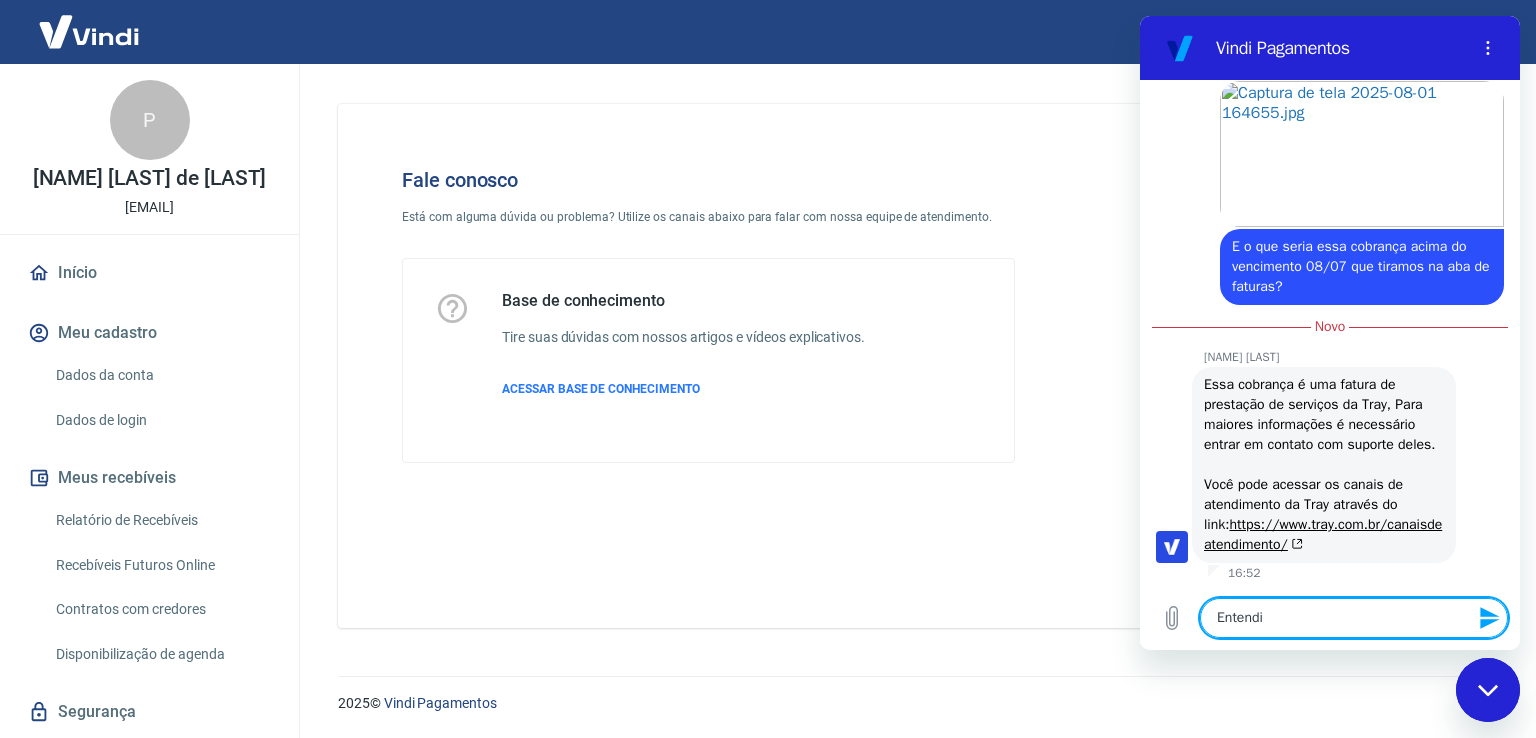 type on "Entendi." 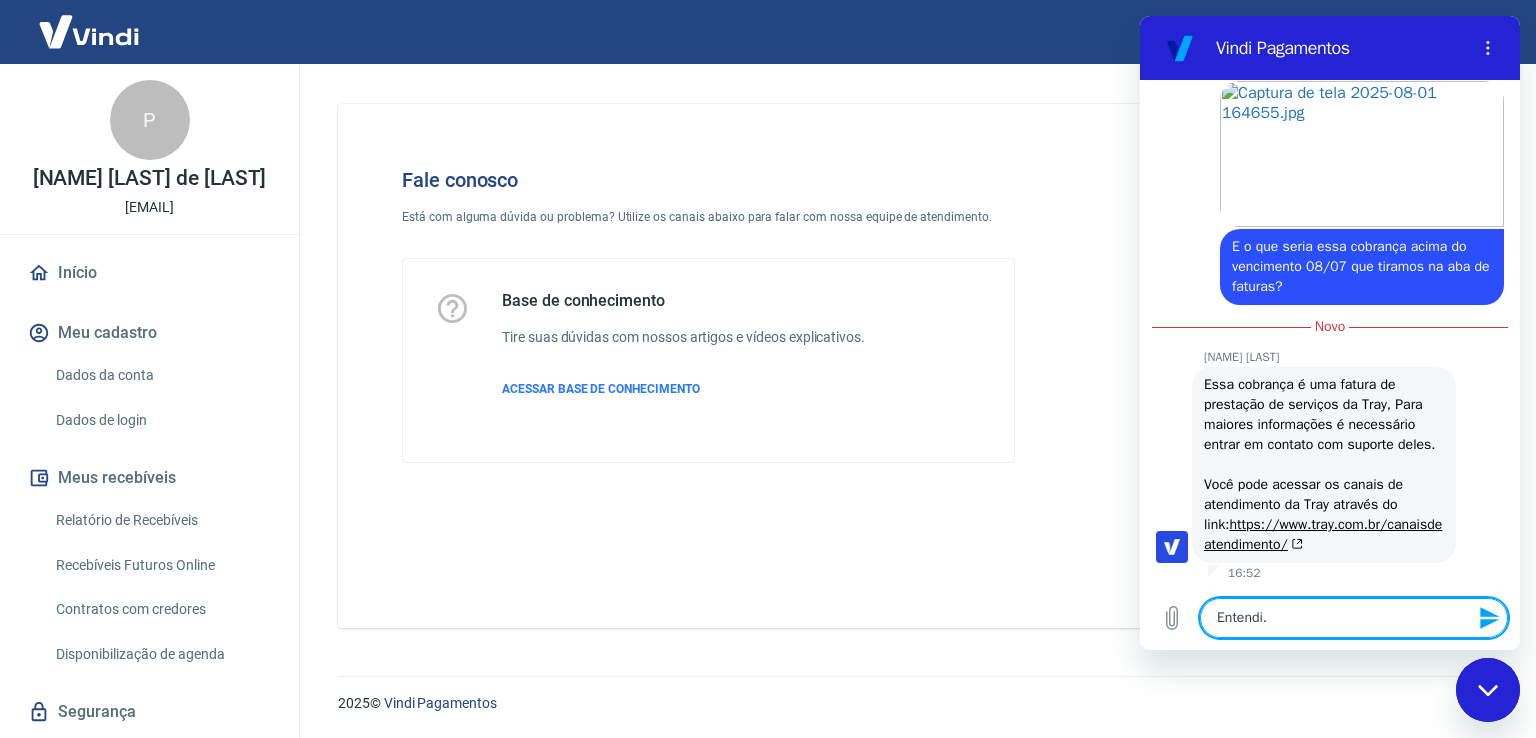 type on "Entendi." 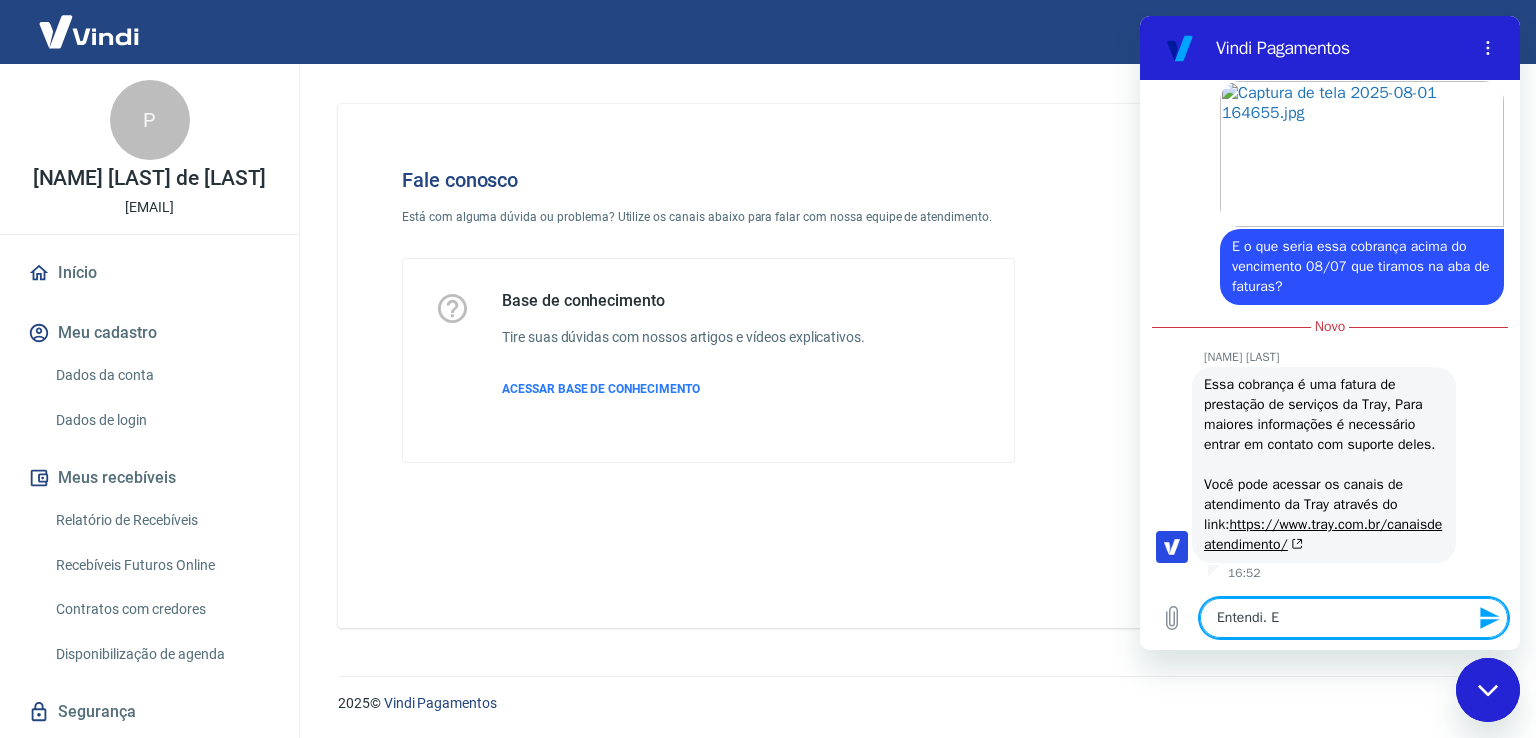 type on "x" 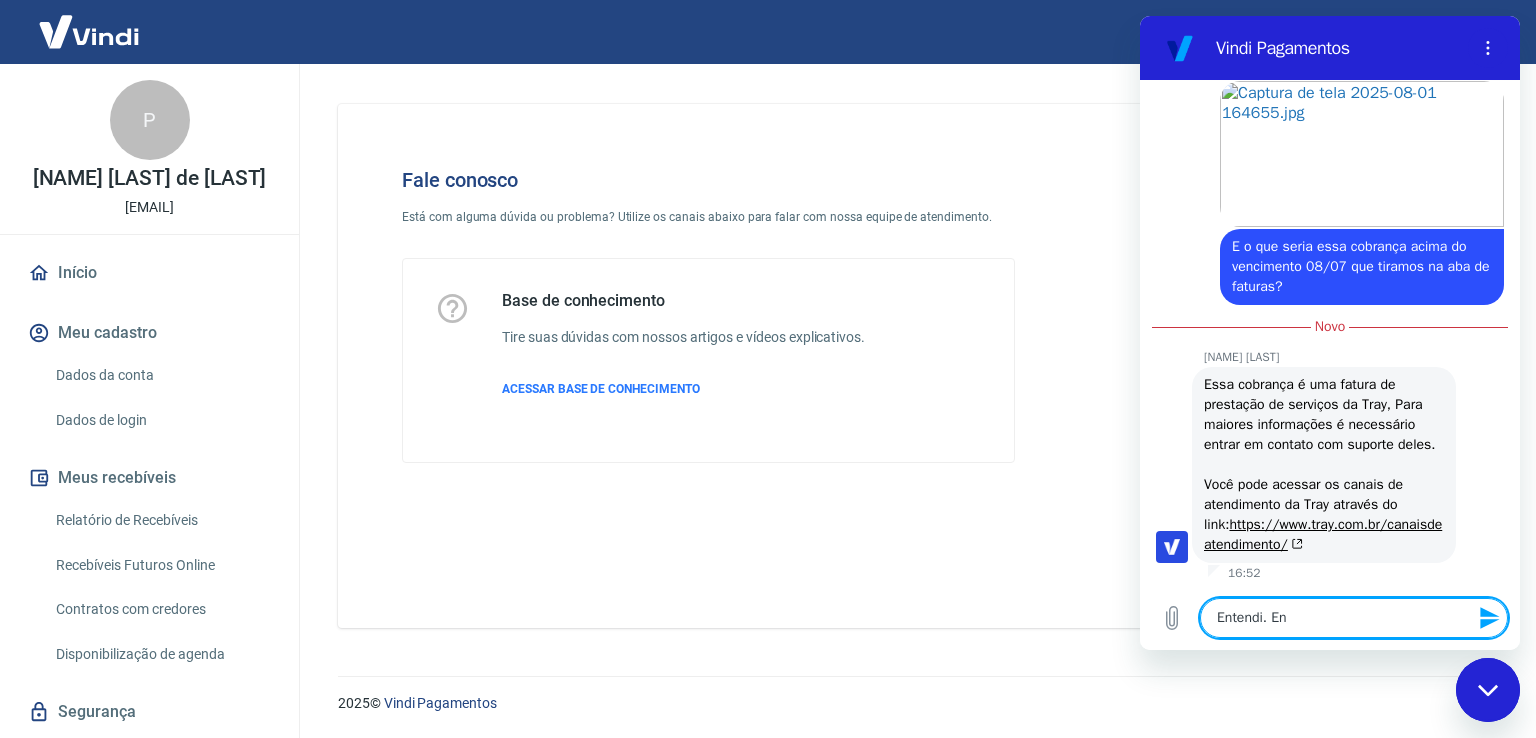 type on "Entendi. Ent" 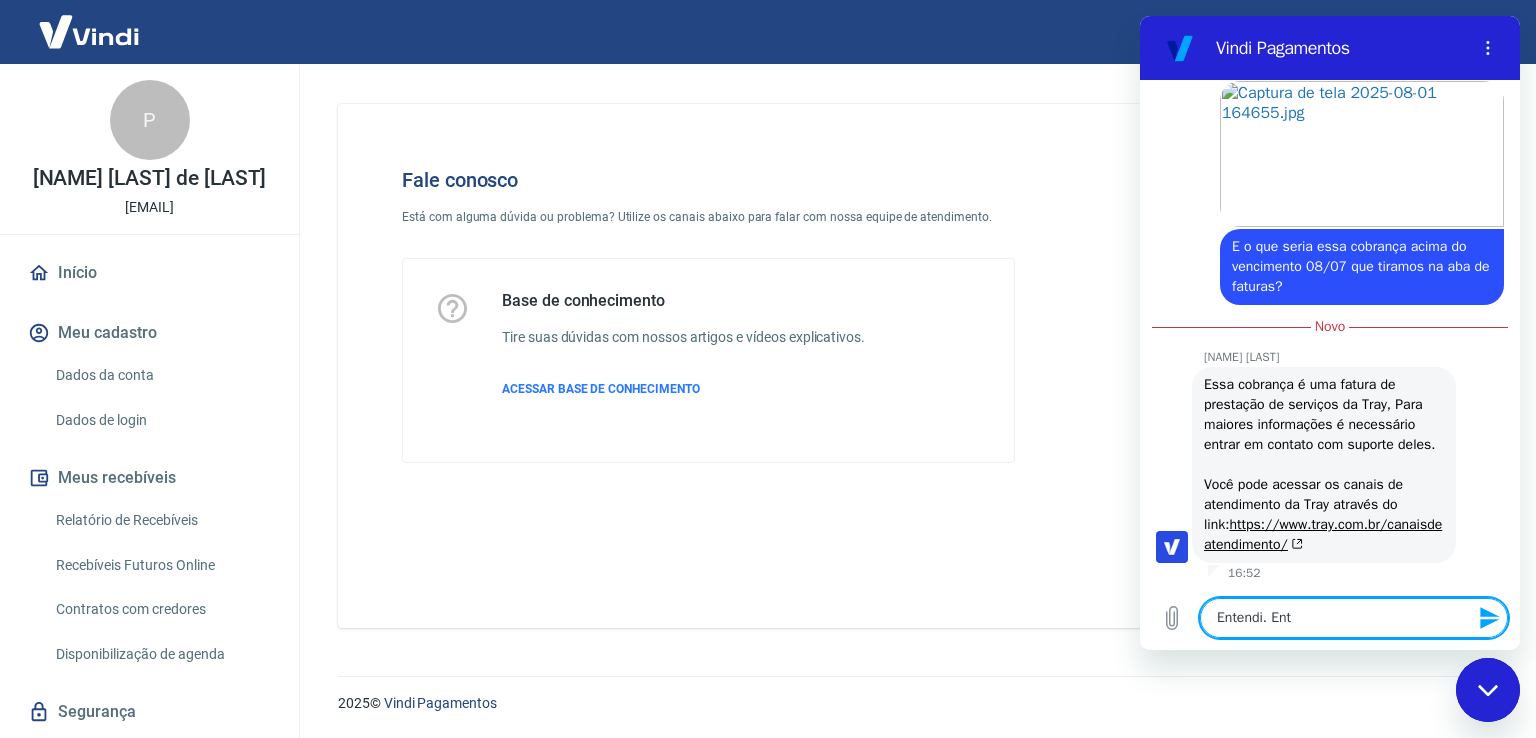 type on "Entendi. Enta" 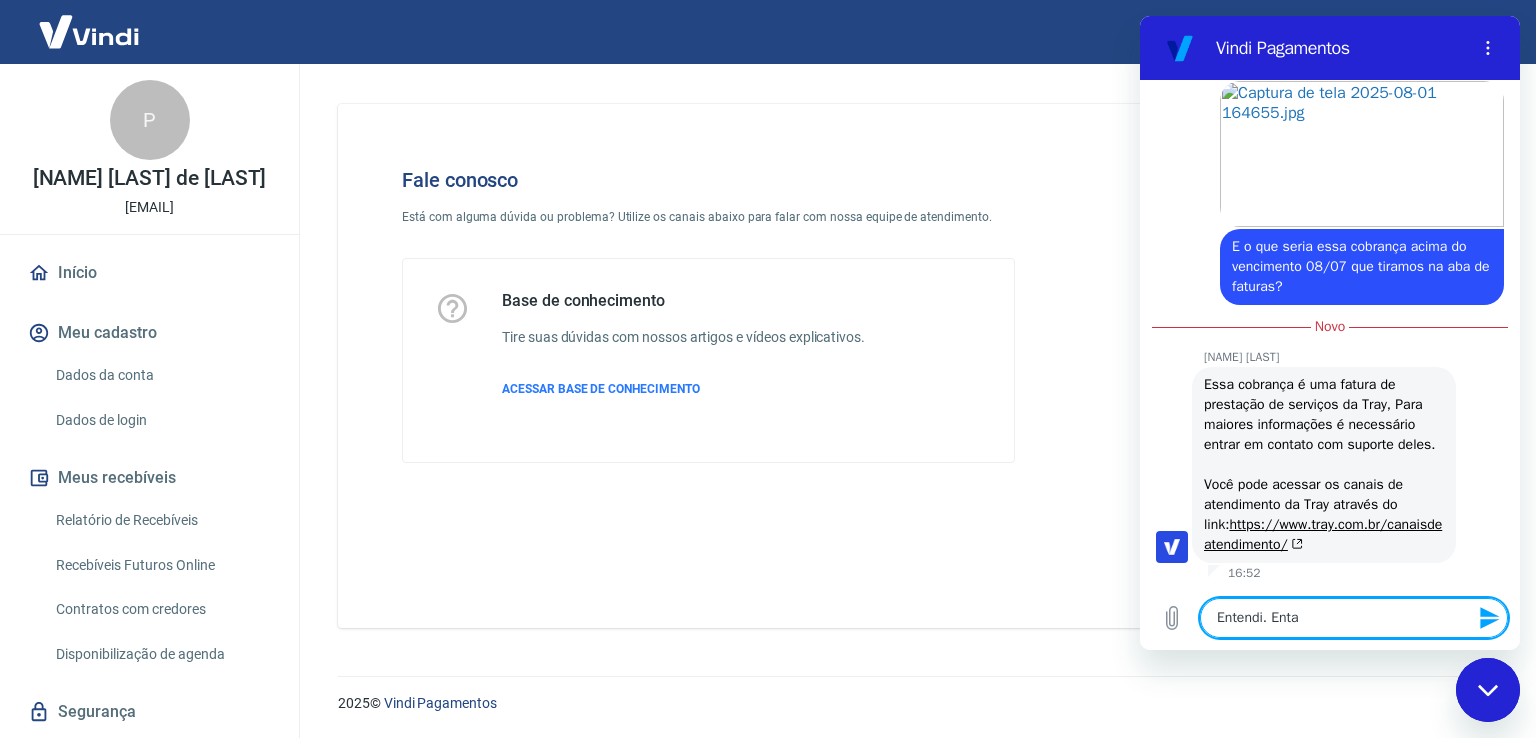 type on "Entendi. Entao" 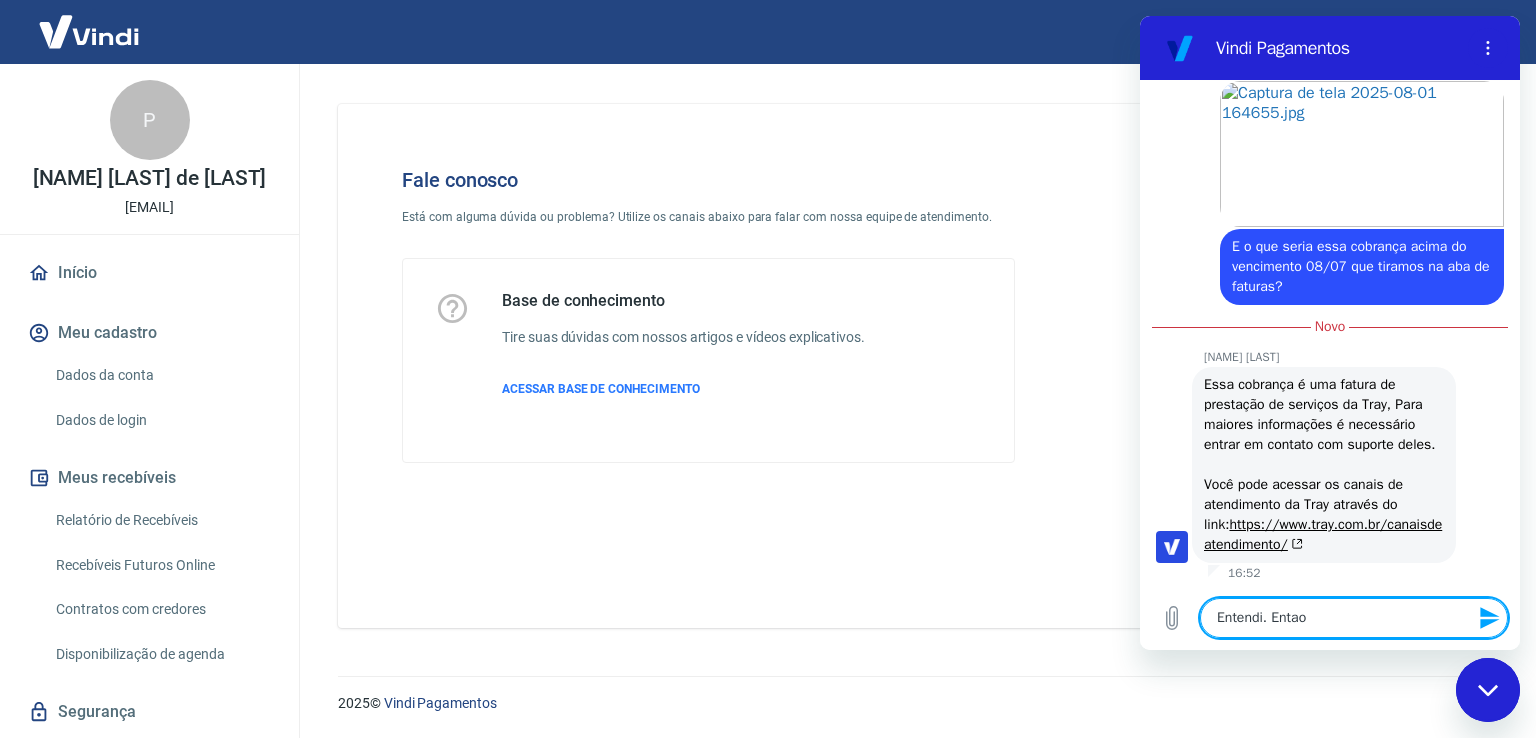 type on "Entendi. Entao" 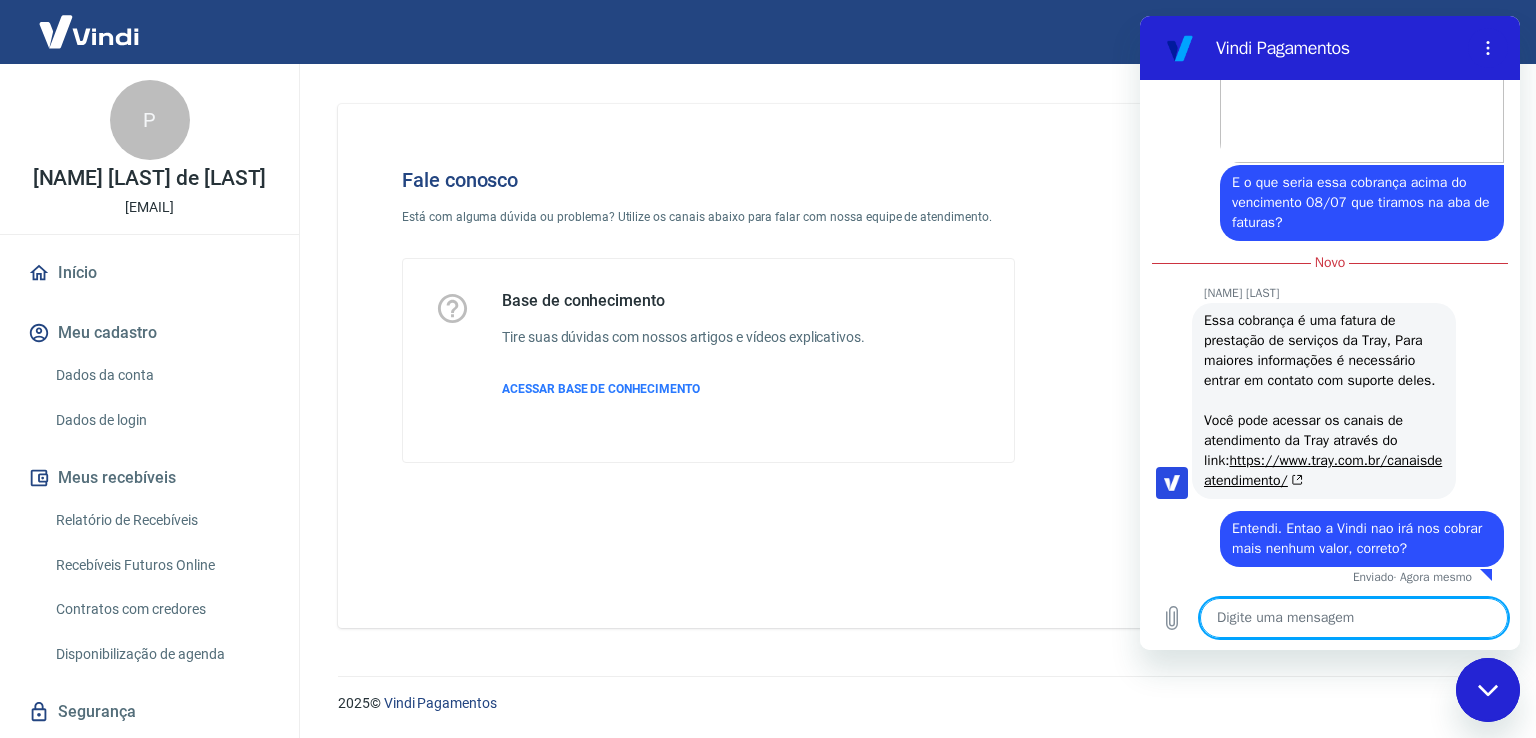 scroll, scrollTop: 6022, scrollLeft: 0, axis: vertical 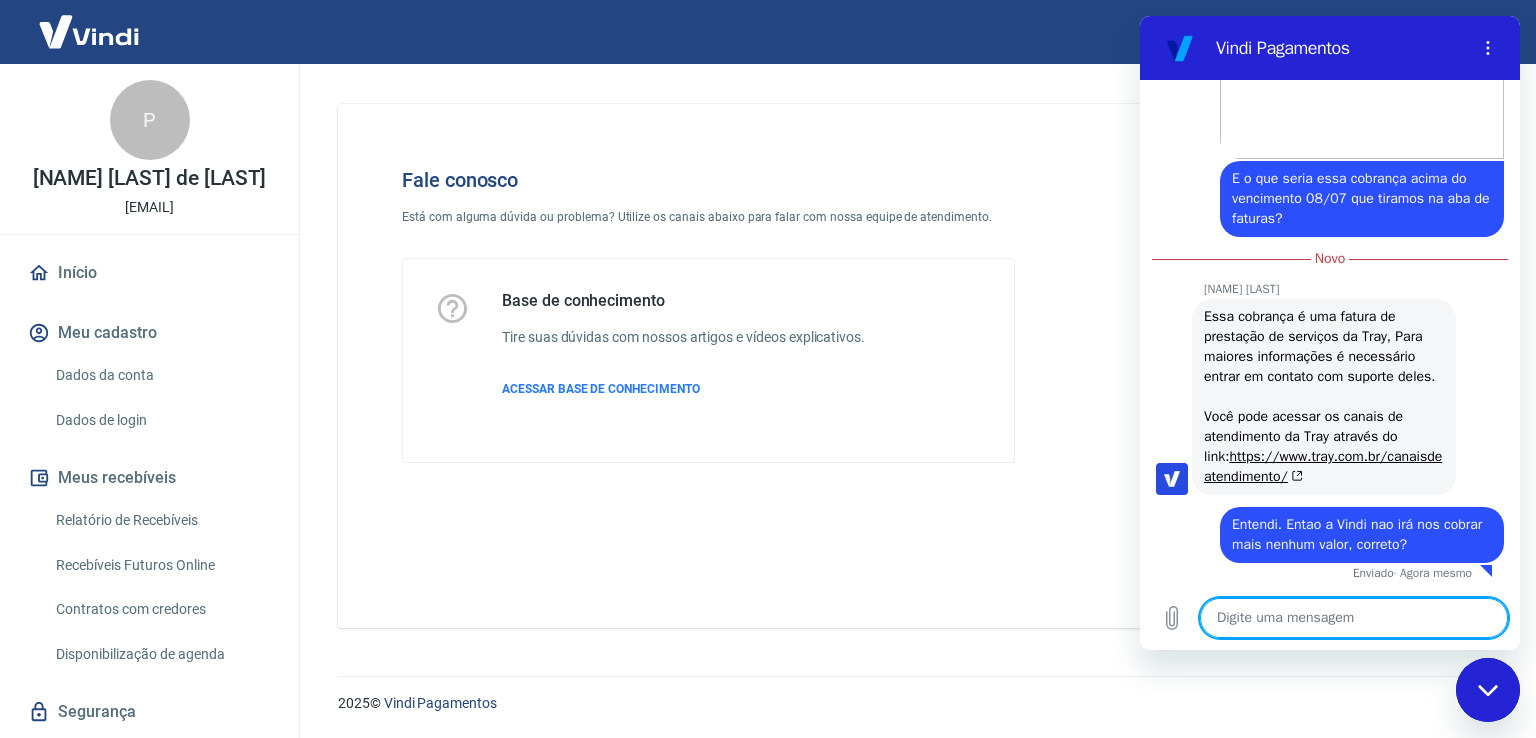 drag, startPoint x: 1481, startPoint y: 679, endPoint x: 2892, endPoint y: 1131, distance: 1481.6292 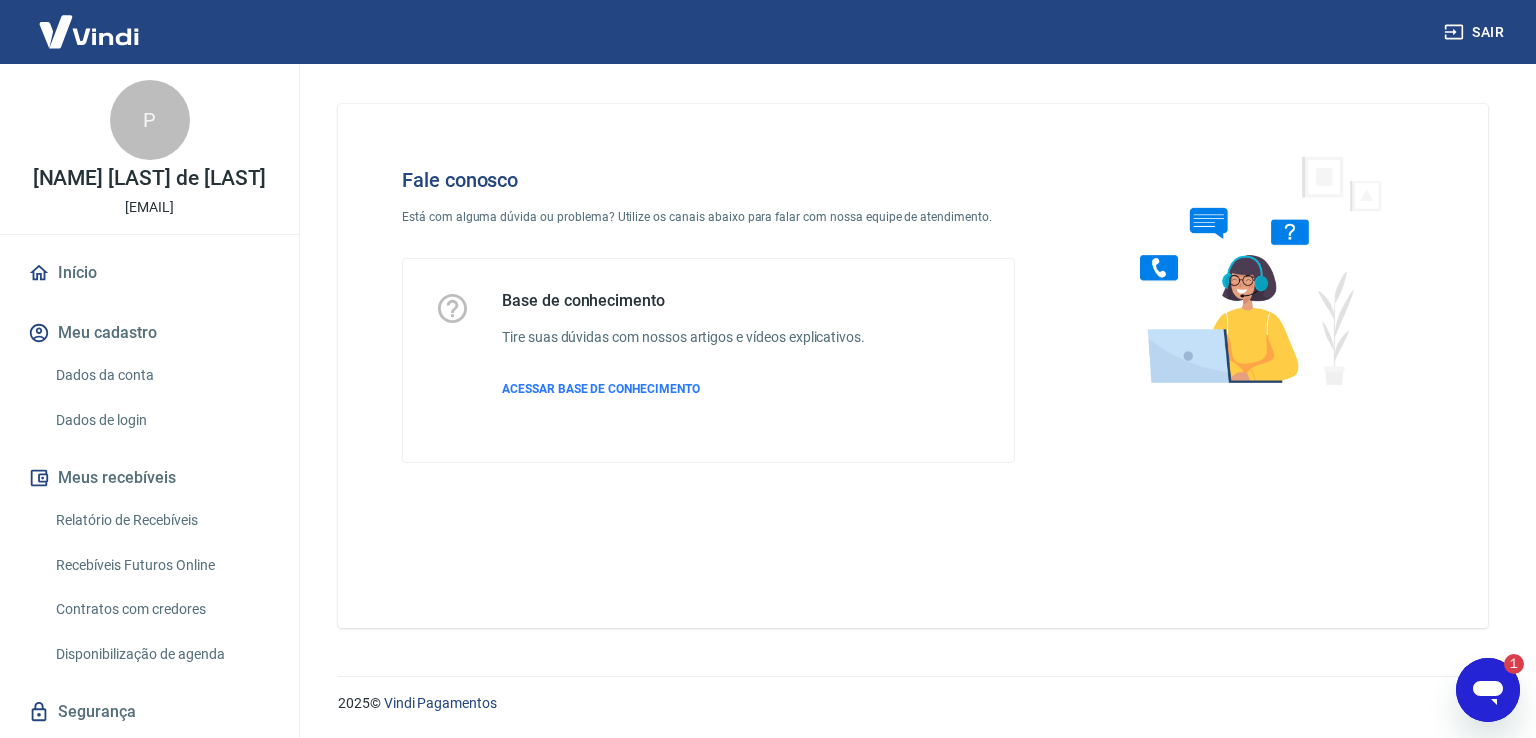 scroll, scrollTop: 0, scrollLeft: 0, axis: both 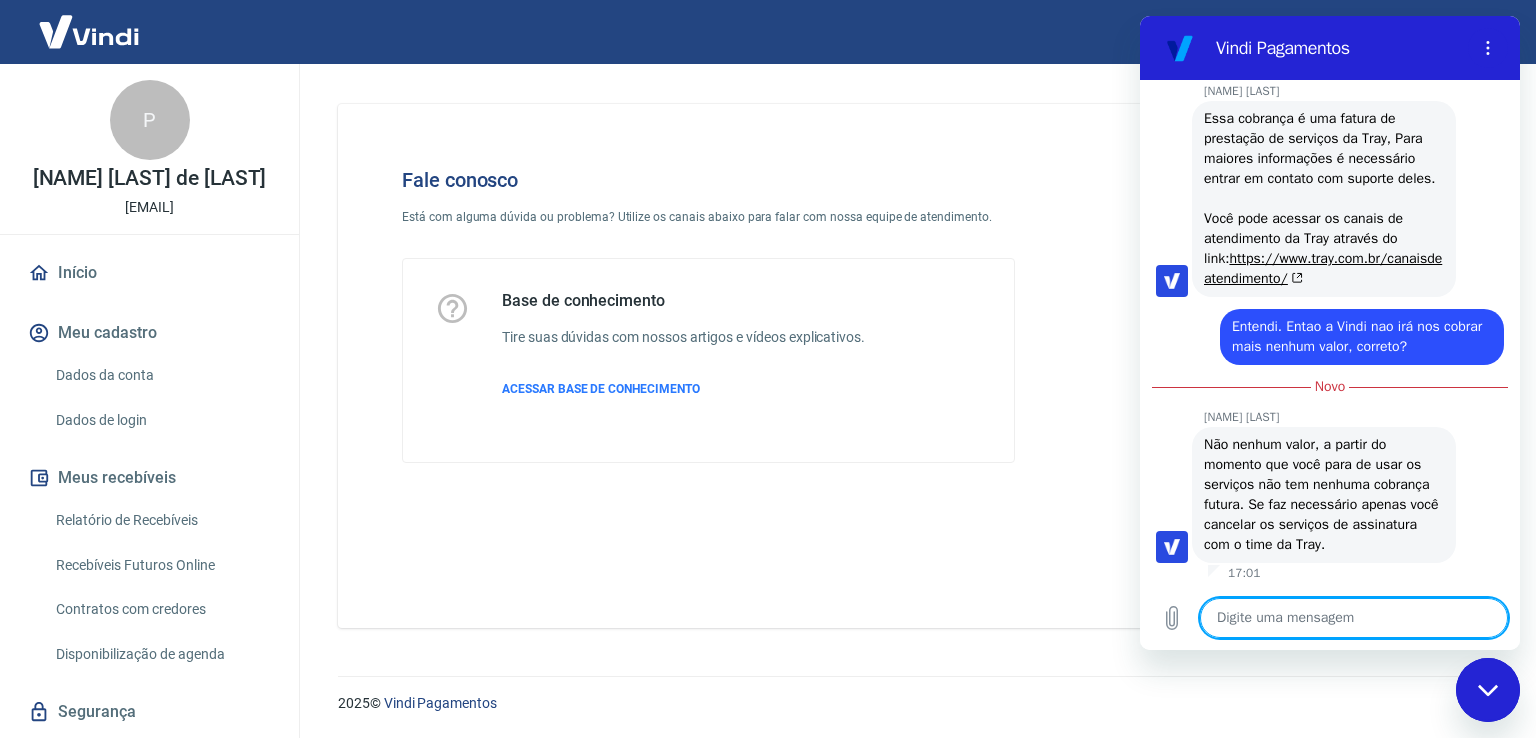 click at bounding box center [1354, 618] 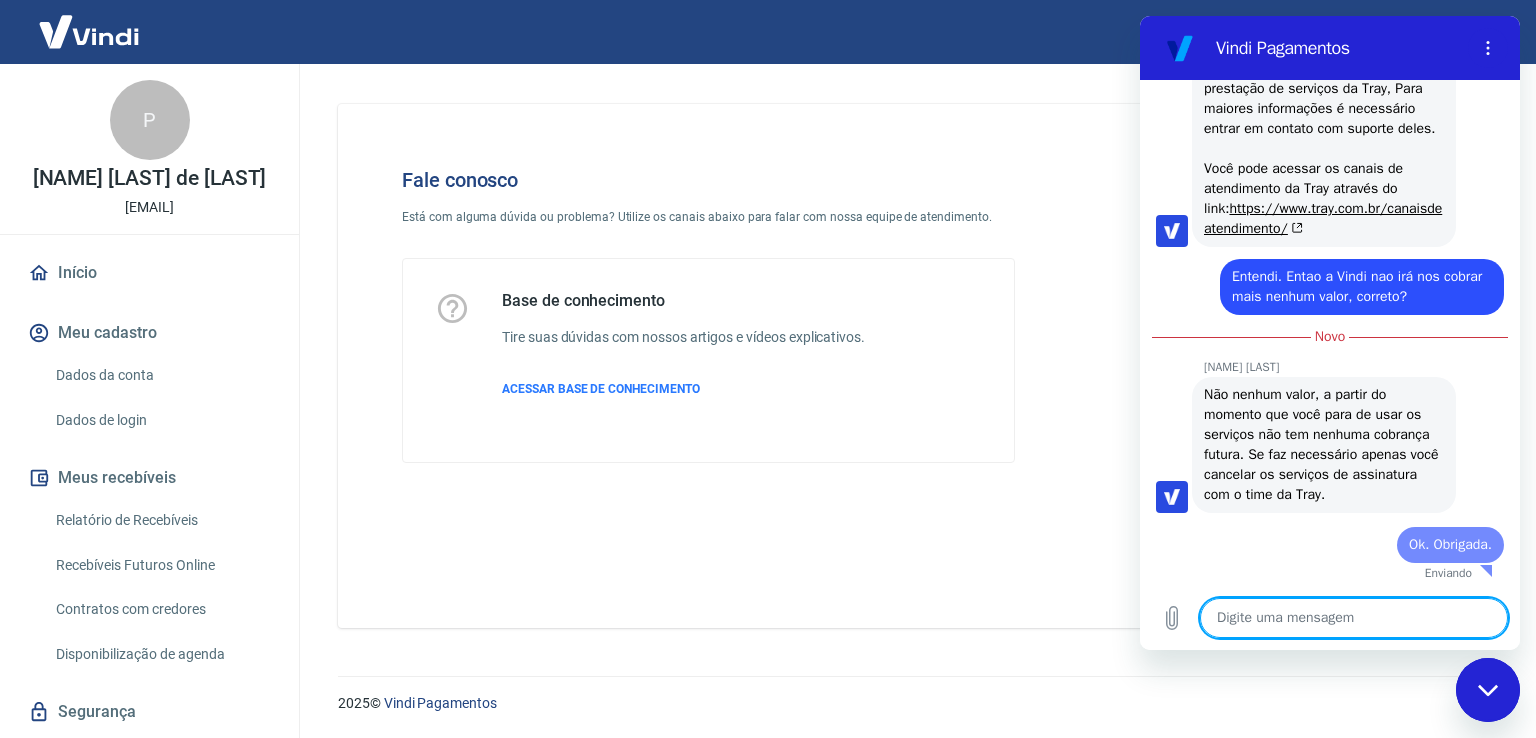 scroll, scrollTop: 6236, scrollLeft: 0, axis: vertical 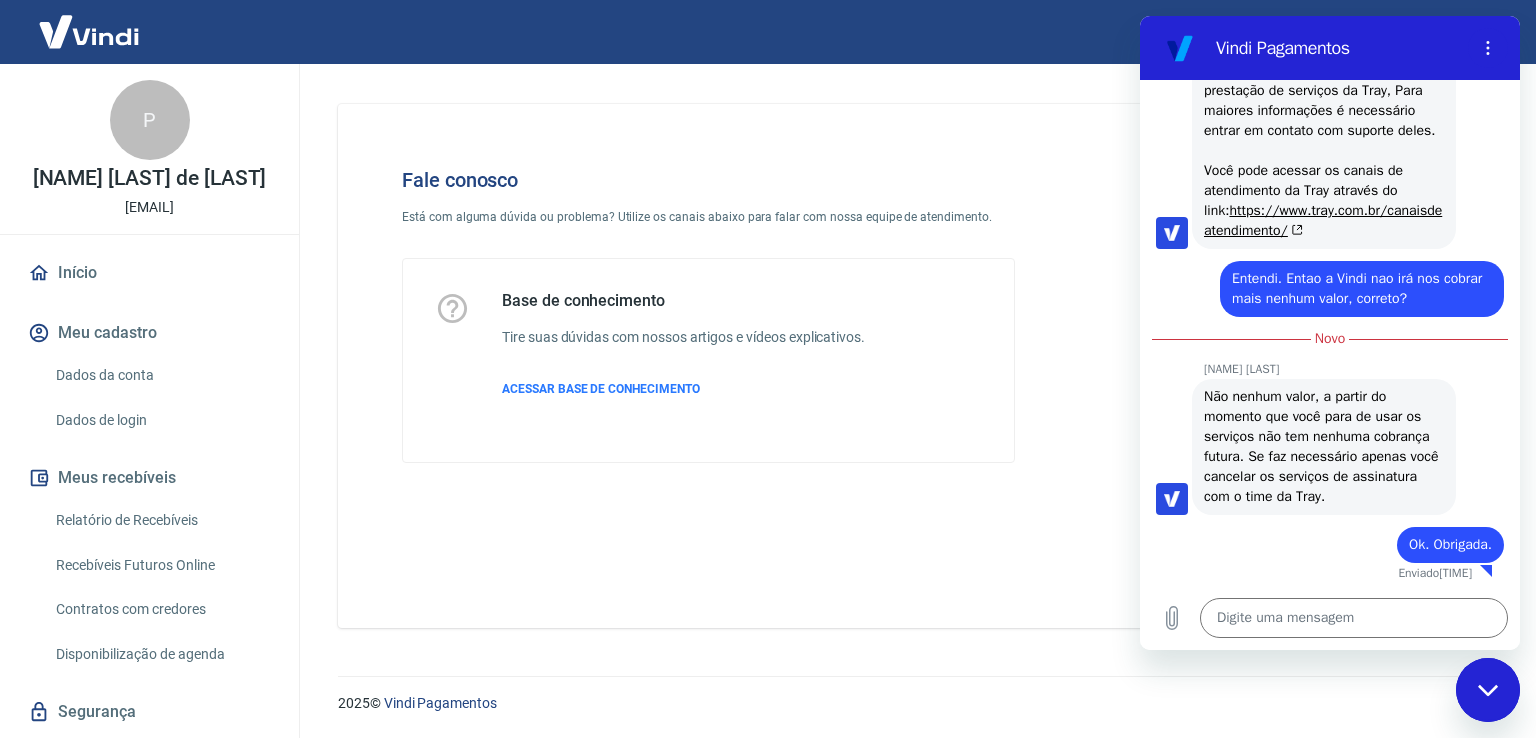 drag, startPoint x: 1487, startPoint y: 690, endPoint x: 1687, endPoint y: 1305, distance: 646.7032 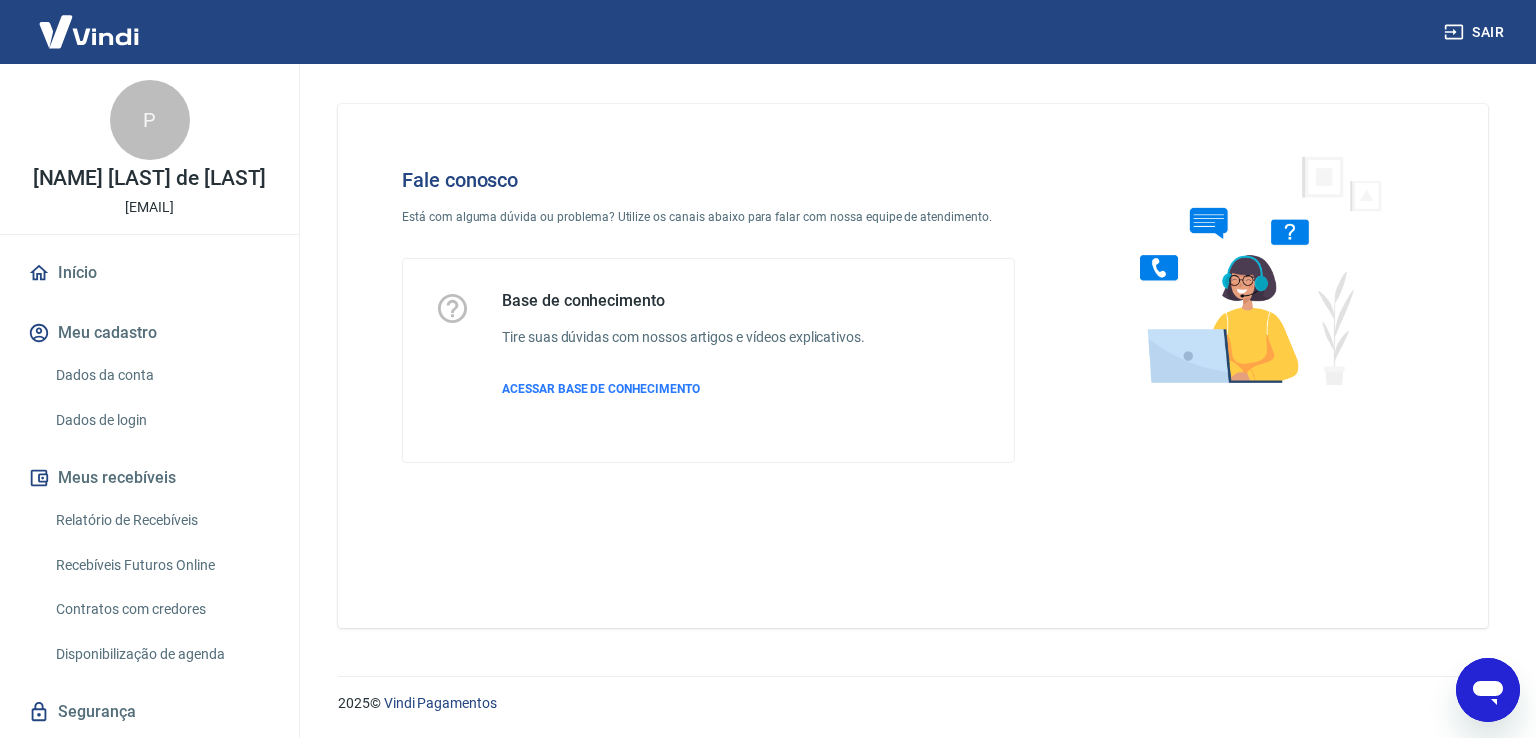 scroll, scrollTop: 6238, scrollLeft: 0, axis: vertical 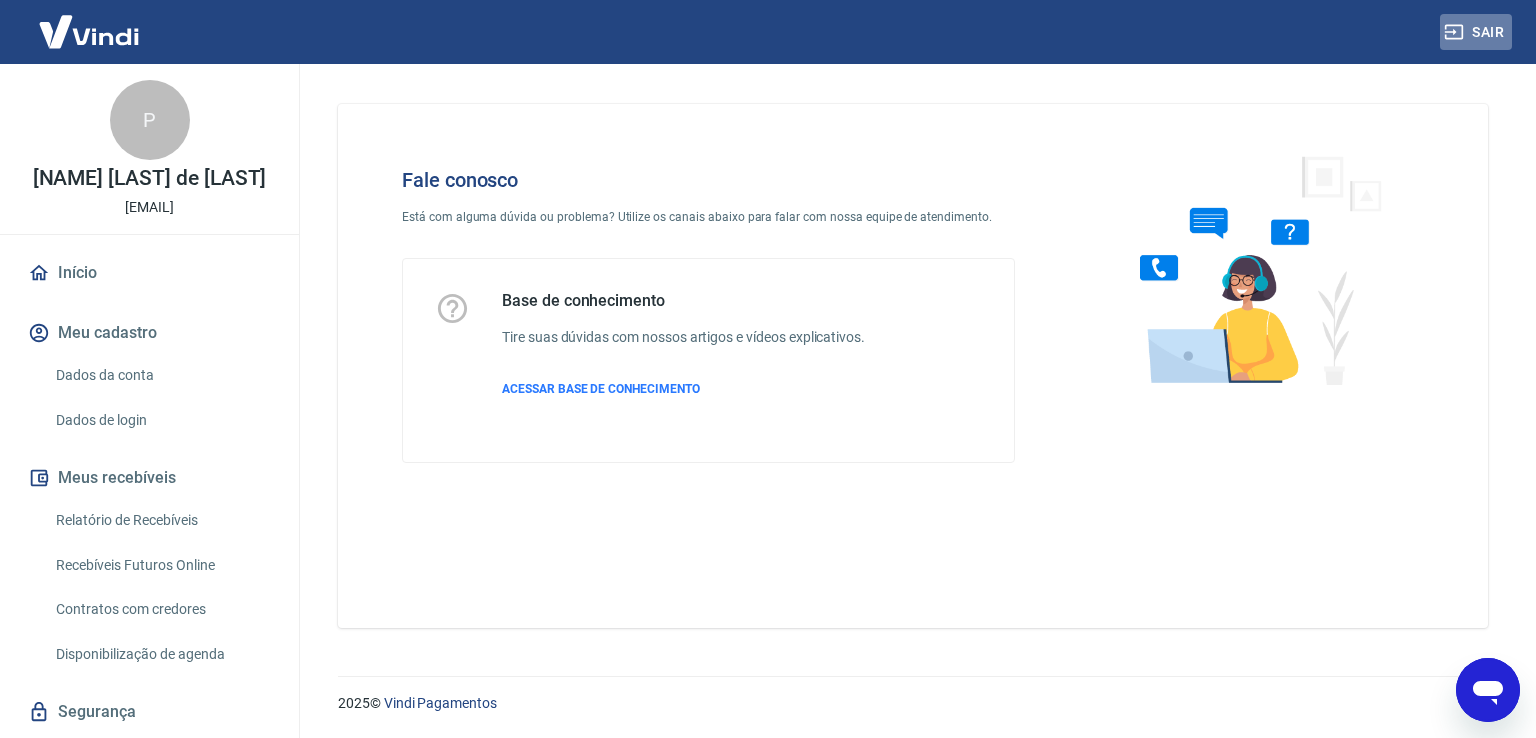 click on "Sair" at bounding box center [1476, 32] 